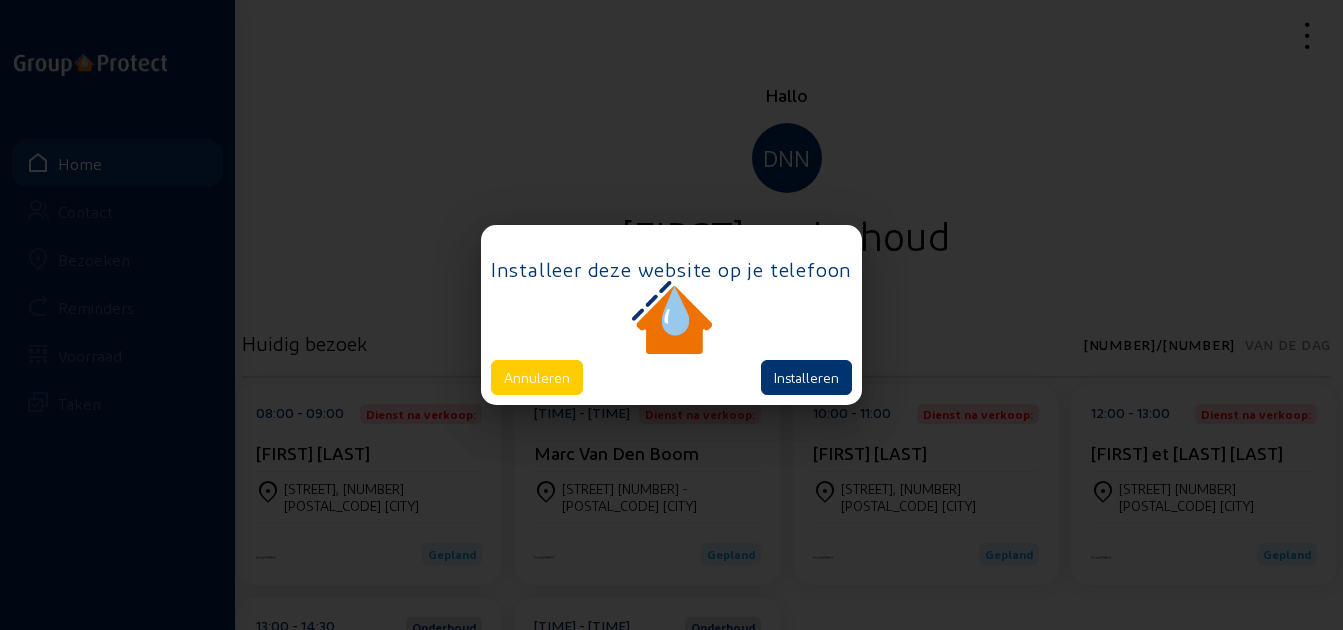 scroll, scrollTop: 0, scrollLeft: 0, axis: both 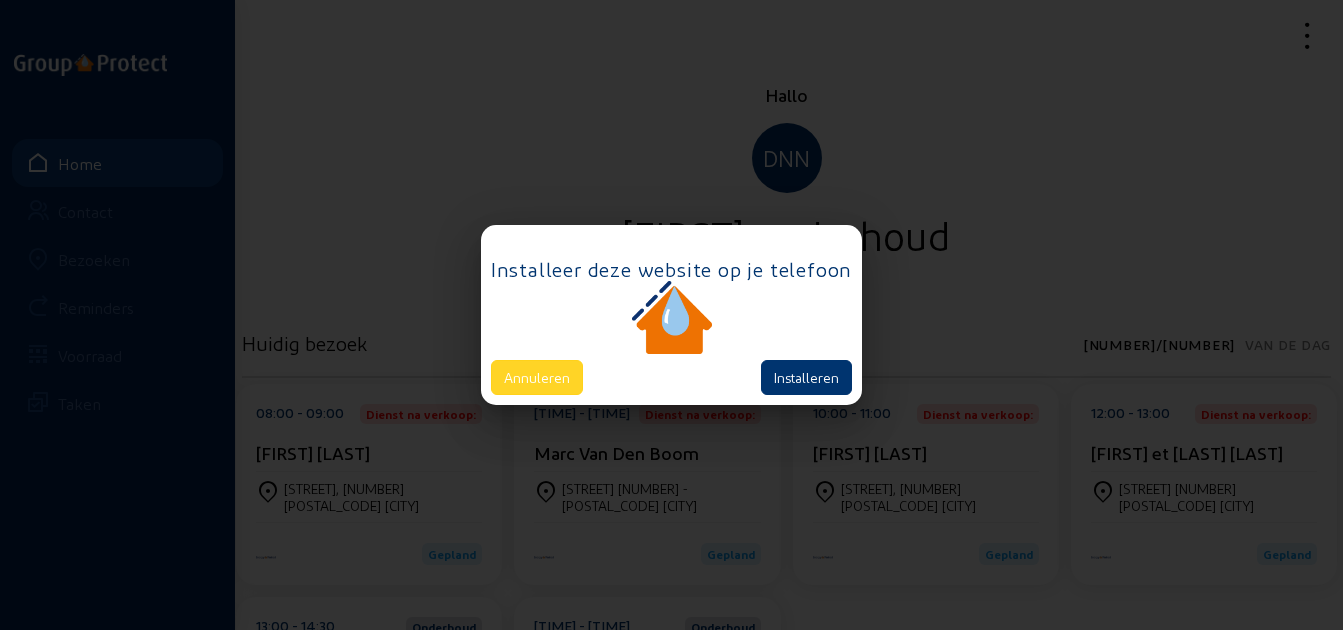 click on "Annuleren" at bounding box center (537, 377) 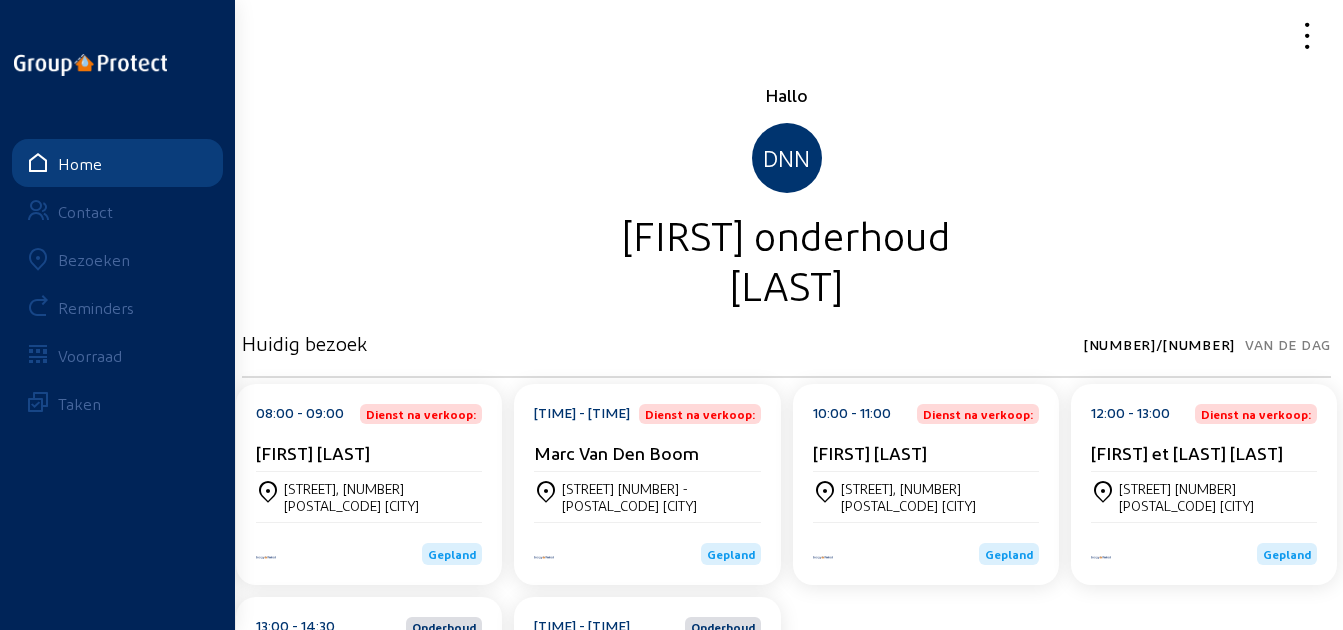 click on "Bezoeken" at bounding box center [94, 259] 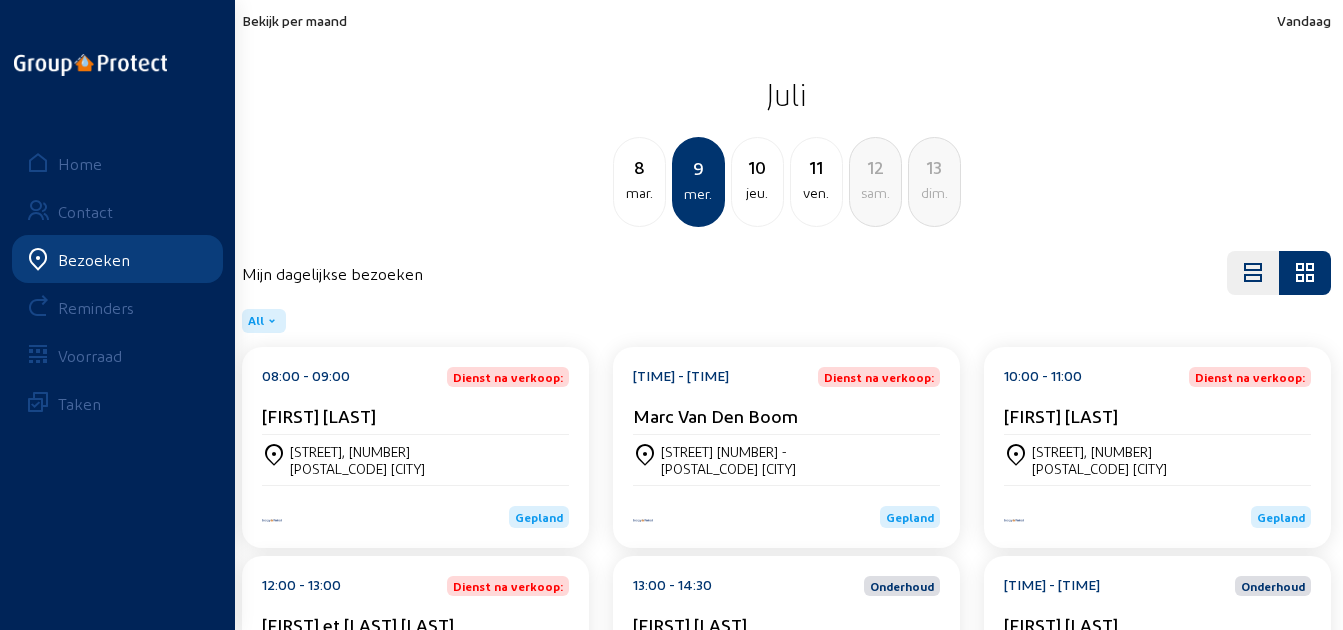 click on "Bekijk per maand" at bounding box center (294, 20) 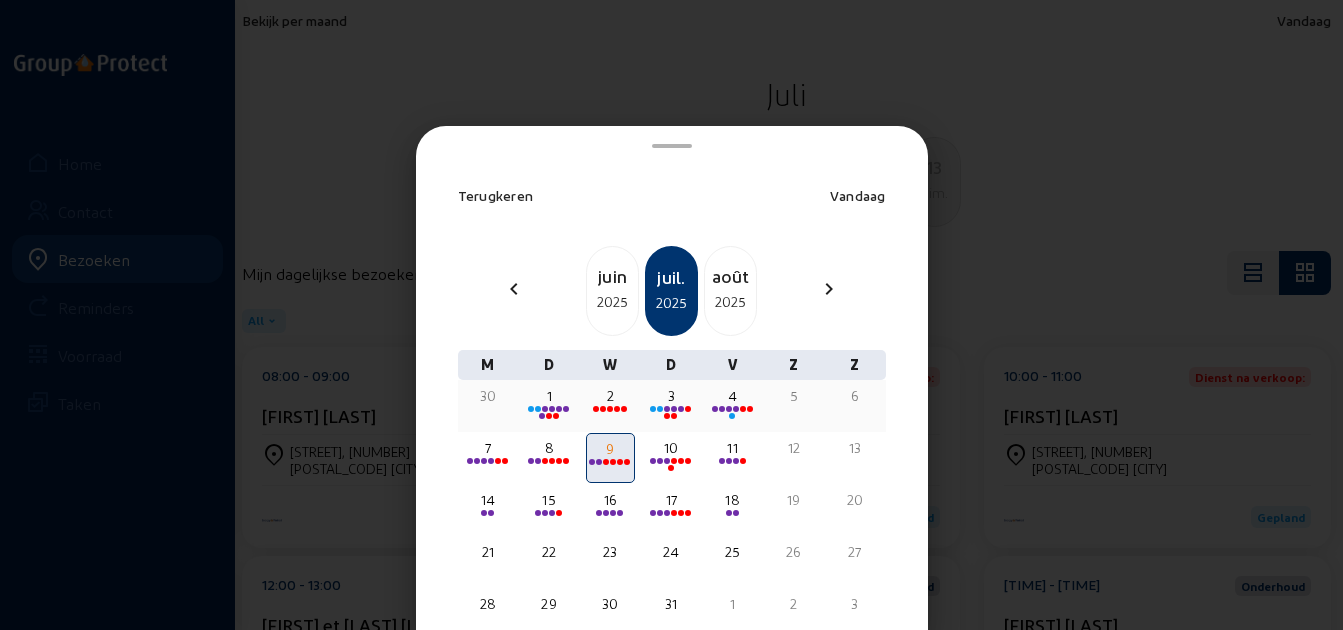 click on "30" at bounding box center (488, 406) 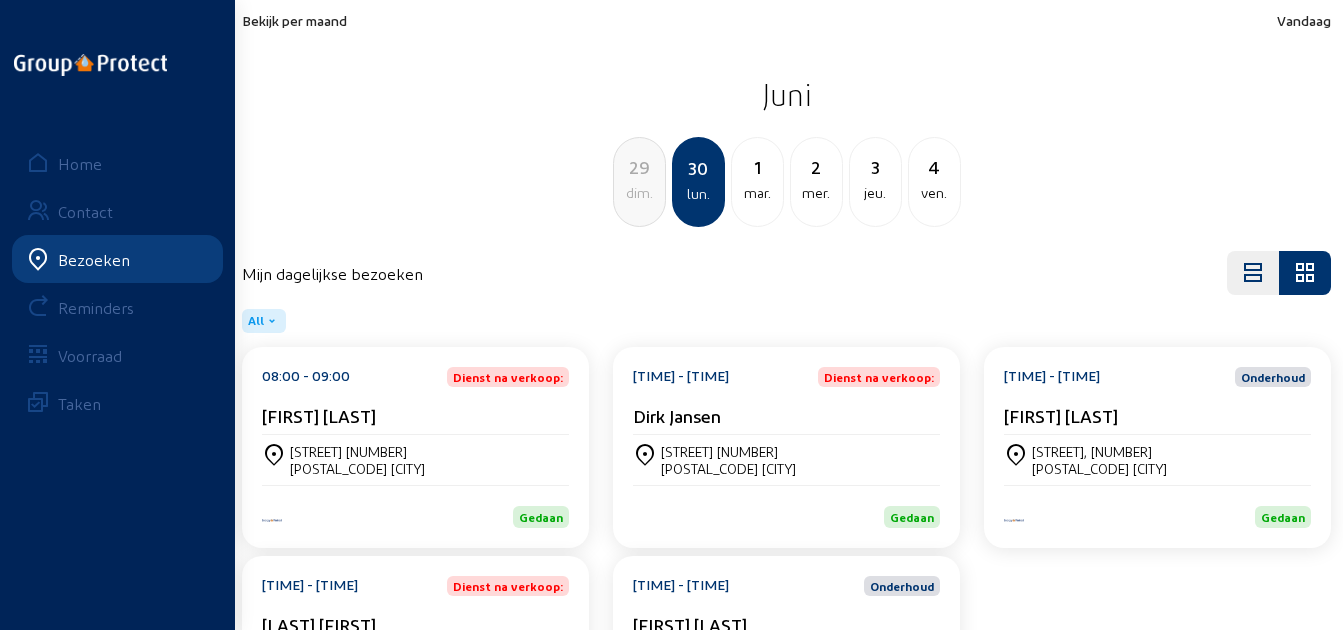 click on "[FIRST] [LAST]" at bounding box center [319, 415] 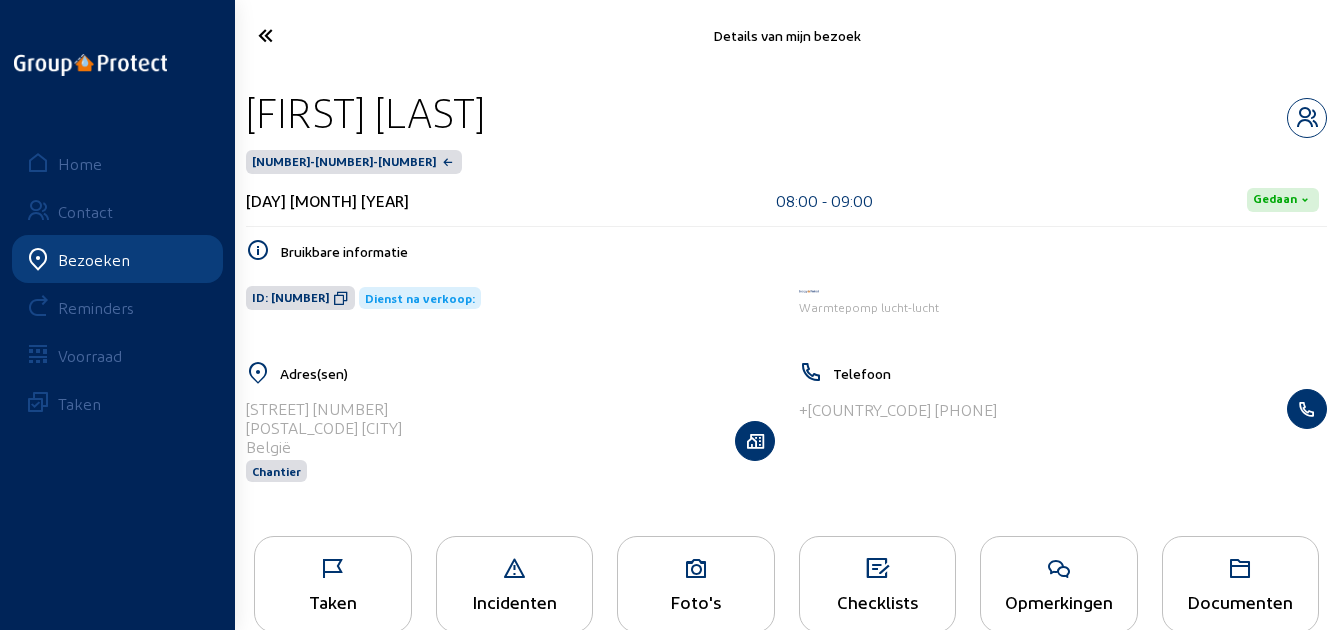 click at bounding box center [323, 35] 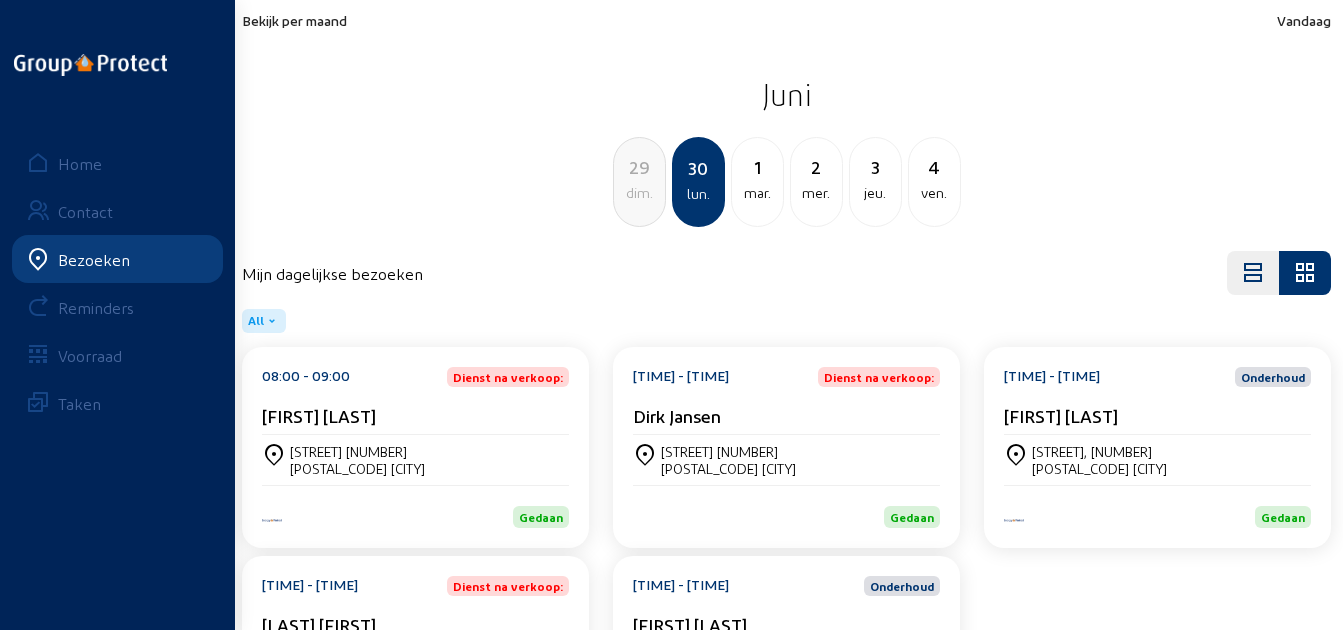 click on "Bekijk per maand" at bounding box center [294, 20] 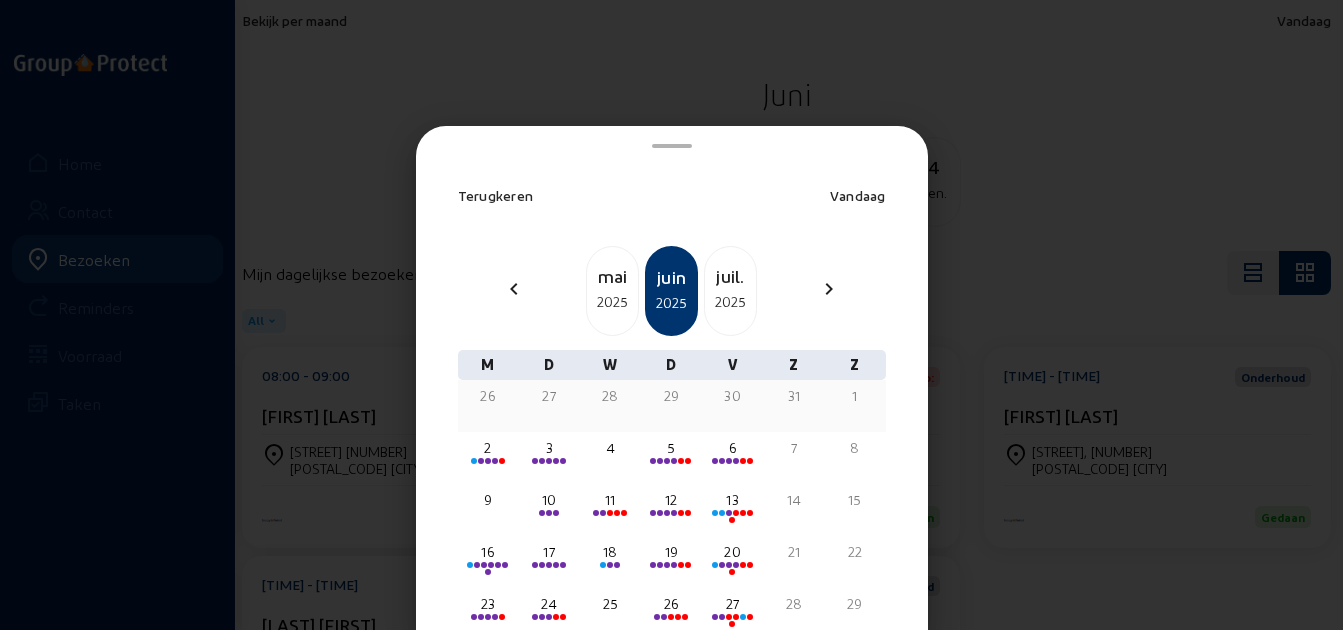 click on "28" at bounding box center (488, 396) 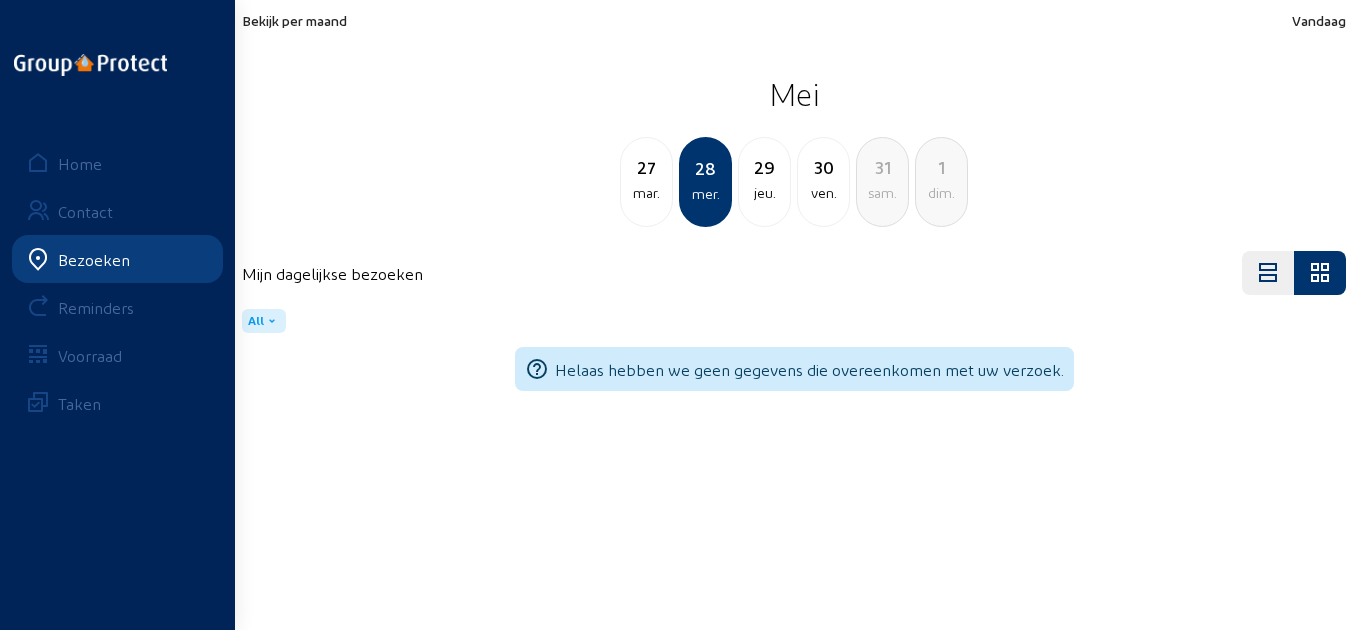 click on "29" at bounding box center [646, 167] 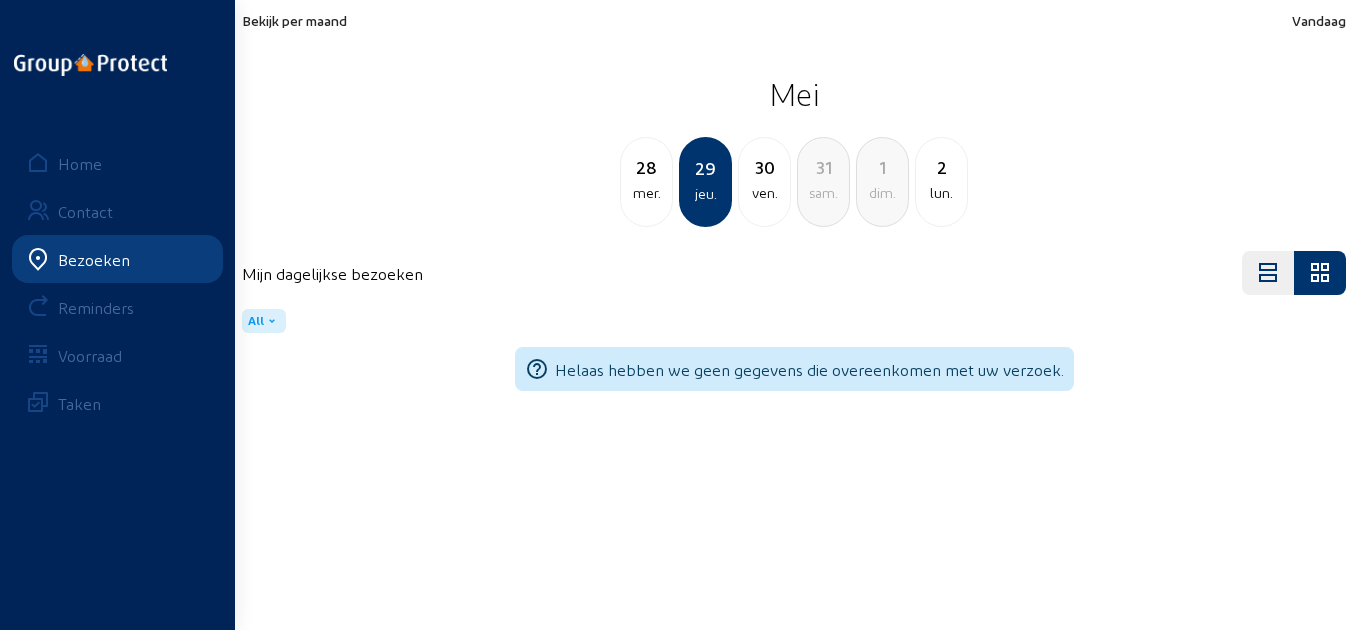 click on "30" at bounding box center [646, 167] 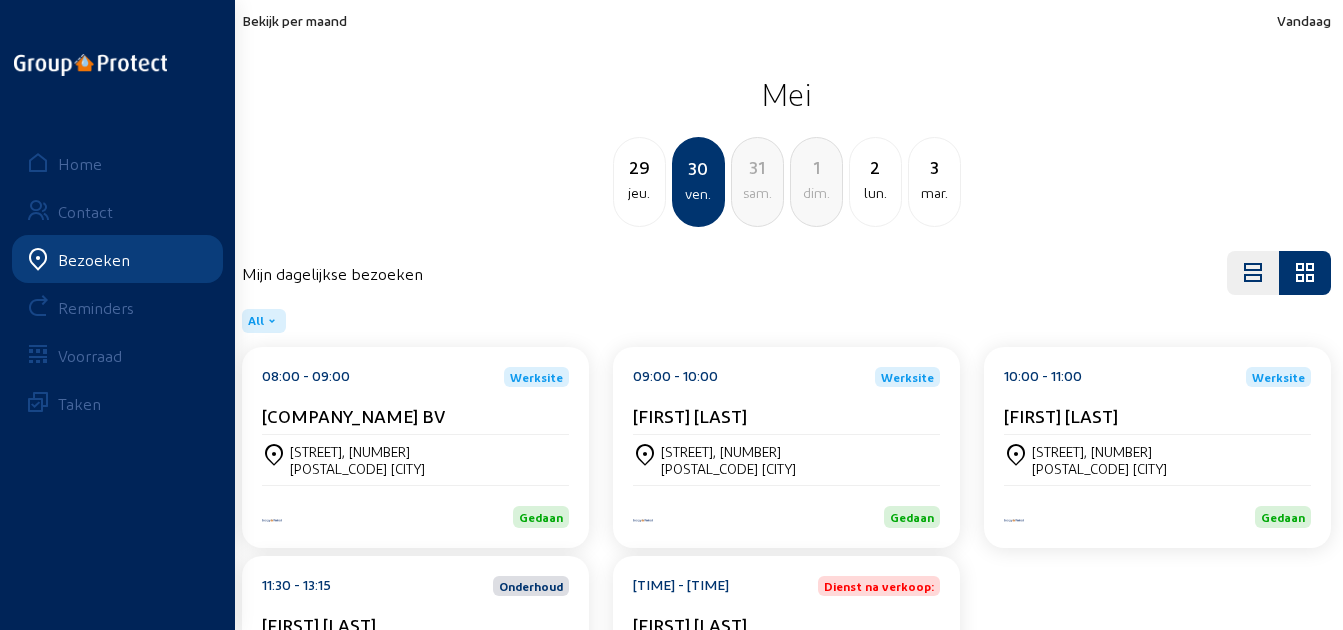 click on "Bekijk per maand" at bounding box center (294, 20) 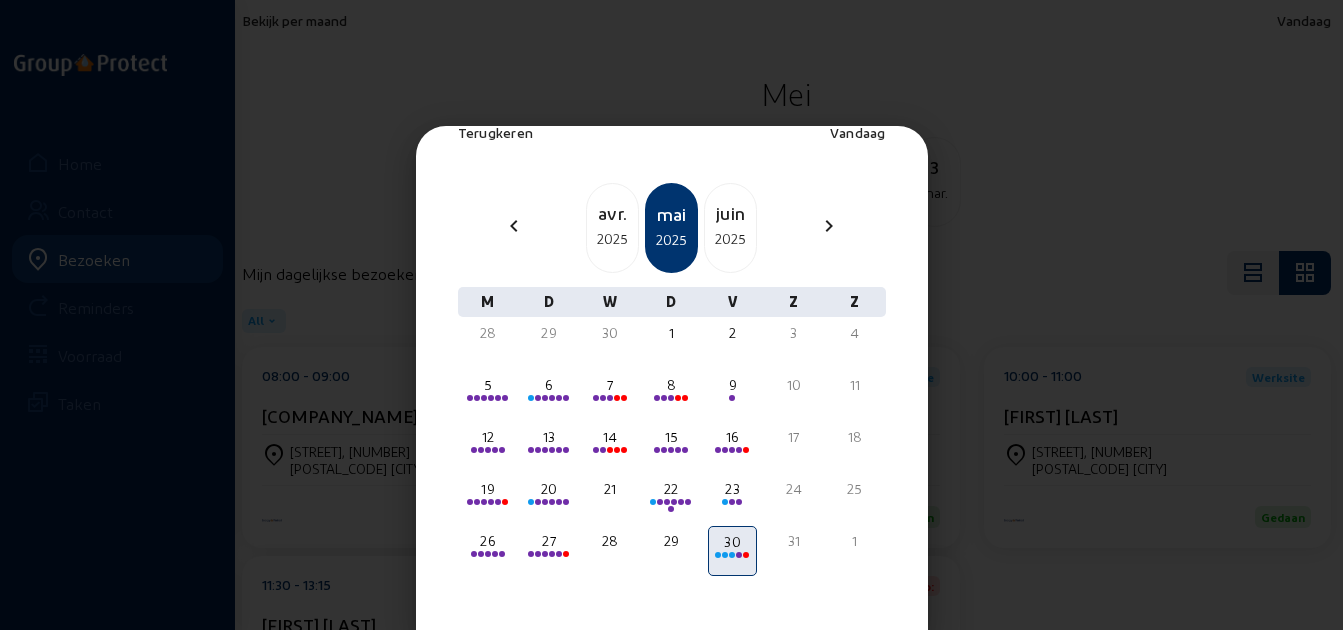 scroll, scrollTop: 83, scrollLeft: 0, axis: vertical 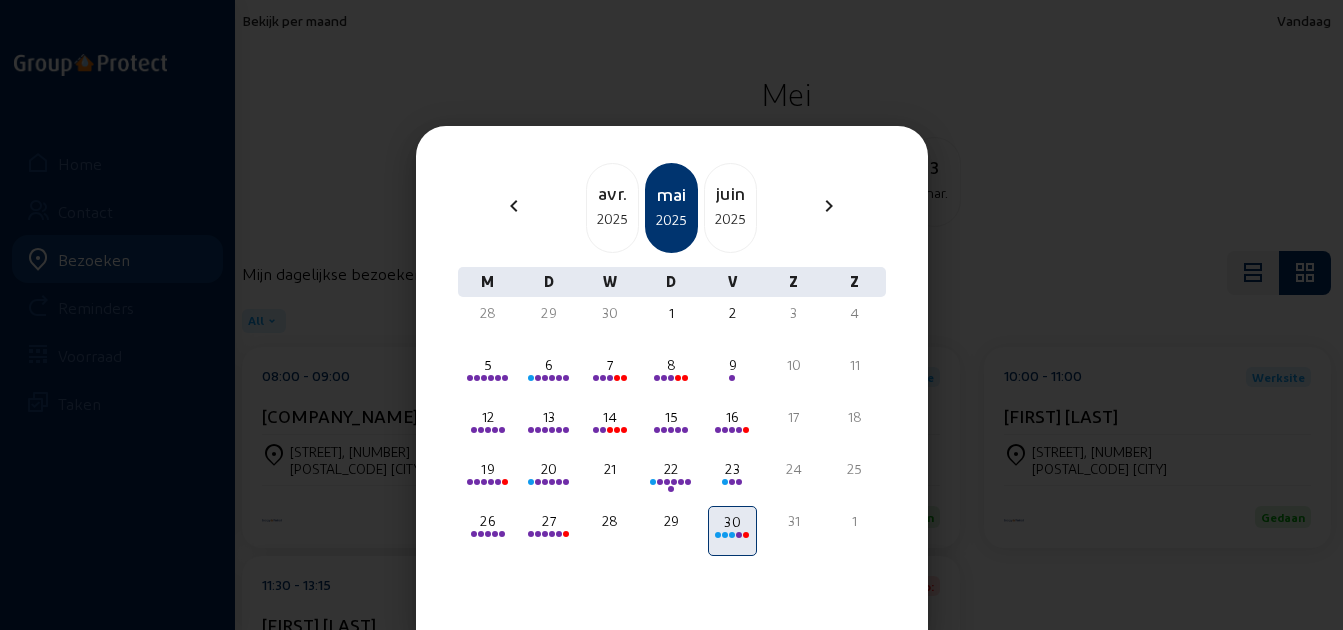 click on "Terugkeren   Vandaag  chevron_left [MONTH] [YEAR] [MONTH] [YEAR] [MONTH] [YEAR] chevron_right  M   D   W   D   V   Z   Z   28   29   30   1   2   3   4   5   6   7   8   9   10   11   12   13   14   15   16   17   18   19   20   21   22   23   24   25   26   27   28   29   30   31   1" at bounding box center (672, 378) 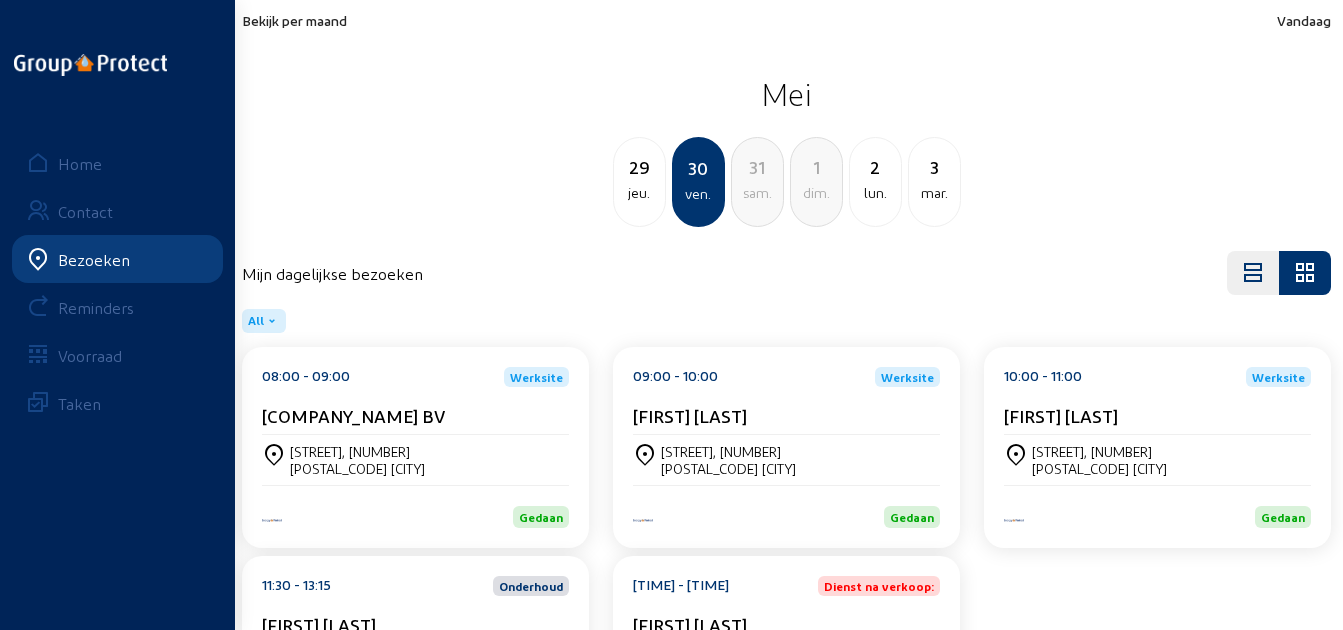 click on "Bekijk per maand" at bounding box center (294, 20) 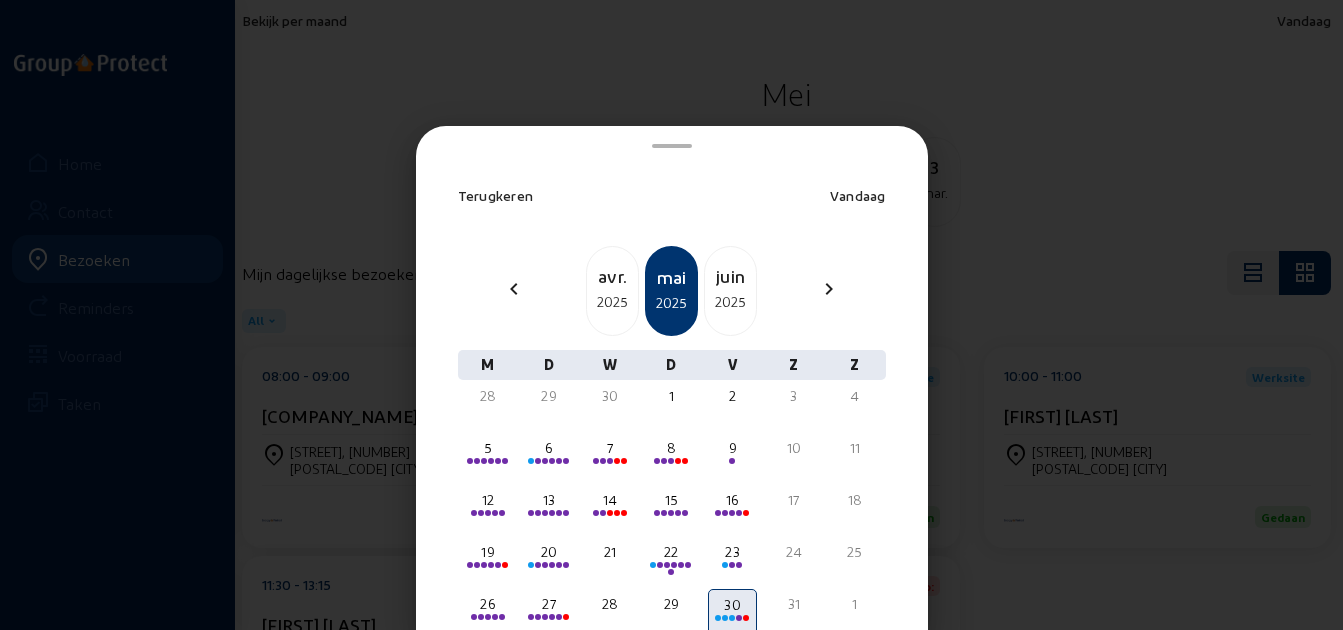 click on "juin" at bounding box center [612, 276] 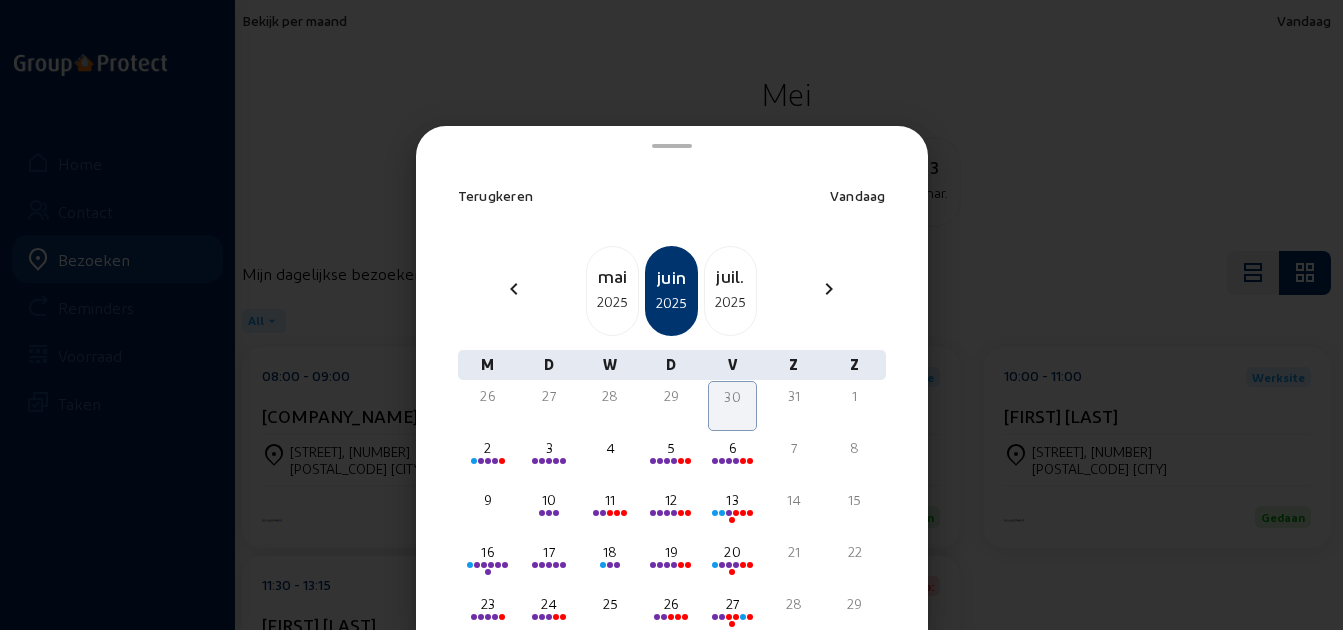 click at bounding box center (671, 315) 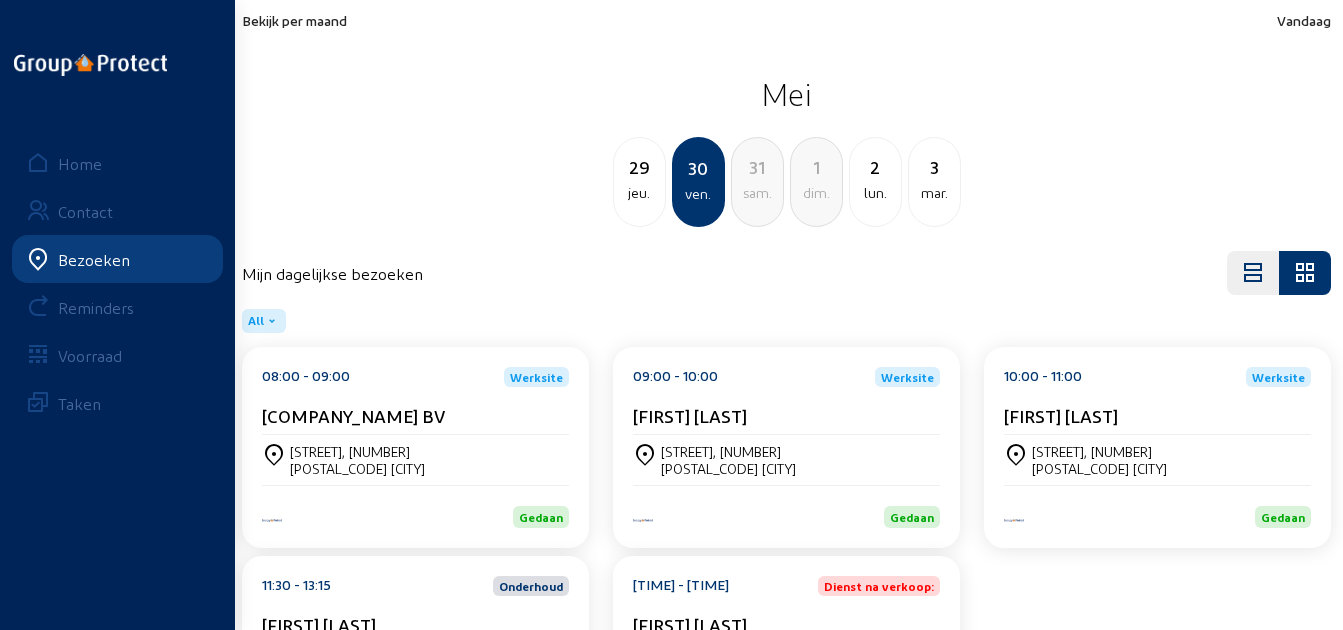 click on "Bekijk per maand   Vandaag  [MONTH]  [NUMBER] [DAY]. [NUMBER] [DAY]. [NUMBER] [DAY]. [NUMBER] [DAY]. [NUMBER] [DAY]. [NUMBER] [DAY]. [NUMBER] [DAY]." at bounding box center (786, 119) 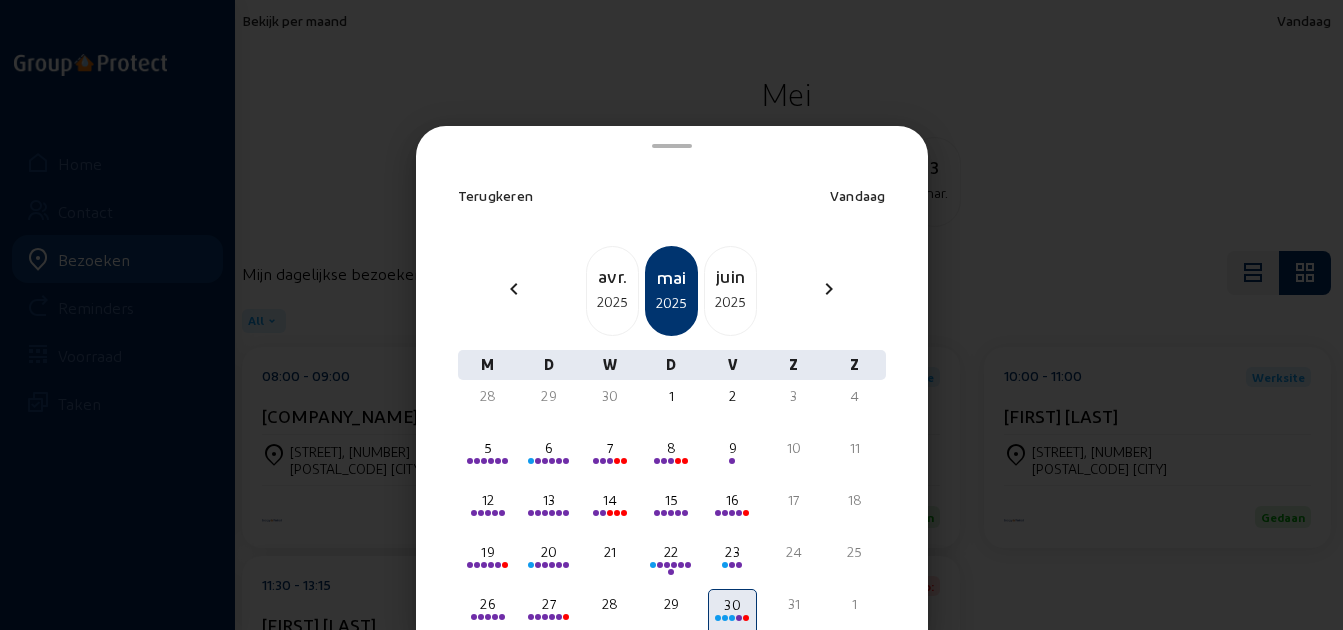 click on "juin" at bounding box center (612, 276) 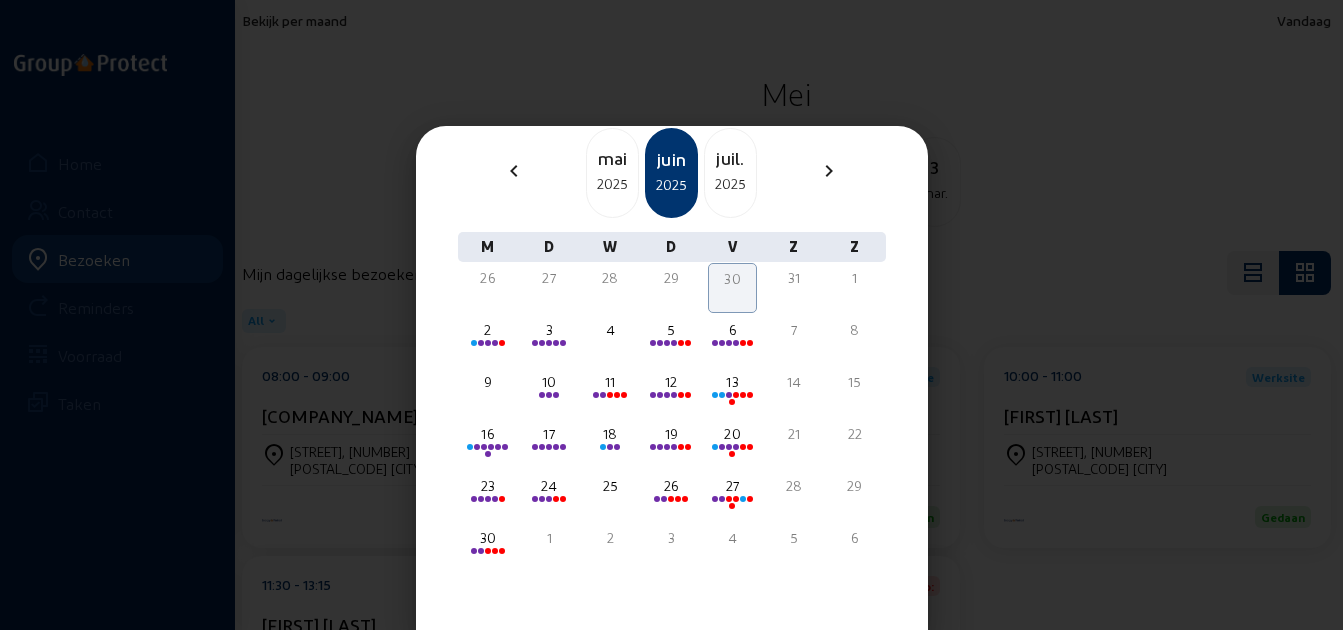 scroll, scrollTop: 125, scrollLeft: 0, axis: vertical 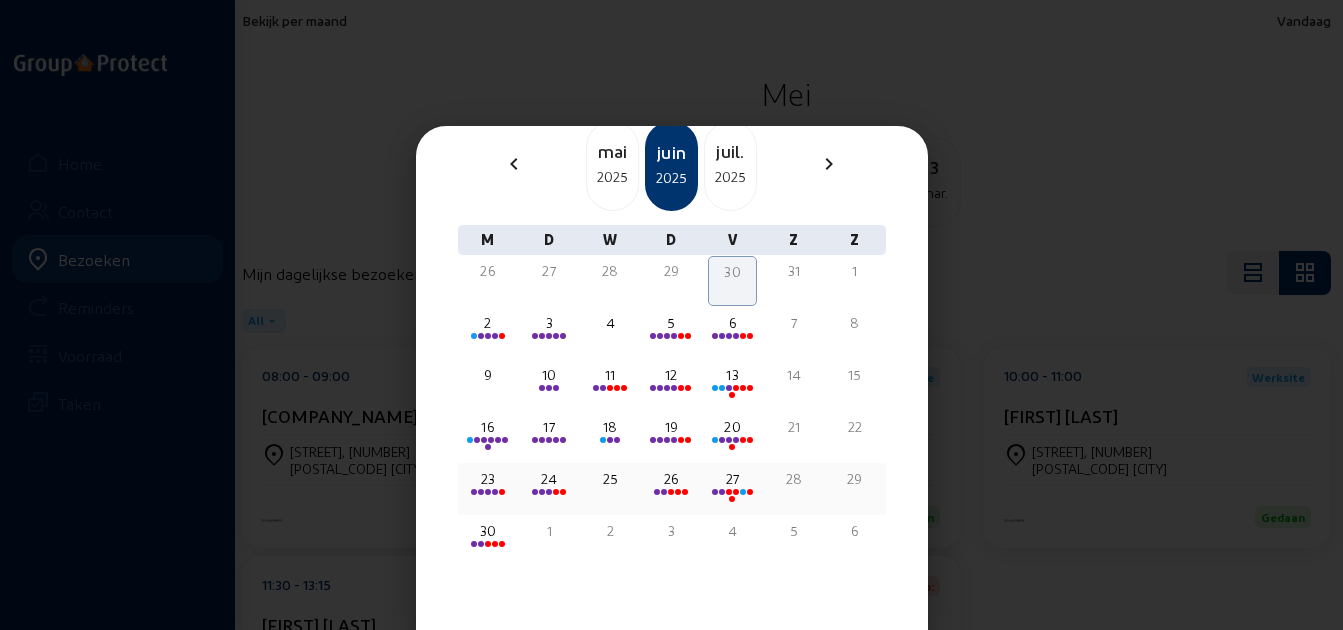 click on "27" at bounding box center [488, 323] 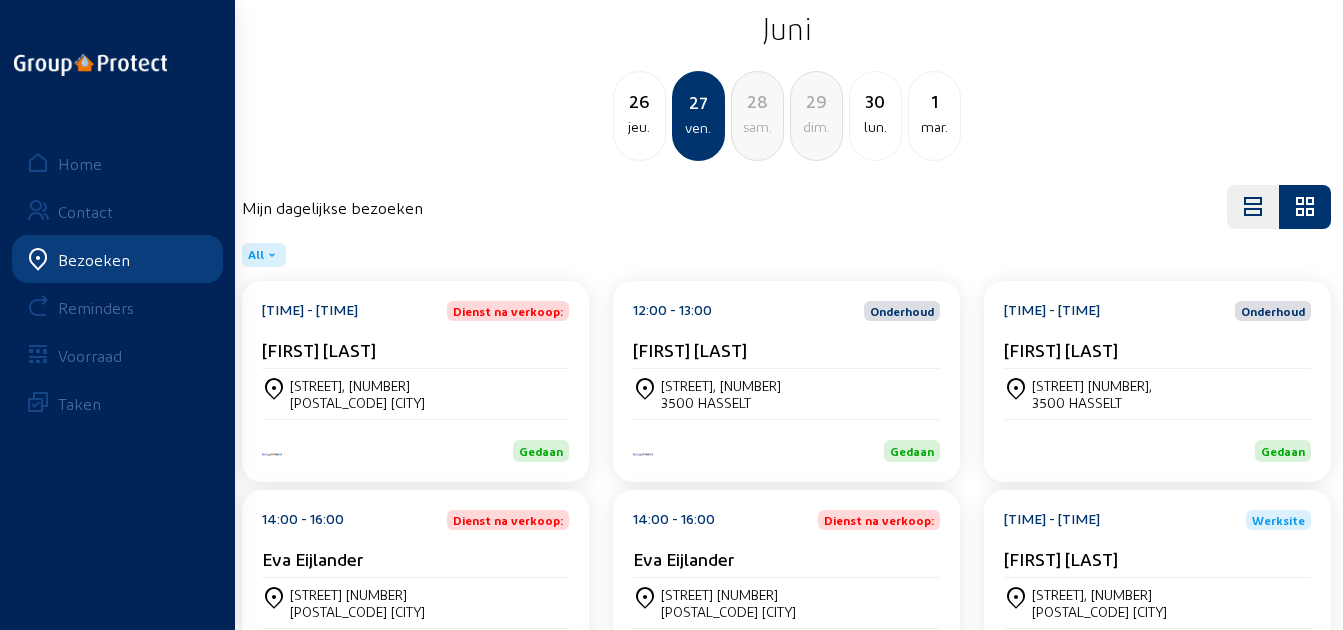 scroll, scrollTop: 100, scrollLeft: 0, axis: vertical 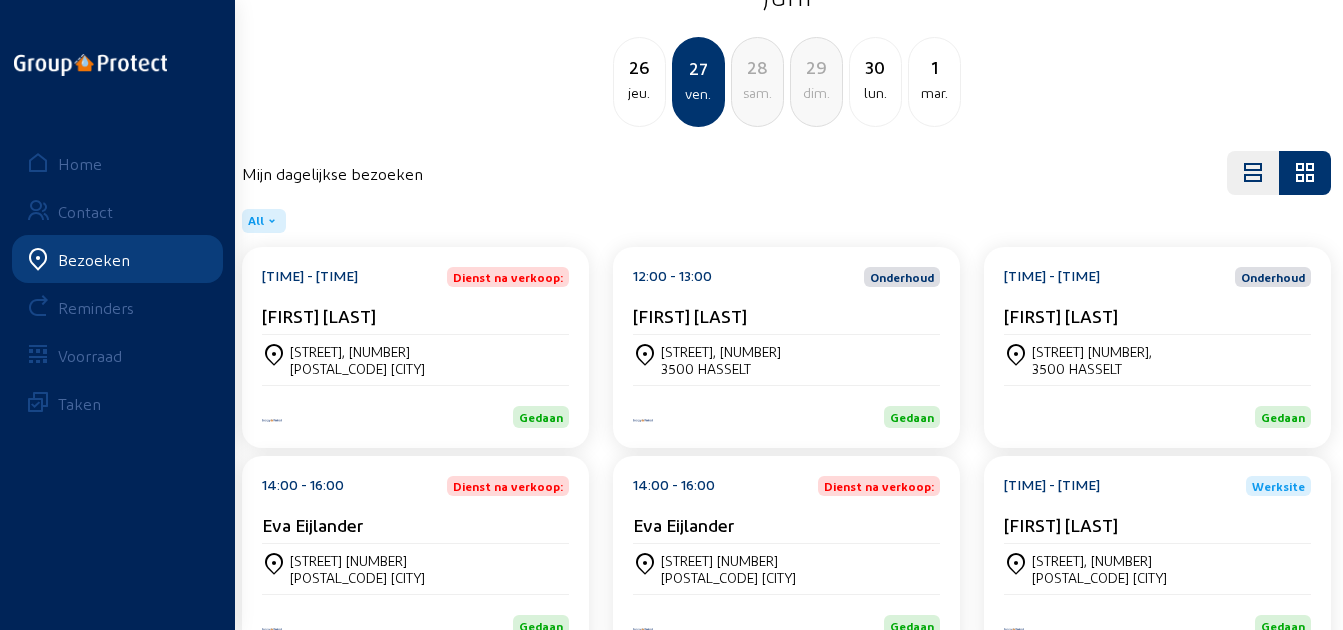 click on "lun." at bounding box center [639, 93] 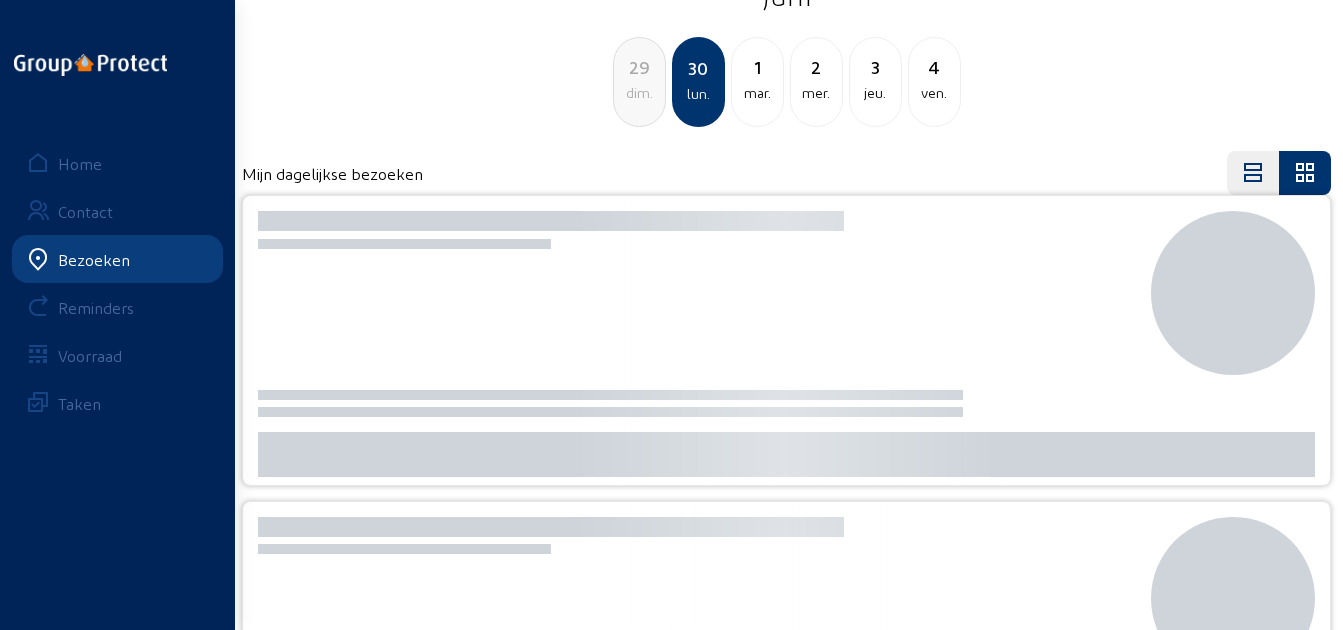 scroll, scrollTop: 0, scrollLeft: 0, axis: both 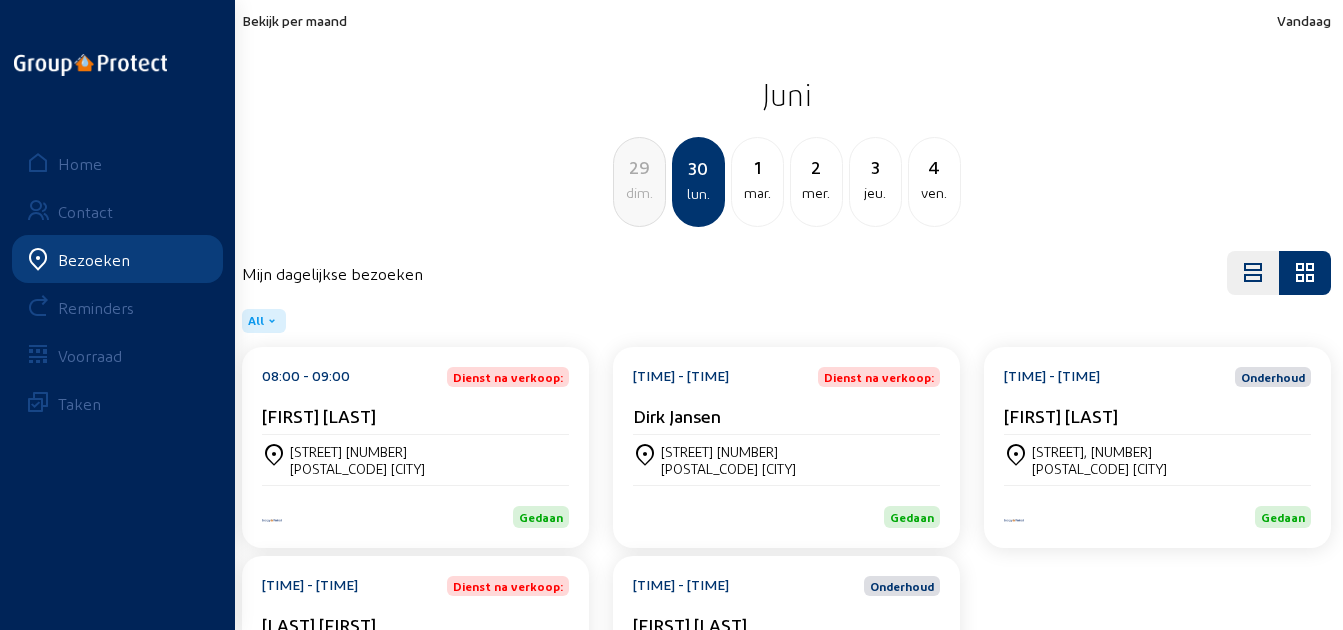 click on "[FIRST] [LAST]" at bounding box center [415, 415] 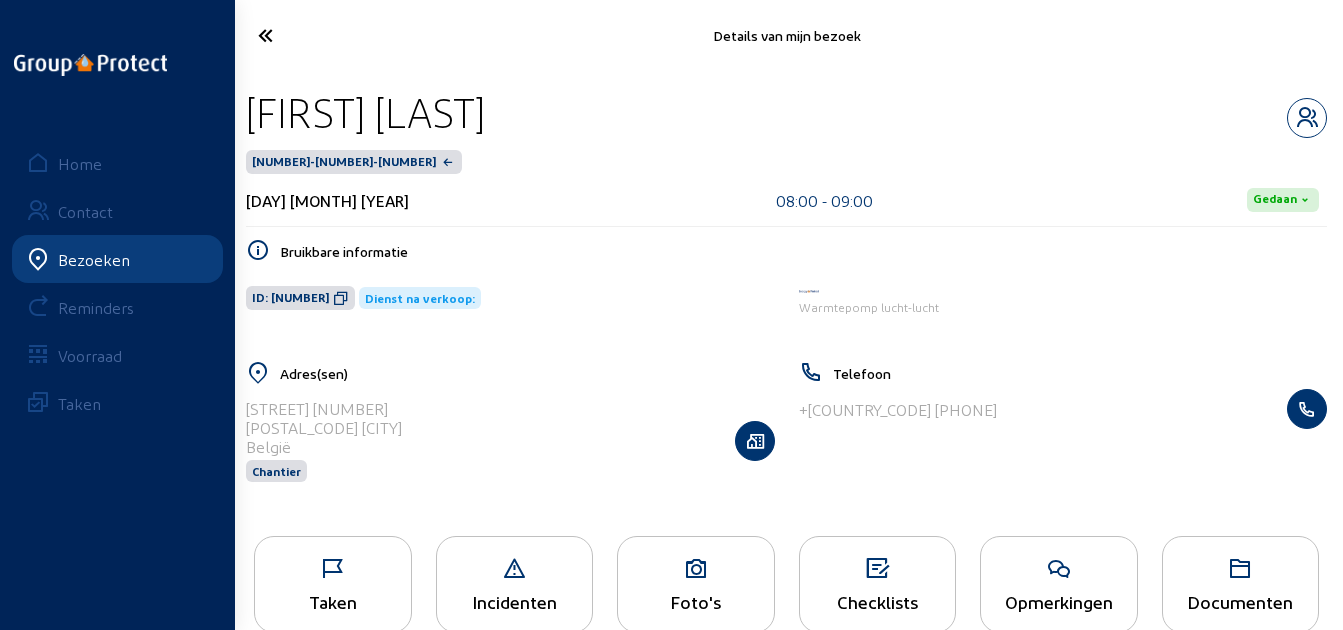 drag, startPoint x: 613, startPoint y: 113, endPoint x: 246, endPoint y: 107, distance: 367.04904 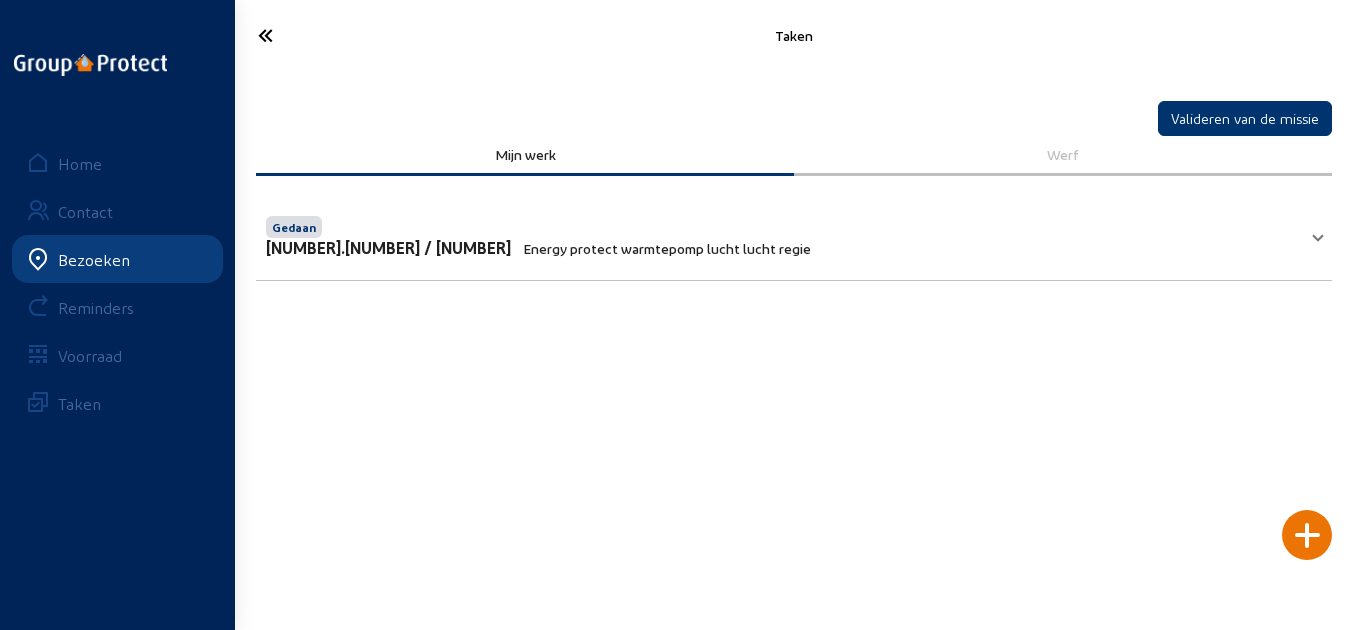 click on "Gedaan [NUMBER].[NUMBER] / [NUMBER] Energy protect warmtepomp lucht lucht regie" at bounding box center [794, 234] 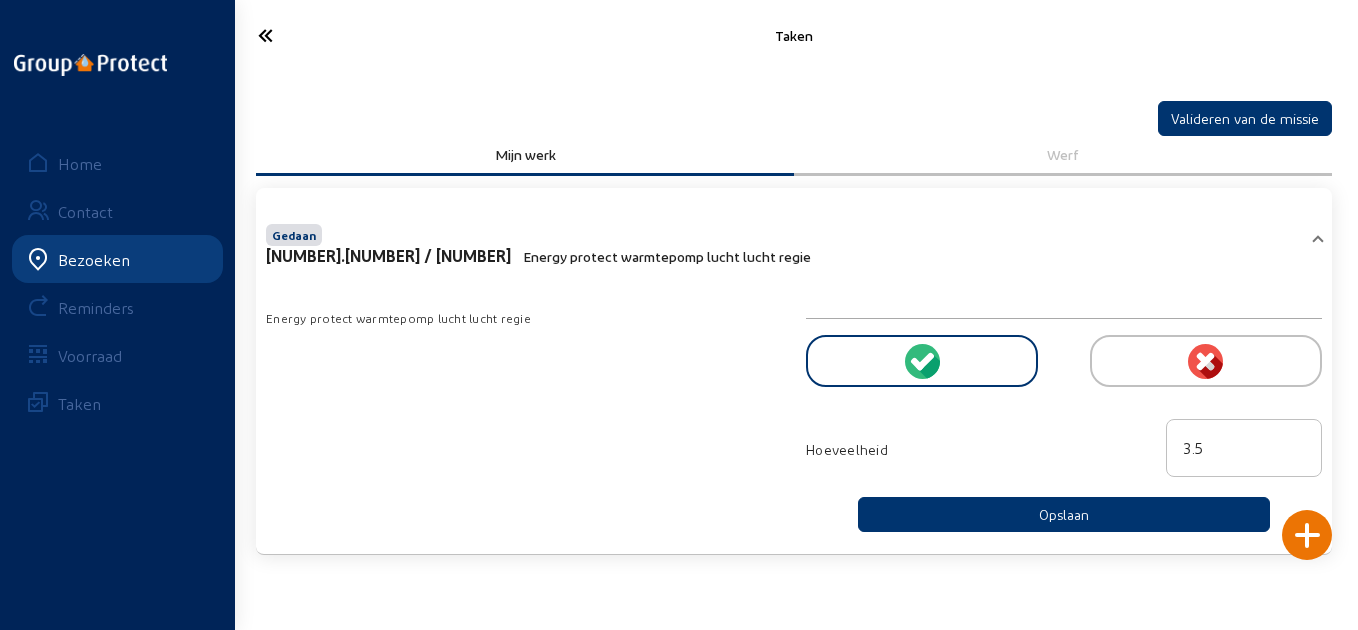 click at bounding box center (324, 35) 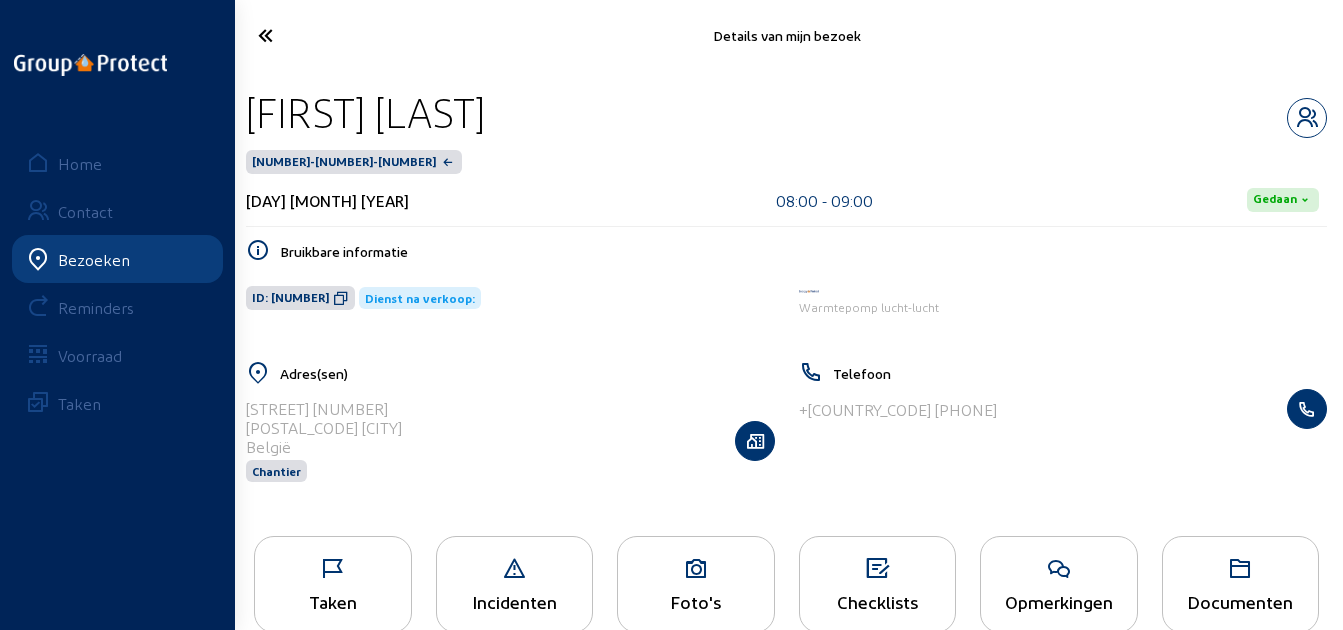 scroll, scrollTop: 41, scrollLeft: 0, axis: vertical 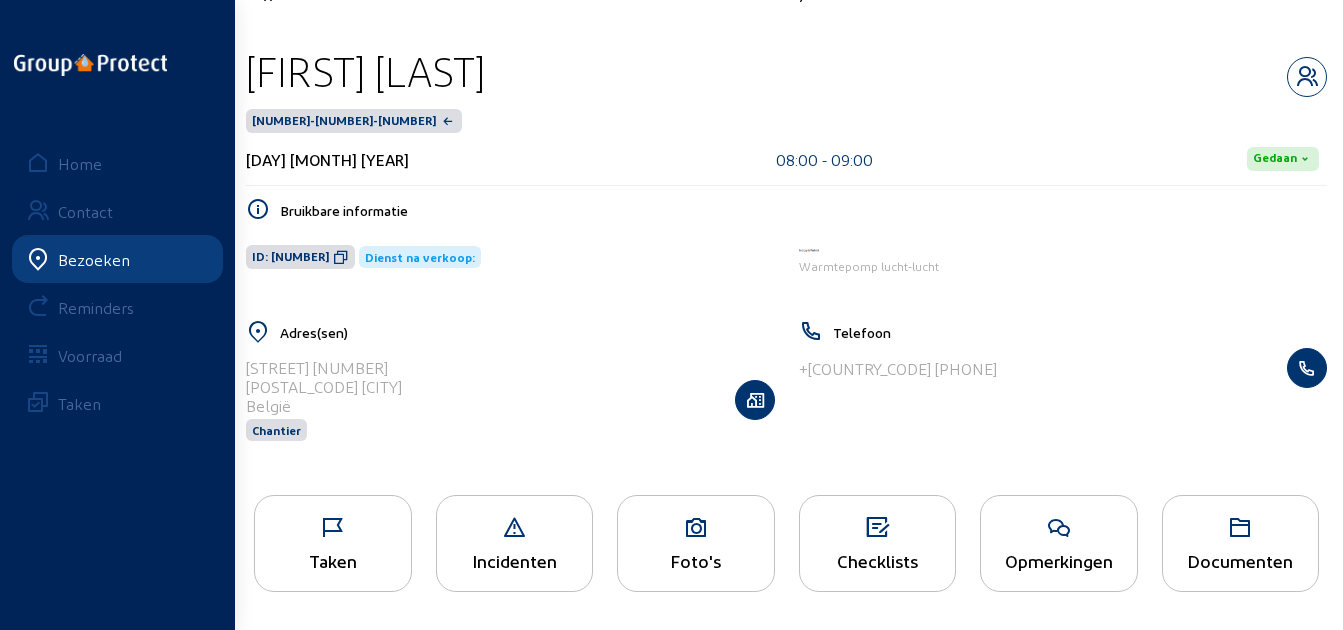 click at bounding box center (1059, 528) 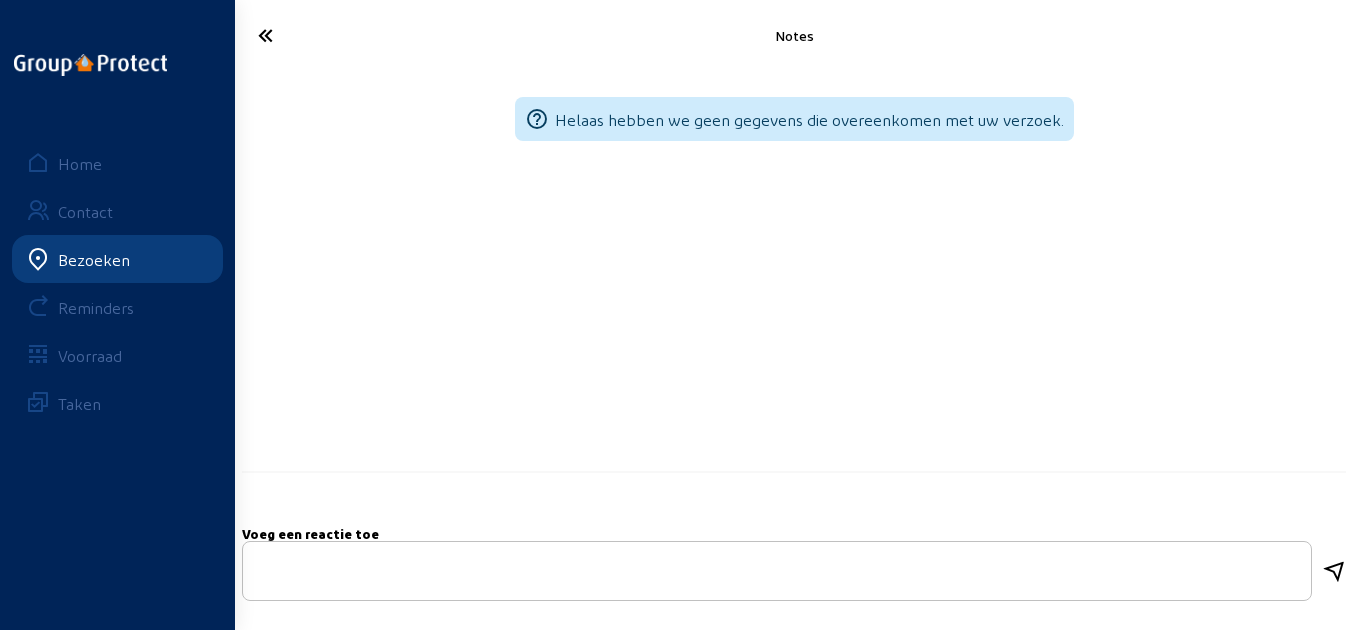 click at bounding box center (324, 35) 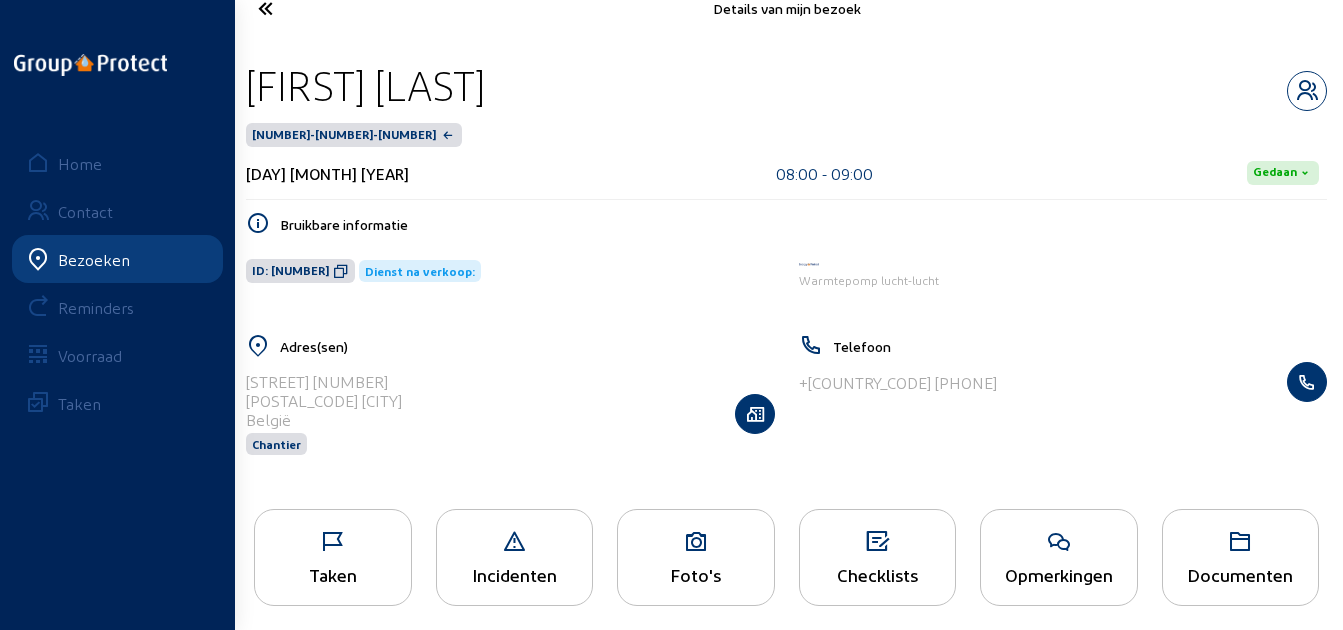 scroll, scrollTop: 41, scrollLeft: 0, axis: vertical 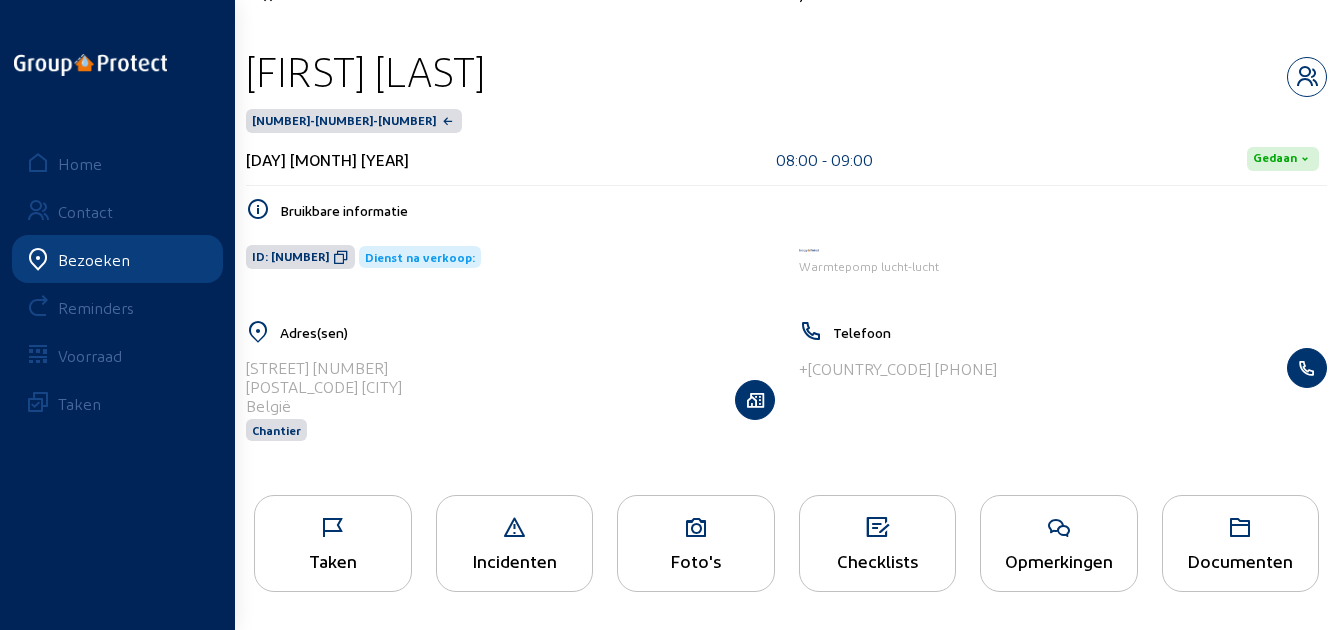 click on "Taken" at bounding box center (333, 543) 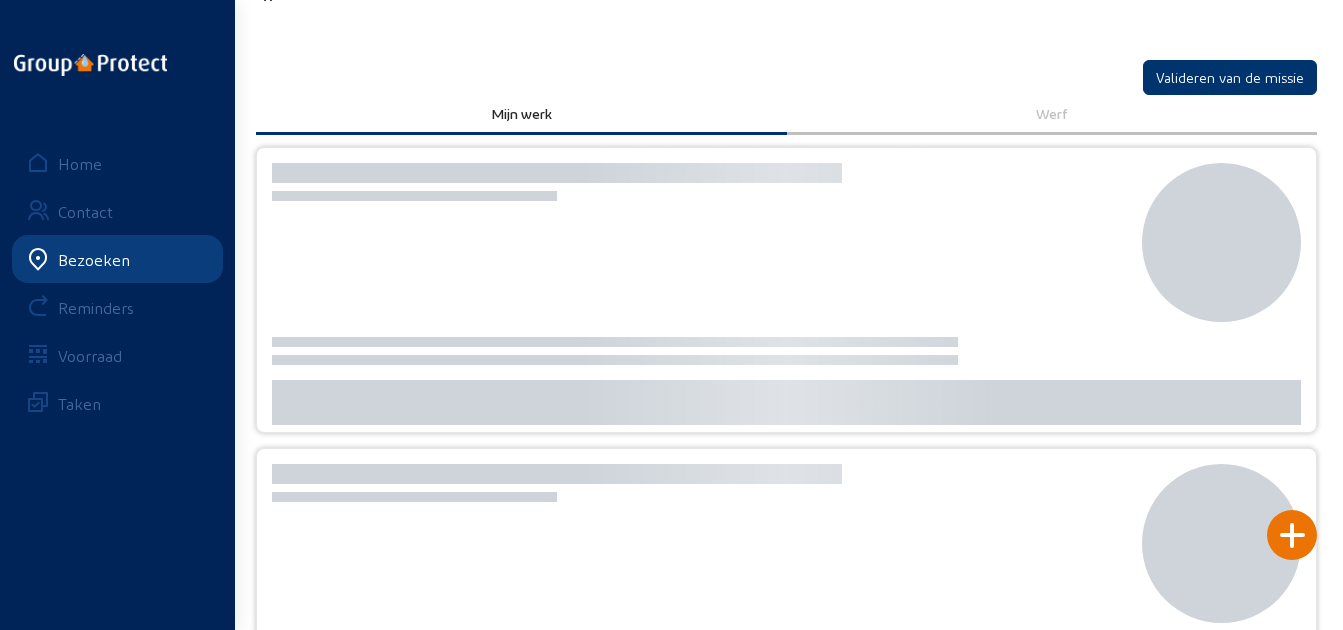 scroll, scrollTop: 0, scrollLeft: 0, axis: both 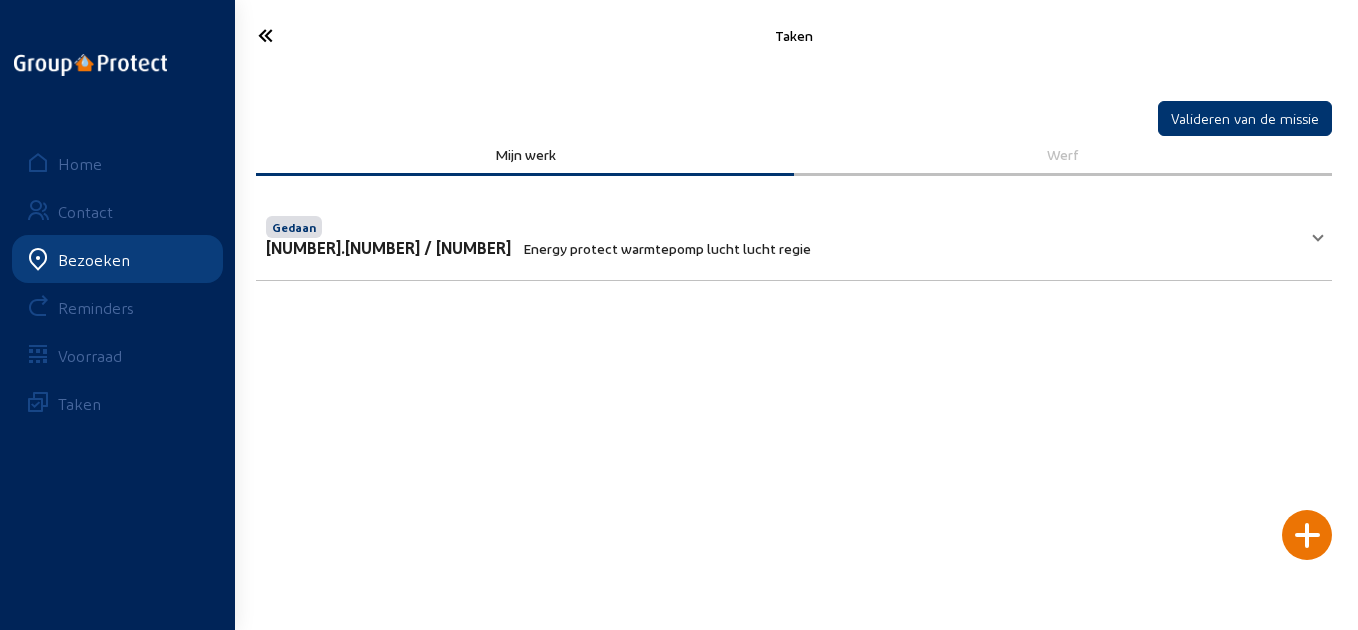 click on "Gedaan [NUMBER].[NUMBER] / [NUMBER] Energy protect warmtepomp lucht lucht regie" at bounding box center [782, 234] 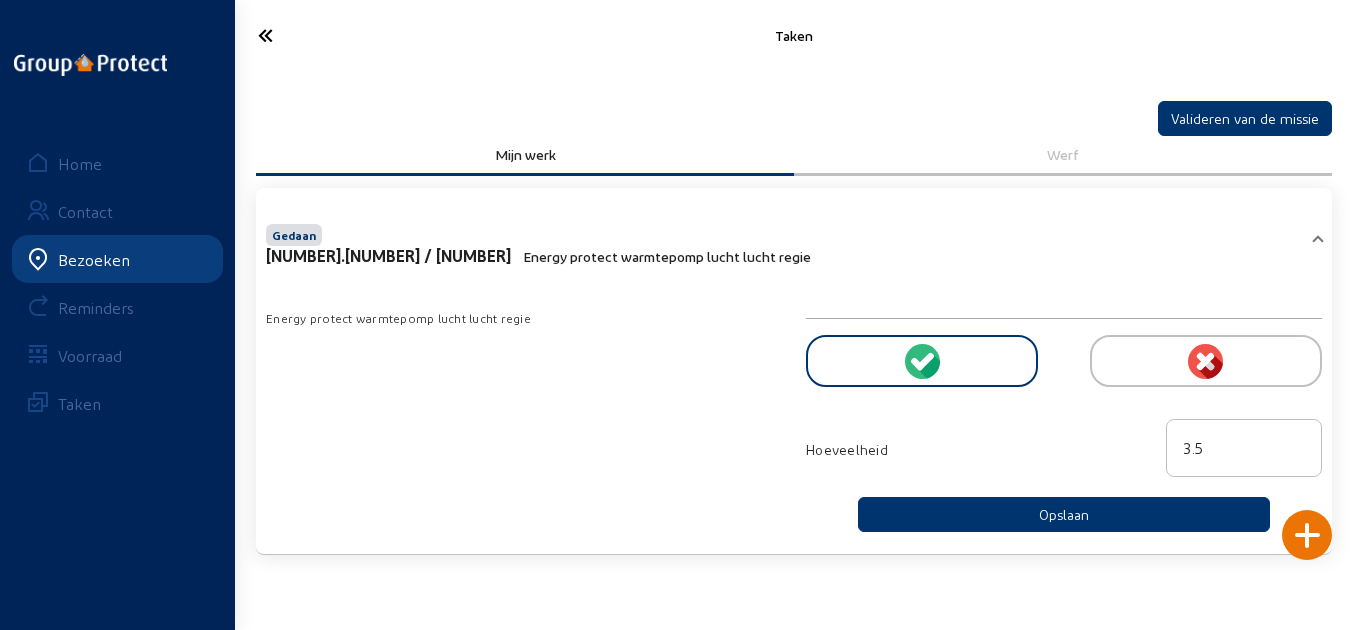 click at bounding box center (324, 35) 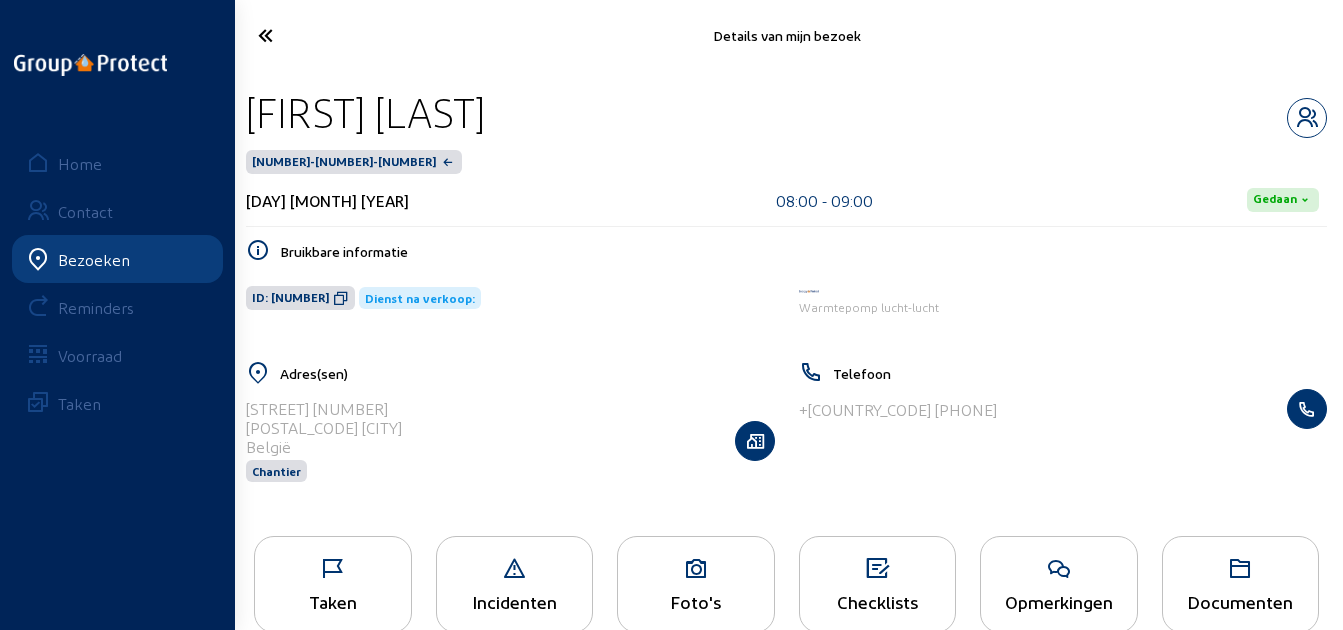 click at bounding box center [323, 35] 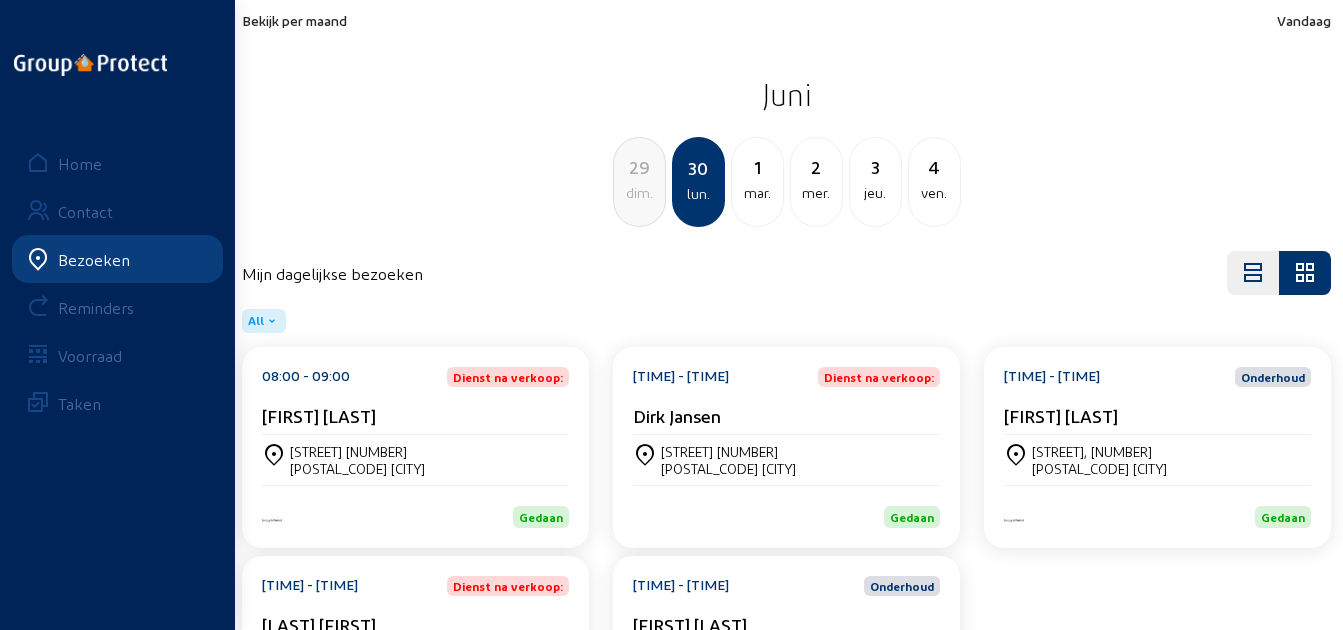 click on "Dirk Jansen" at bounding box center (415, 415) 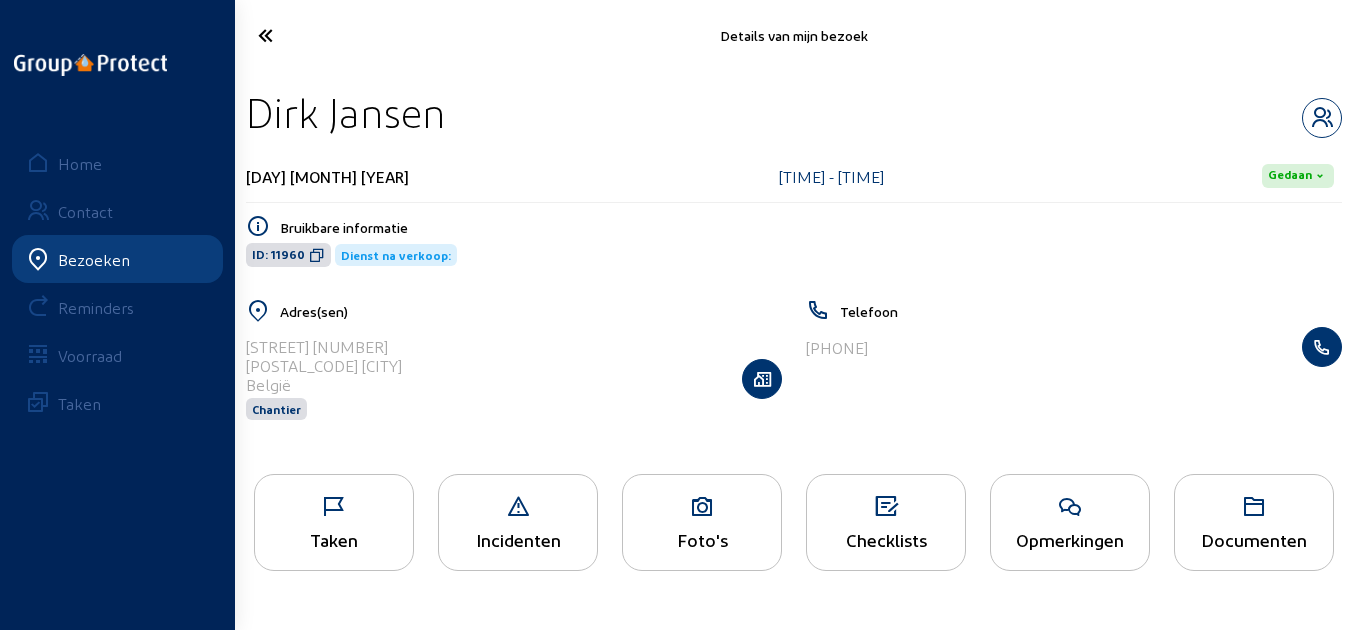 drag, startPoint x: 457, startPoint y: 114, endPoint x: 243, endPoint y: 108, distance: 214.08409 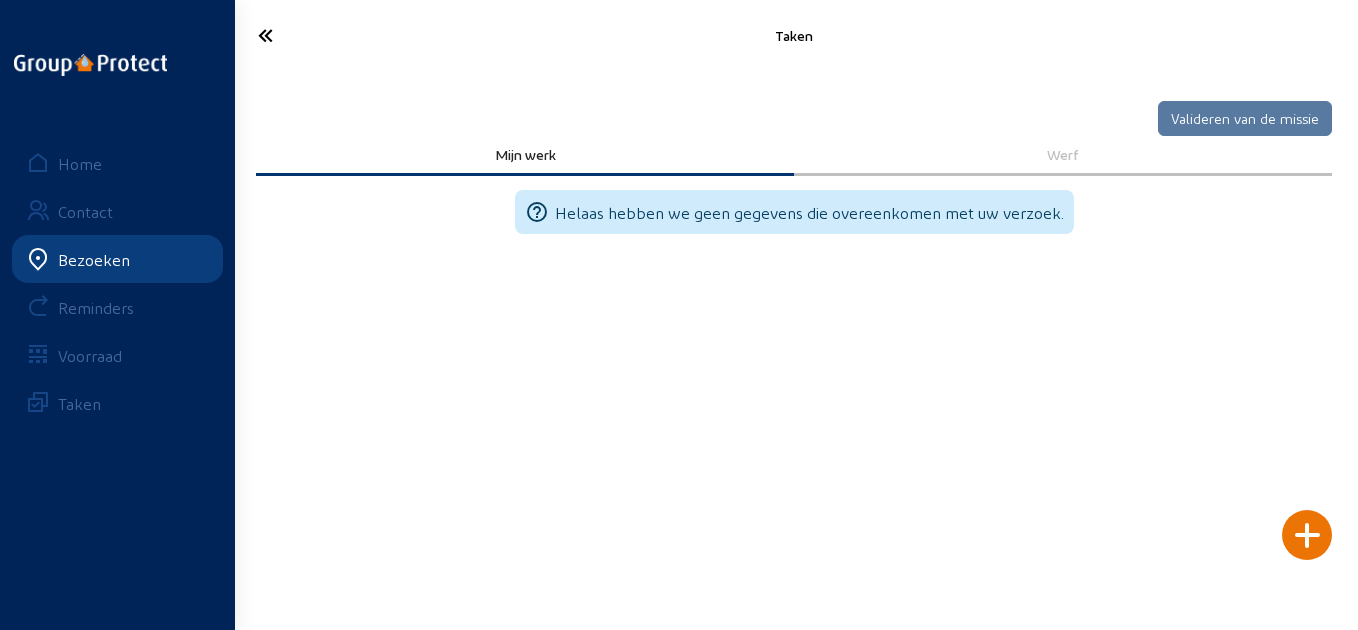 click at bounding box center (1307, 535) 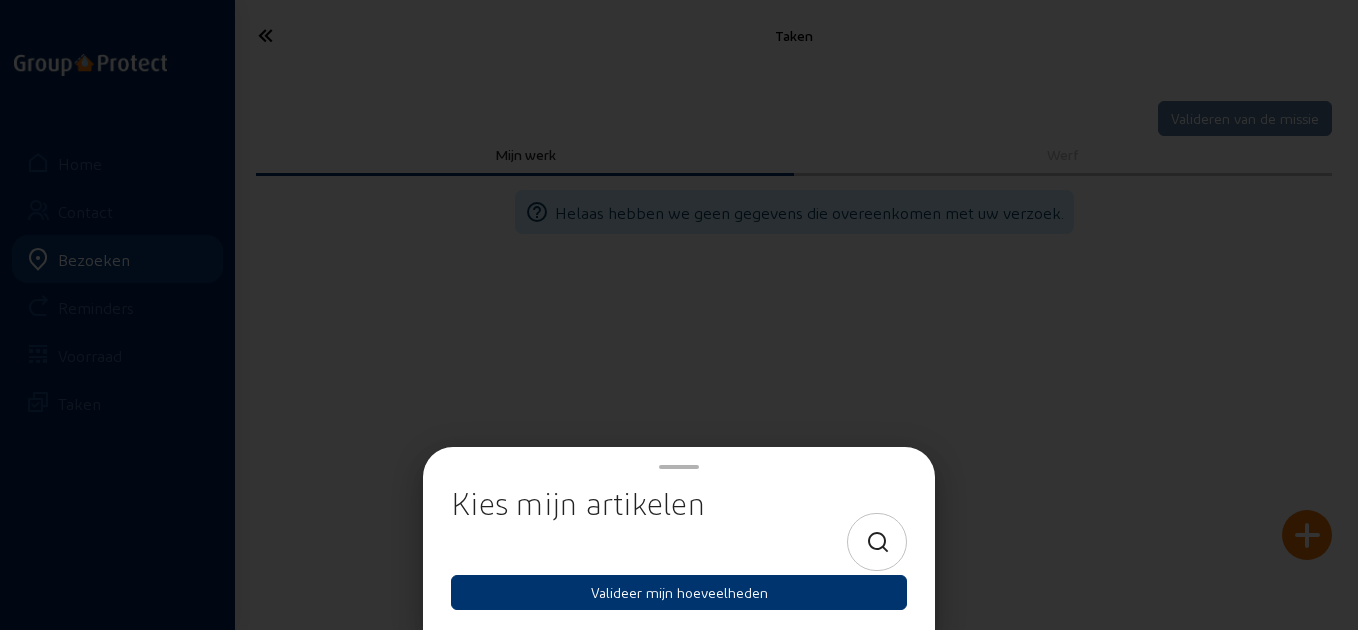 click at bounding box center (877, 542) 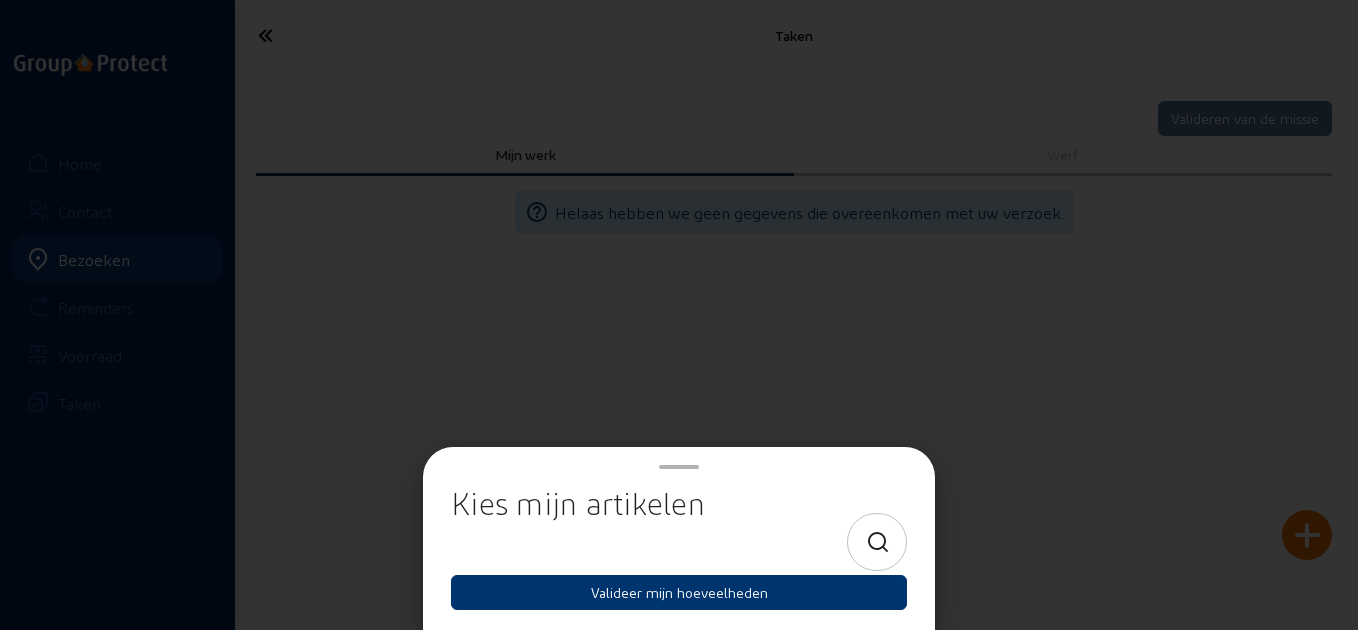 click at bounding box center (878, 543) 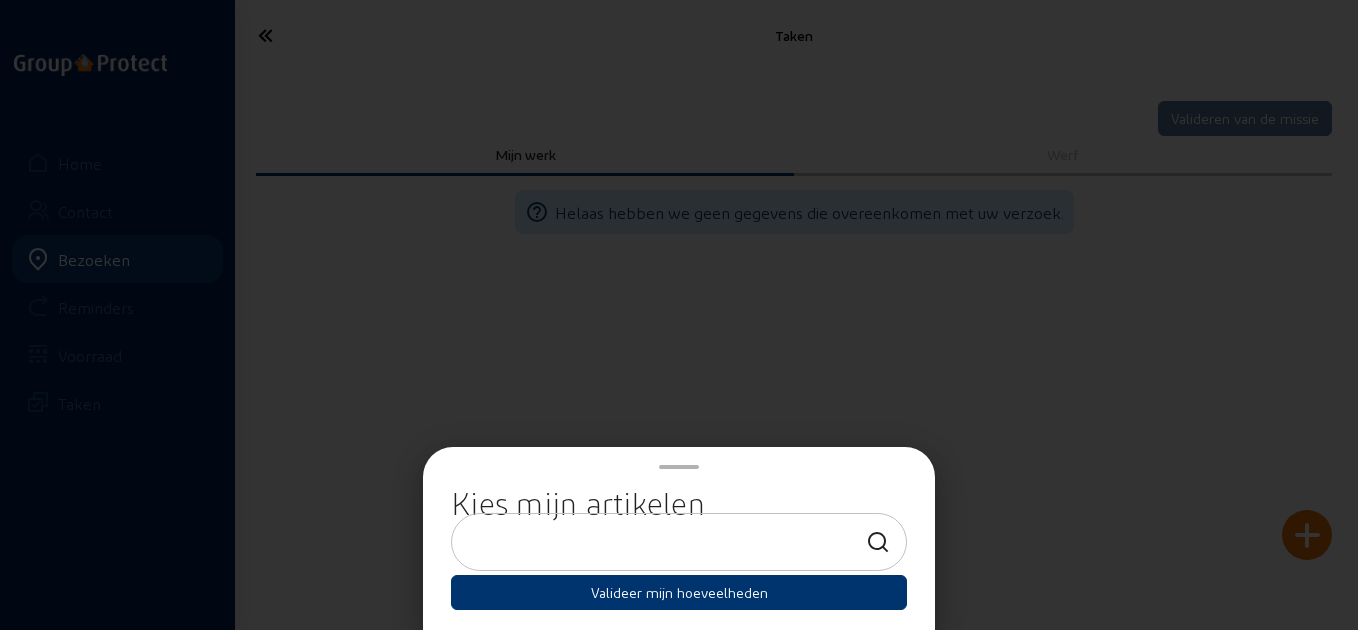 click at bounding box center [661, 542] 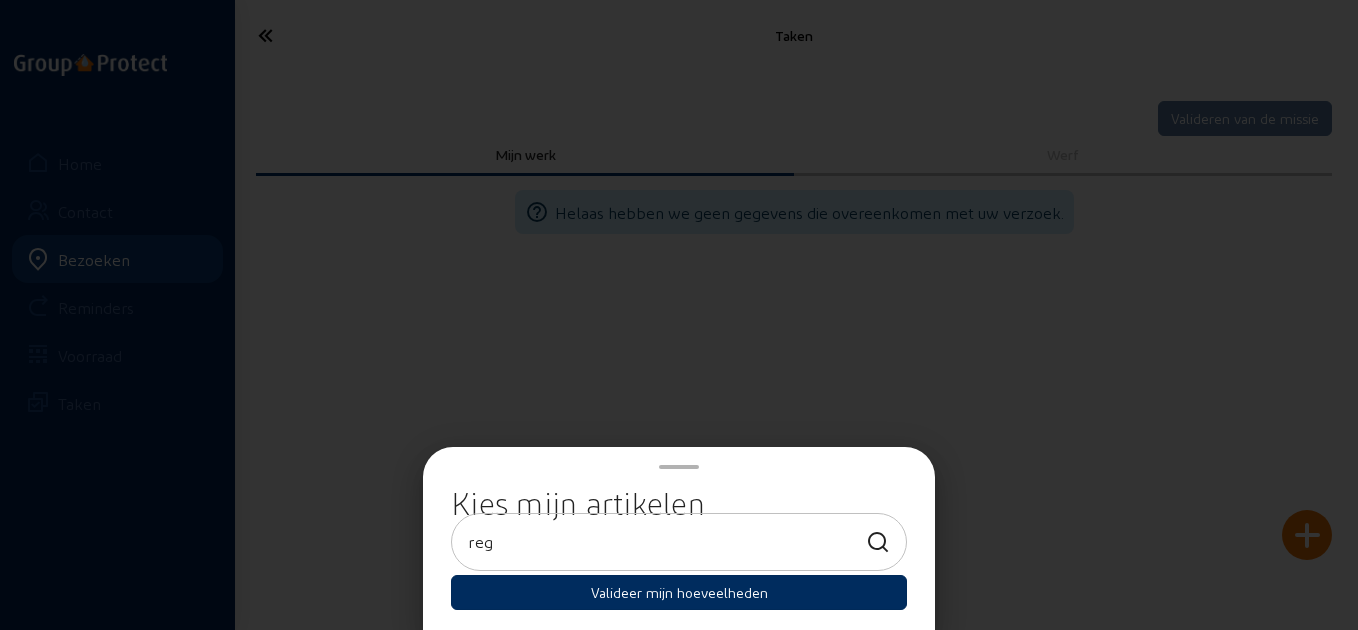 type on "reg" 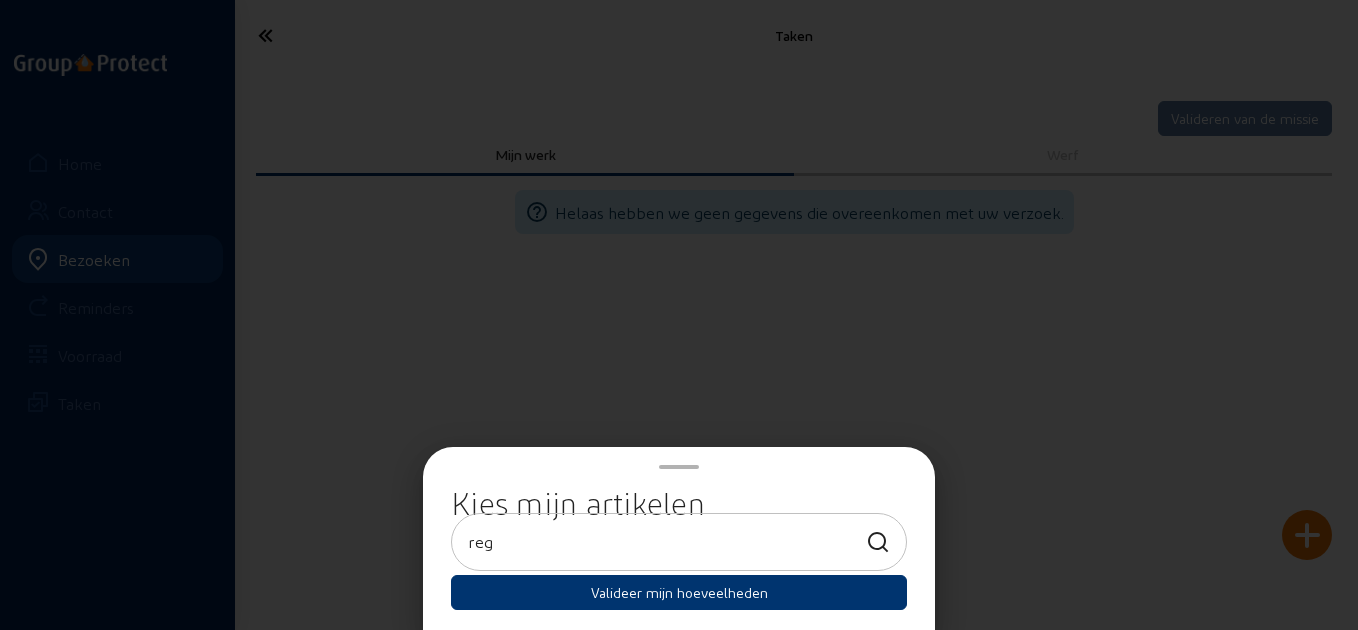 click at bounding box center [878, 543] 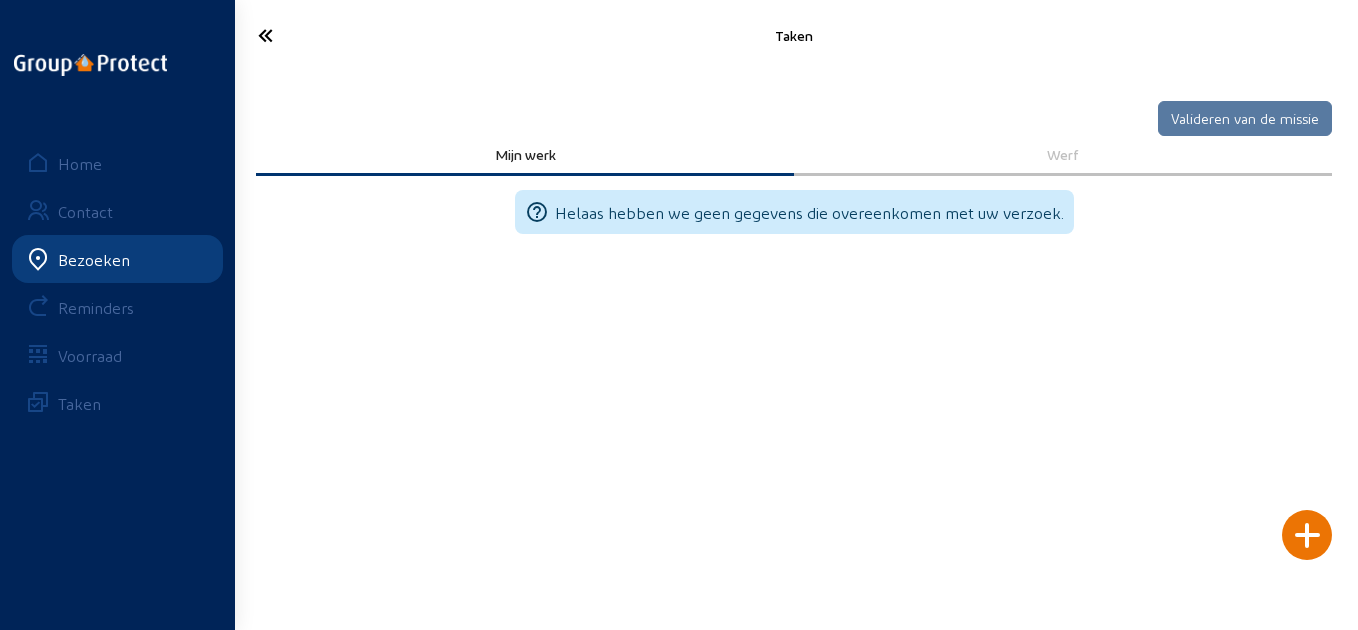 click at bounding box center [324, 35] 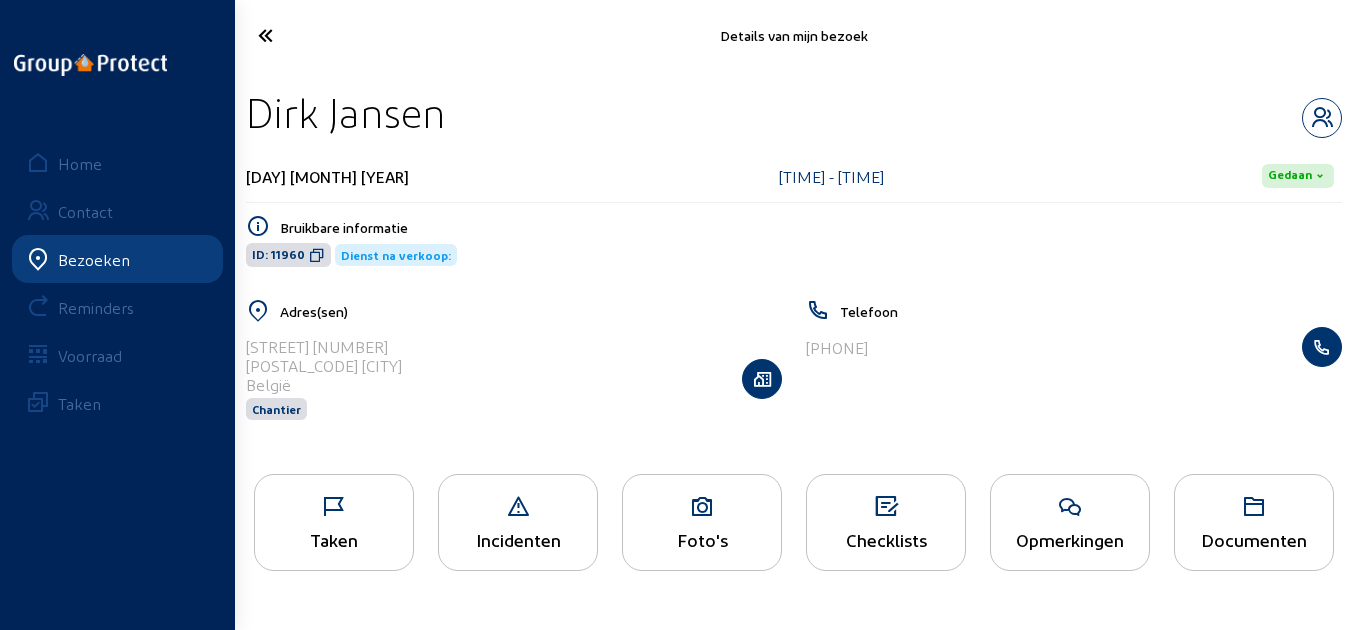 click at bounding box center [1070, 507] 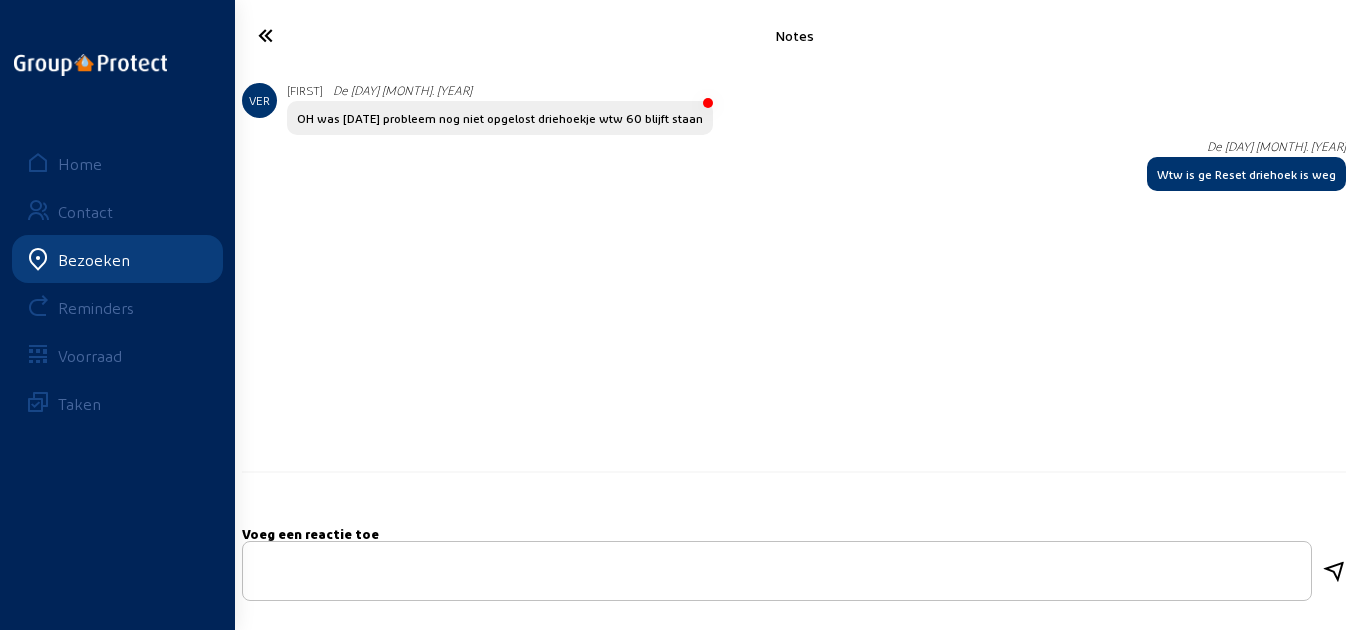 click at bounding box center [324, 35] 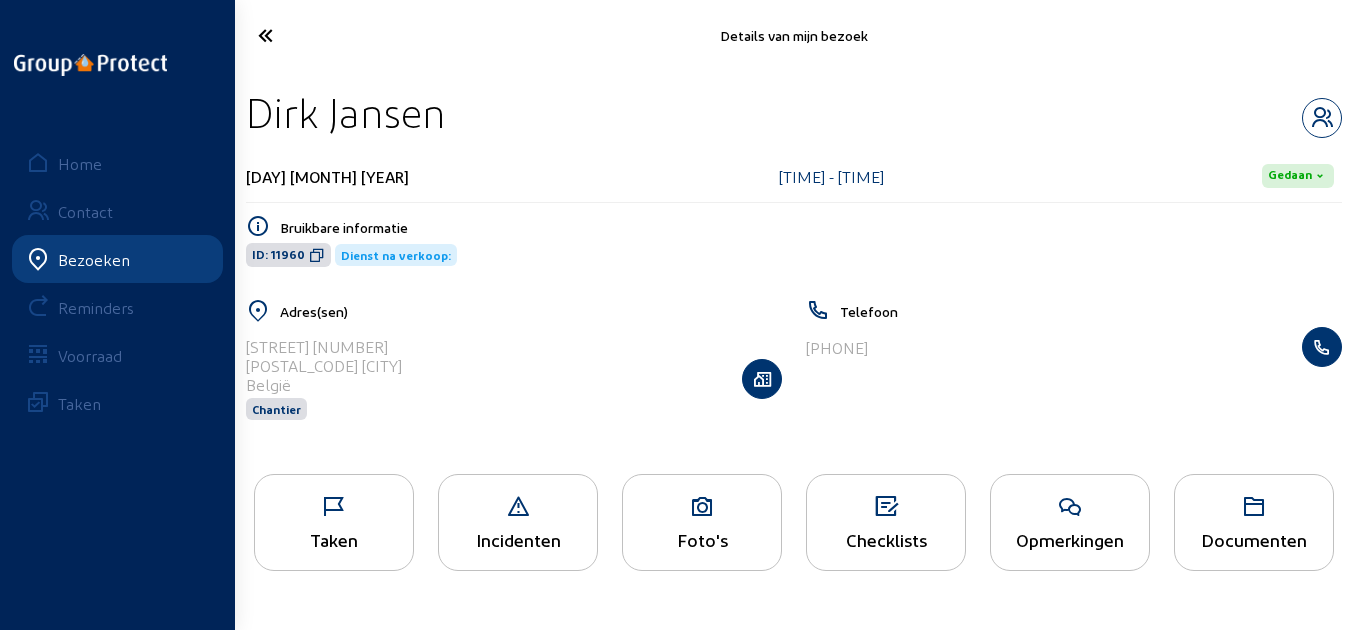click at bounding box center [324, 35] 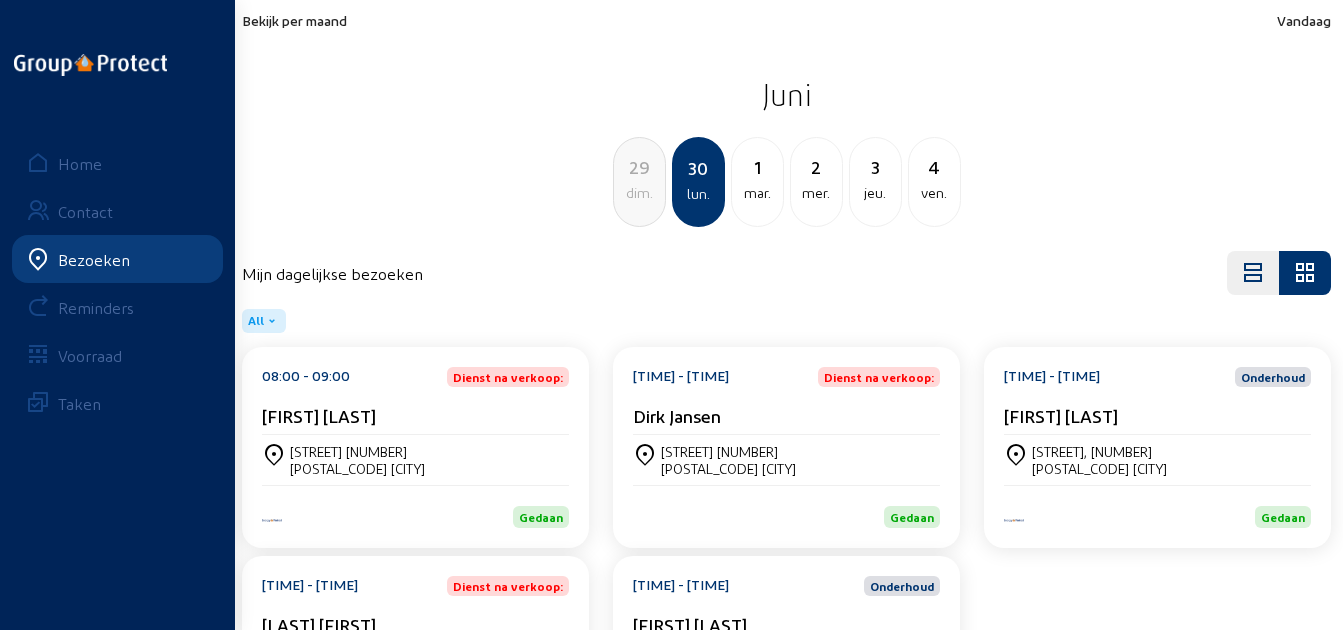 scroll, scrollTop: 100, scrollLeft: 0, axis: vertical 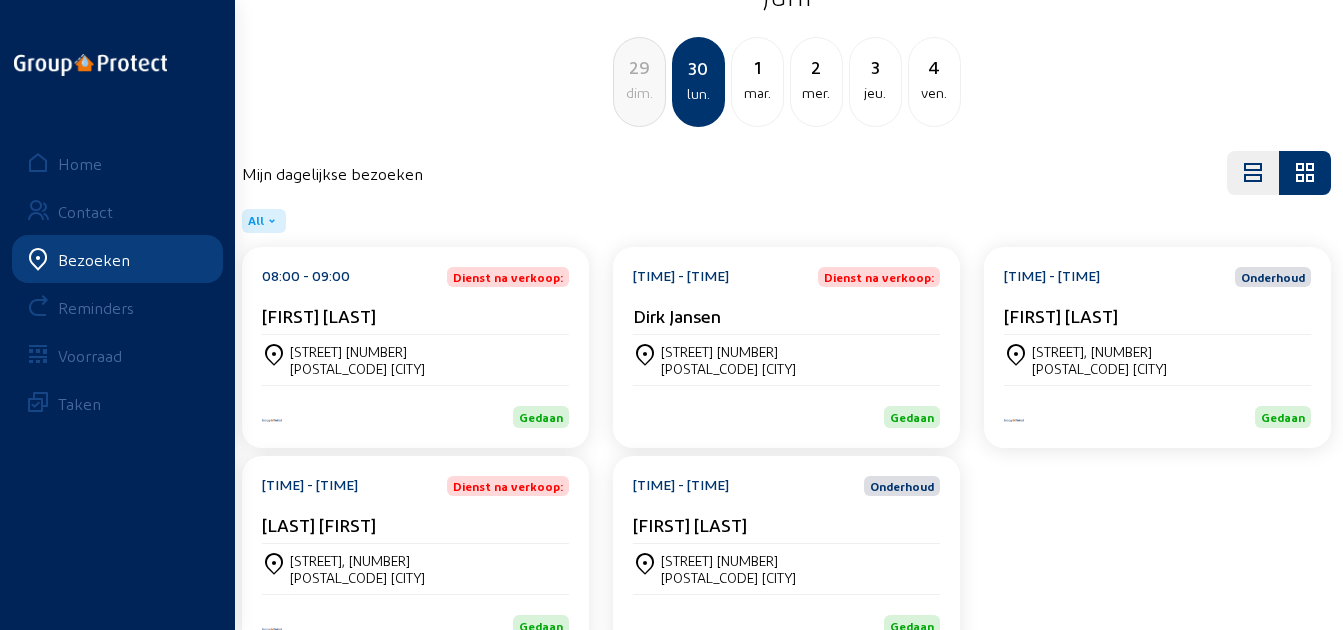 click on "[STREET], [NUMBER] [POSTAL_CODE] [CITY]" at bounding box center [415, 360] 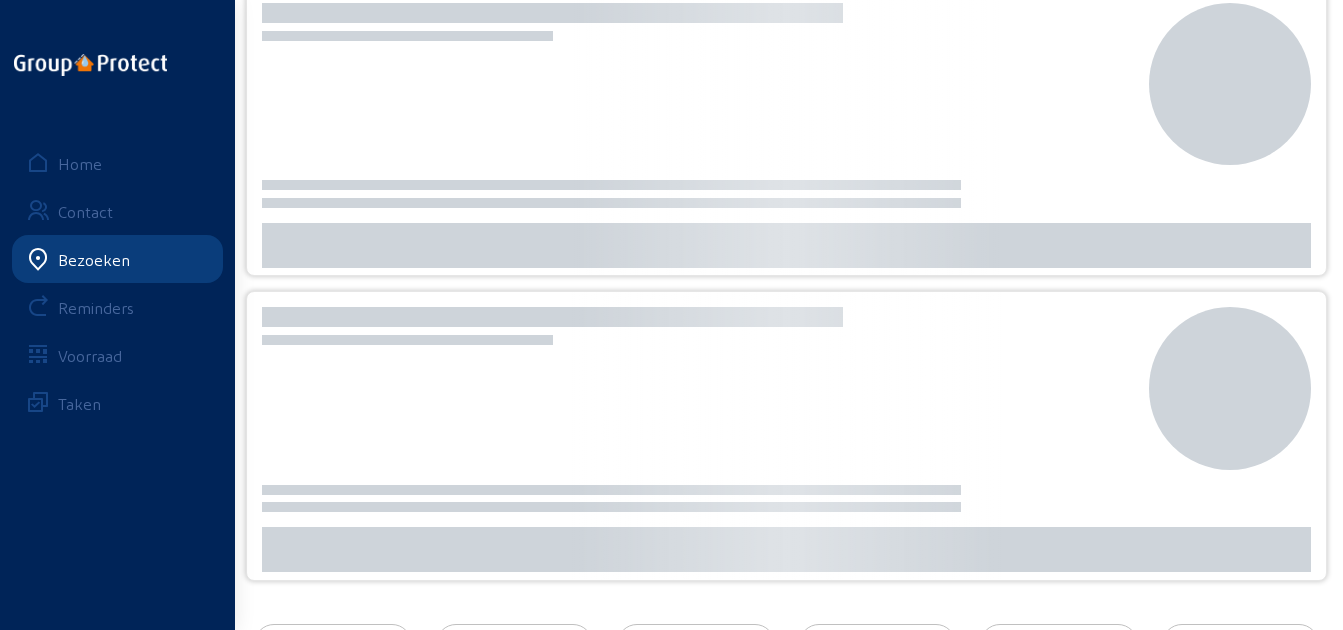 scroll, scrollTop: 0, scrollLeft: 0, axis: both 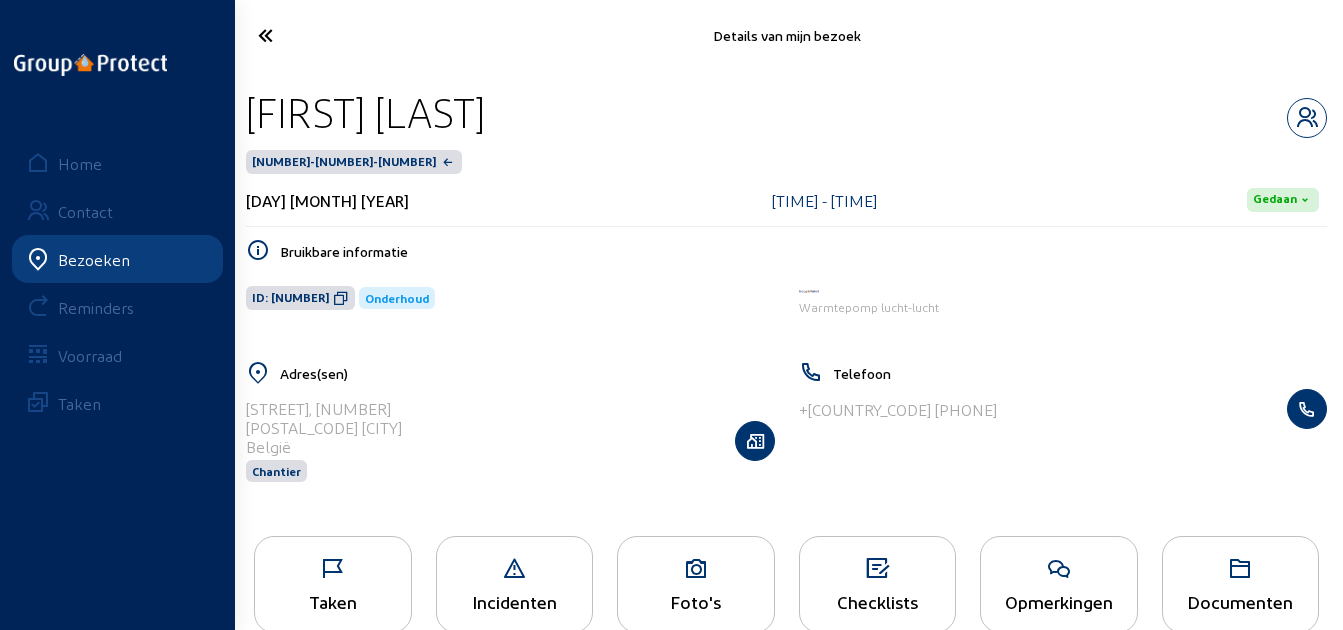 drag, startPoint x: 585, startPoint y: 96, endPoint x: 246, endPoint y: 98, distance: 339.0059 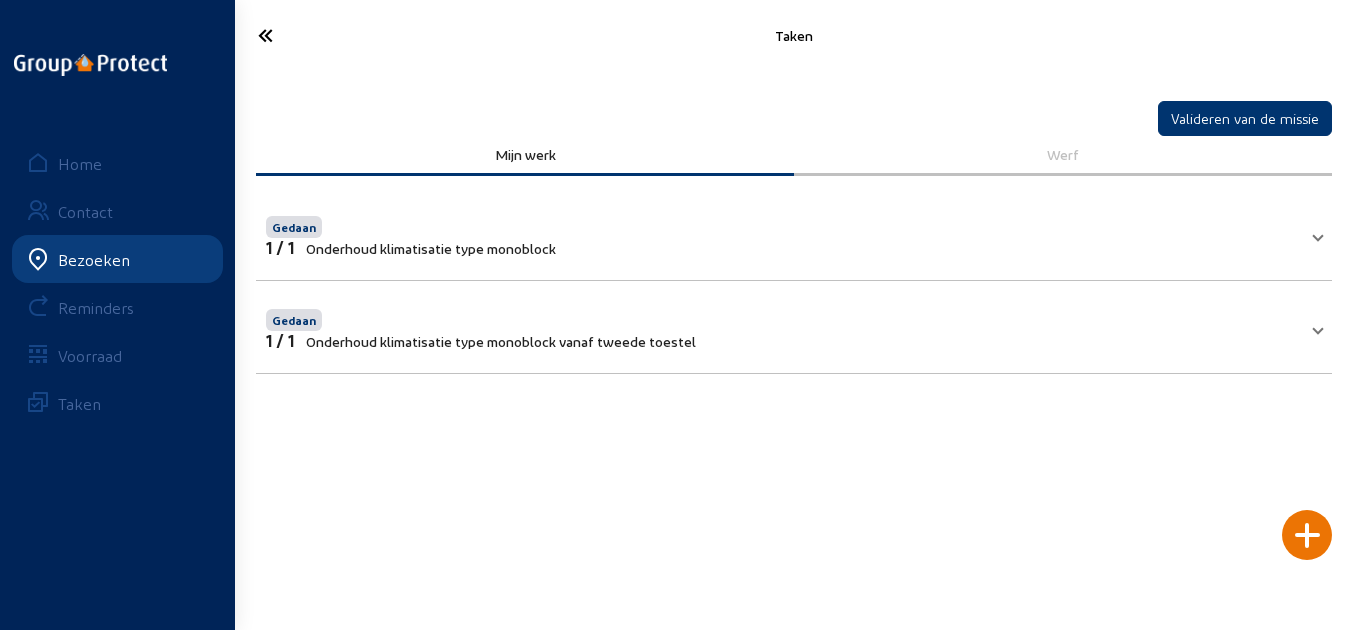 click on "Gedaan 1 / 1 Onderhoud klimatisatie type monoblock" at bounding box center [794, 234] 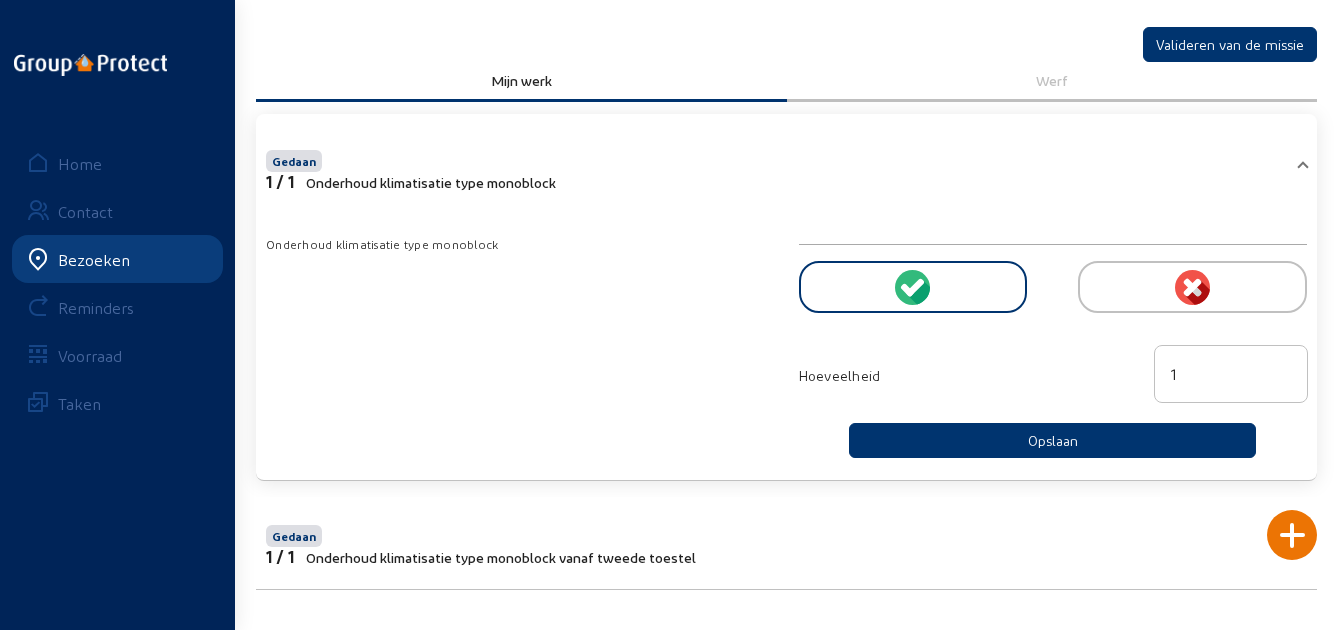 click on "Gedaan" at bounding box center (481, 534) 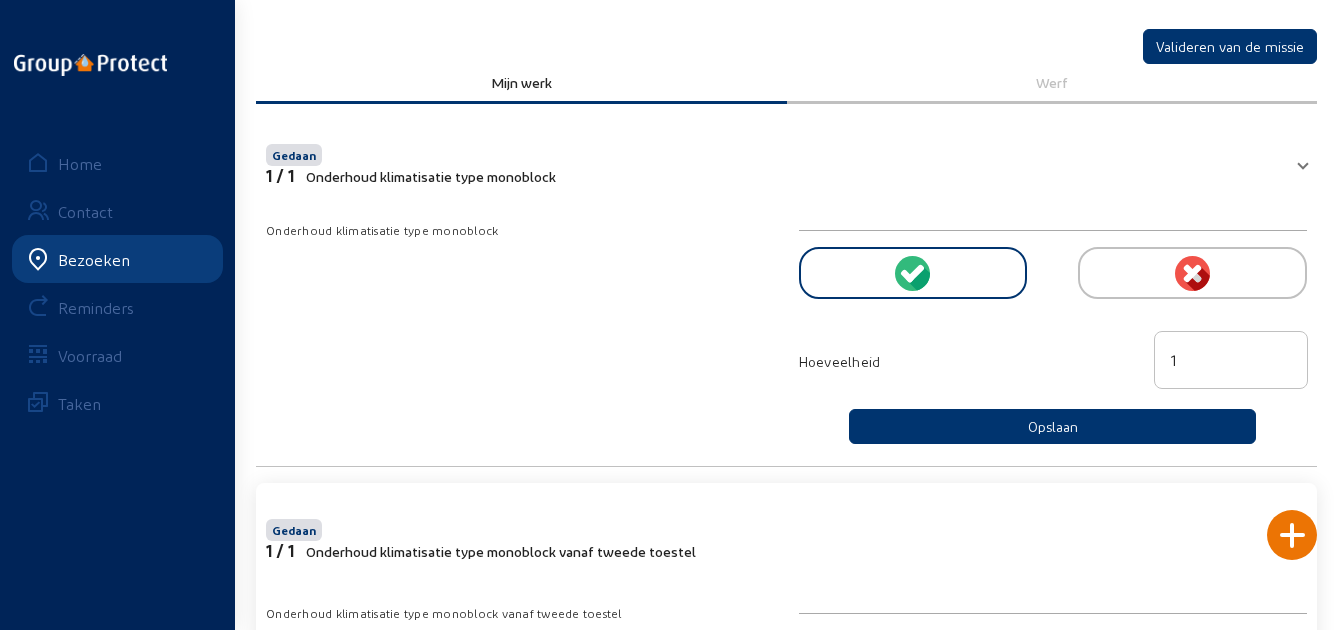 scroll, scrollTop: 74, scrollLeft: 0, axis: vertical 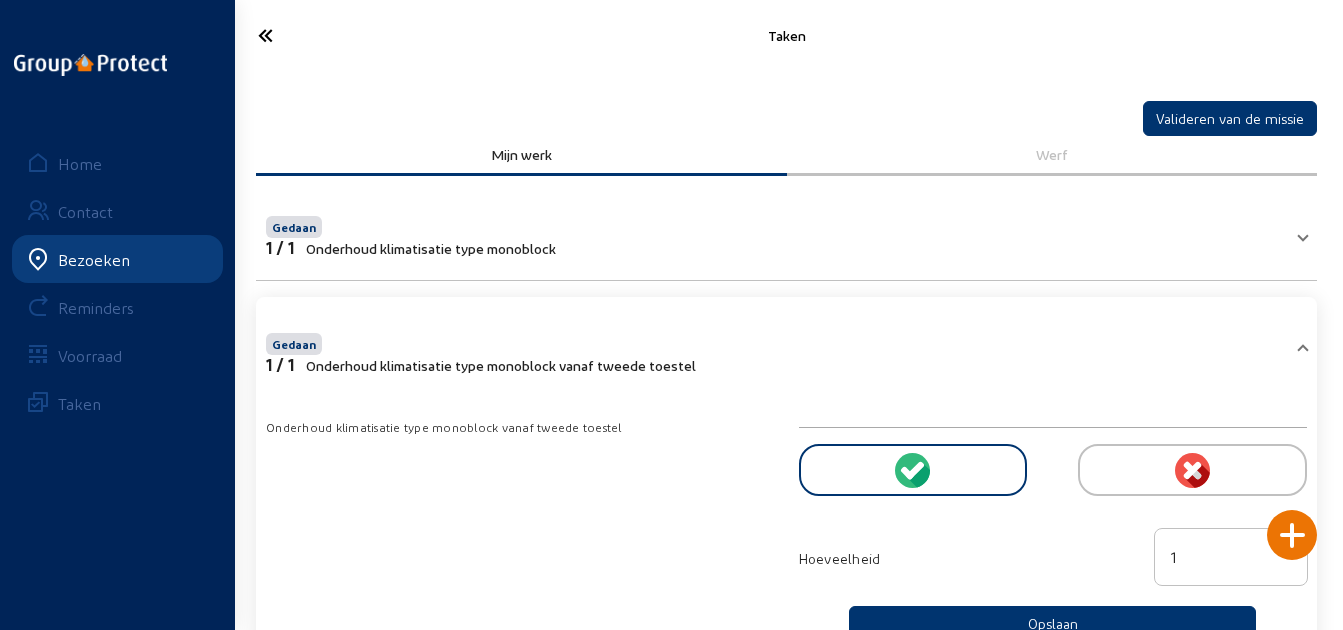 click at bounding box center (323, 35) 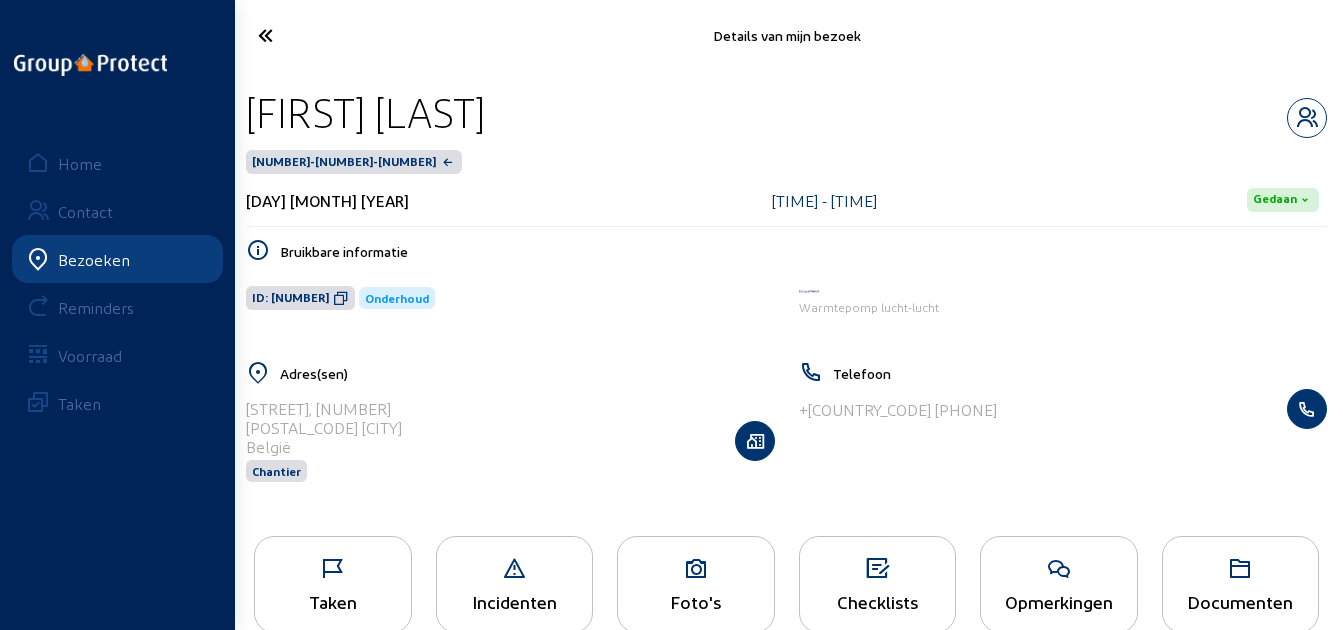 click at bounding box center (323, 35) 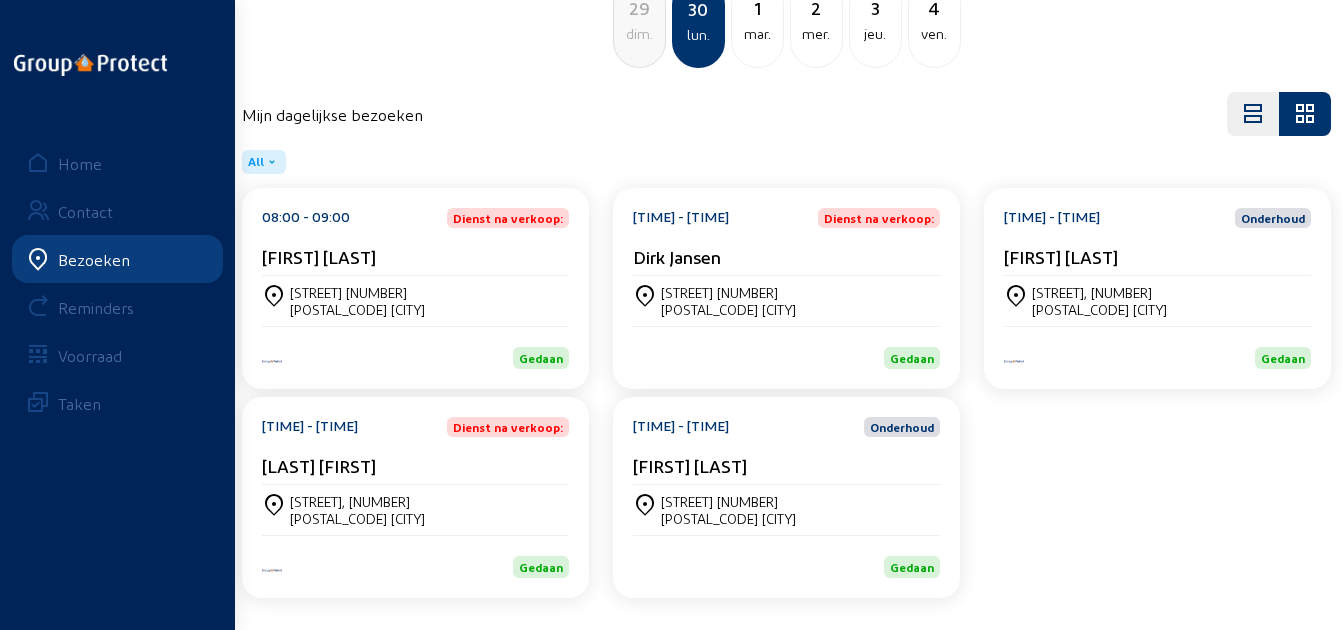scroll, scrollTop: 161, scrollLeft: 0, axis: vertical 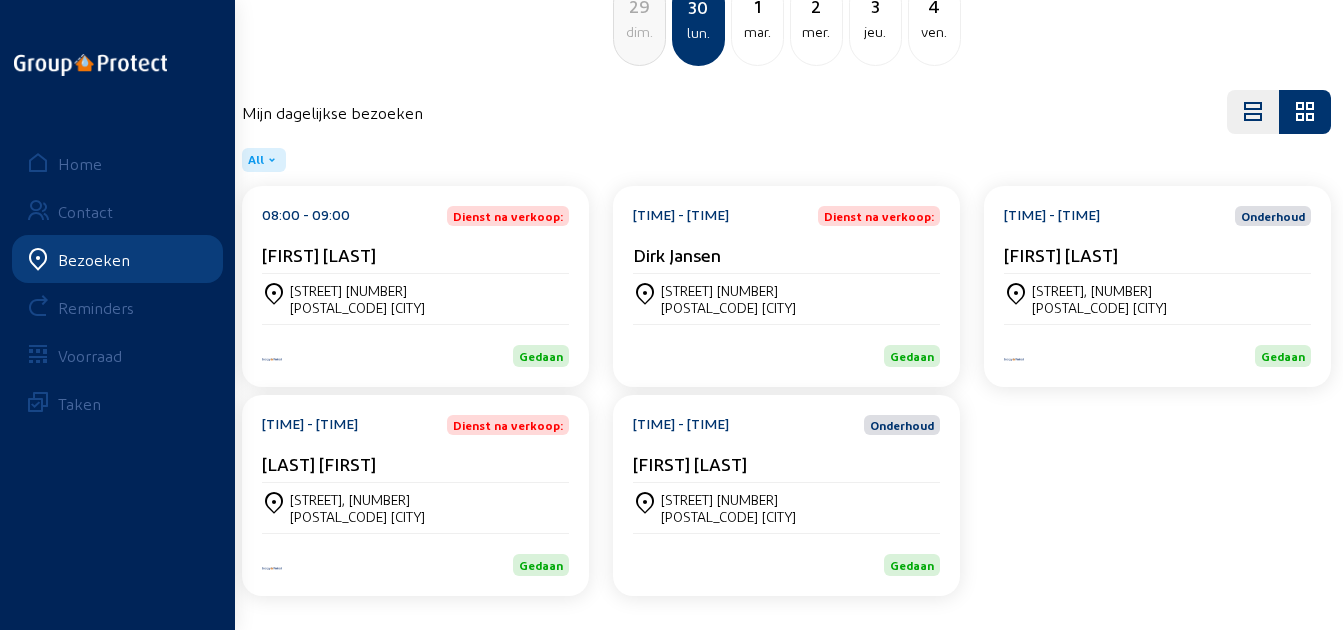 click on "[TIME] - [TIME]  Dienst na verkoop:  [FIRST] [LAST] [STREET], [NUMBER] [POSTAL_CODE] [CITY] Gedaan" at bounding box center (415, 286) 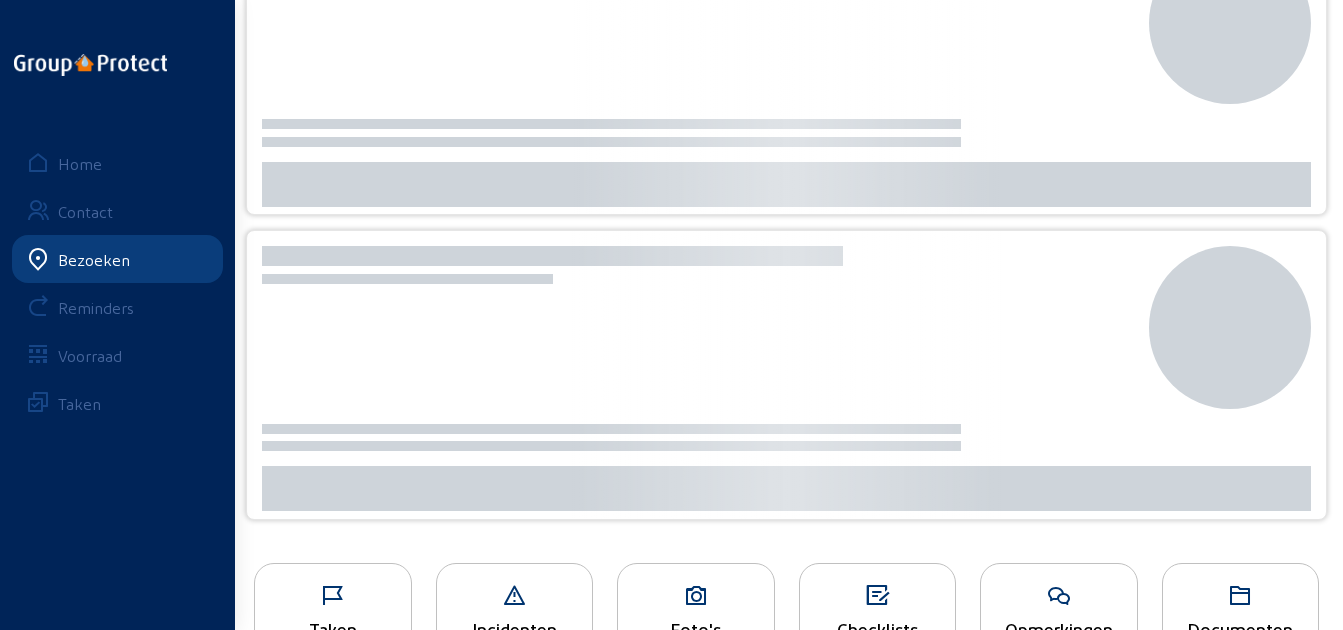 scroll, scrollTop: 0, scrollLeft: 0, axis: both 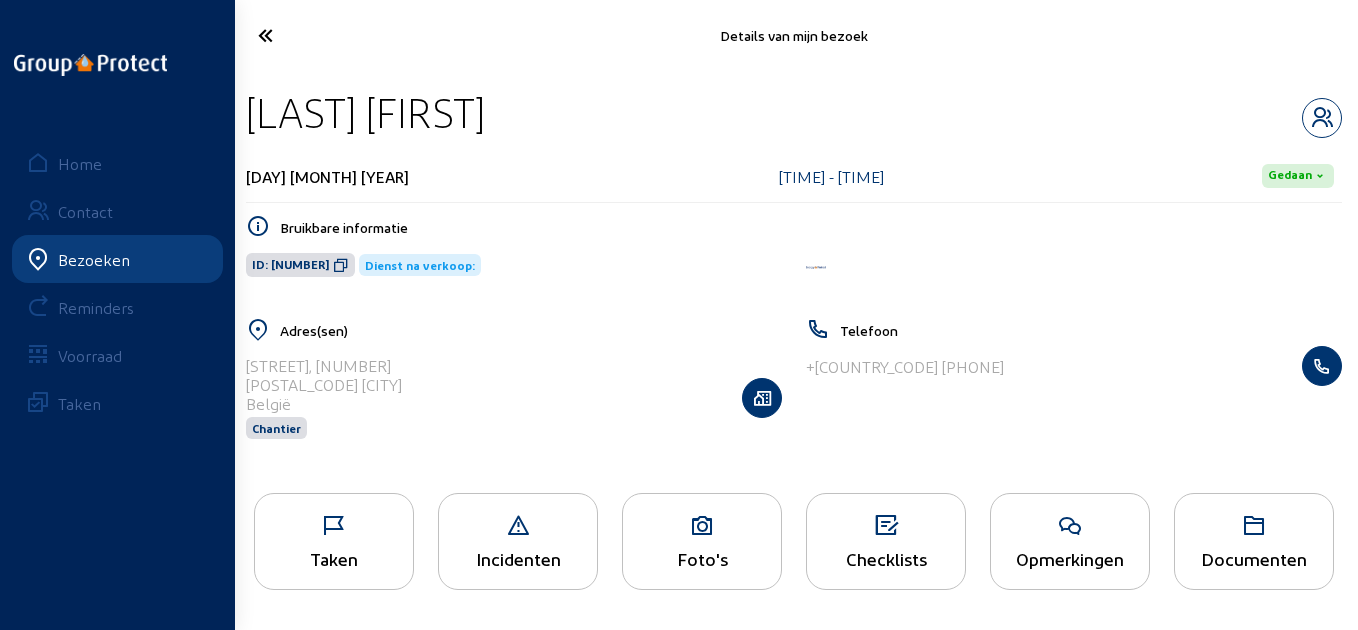 drag, startPoint x: 534, startPoint y: 113, endPoint x: 250, endPoint y: 118, distance: 284.044 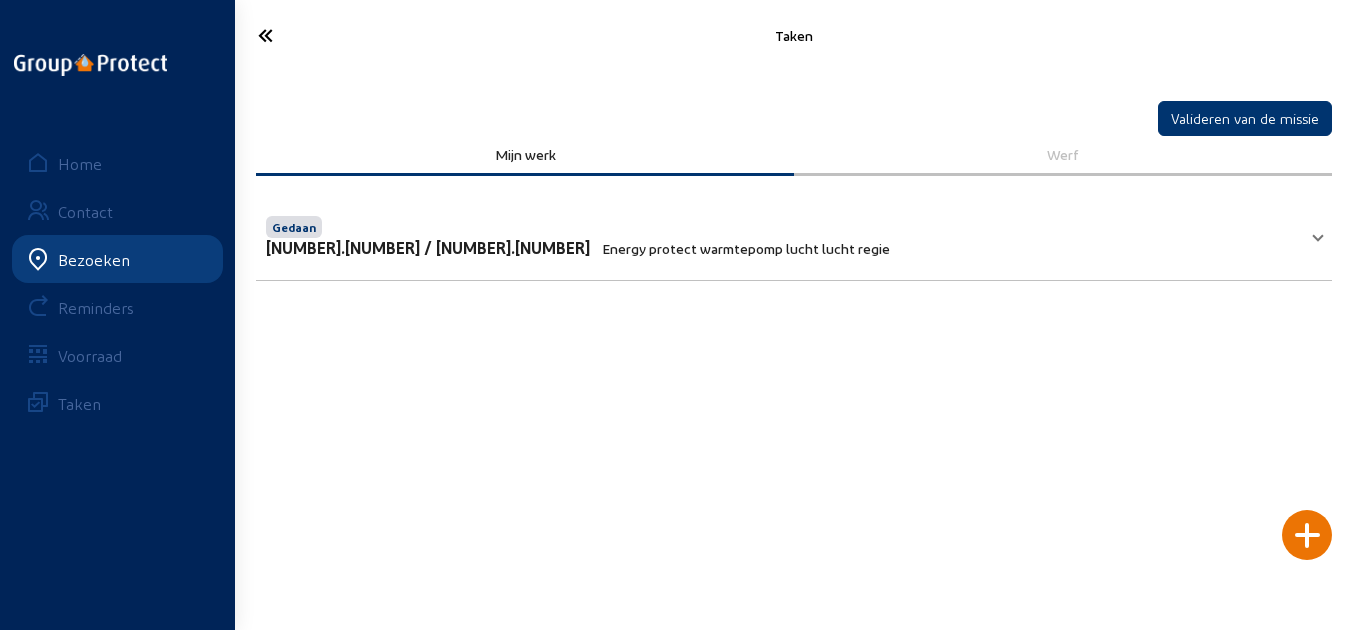 click on "Gedaan" at bounding box center (578, 225) 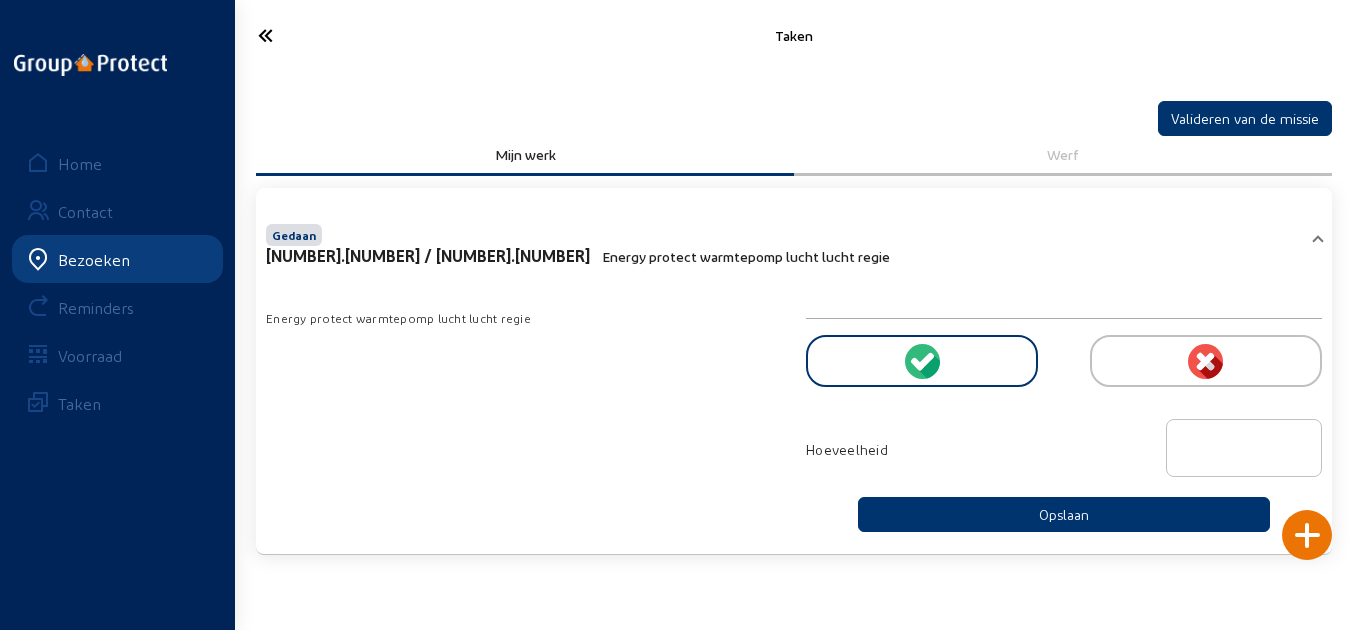 click at bounding box center (324, 35) 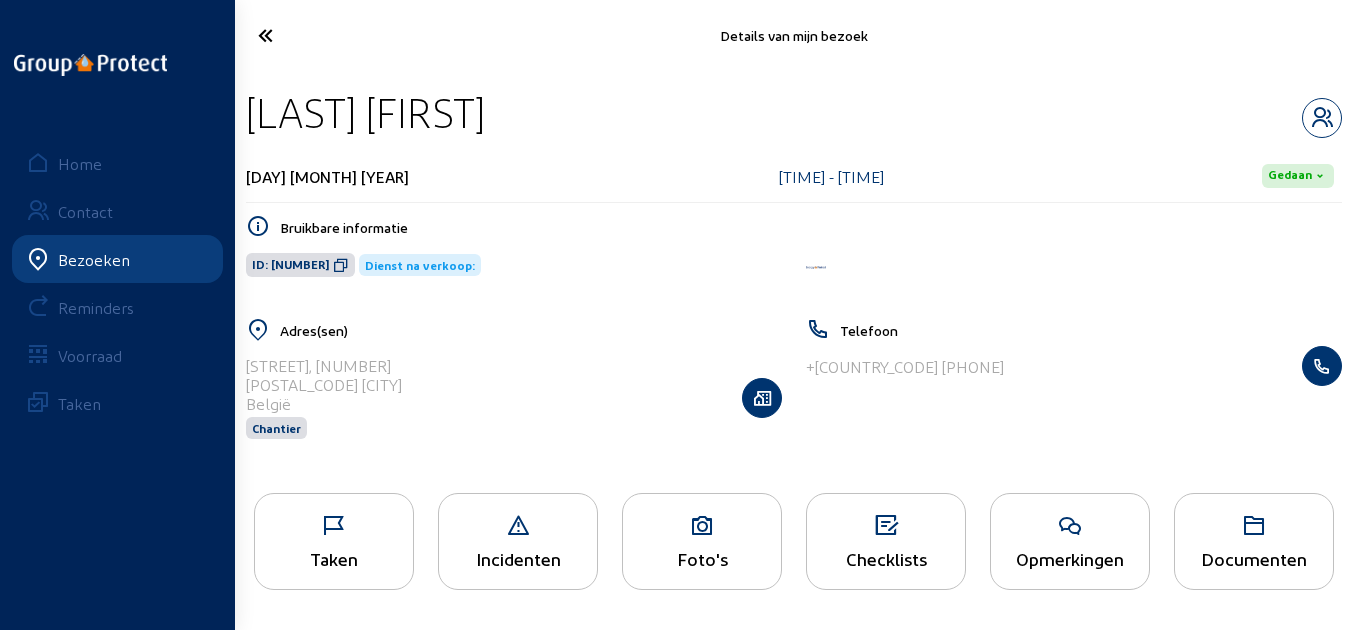 click on "Opmerkingen" at bounding box center (334, 558) 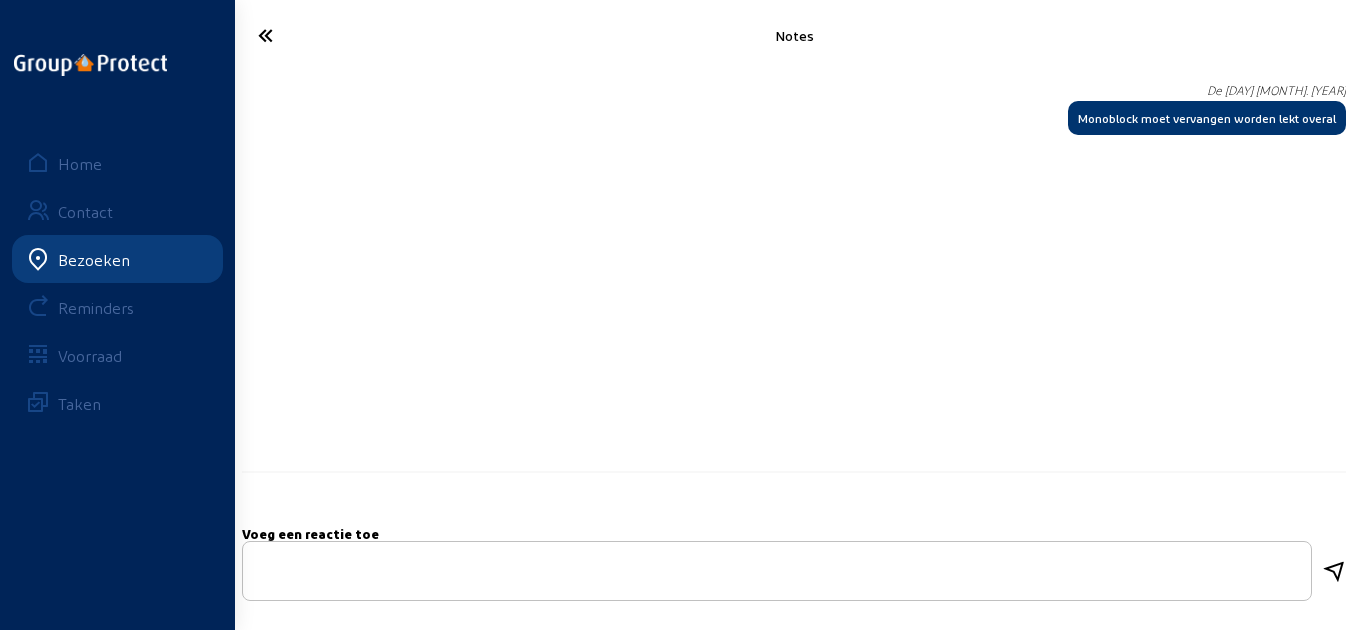 drag, startPoint x: 1336, startPoint y: 117, endPoint x: 1065, endPoint y: 134, distance: 271.53268 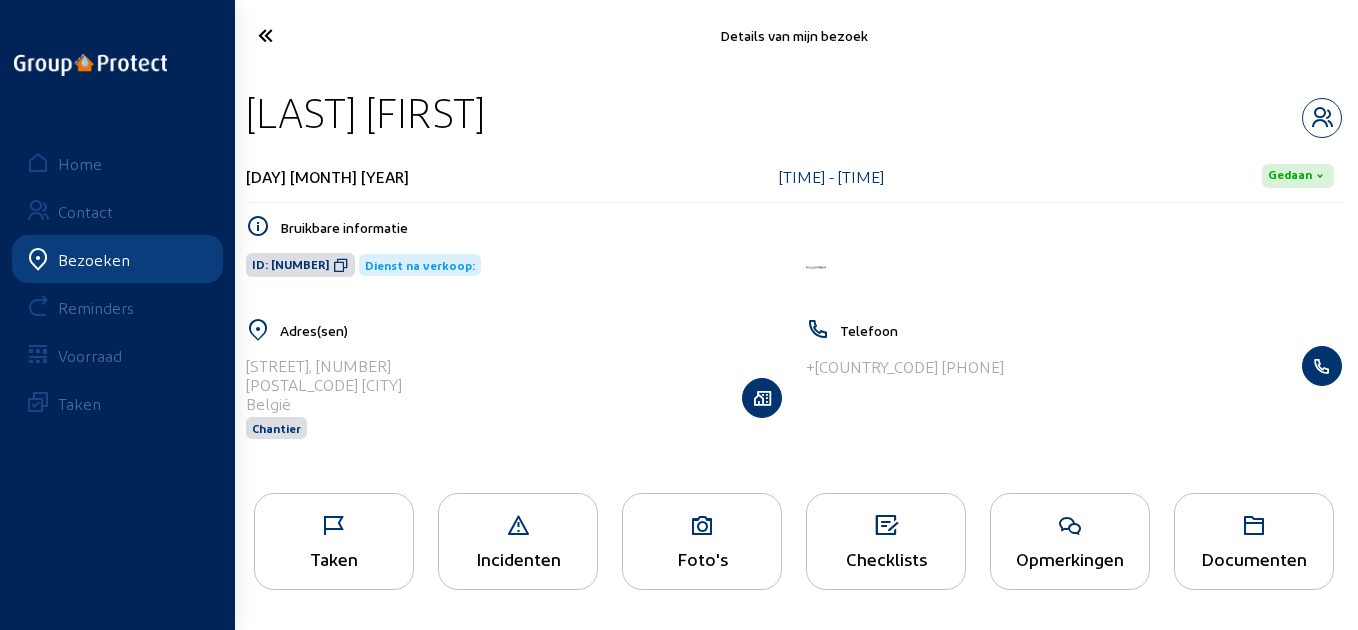 click at bounding box center [324, 35] 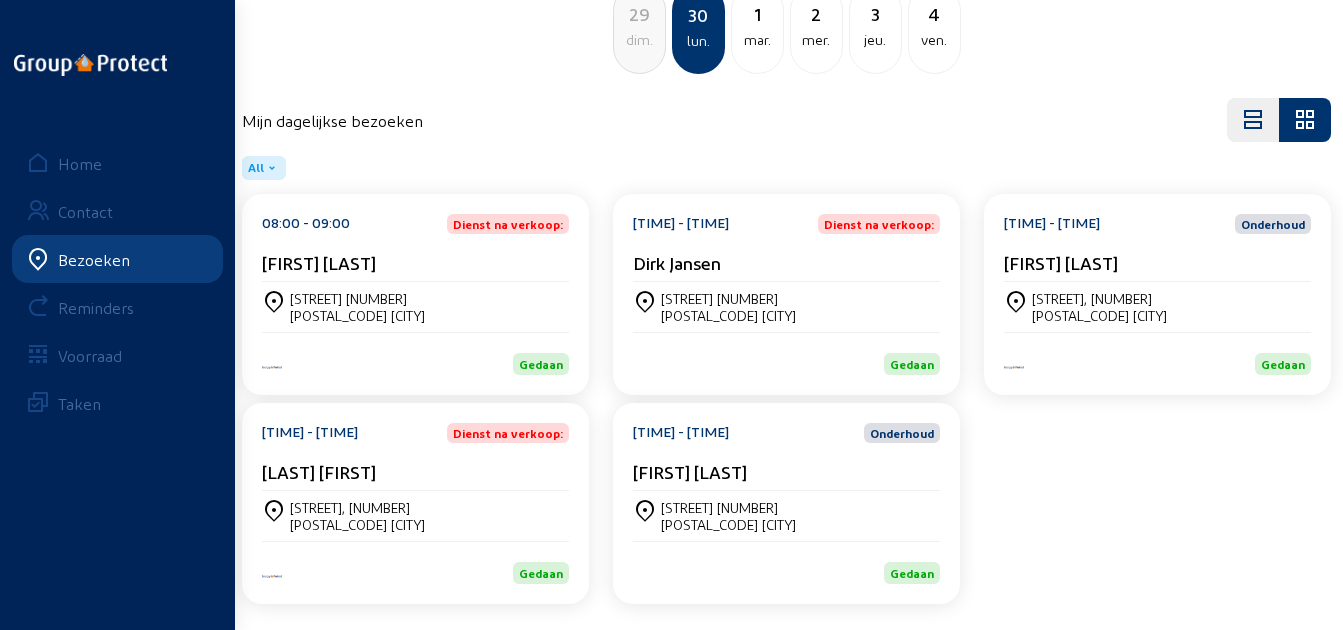 scroll, scrollTop: 161, scrollLeft: 0, axis: vertical 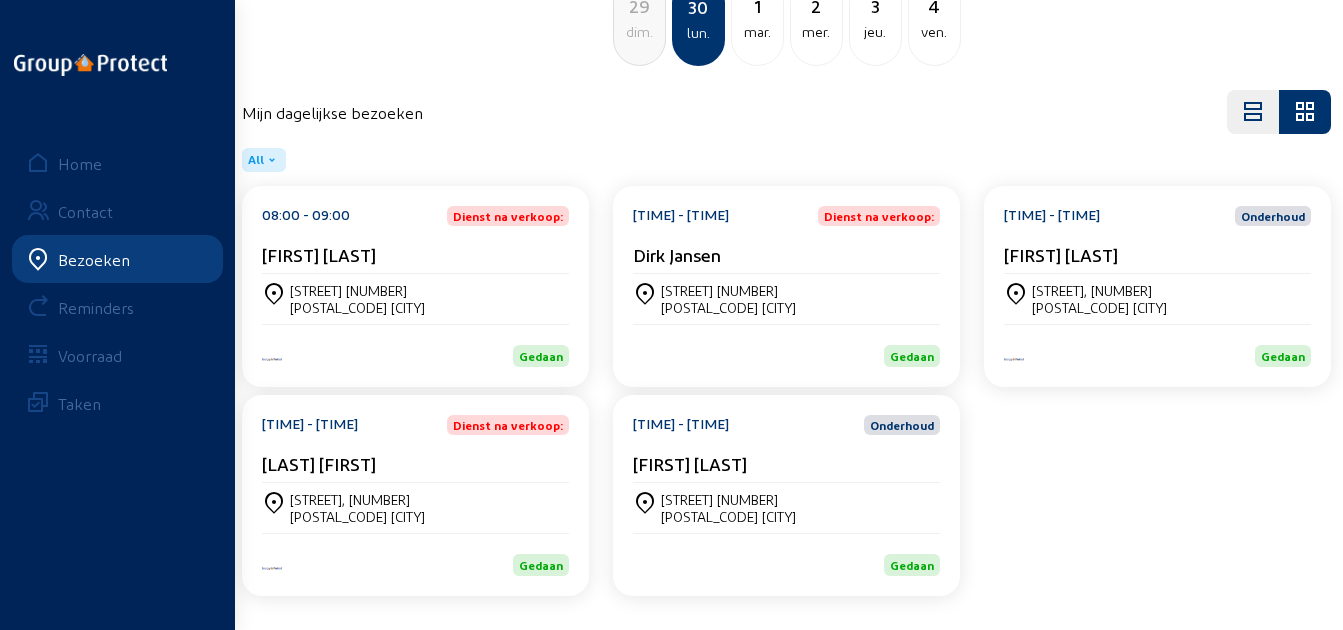 click on "[FIRST] [LAST]" at bounding box center [415, 254] 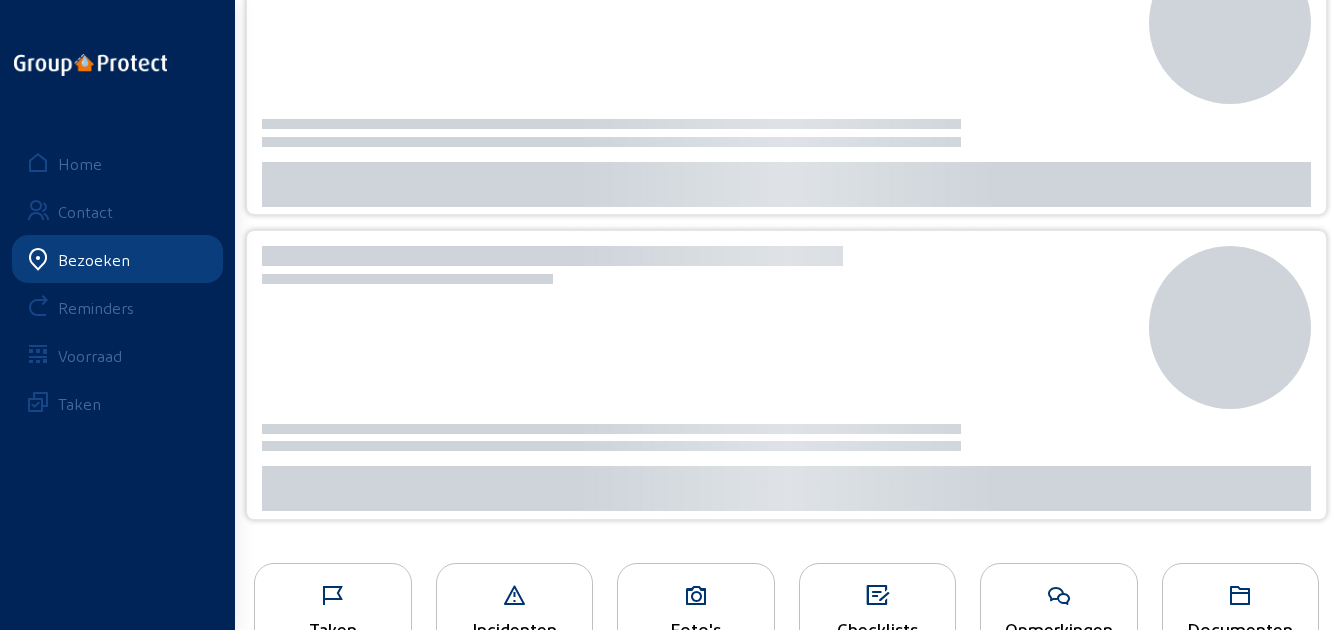 scroll, scrollTop: 0, scrollLeft: 0, axis: both 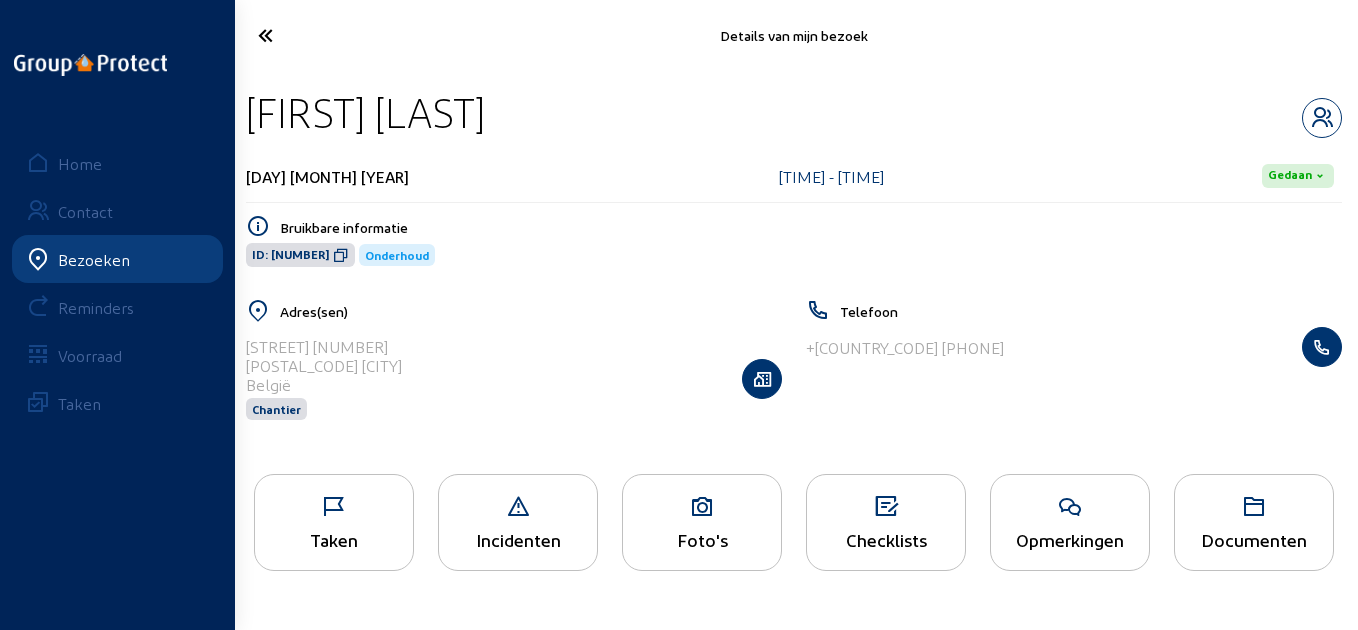 drag, startPoint x: 533, startPoint y: 124, endPoint x: 239, endPoint y: 119, distance: 294.0425 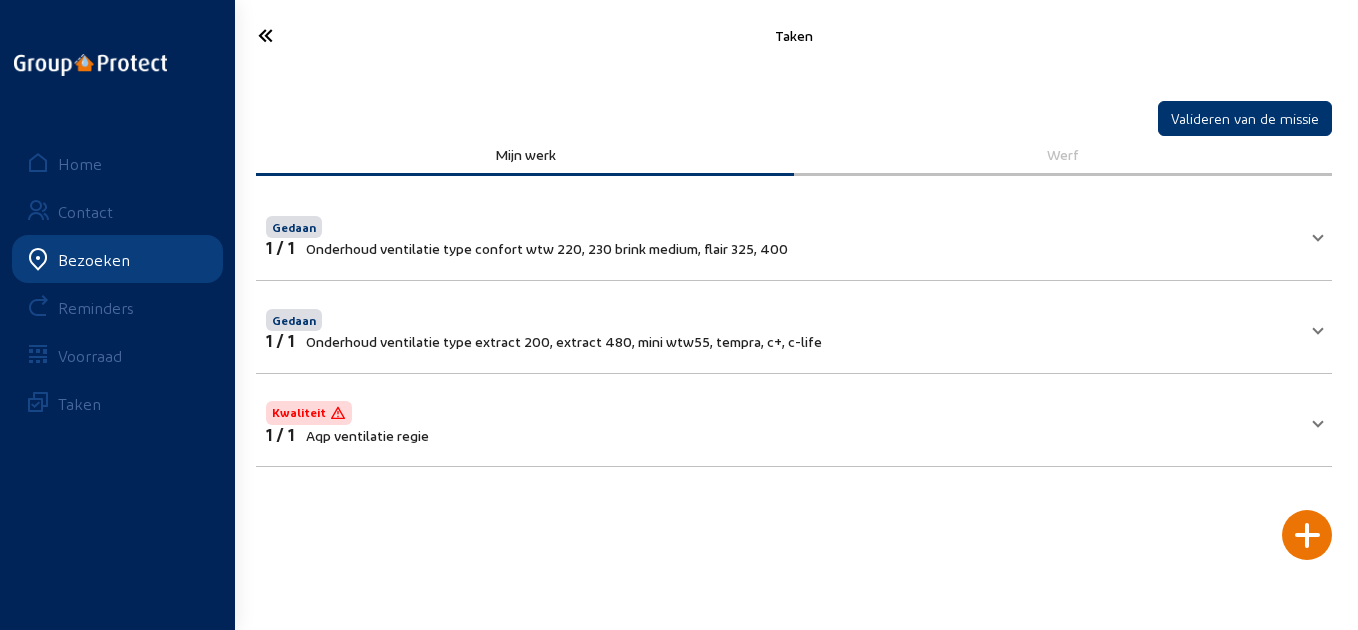 click on "Gedaan 1 / 1 Onderhoud ventilatie type extract 200, extract 480, mini wtw55, tempra, c+, c-life" at bounding box center [782, 234] 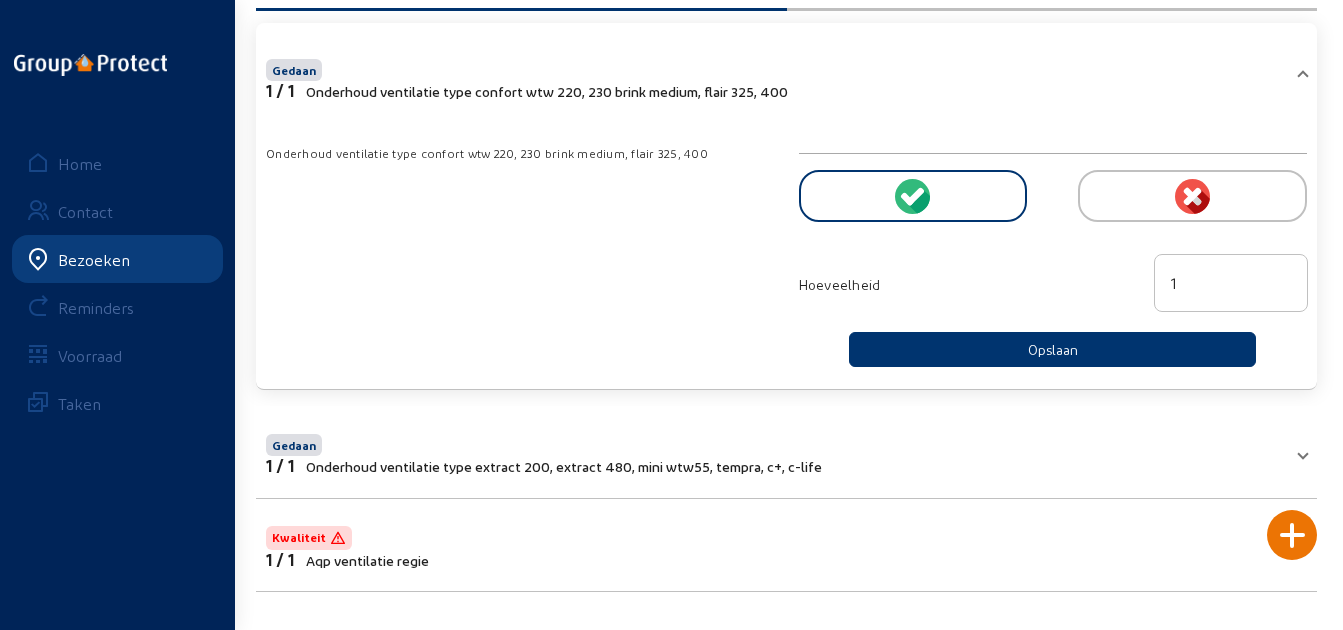 scroll, scrollTop: 167, scrollLeft: 0, axis: vertical 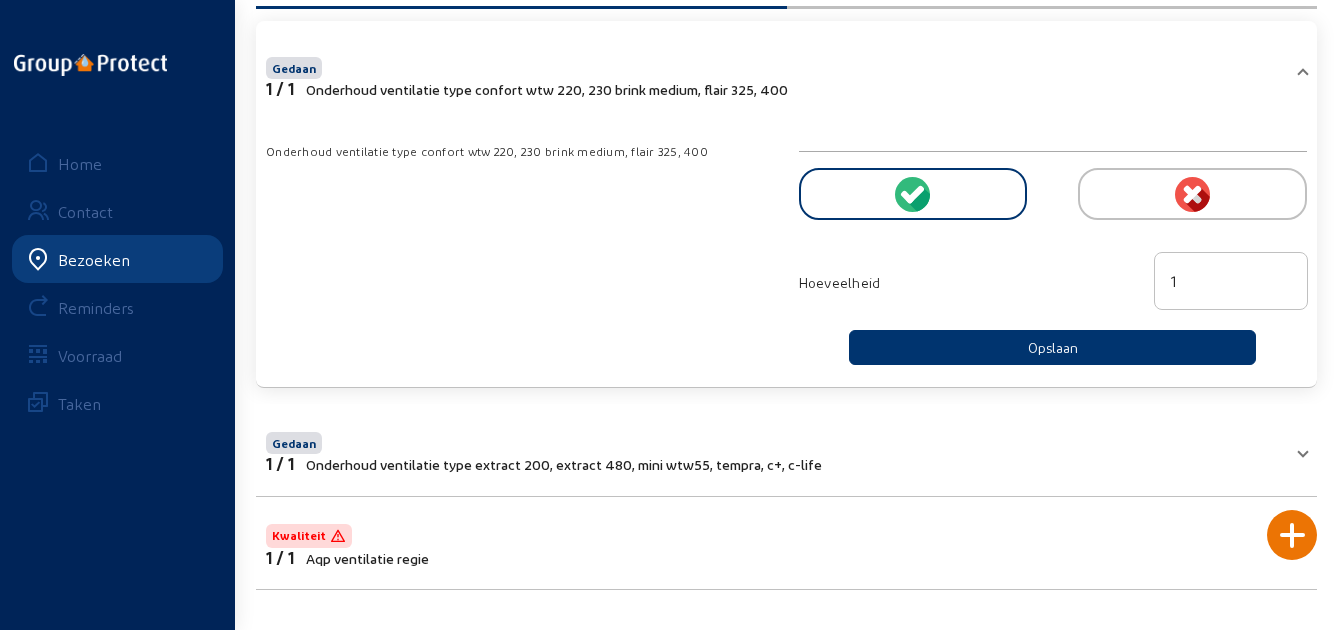 click on "Onderhoud ventilatie type extract 200, extract 480, mini wtw55, tempra, c+, c-life" at bounding box center (564, 464) 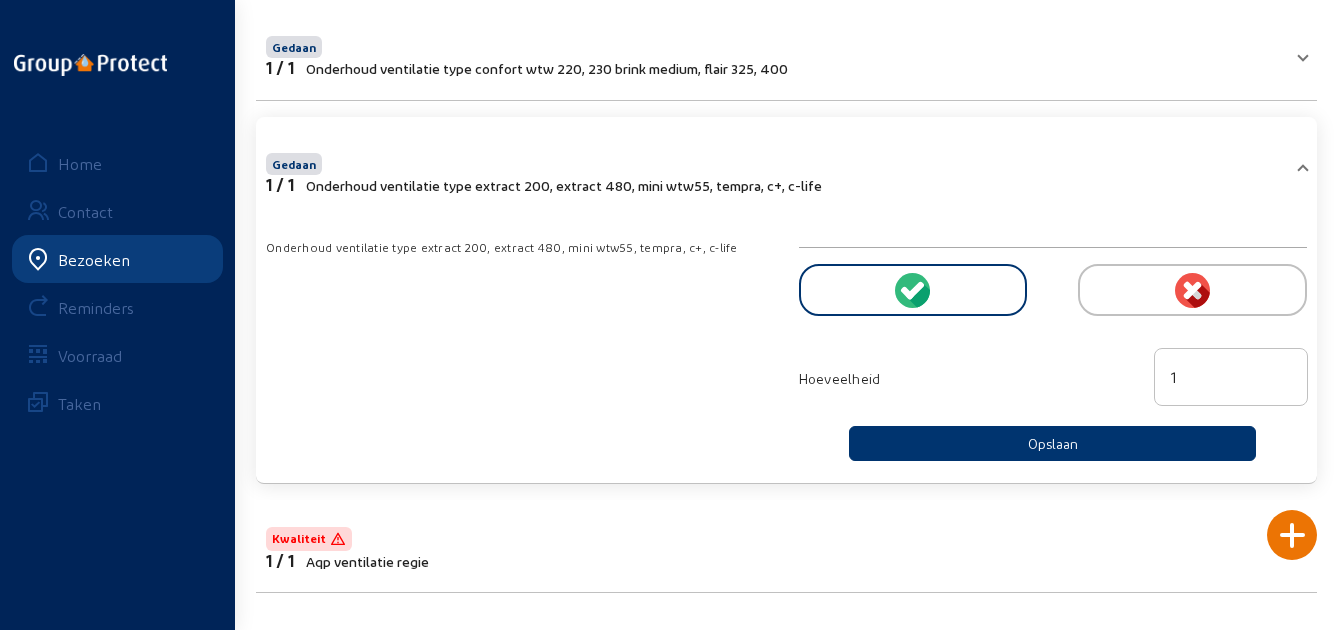 scroll, scrollTop: 183, scrollLeft: 0, axis: vertical 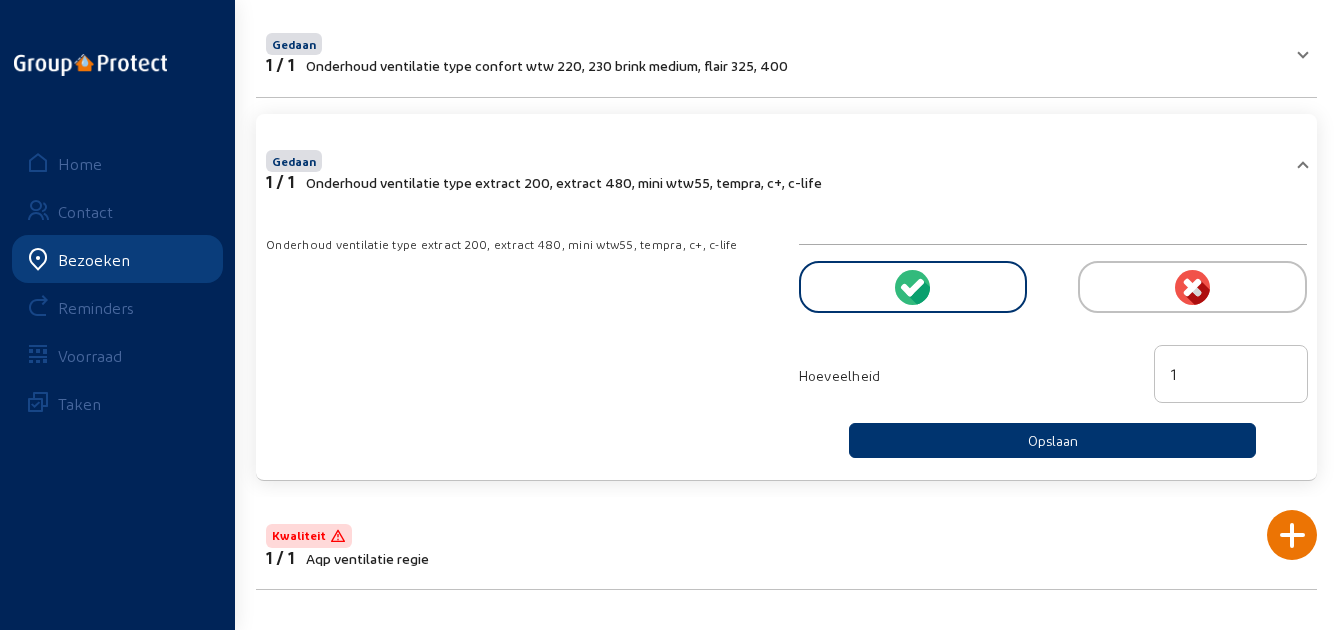 click on "Kwaliteit 1 / 1 Aqp ventilatie regie Aqp ventilatie regie        Opslaan" at bounding box center [786, 543] 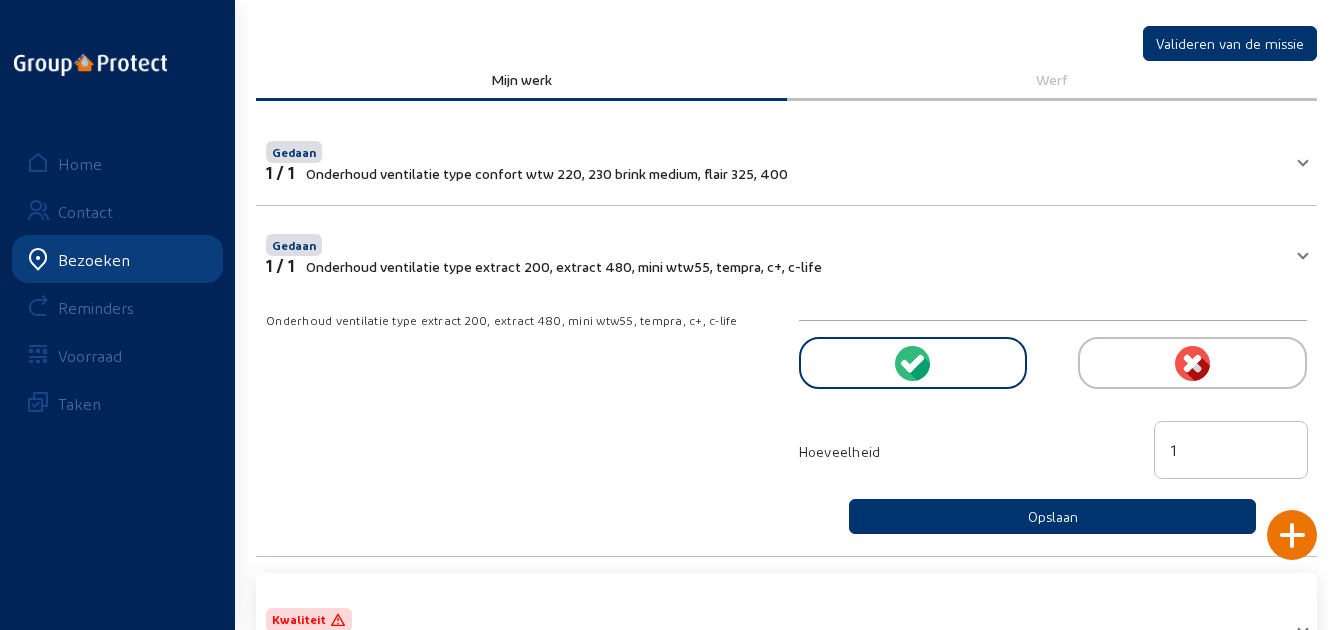 scroll, scrollTop: 73, scrollLeft: 0, axis: vertical 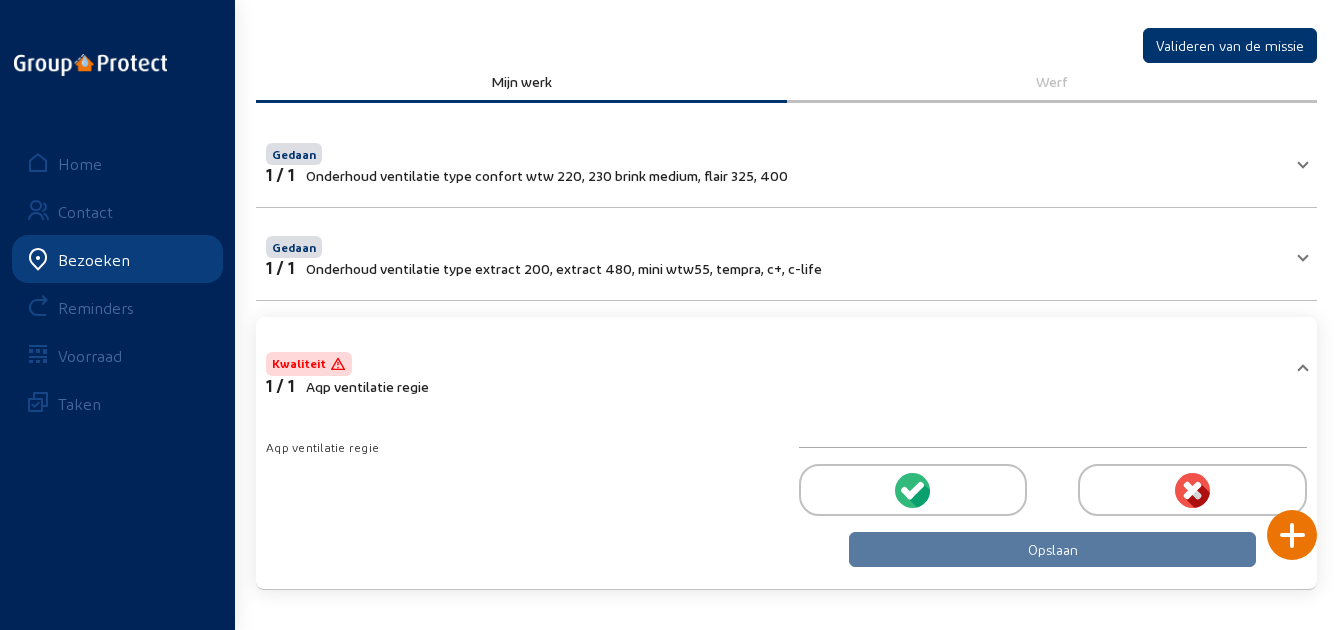 click at bounding box center [913, 490] 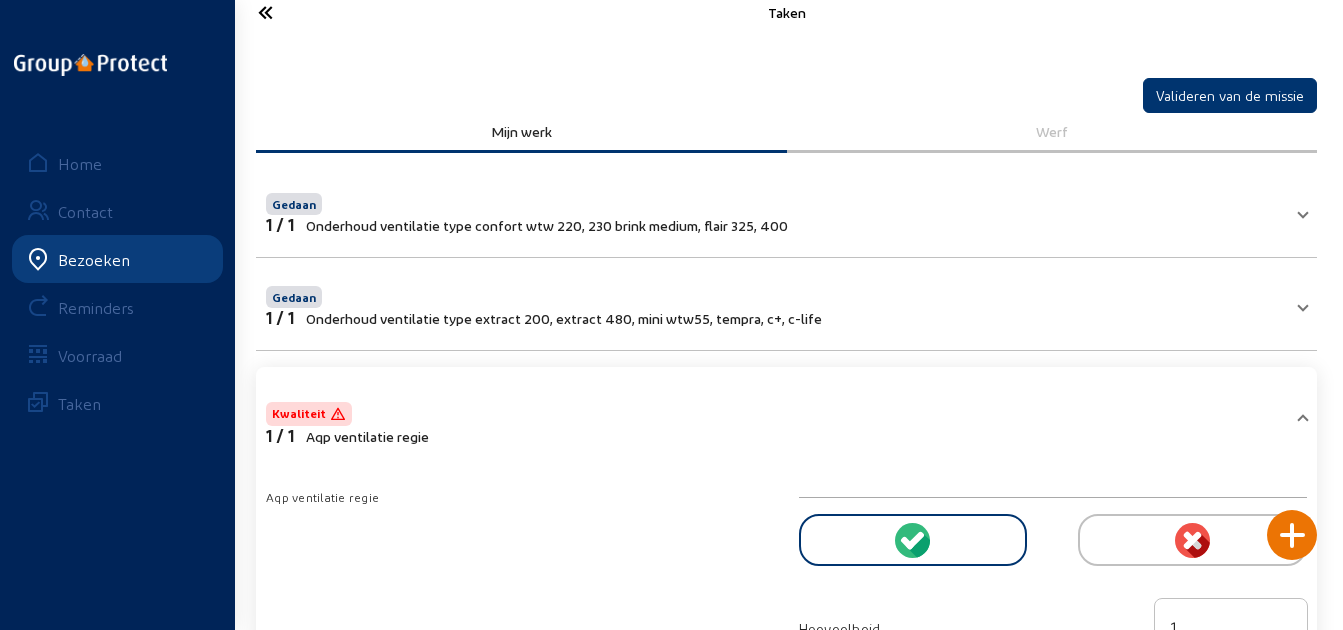 scroll, scrollTop: 0, scrollLeft: 0, axis: both 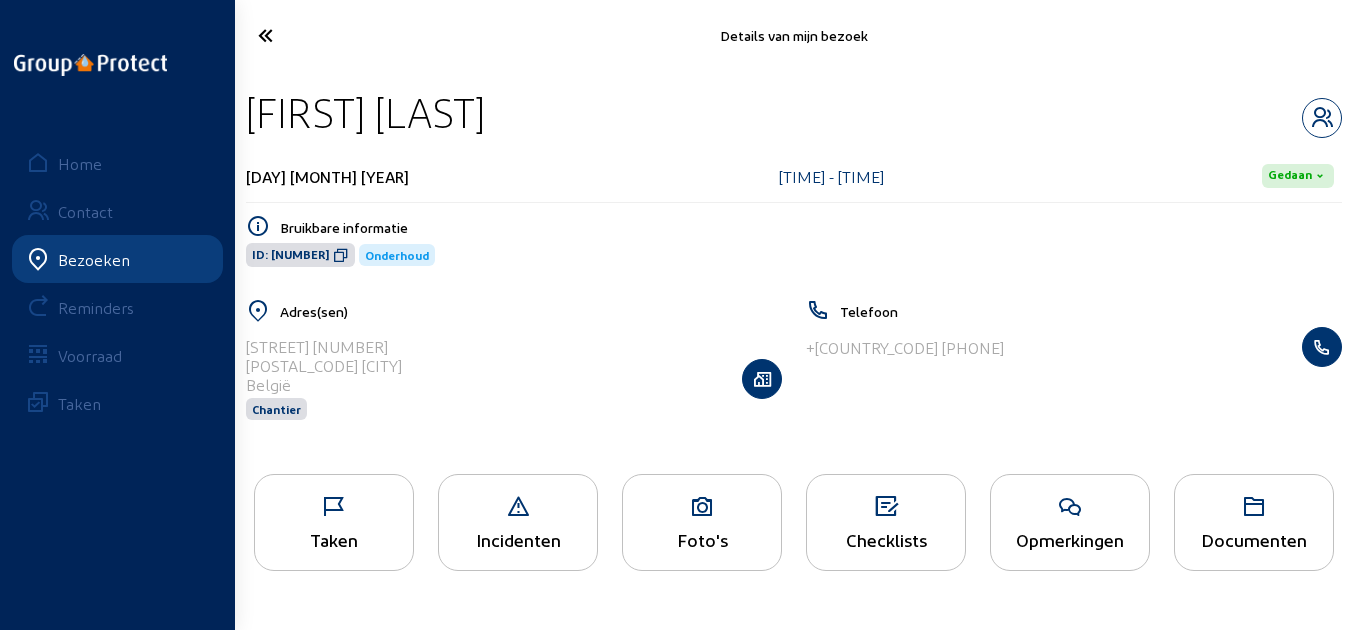 click on "Opmerkingen" at bounding box center [334, 539] 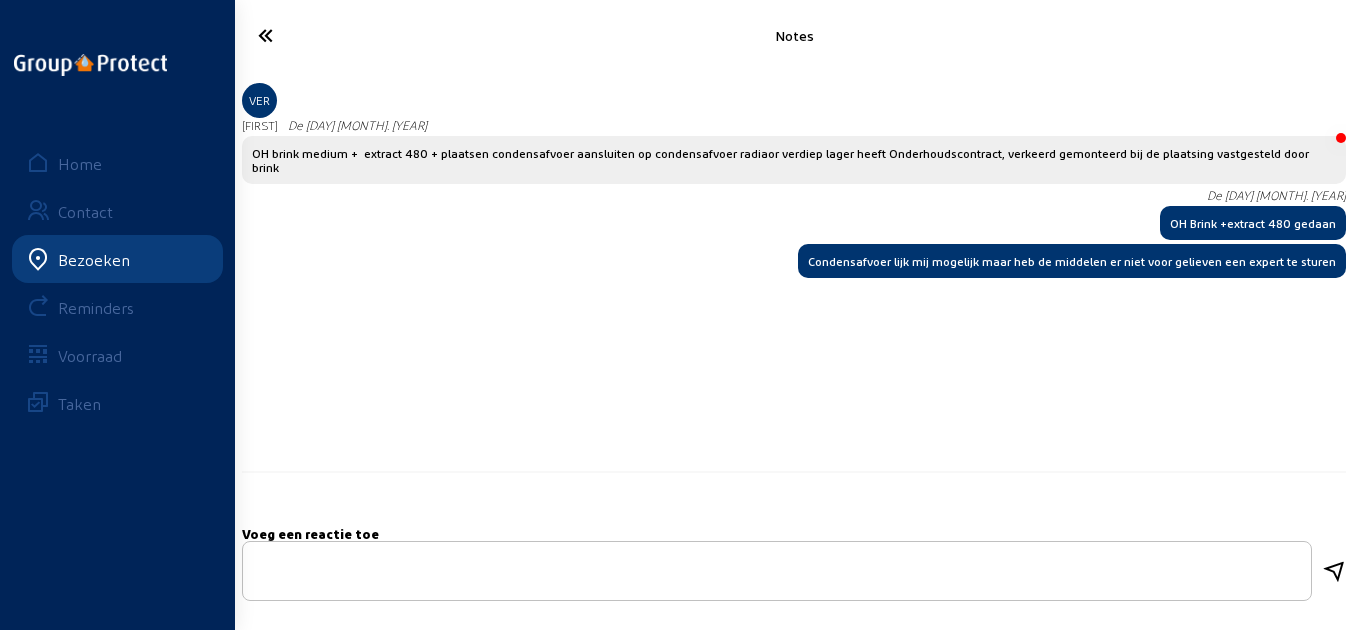click at bounding box center (324, 35) 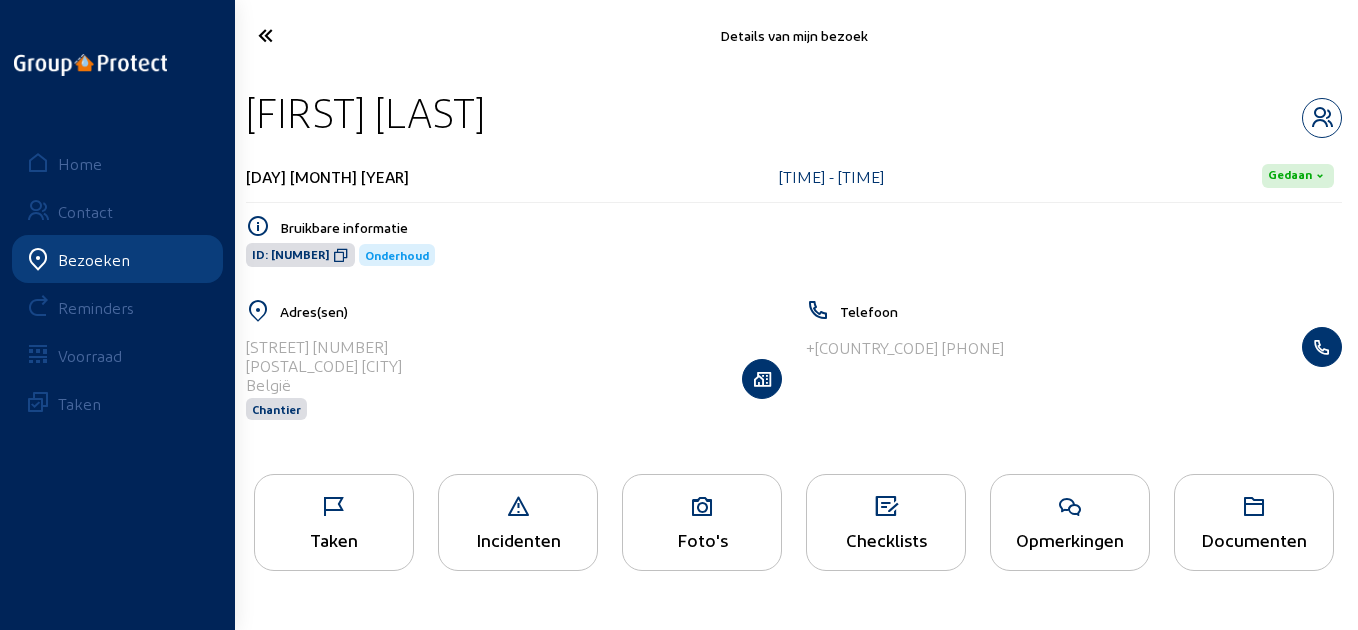 click at bounding box center (324, 35) 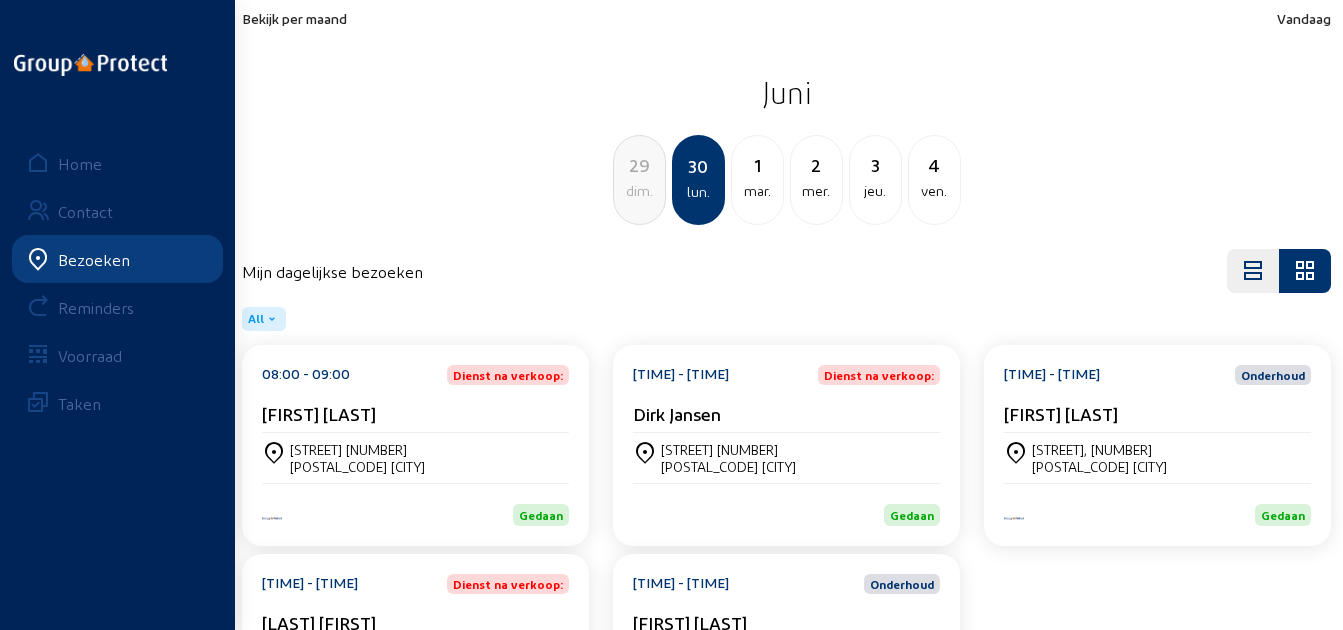 scroll, scrollTop: 0, scrollLeft: 0, axis: both 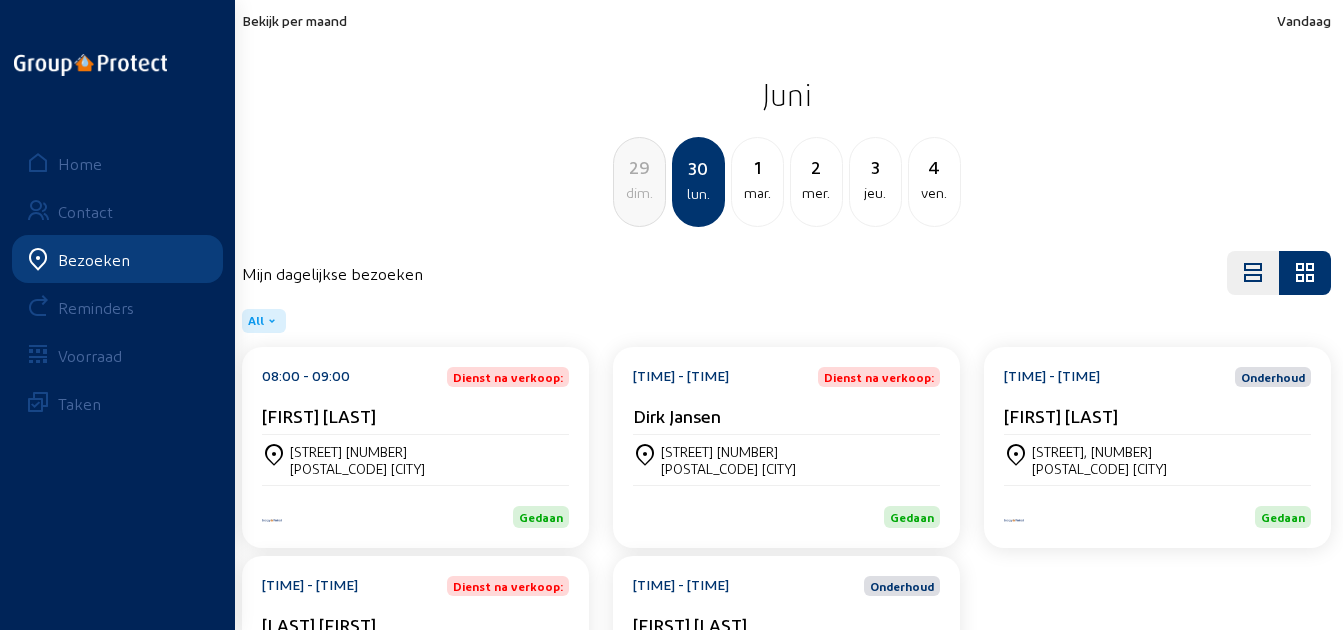 click on "mar." at bounding box center [639, 193] 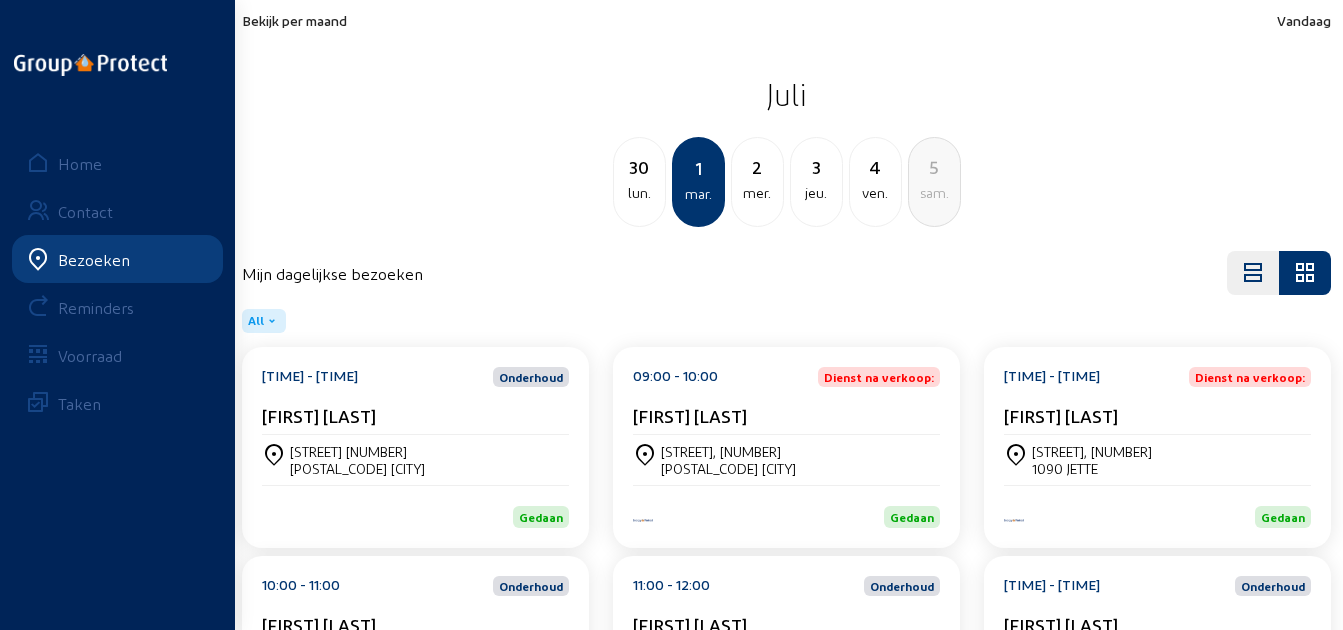 click on "[TIME] - [TIME] Onderhoud [FIRST] [LAST]" at bounding box center [415, 401] 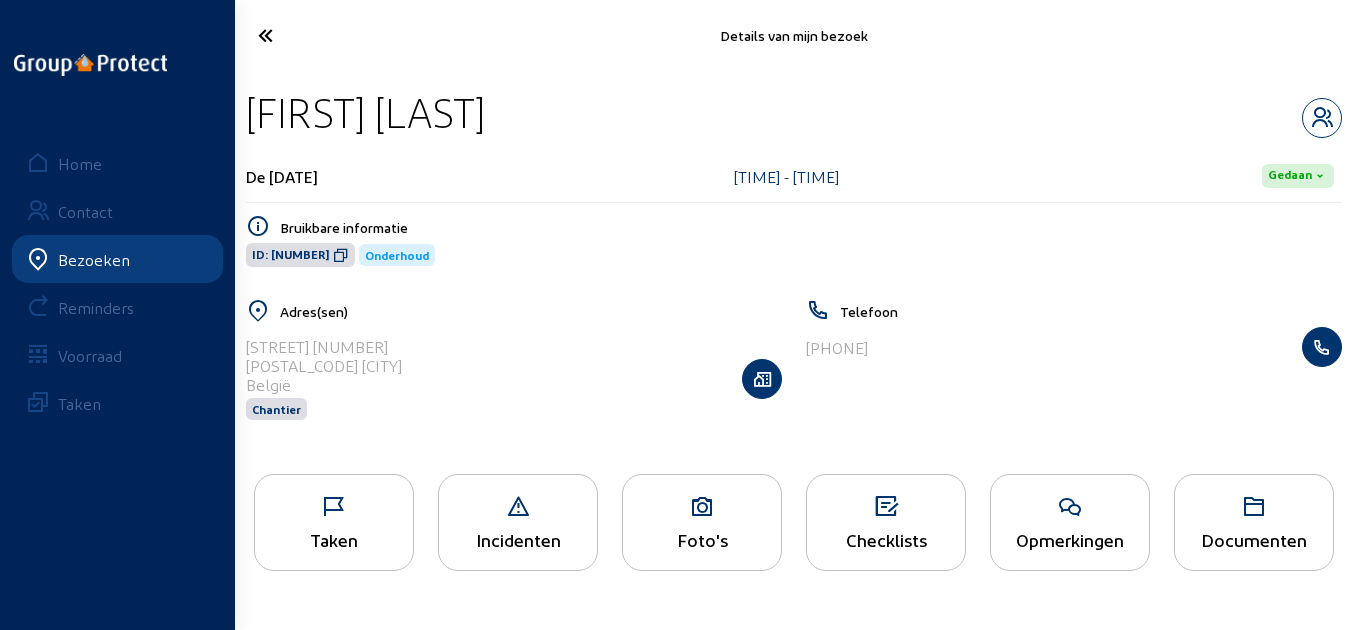 drag, startPoint x: 582, startPoint y: 112, endPoint x: 254, endPoint y: 92, distance: 328.6092 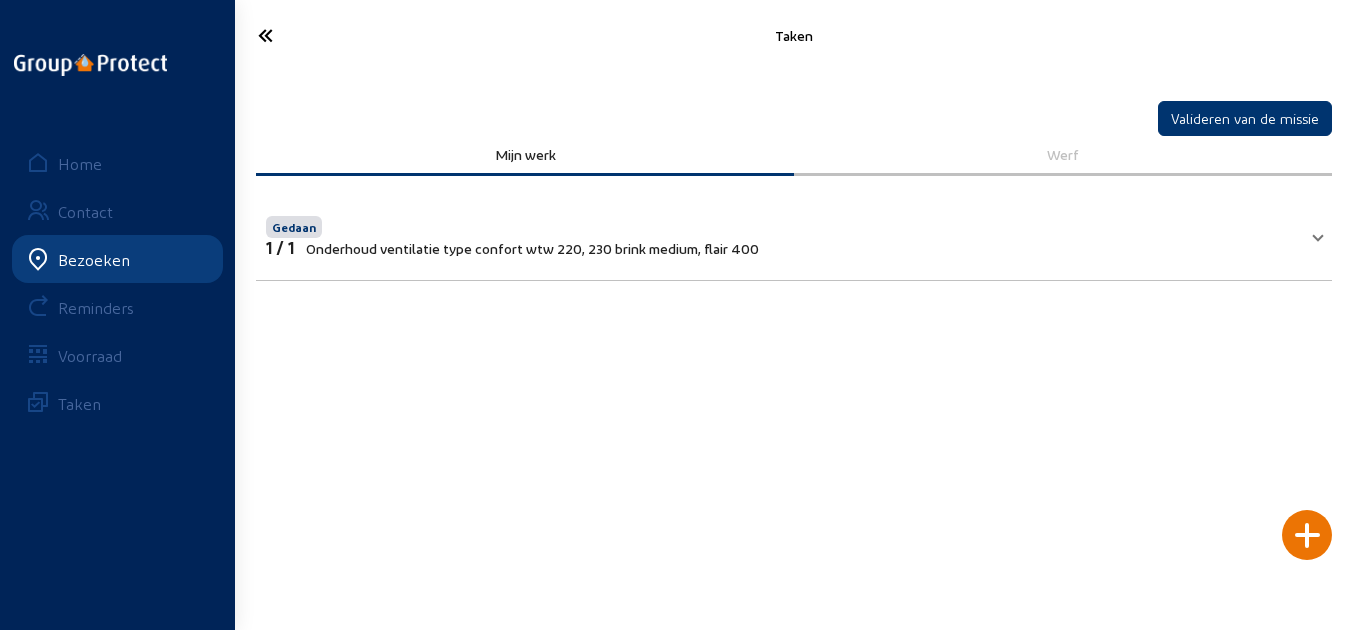 click on "Gedaan 1 / 1 Onderhoud ventilatie type confort wtw 220, 230 brink medium, flair 400" at bounding box center (782, 234) 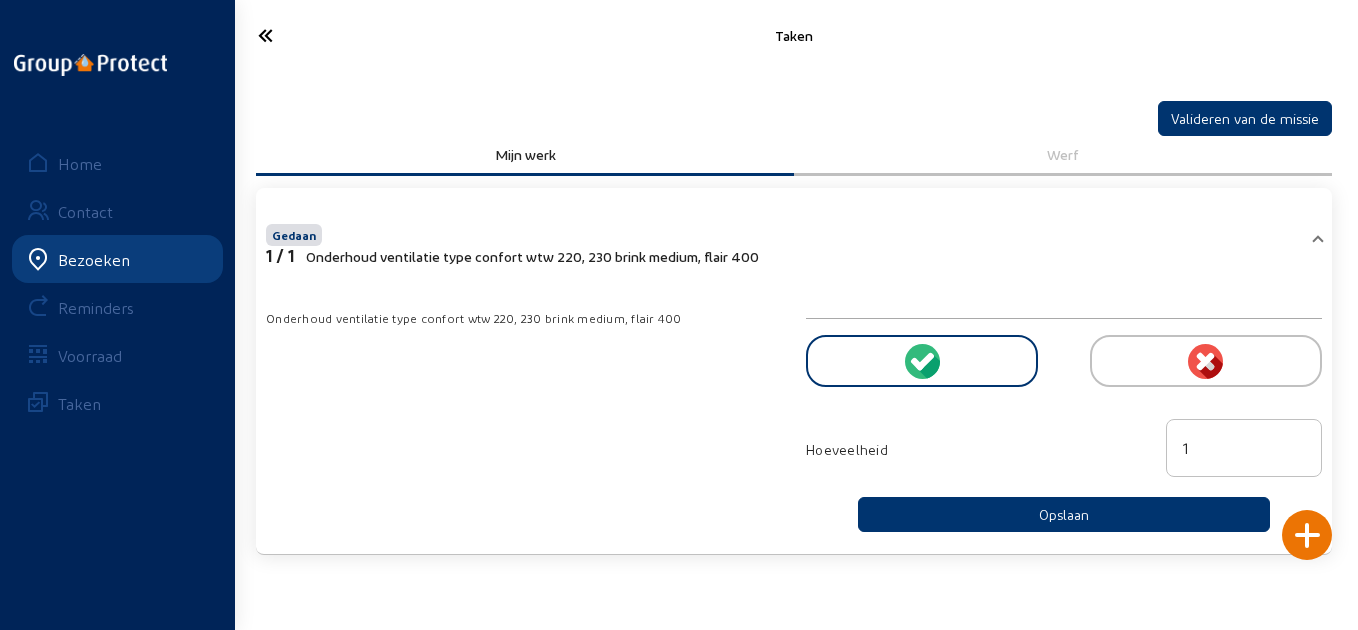 click at bounding box center (324, 35) 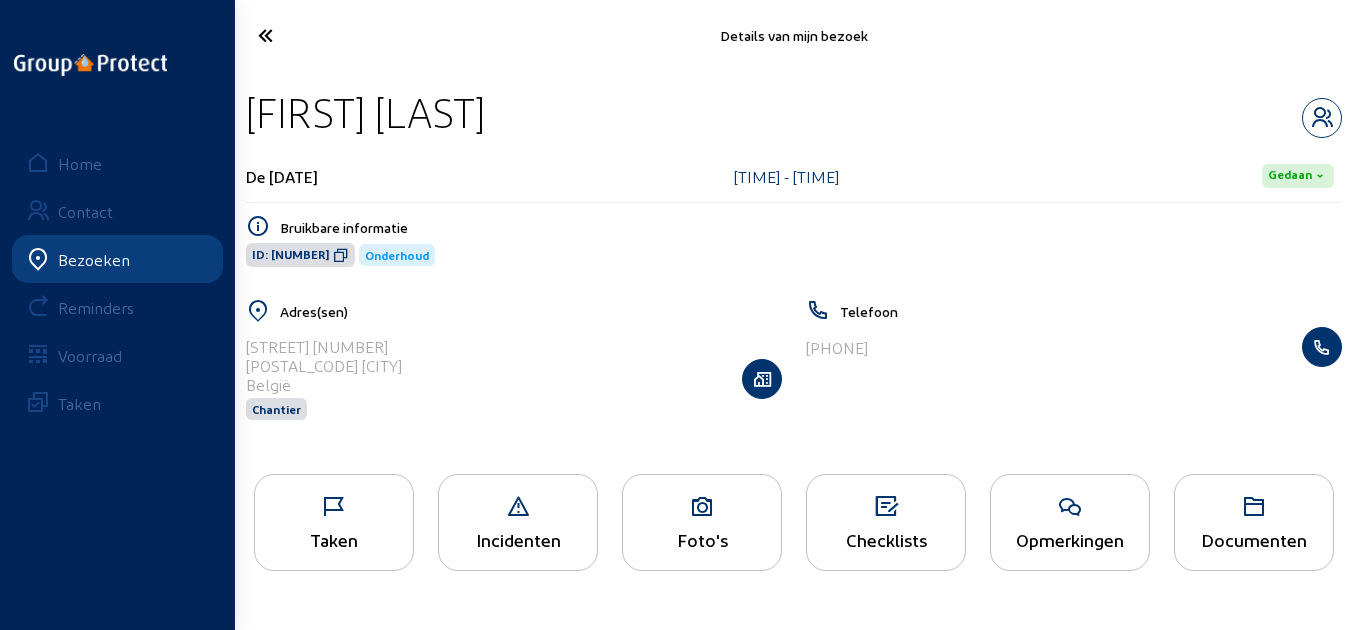 click at bounding box center [1070, 507] 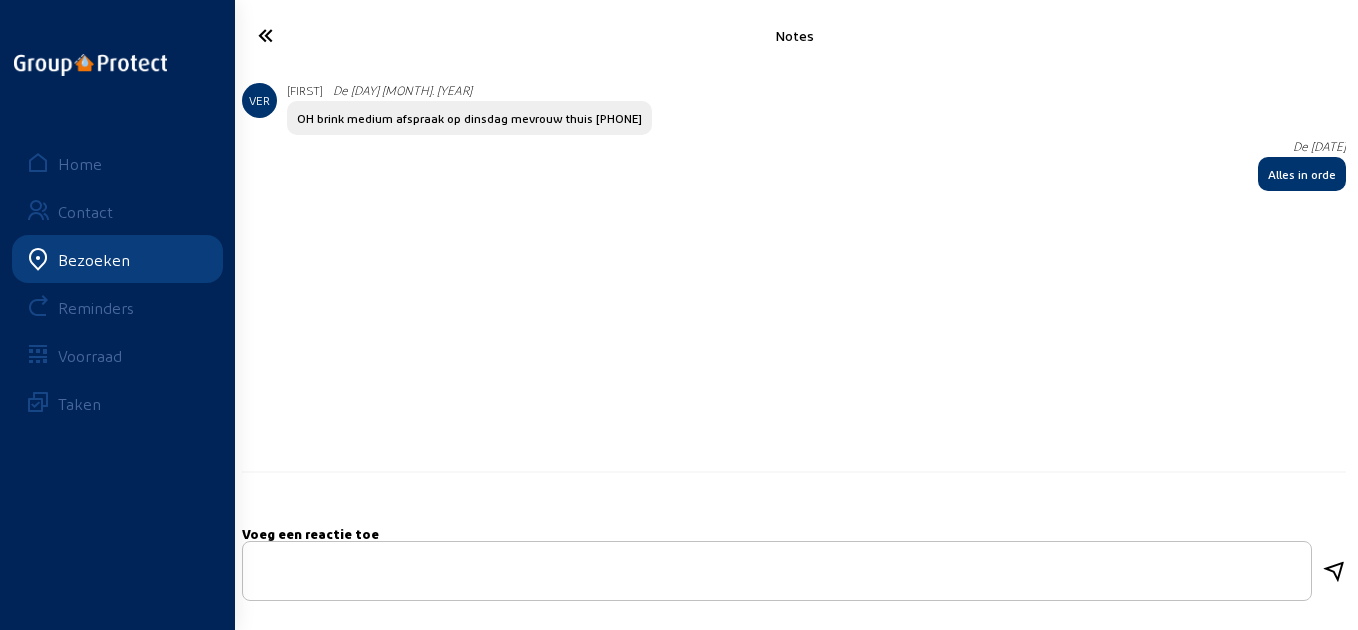 click at bounding box center (324, 35) 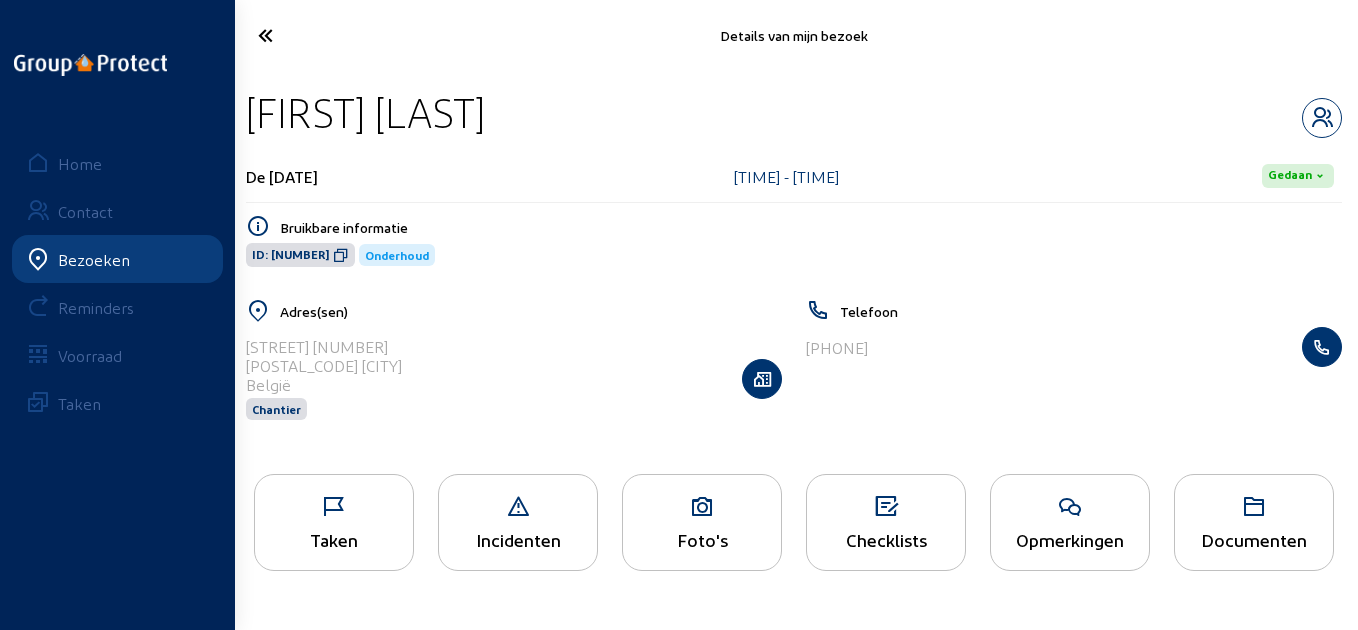 click at bounding box center (324, 35) 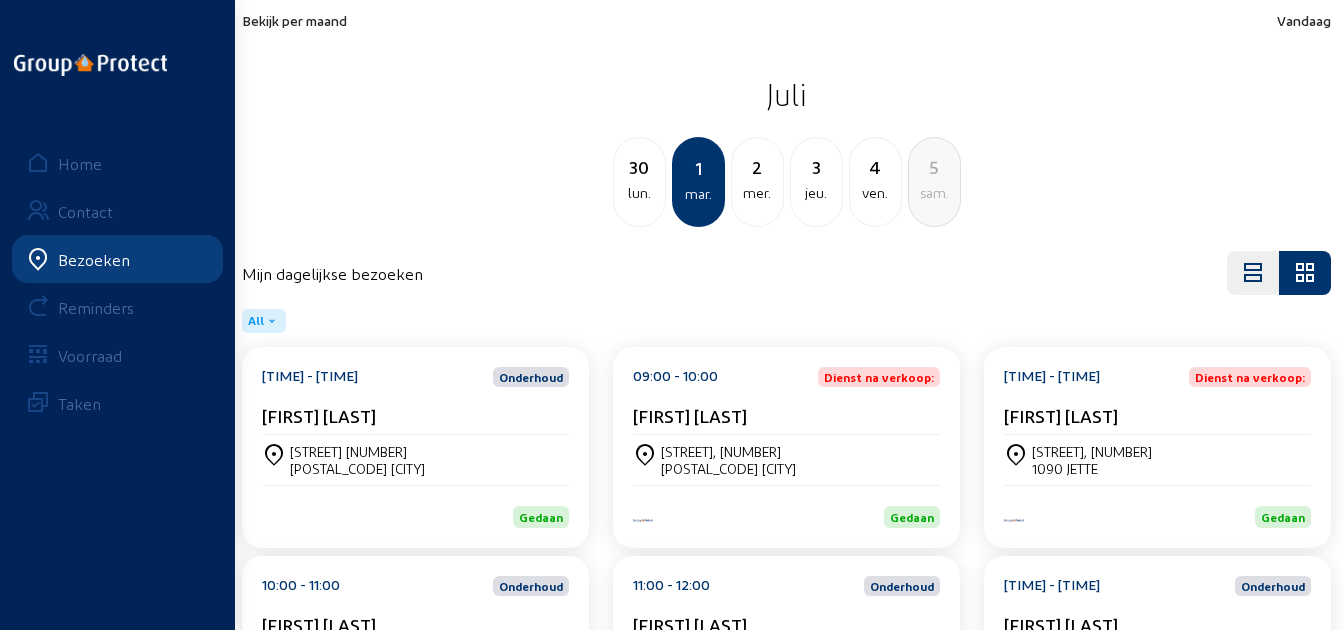 click on "[FIRST] [LAST]" at bounding box center [319, 415] 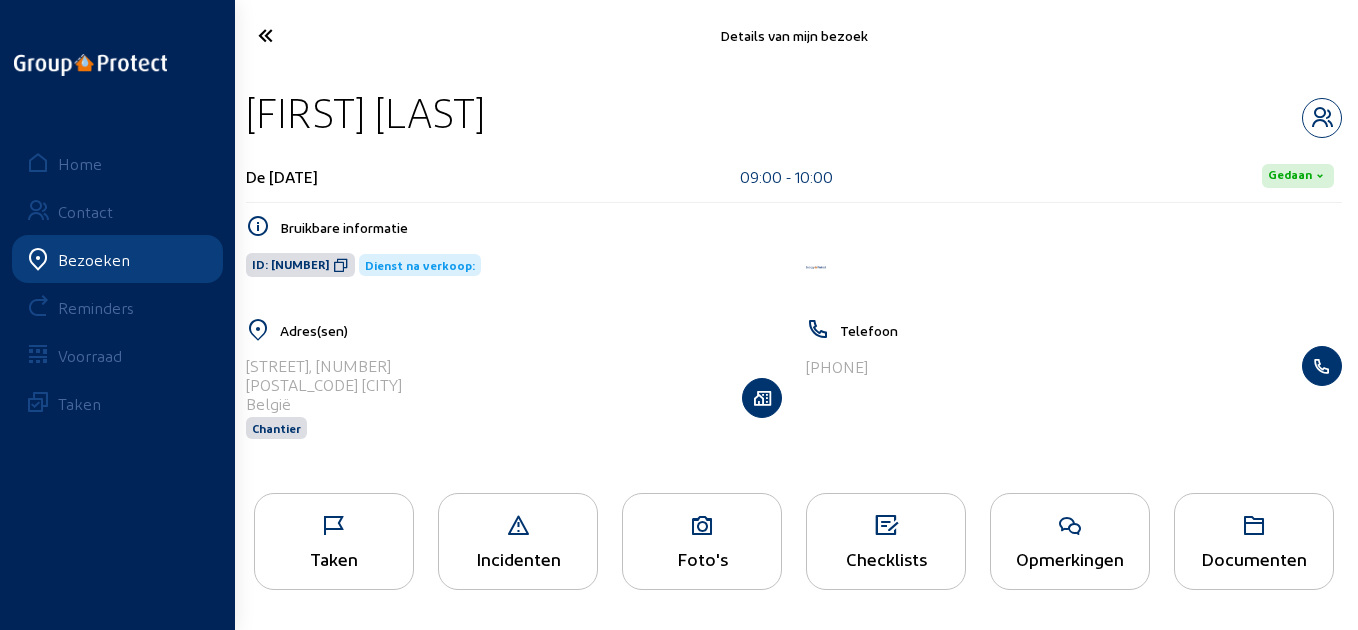 drag, startPoint x: 570, startPoint y: 116, endPoint x: 250, endPoint y: 119, distance: 320.01407 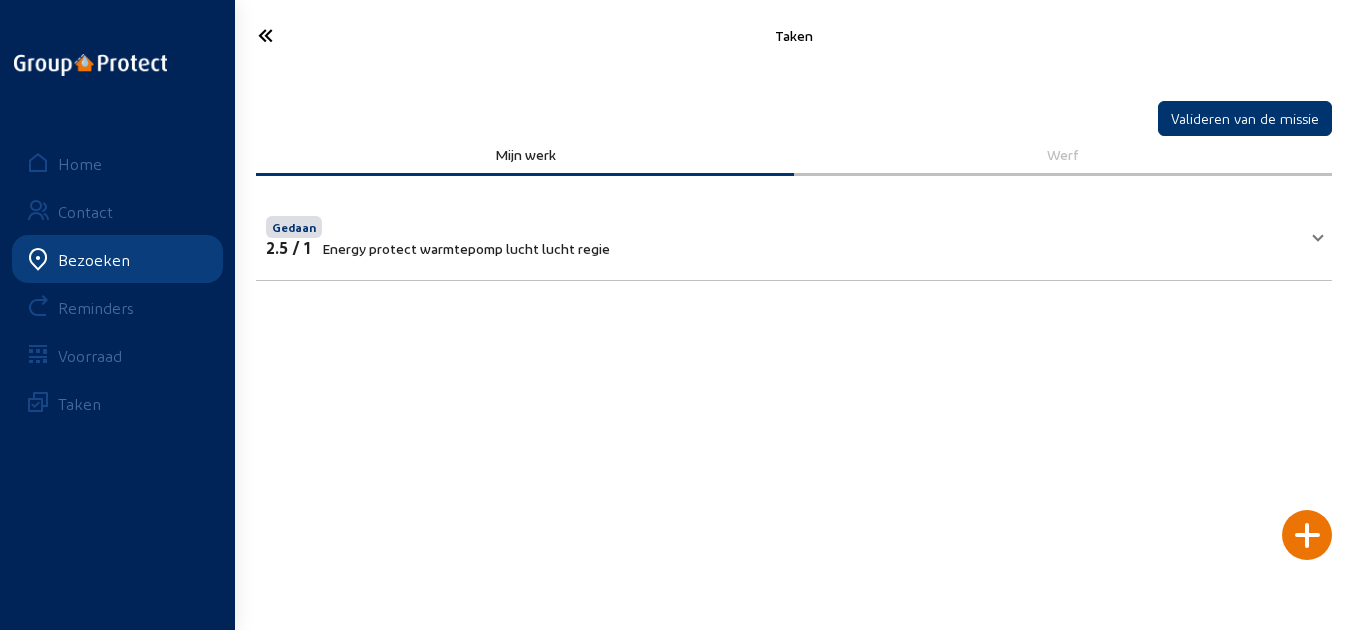 click on "Gedaan" at bounding box center [438, 225] 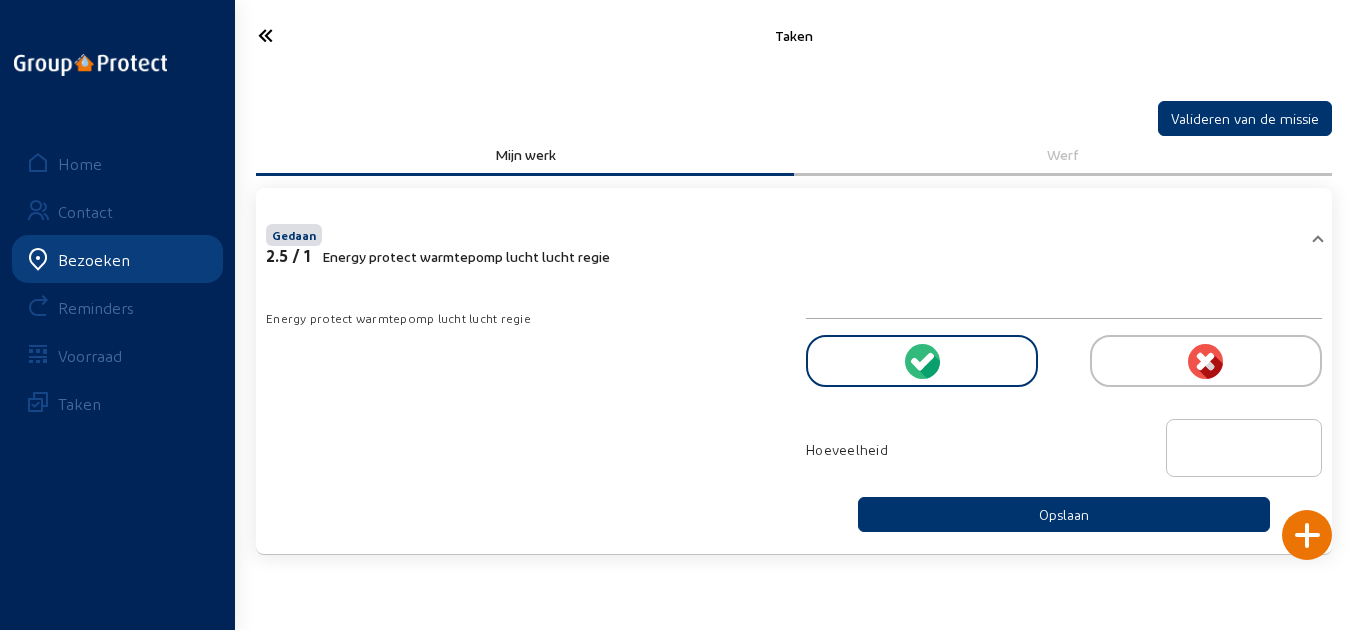 click at bounding box center [324, 35] 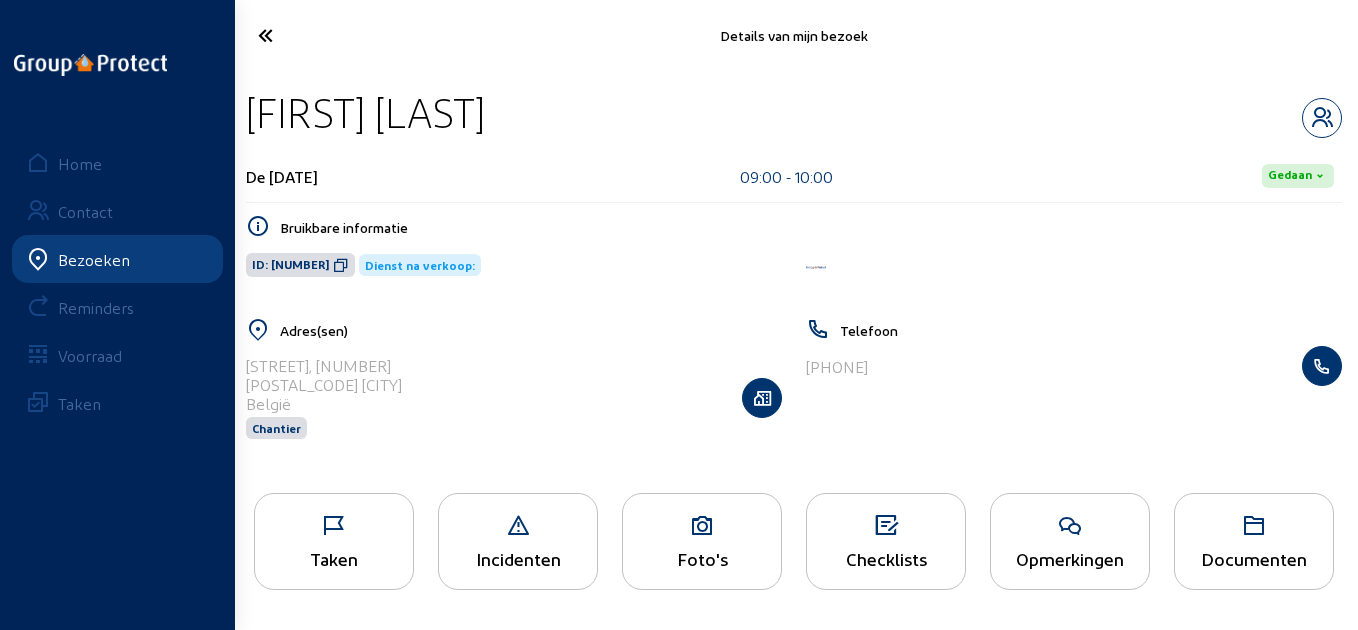 click at bounding box center [1070, 526] 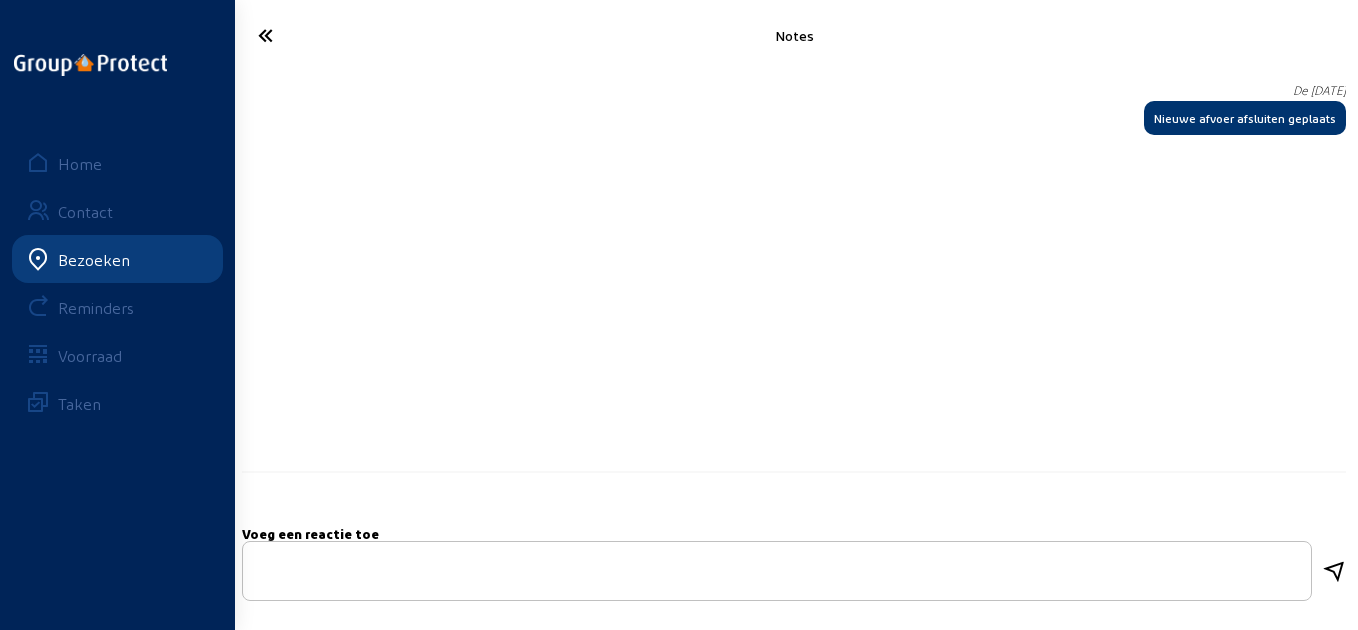 drag, startPoint x: 1337, startPoint y: 115, endPoint x: 1158, endPoint y: 126, distance: 179.33768 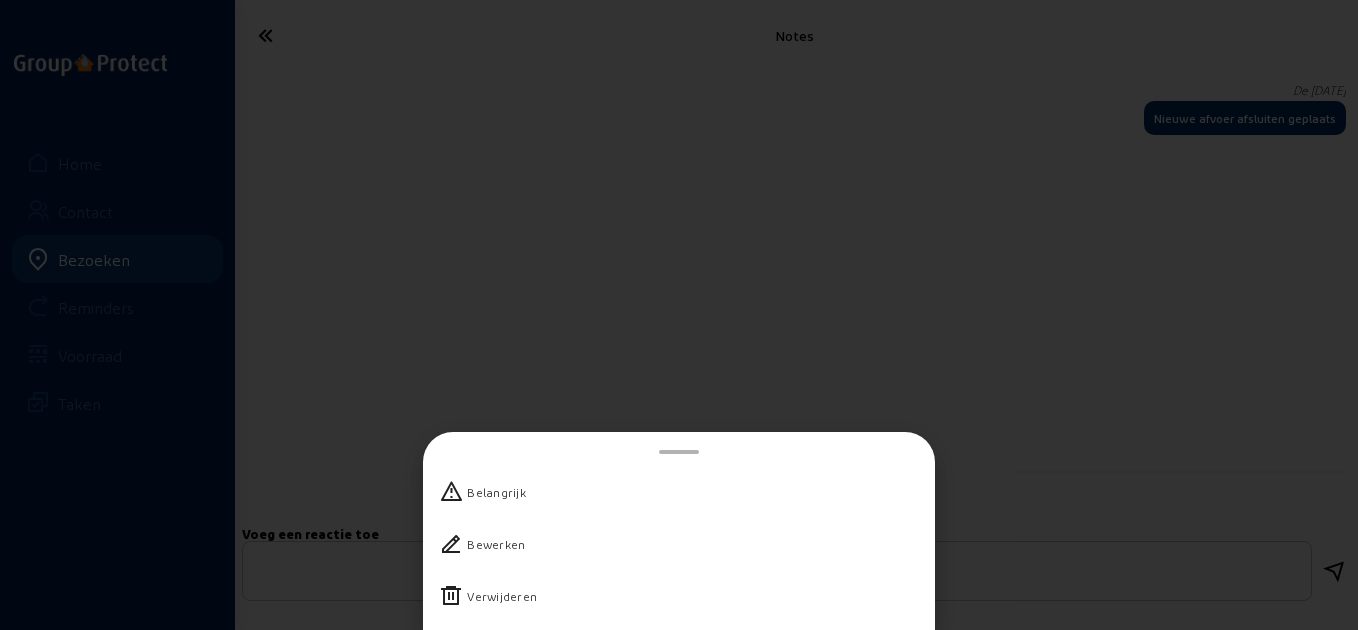 copy on "Nieuwe afvoer afsluiten geplaats" 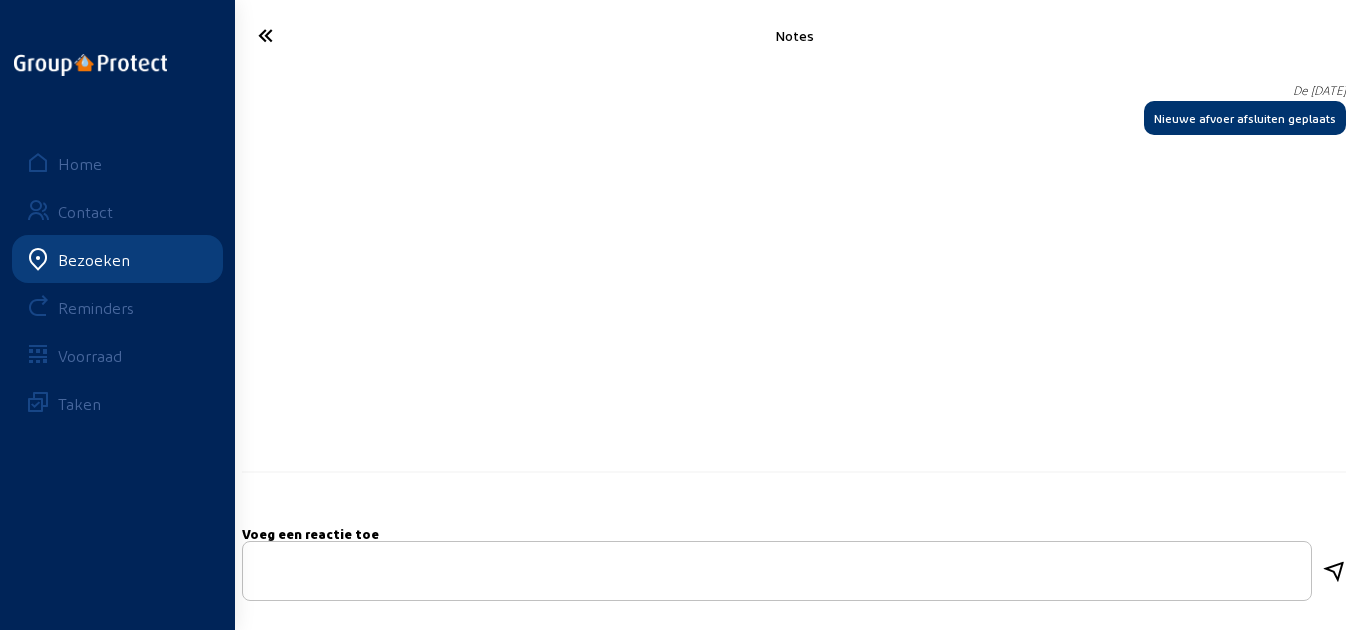 click at bounding box center (324, 35) 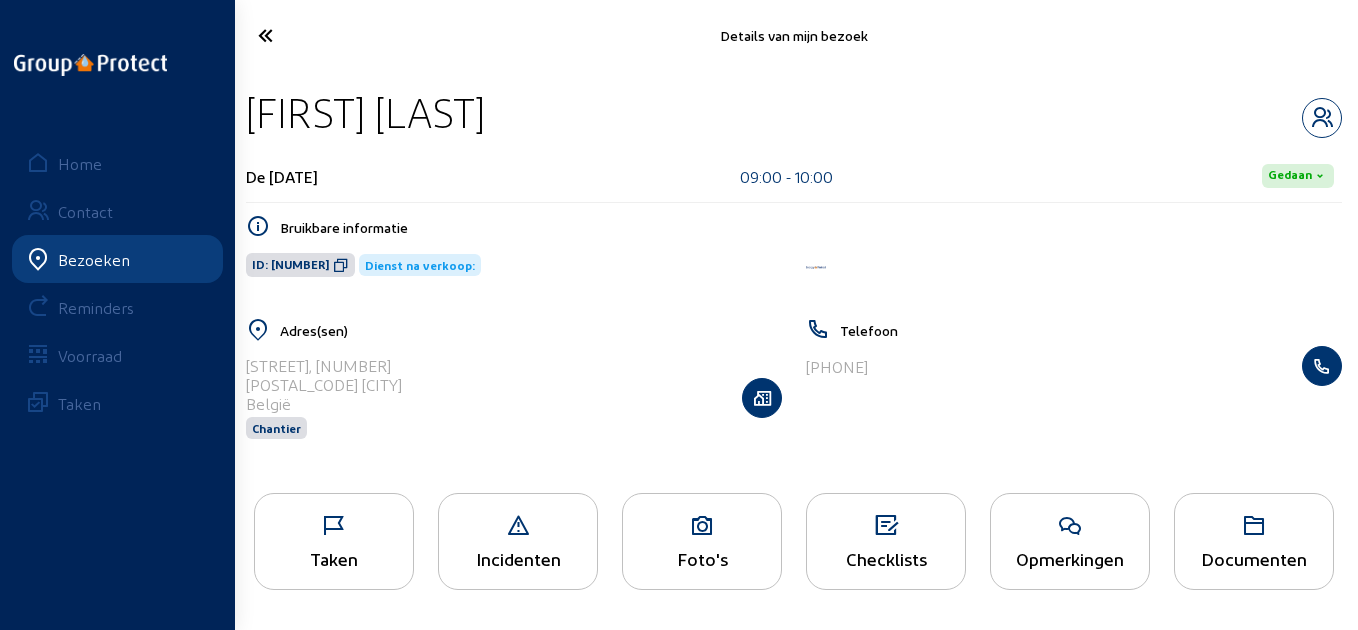 click at bounding box center [324, 35] 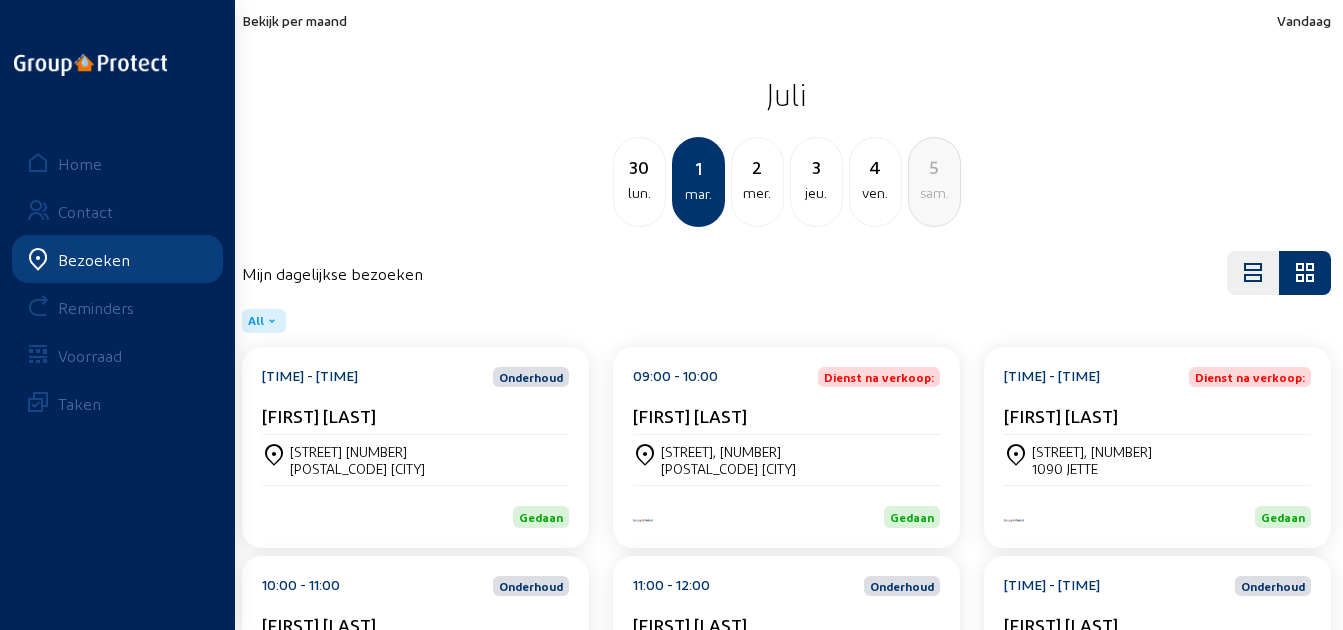 click on "[STREET], [NUMBER] [POSTAL_CODE] [CITY]" at bounding box center [415, 460] 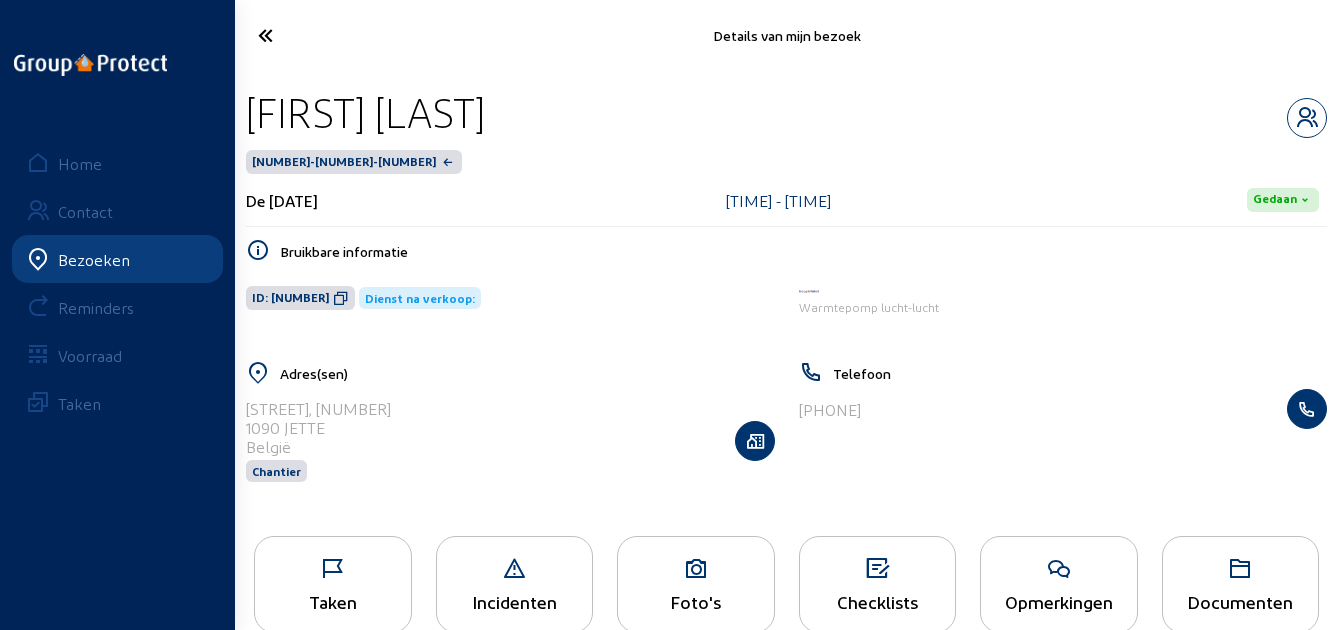 drag, startPoint x: 590, startPoint y: 102, endPoint x: 249, endPoint y: 116, distance: 341.28726 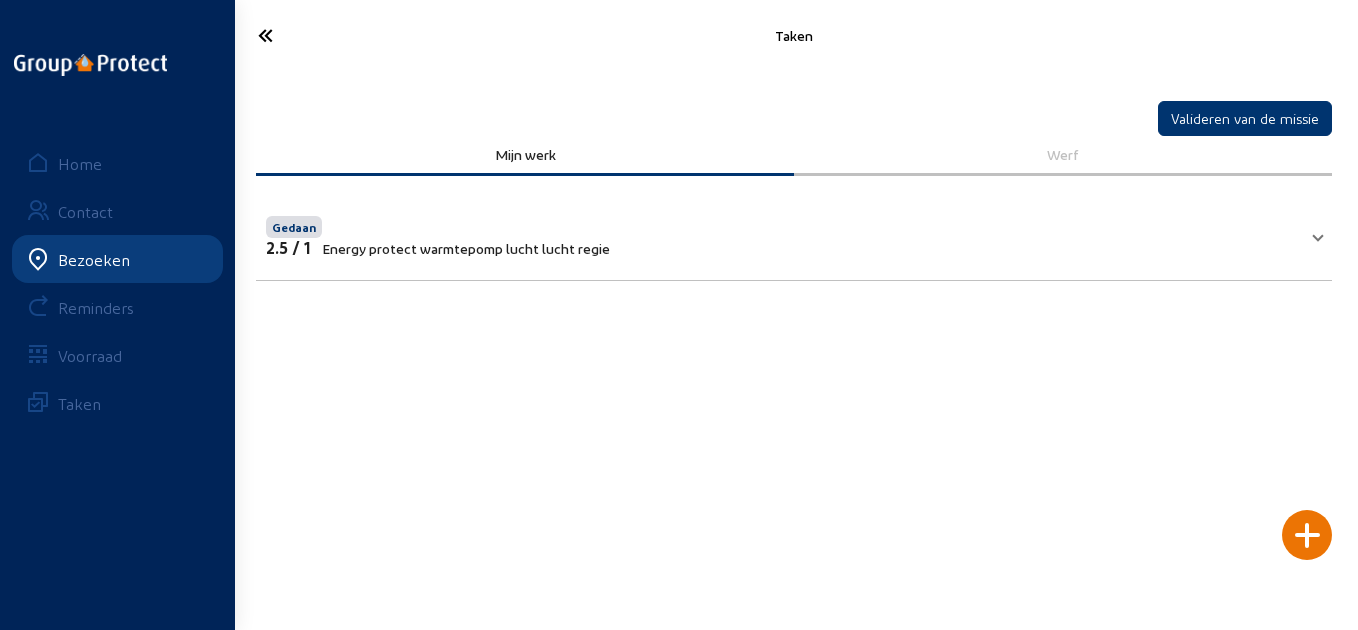 click on "Gedaan 2.5 / 1 Energy protect warmtepomp lucht lucht regie Energy protect warmtepomp lucht lucht regie       Hoeveelheid 2.5  Opslaan" at bounding box center (794, 234) 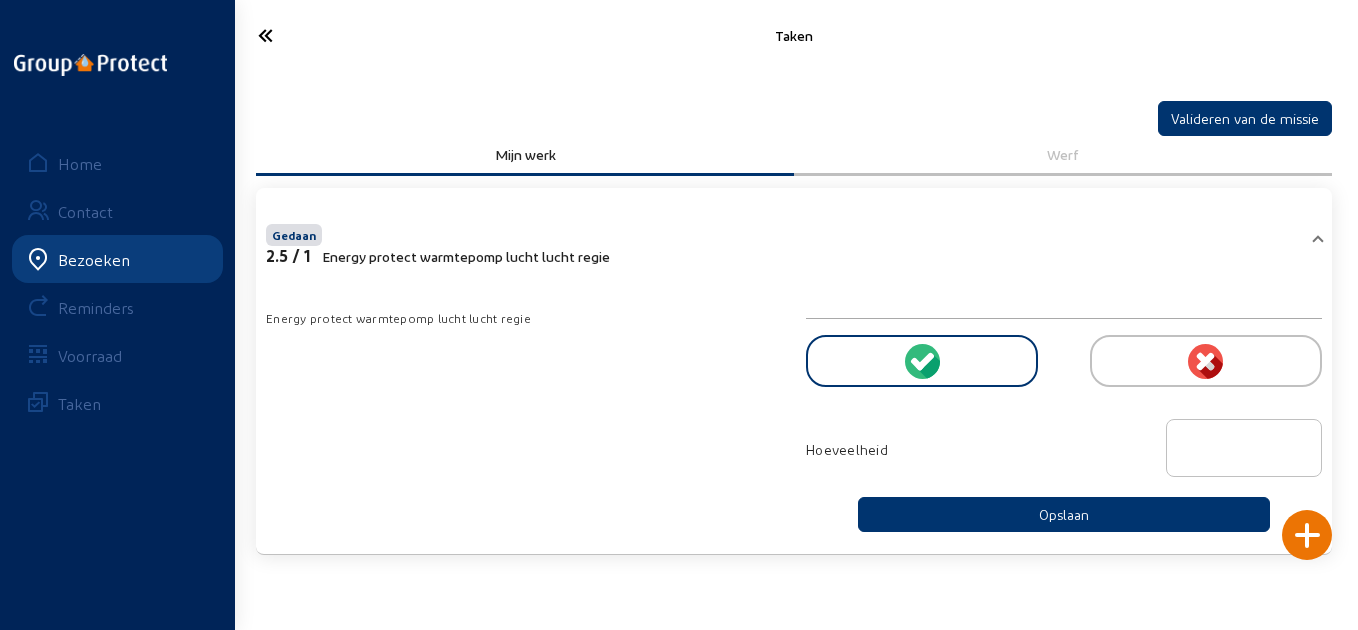 click at bounding box center [324, 35] 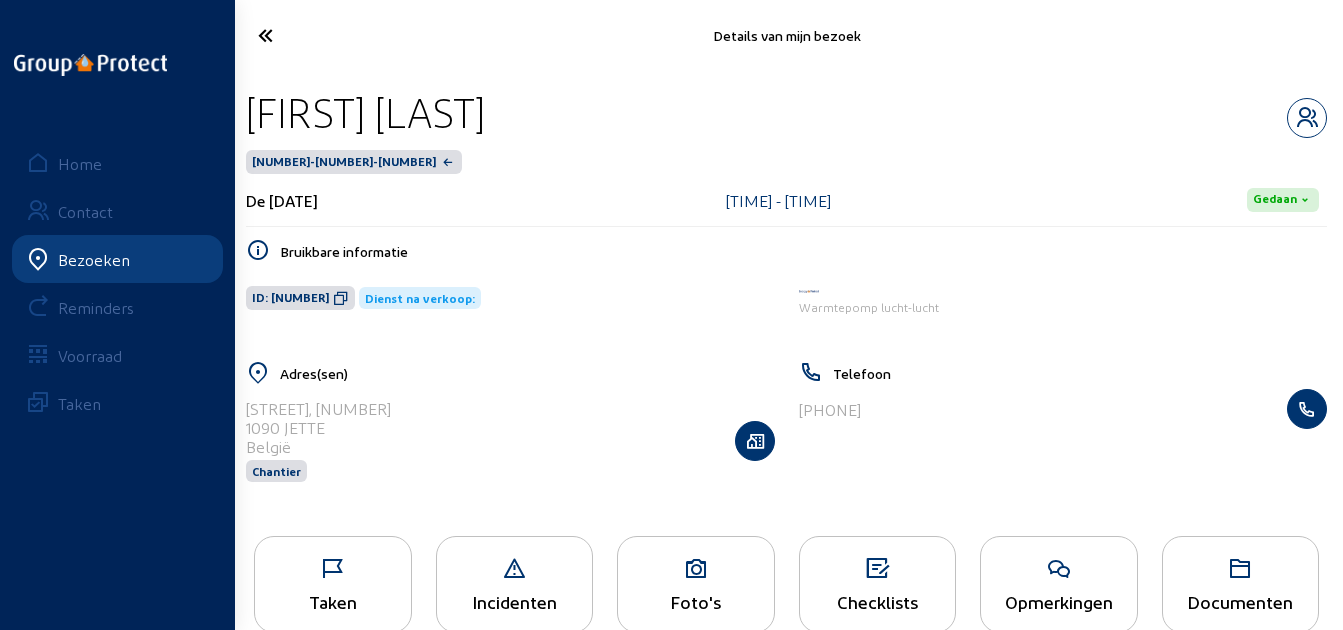 click at bounding box center [1059, 569] 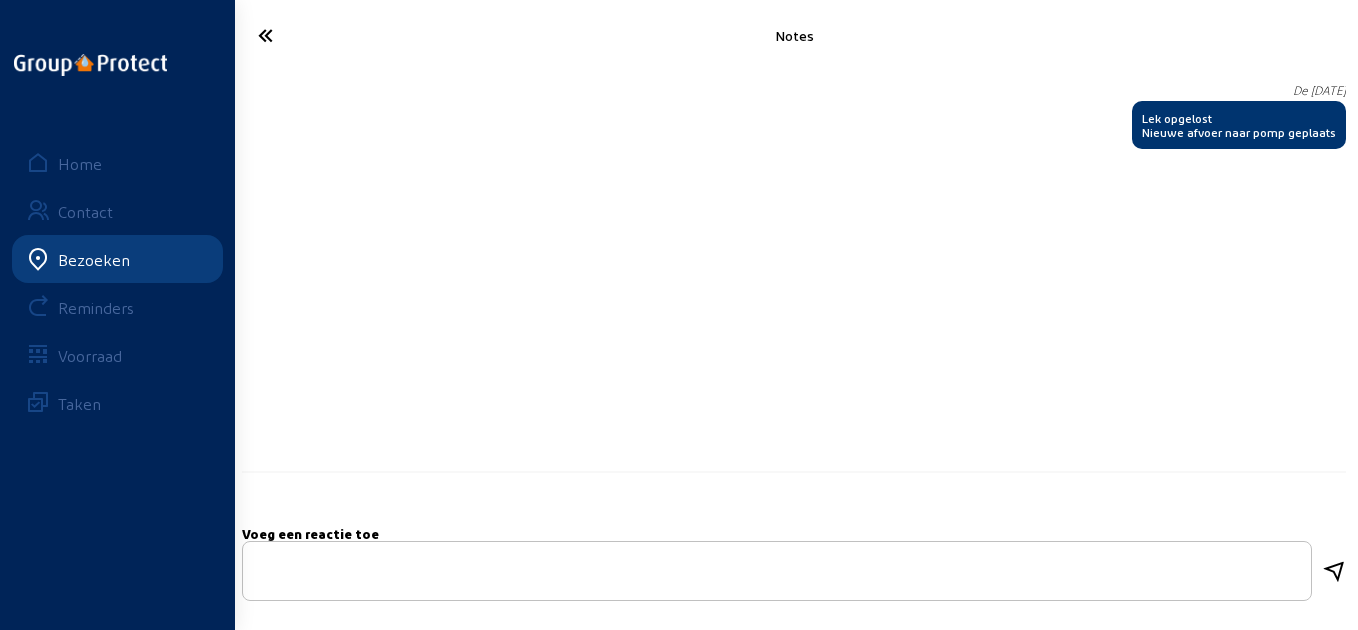 drag, startPoint x: 1339, startPoint y: 134, endPoint x: 1078, endPoint y: 100, distance: 263.20523 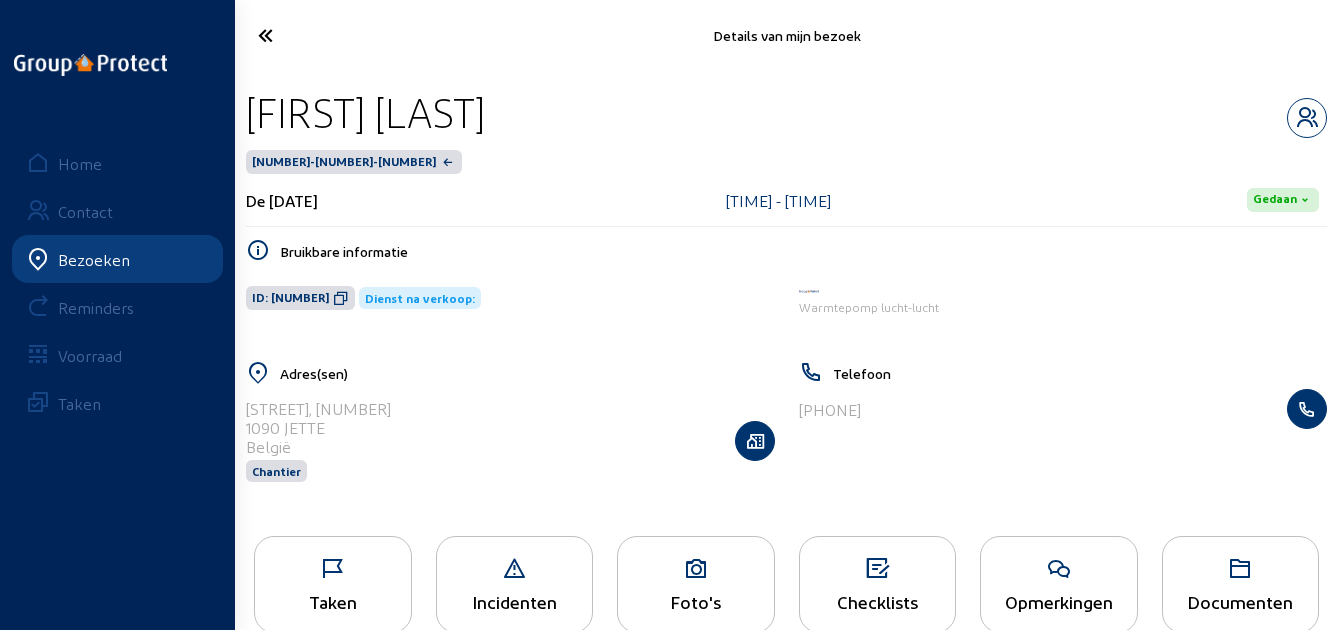 click on "Taken" at bounding box center (333, 584) 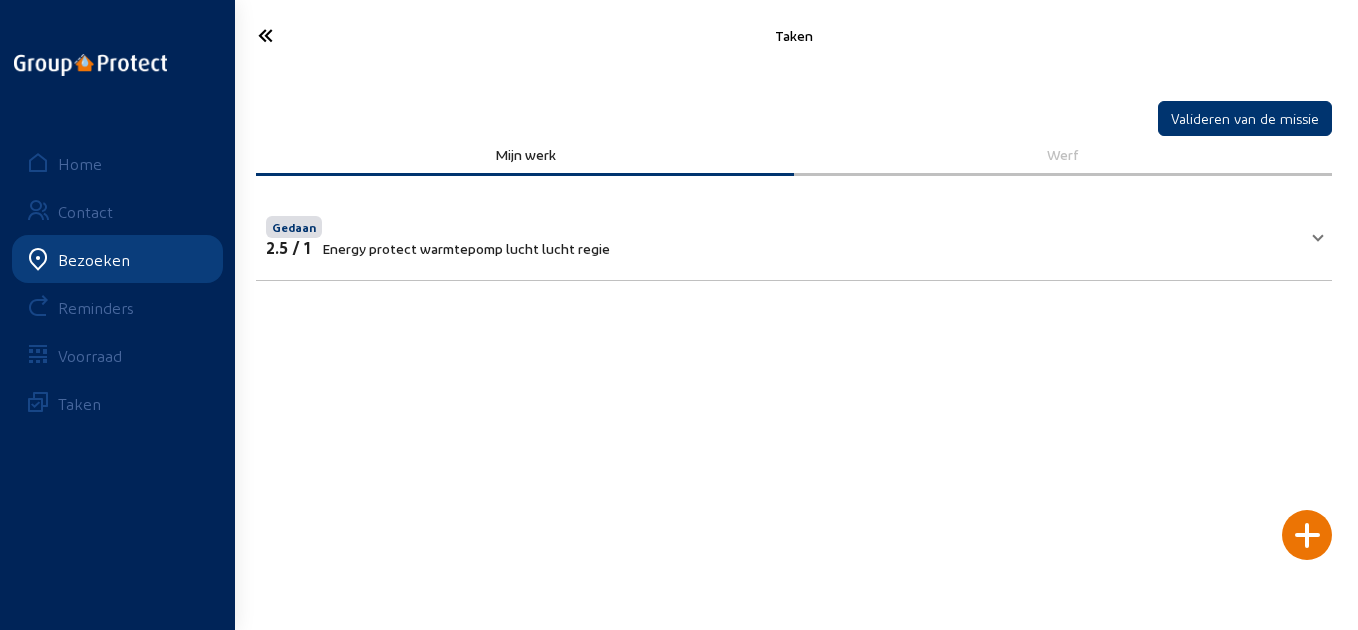 click on "Gedaan 2.5 / 1 Energy protect warmtepomp lucht lucht regie" at bounding box center (782, 234) 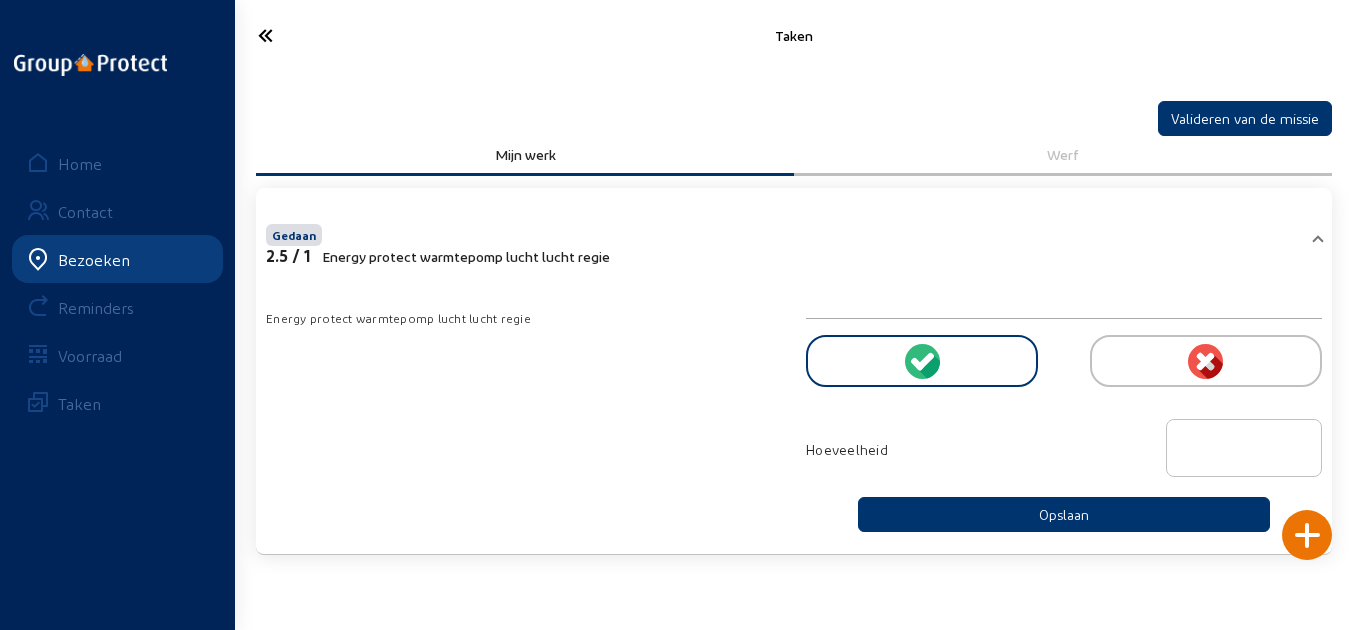 click at bounding box center (324, 35) 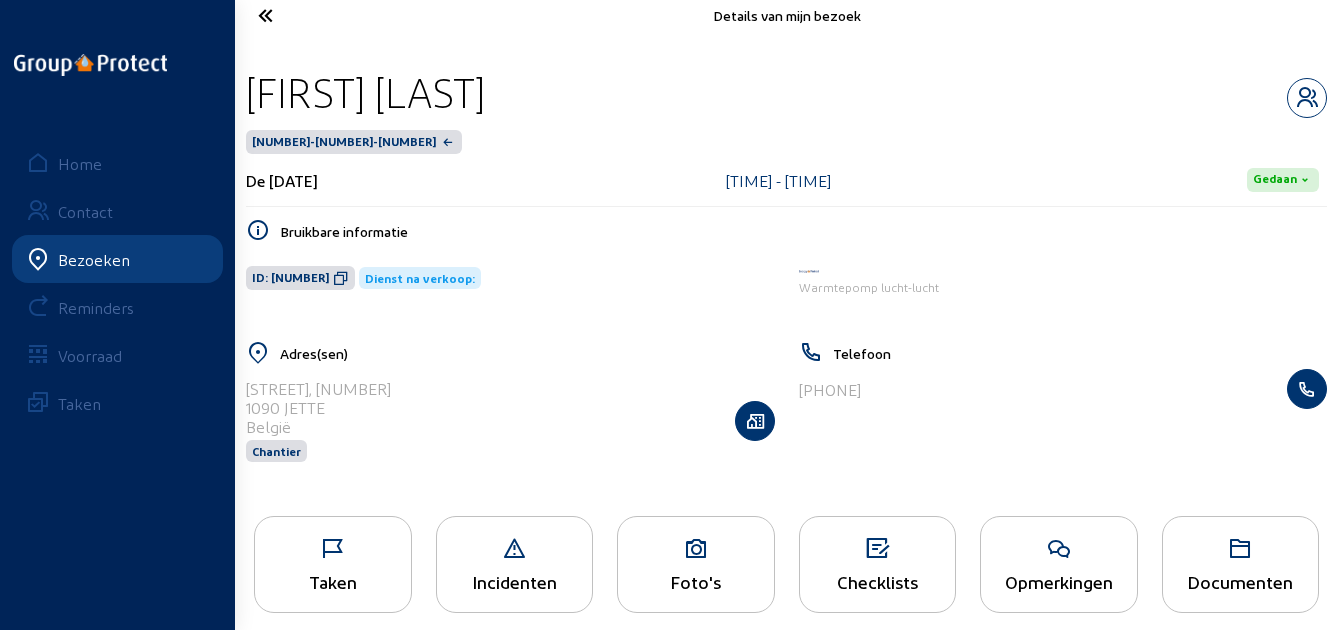 scroll, scrollTop: 0, scrollLeft: 0, axis: both 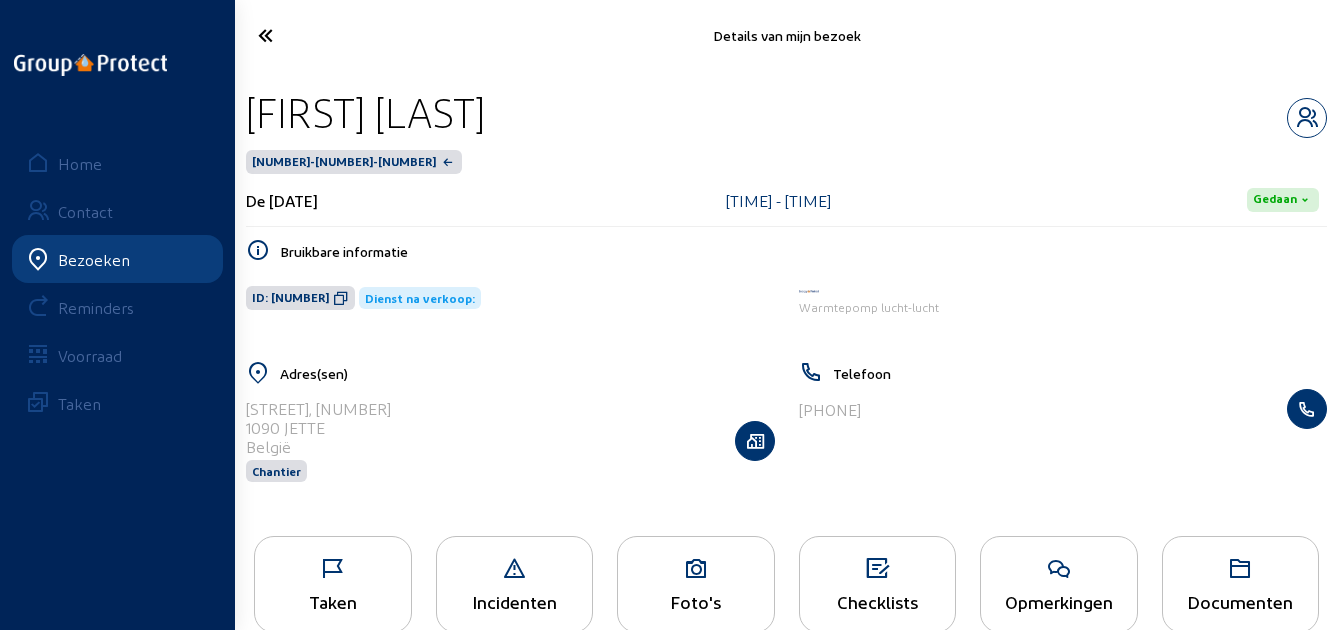 click at bounding box center (323, 35) 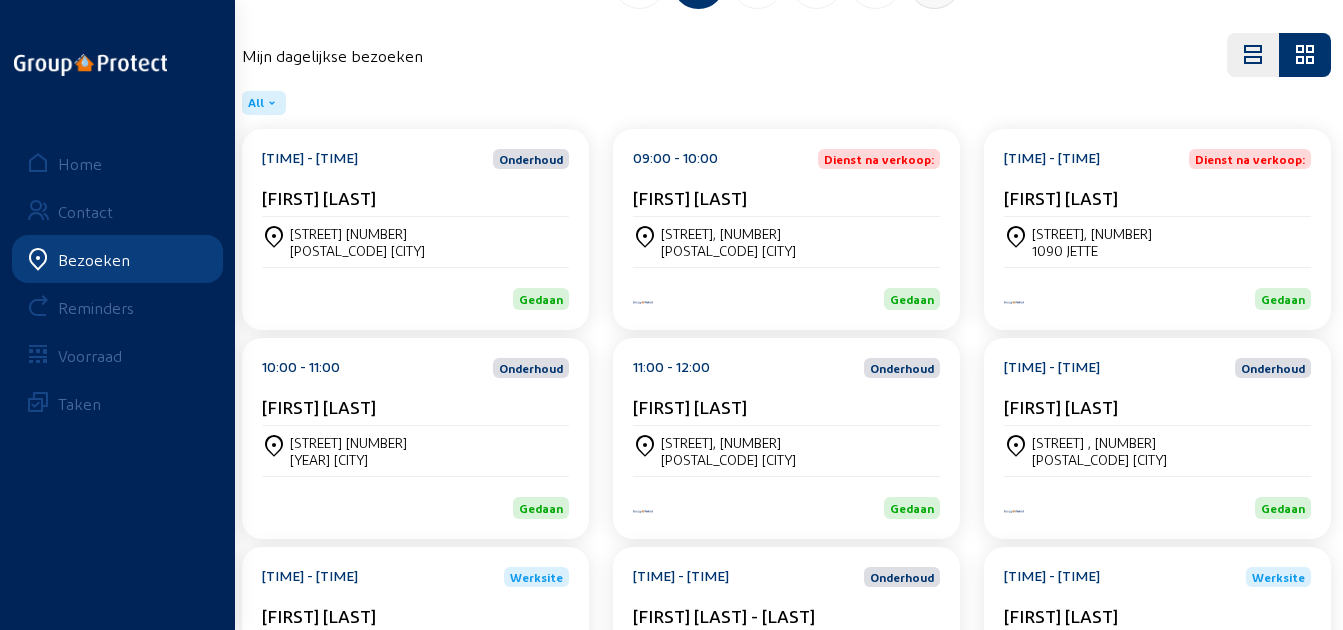 scroll, scrollTop: 300, scrollLeft: 0, axis: vertical 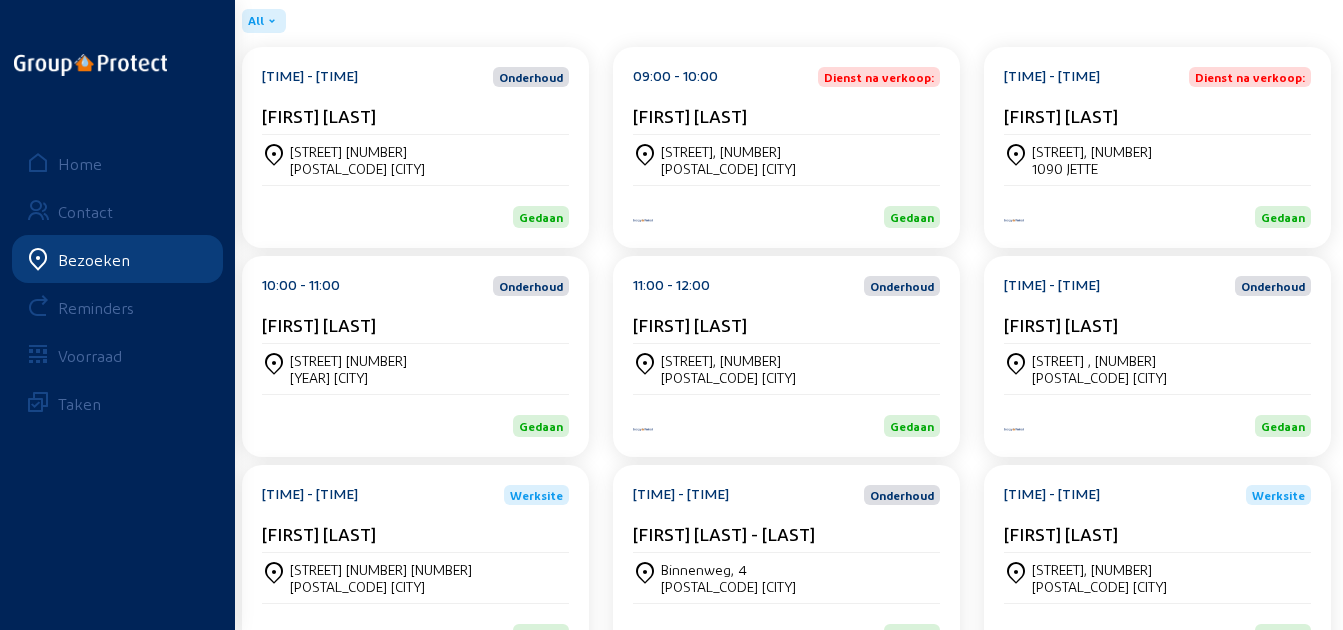 click on "[FIRST] [LAST]" at bounding box center [319, 115] 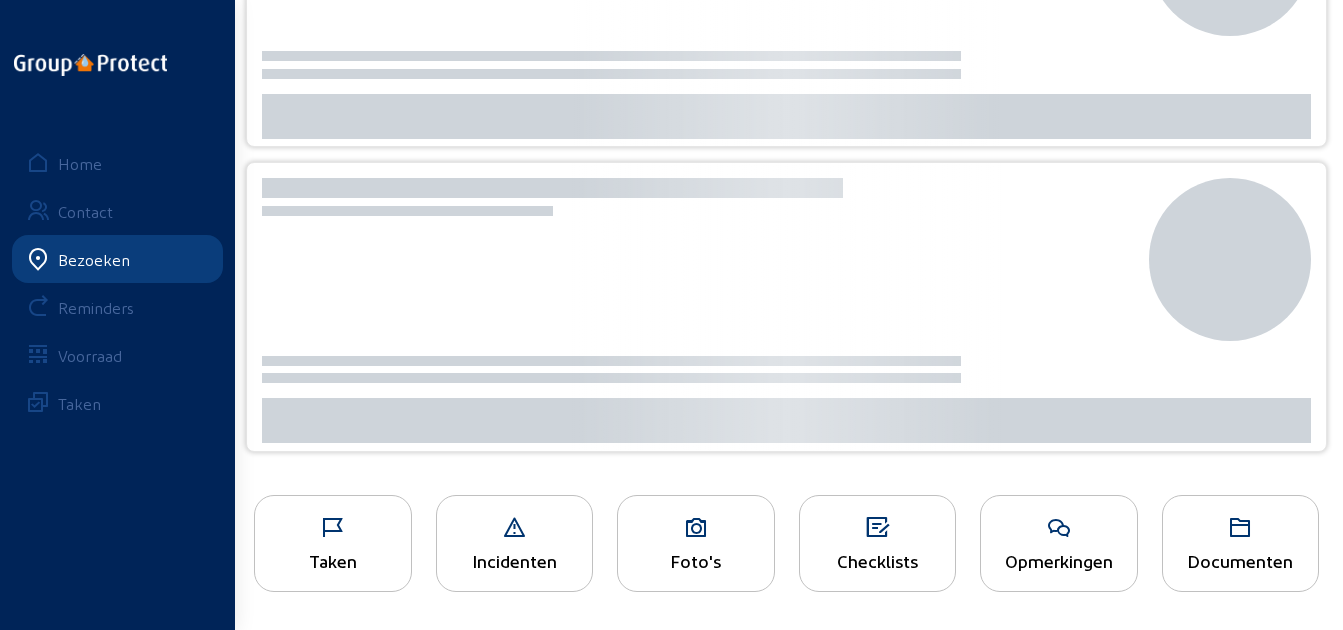 scroll, scrollTop: 0, scrollLeft: 0, axis: both 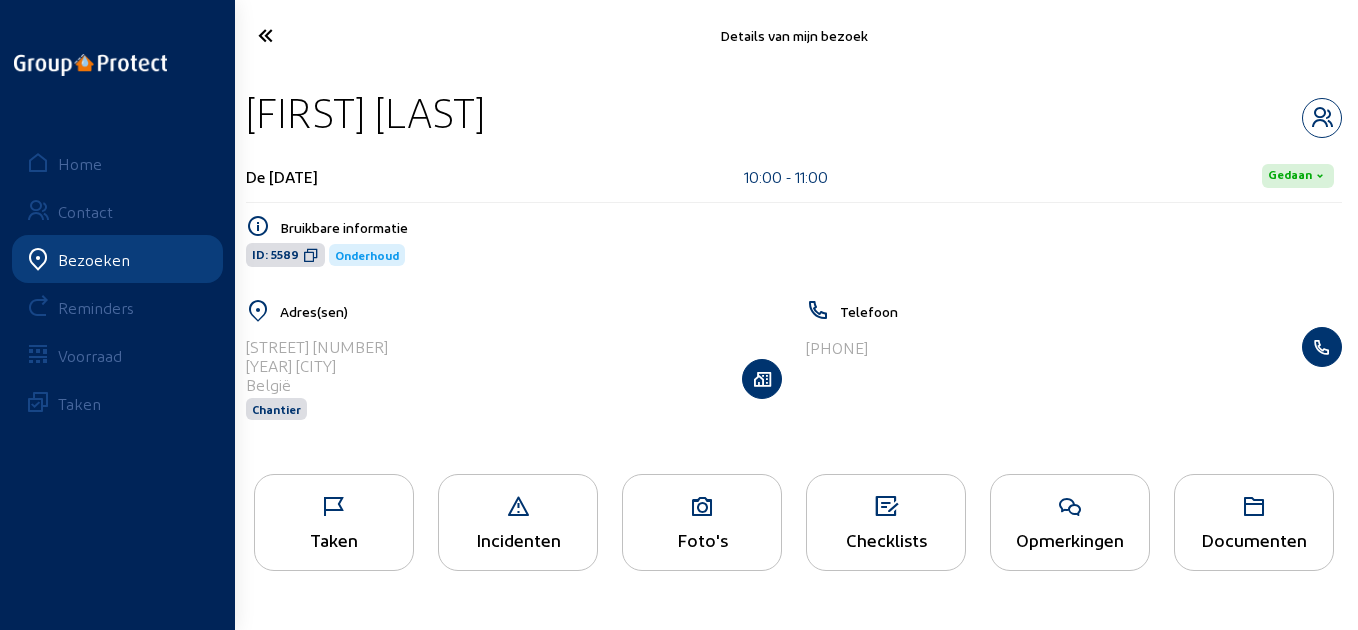 drag, startPoint x: 559, startPoint y: 118, endPoint x: 253, endPoint y: 113, distance: 306.04083 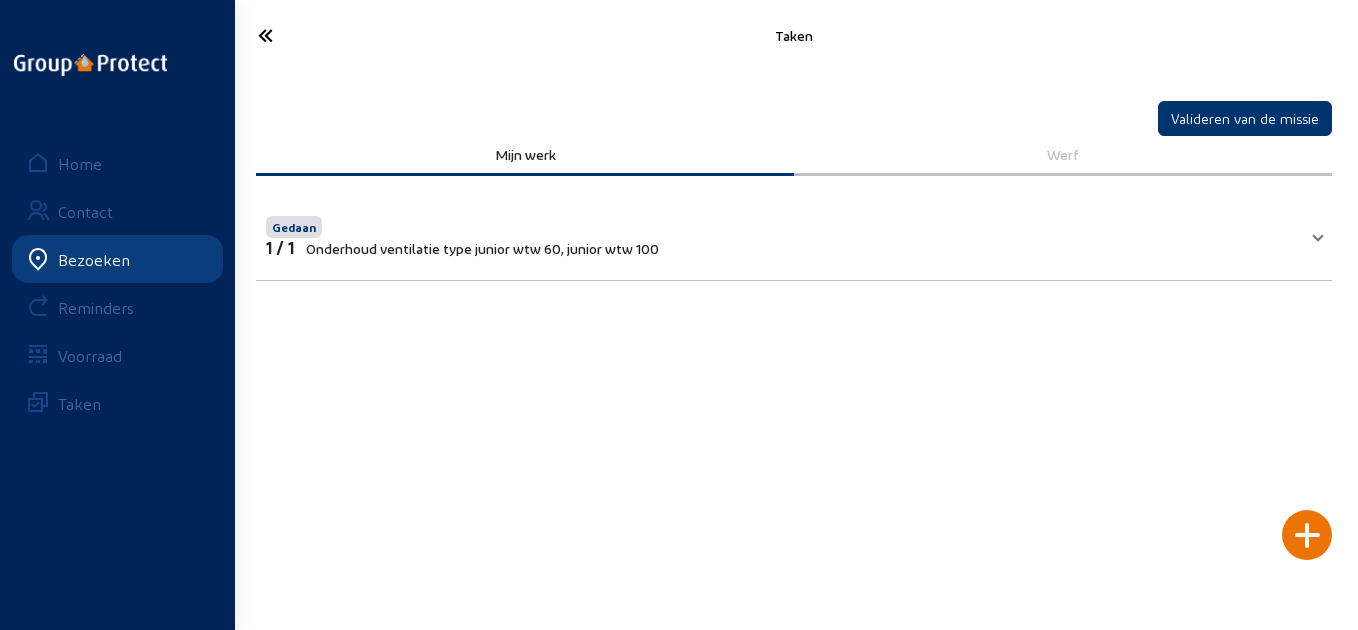 click on "Onderhoud ventilatie type junior wtw 60, junior wtw 100" at bounding box center [482, 248] 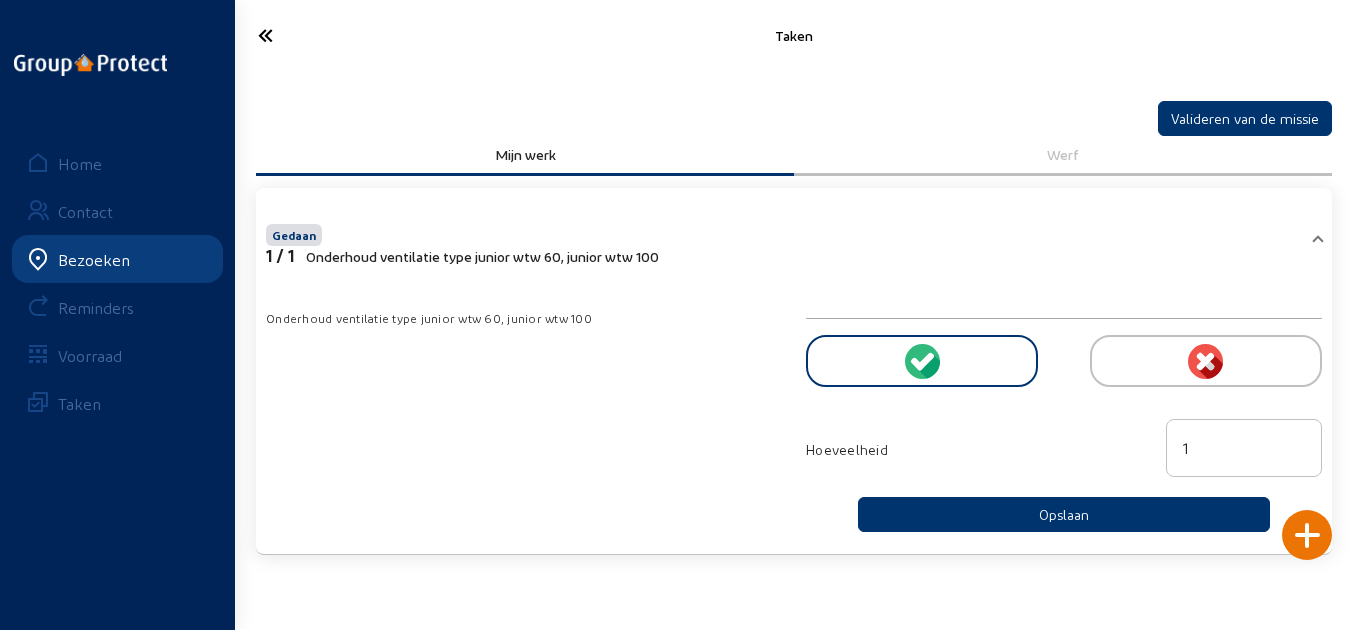 click at bounding box center [324, 35] 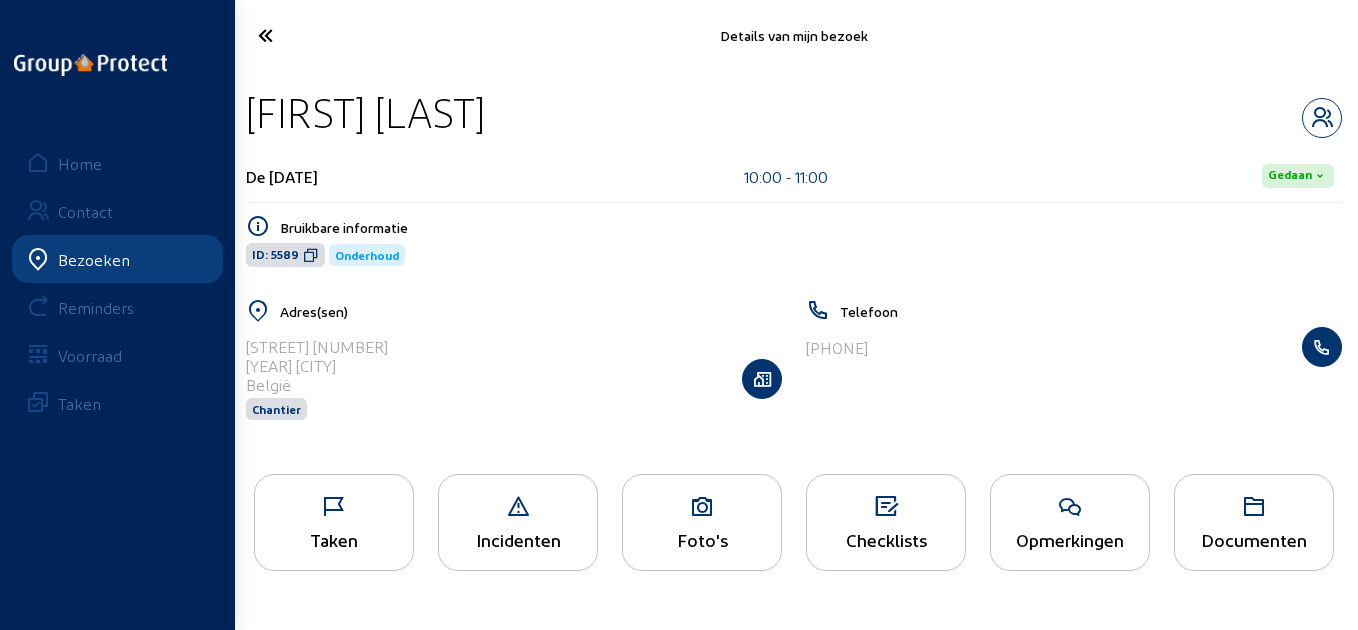 click at bounding box center [324, 35] 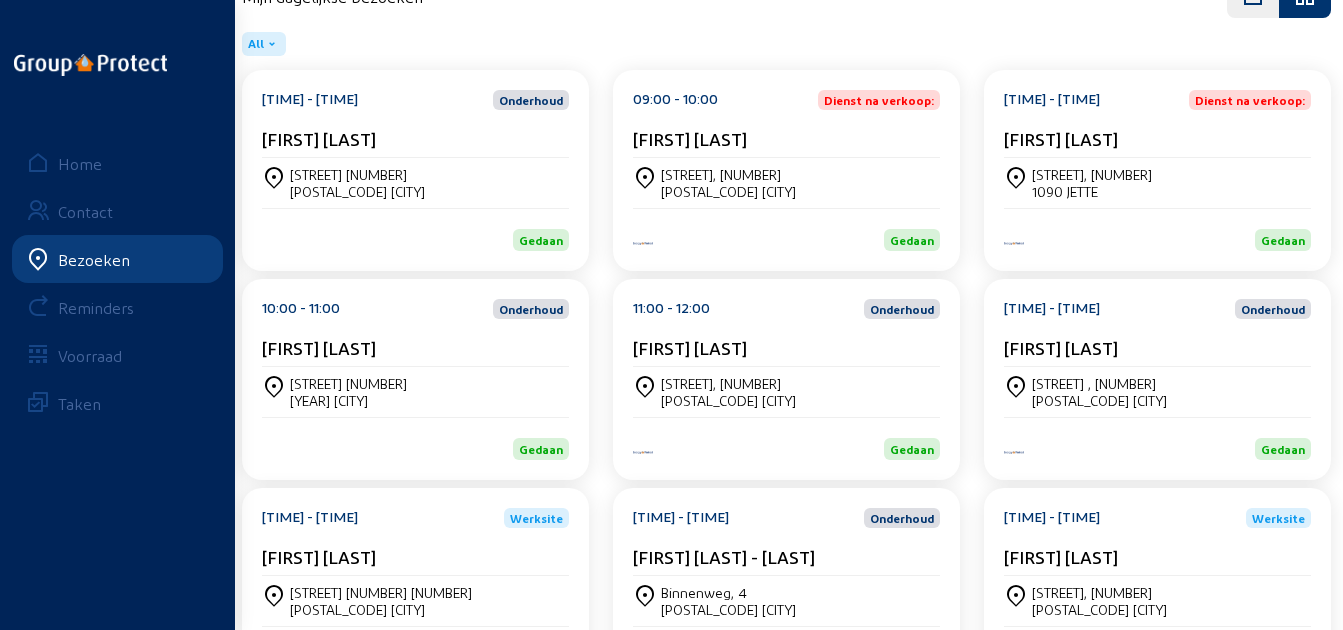 scroll, scrollTop: 300, scrollLeft: 0, axis: vertical 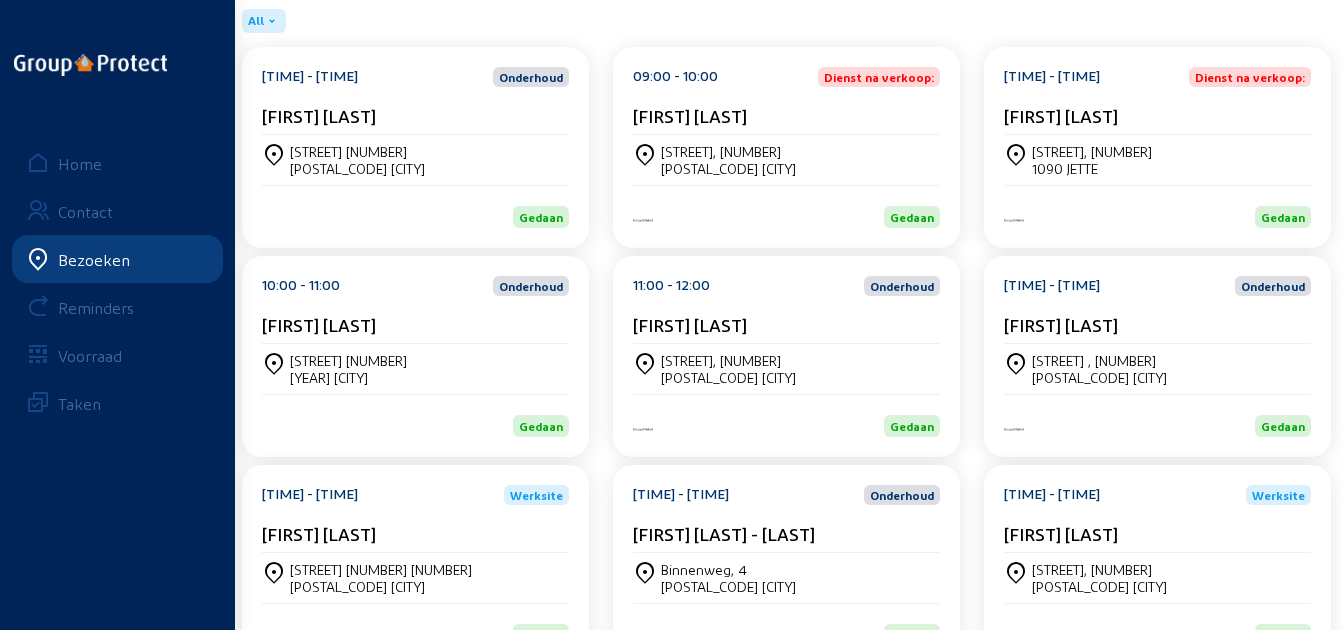 click on "[STREET], [NUMBER] [POSTAL_CODE] [CITY]" at bounding box center (415, 160) 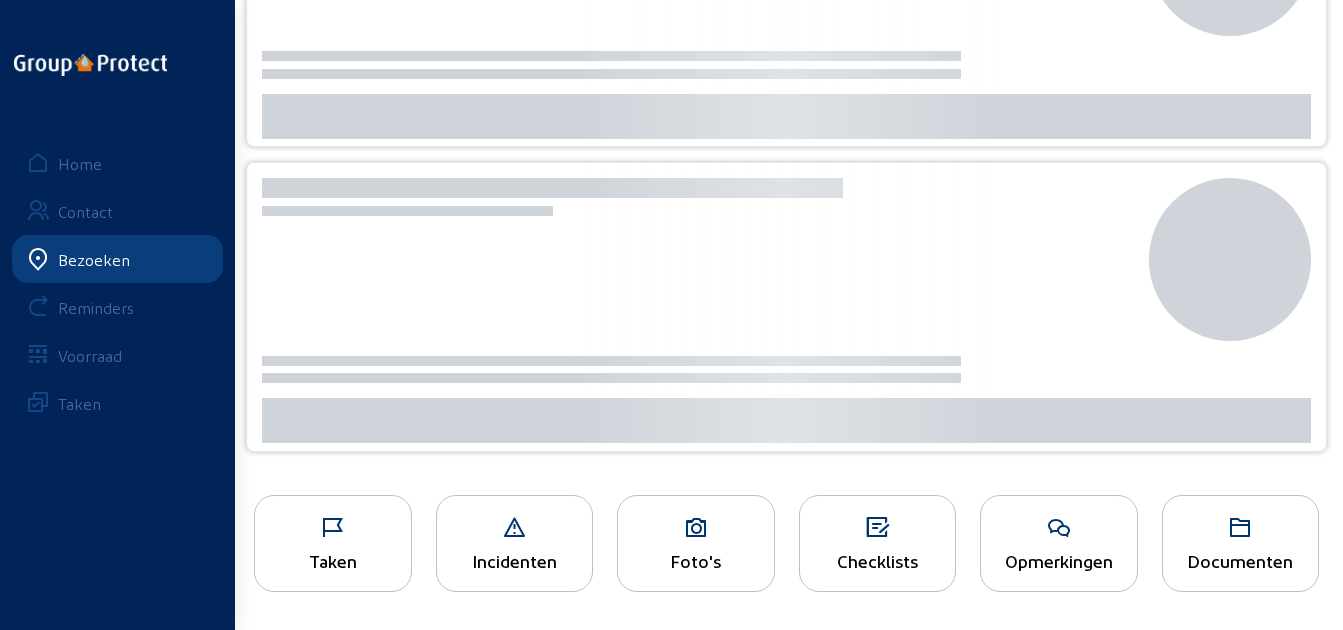 scroll, scrollTop: 0, scrollLeft: 0, axis: both 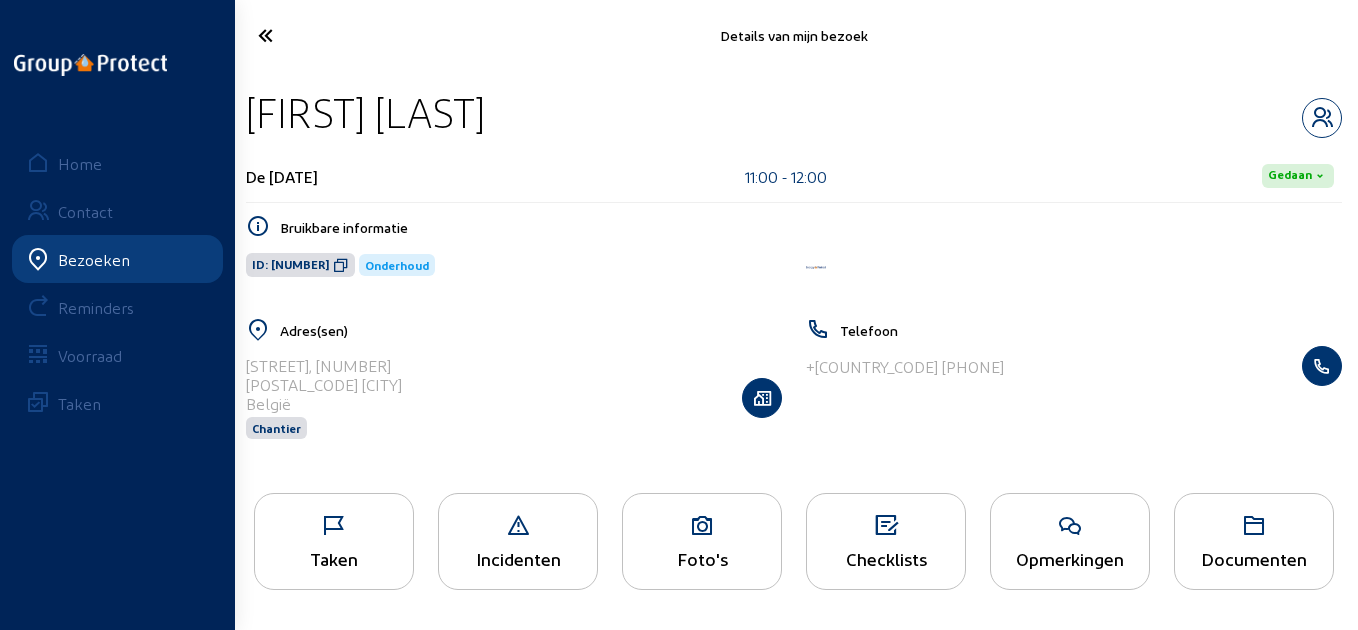 drag, startPoint x: 504, startPoint y: 115, endPoint x: 247, endPoint y: 108, distance: 257.0953 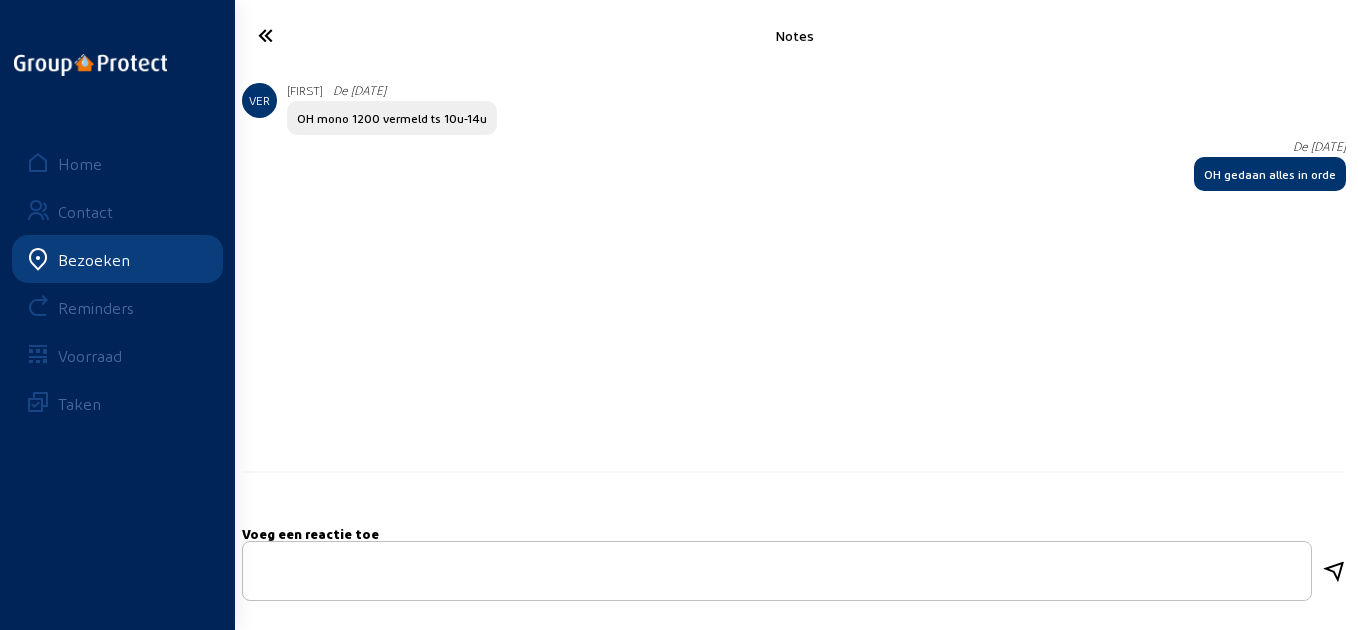 click on "Notes" at bounding box center [794, 35] 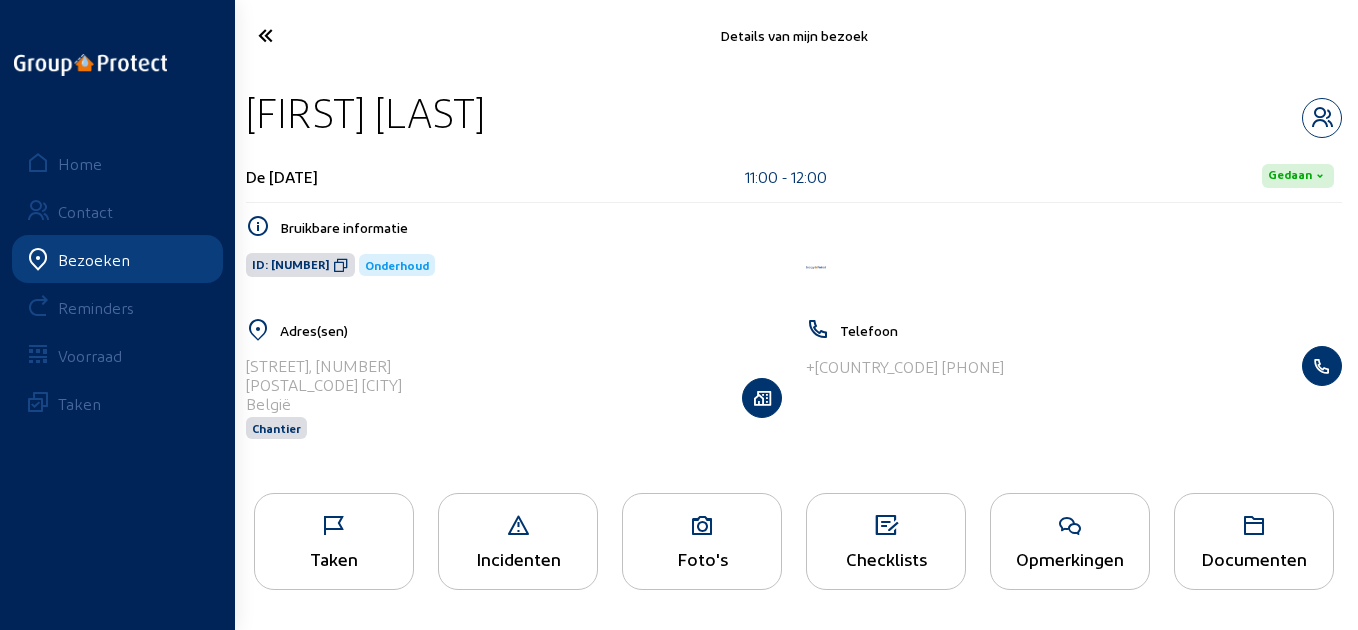click at bounding box center [324, 35] 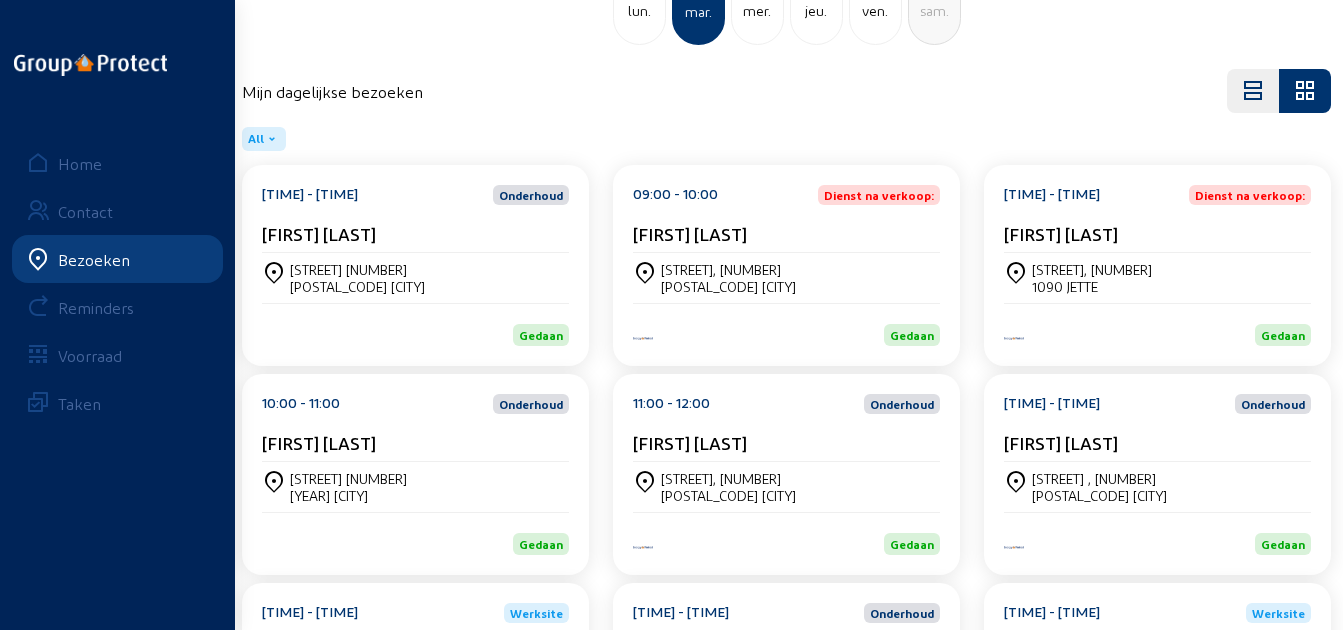 scroll, scrollTop: 200, scrollLeft: 0, axis: vertical 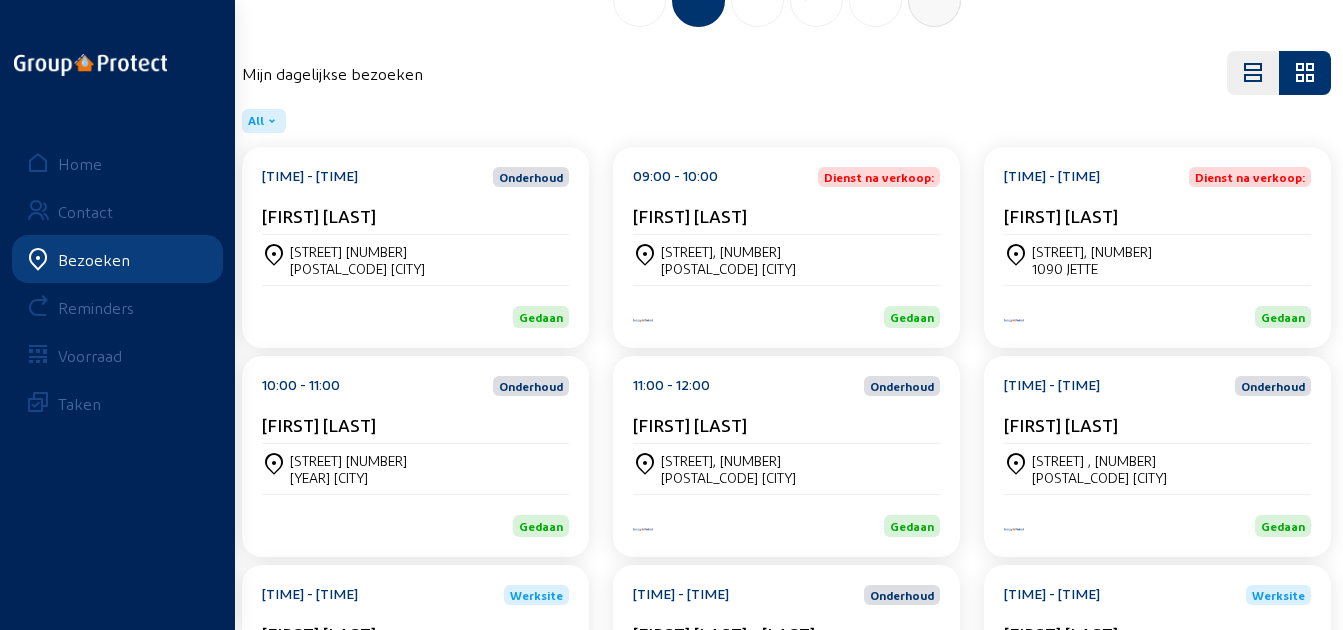 click on "[TIME] - [TIME]  Onderhoud [FIRST] [LAST]" at bounding box center [415, 201] 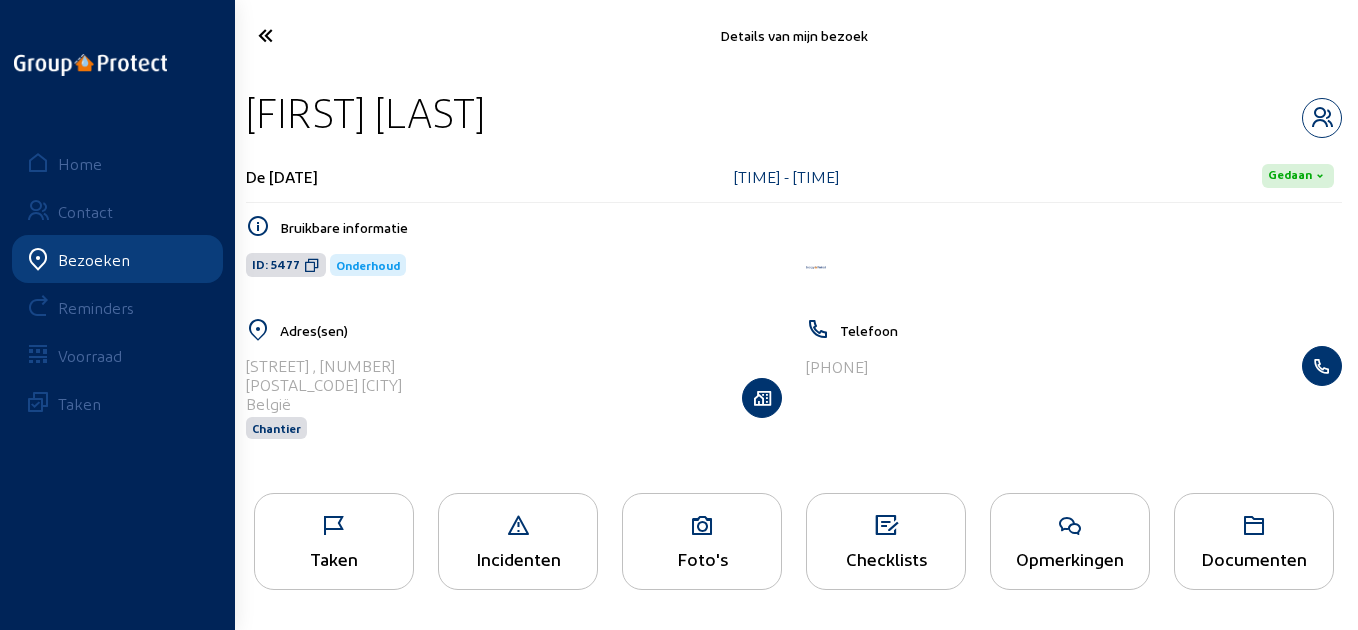 drag, startPoint x: 594, startPoint y: 117, endPoint x: 240, endPoint y: 114, distance: 354.01273 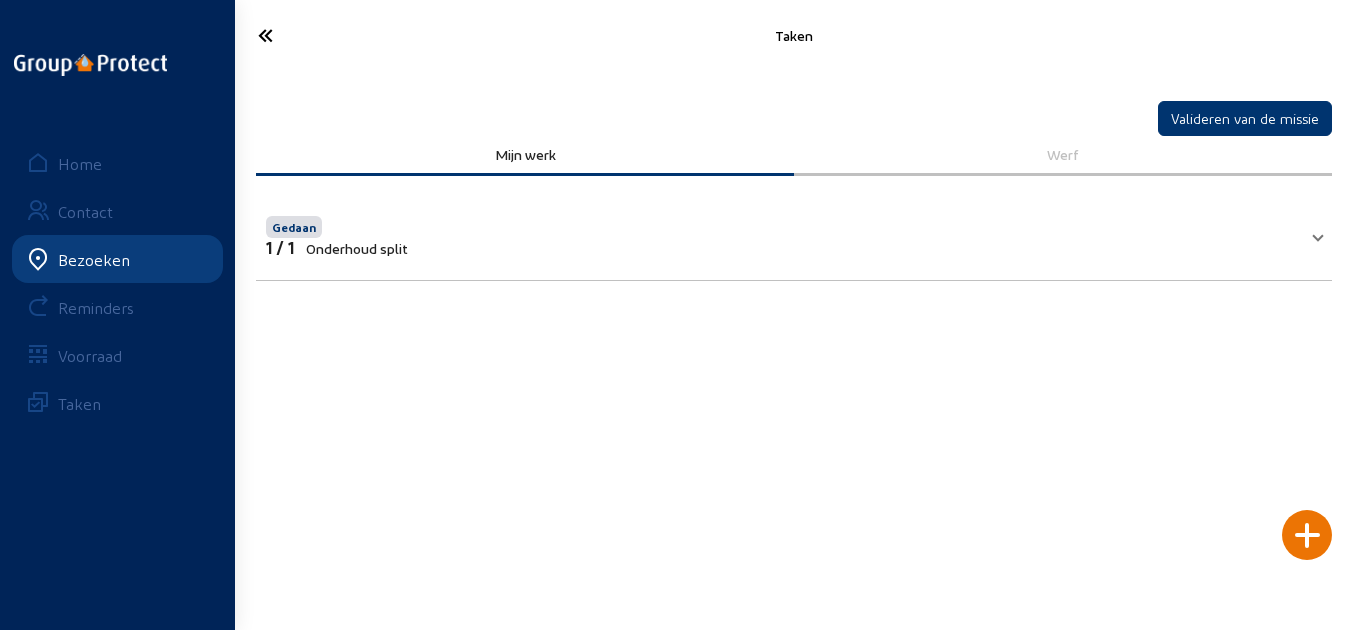 click on "Gedaan" at bounding box center [337, 225] 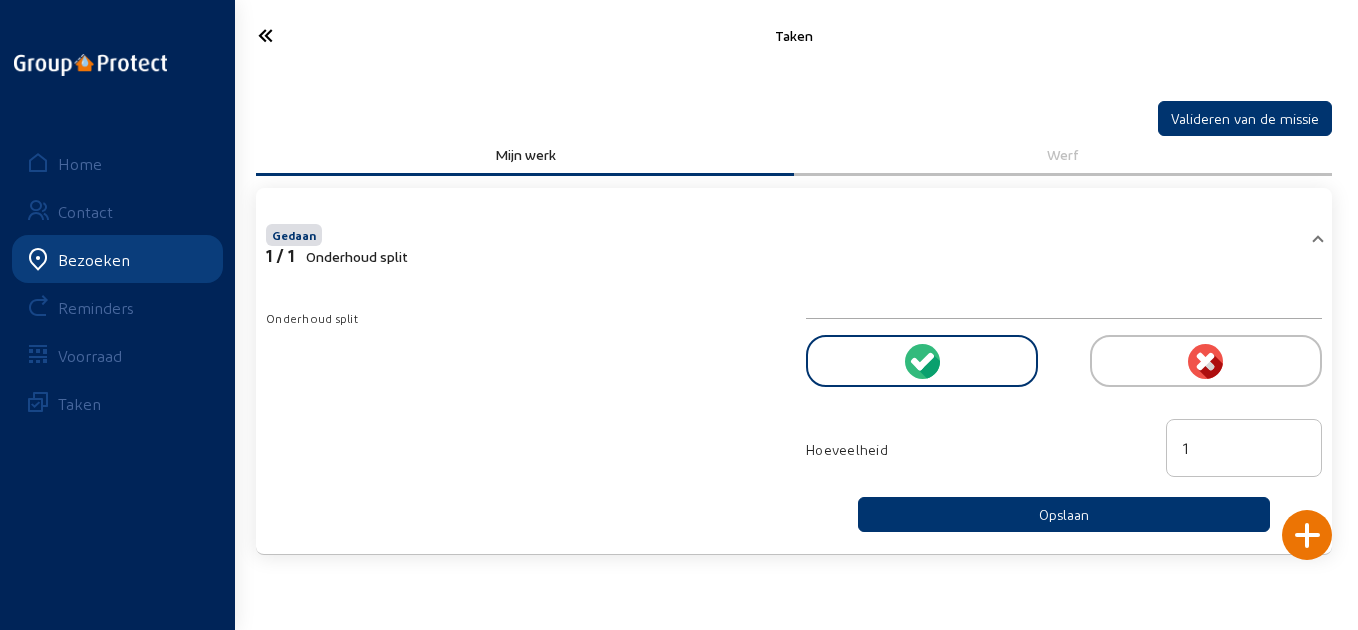 click at bounding box center [324, 35] 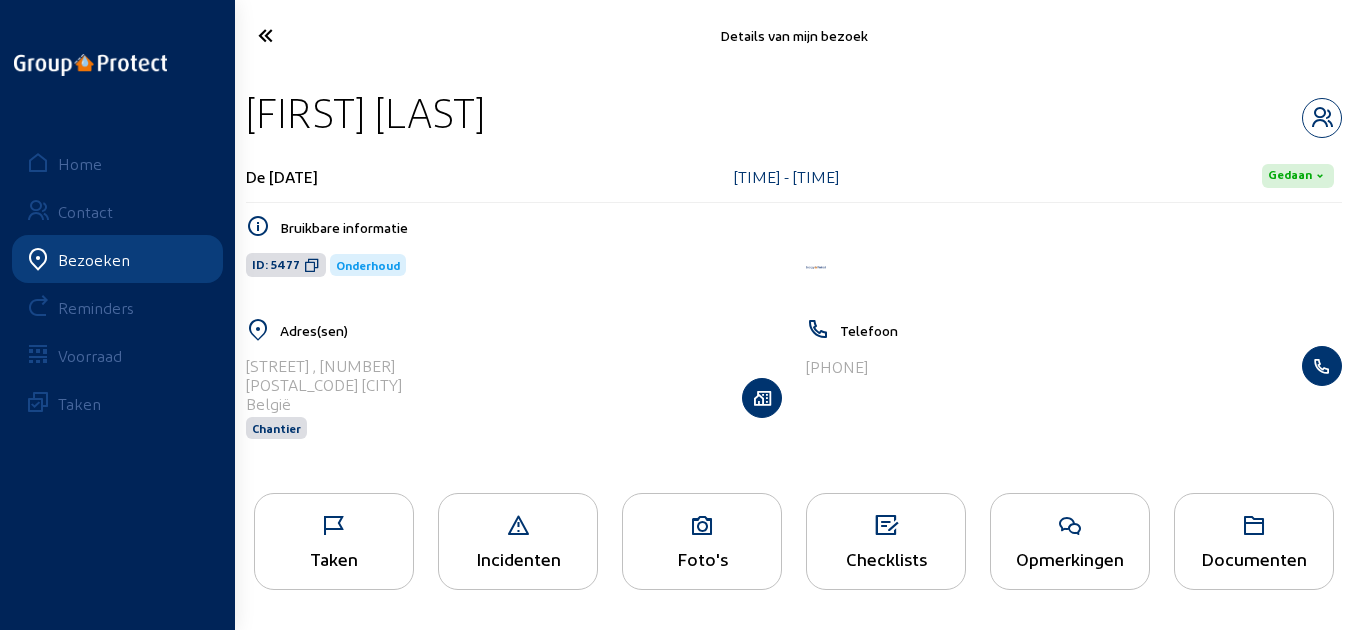 click at bounding box center [324, 35] 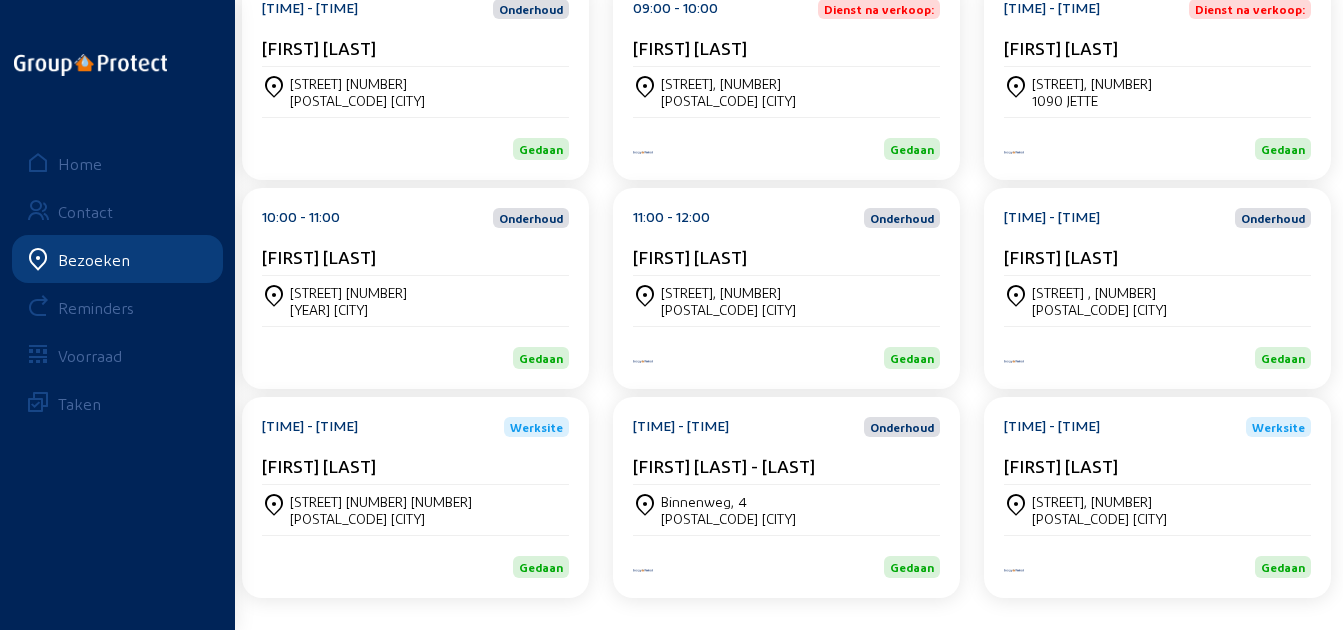 scroll, scrollTop: 370, scrollLeft: 0, axis: vertical 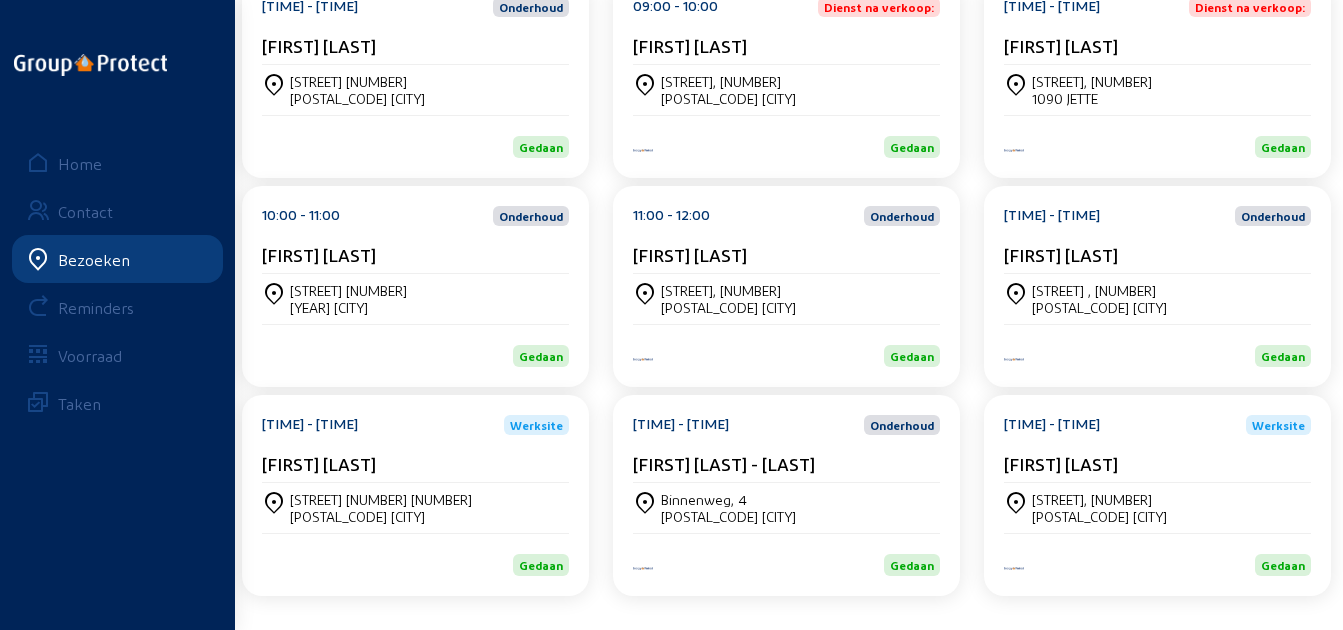 click on "[TIME] - [TIME]  Werksite Gery  Ghijselings" at bounding box center [415, 31] 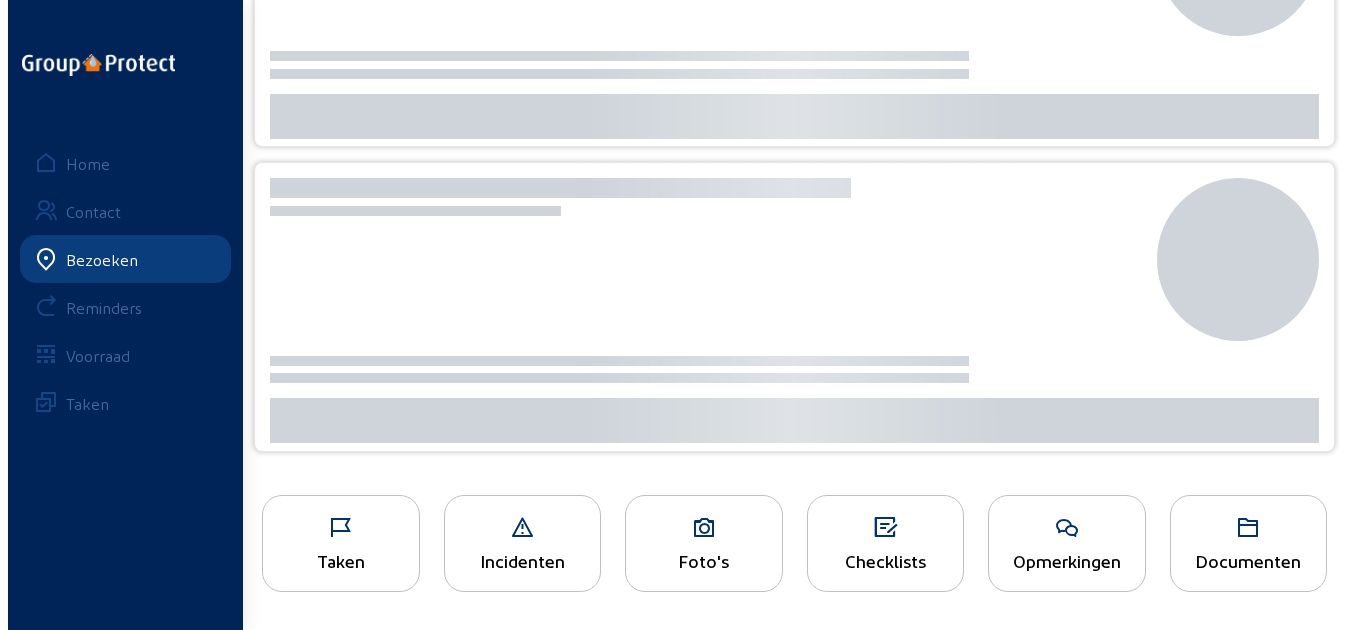 scroll, scrollTop: 0, scrollLeft: 0, axis: both 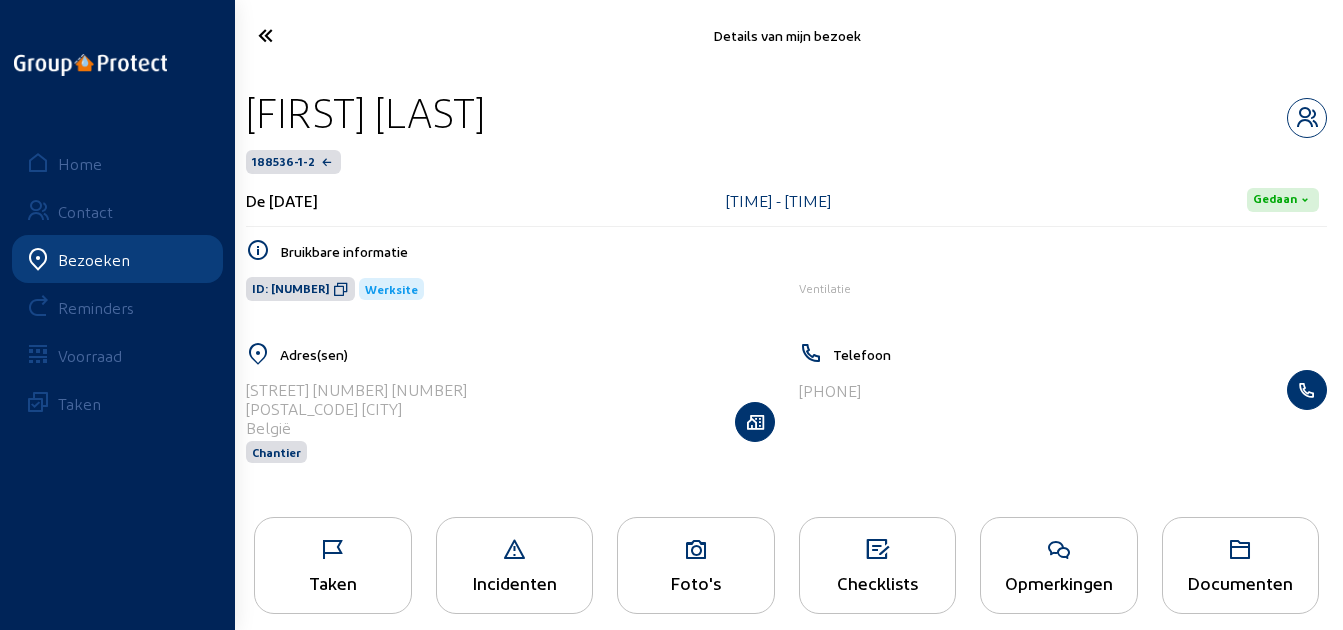 drag, startPoint x: 576, startPoint y: 111, endPoint x: 248, endPoint y: 104, distance: 328.07468 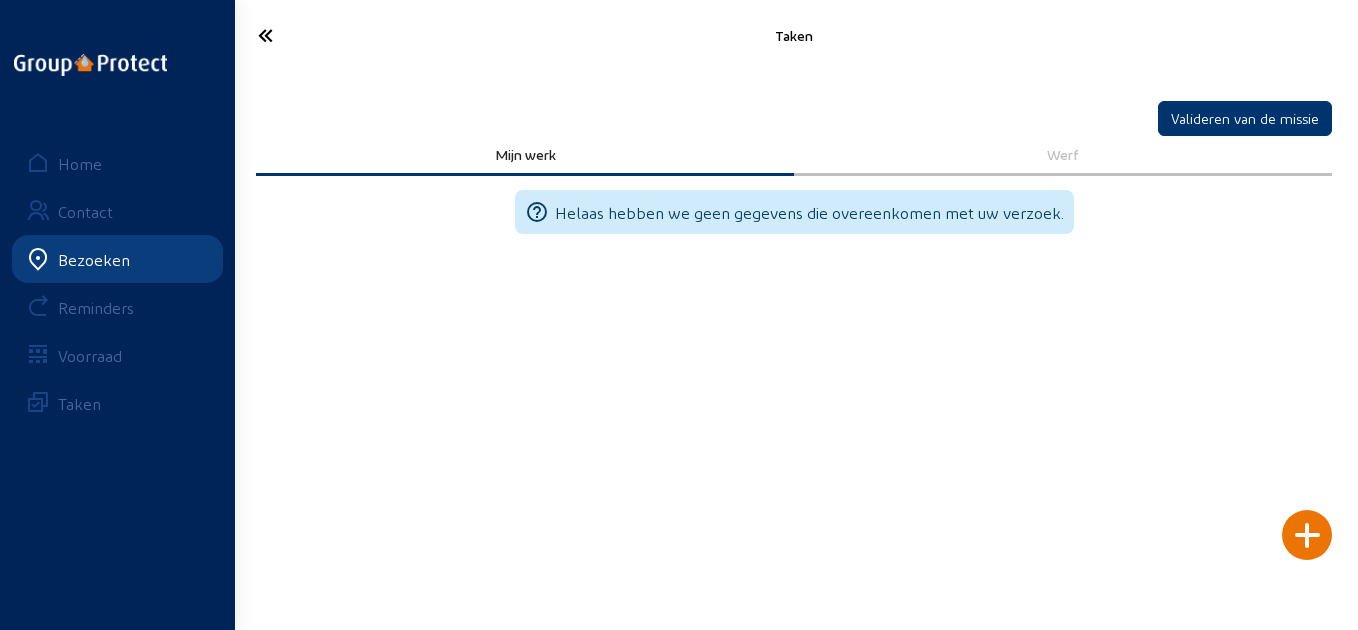 click at bounding box center [1307, 535] 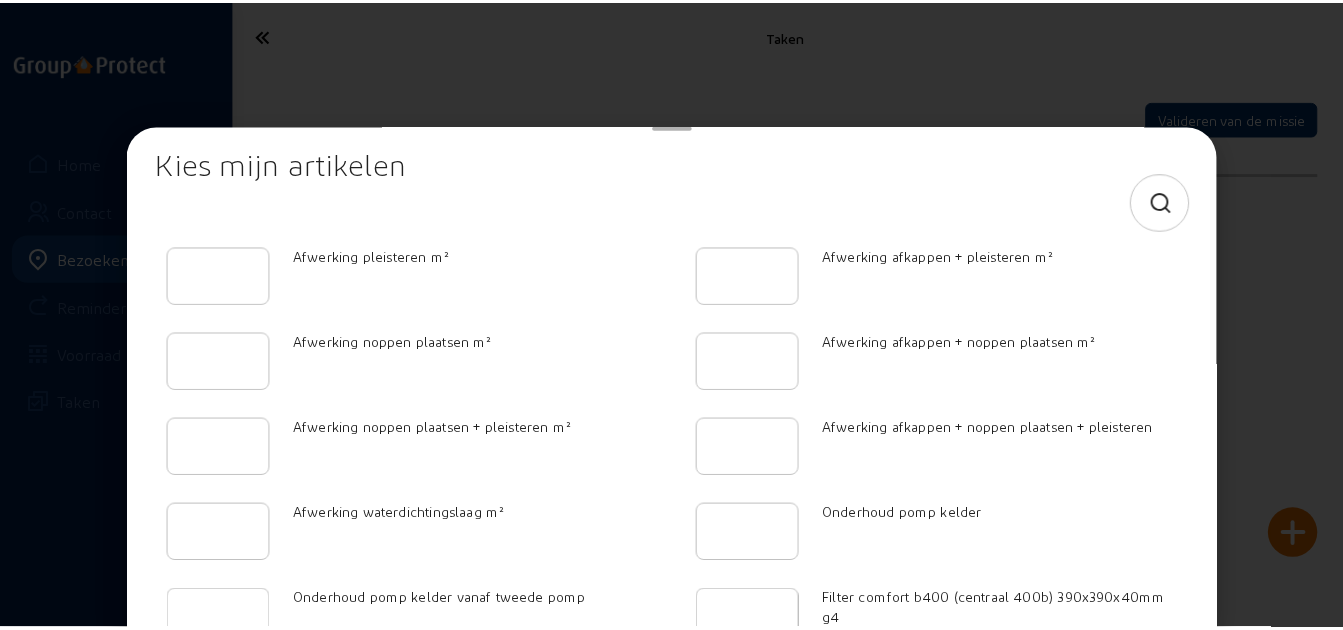 scroll, scrollTop: 0, scrollLeft: 0, axis: both 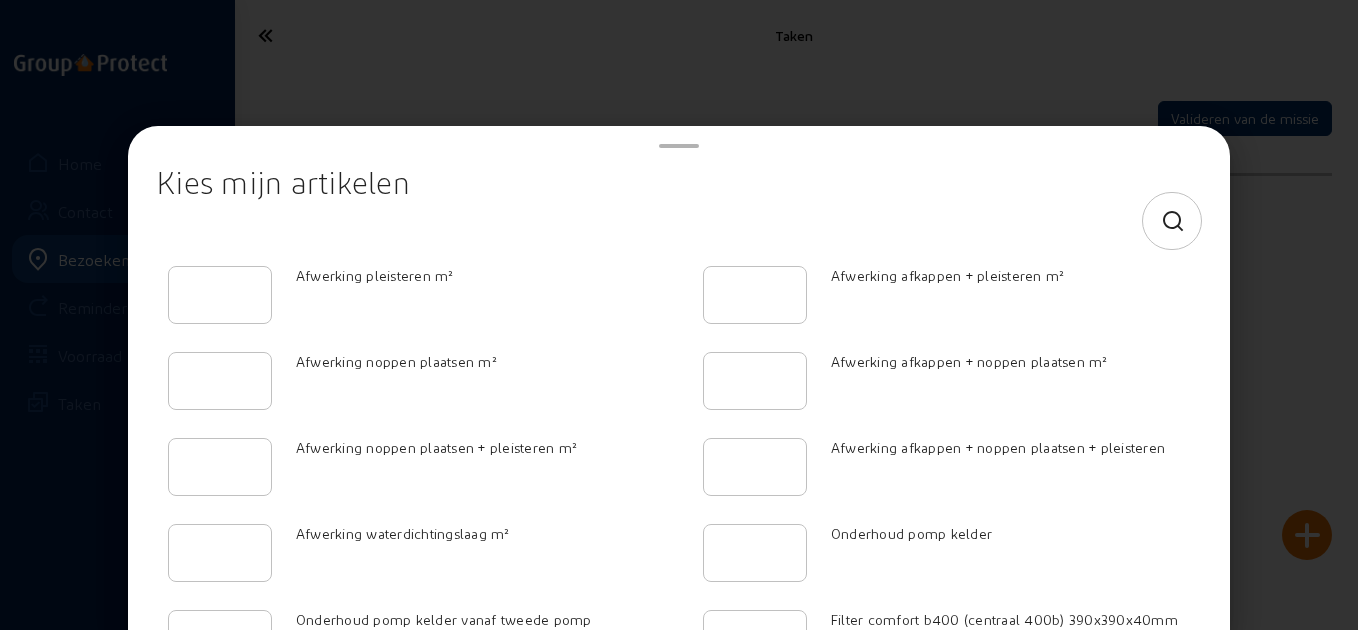 click at bounding box center [679, 223] 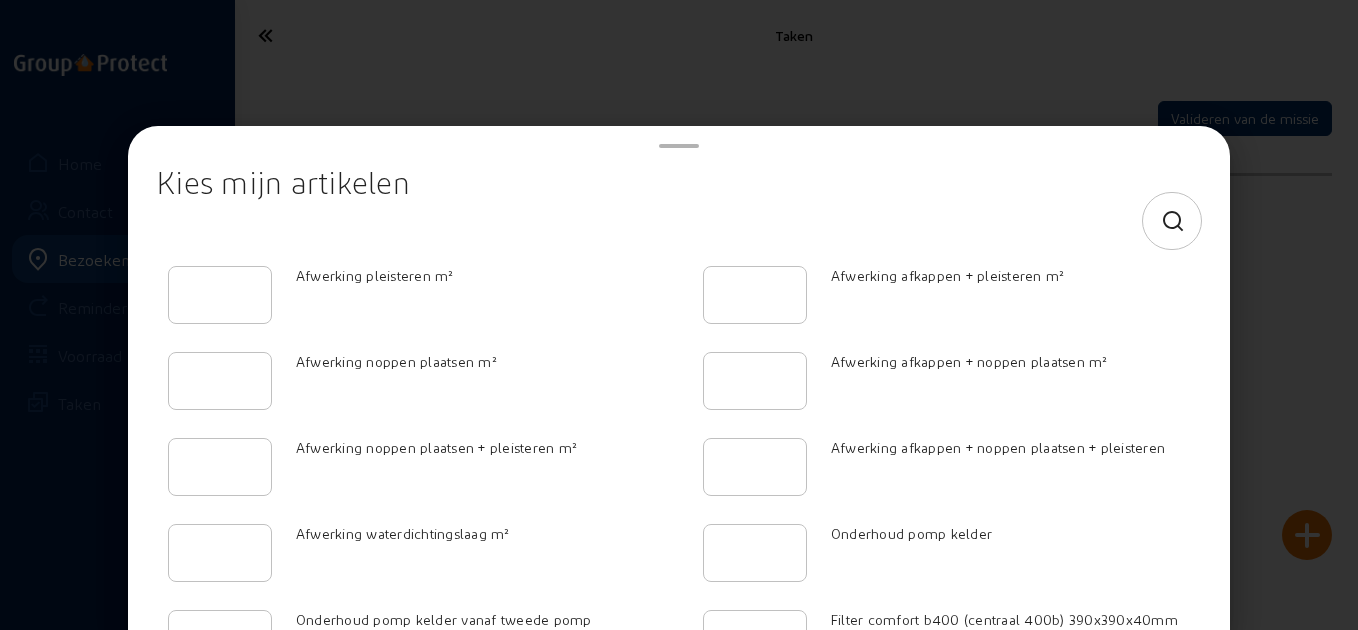 click at bounding box center [1173, 222] 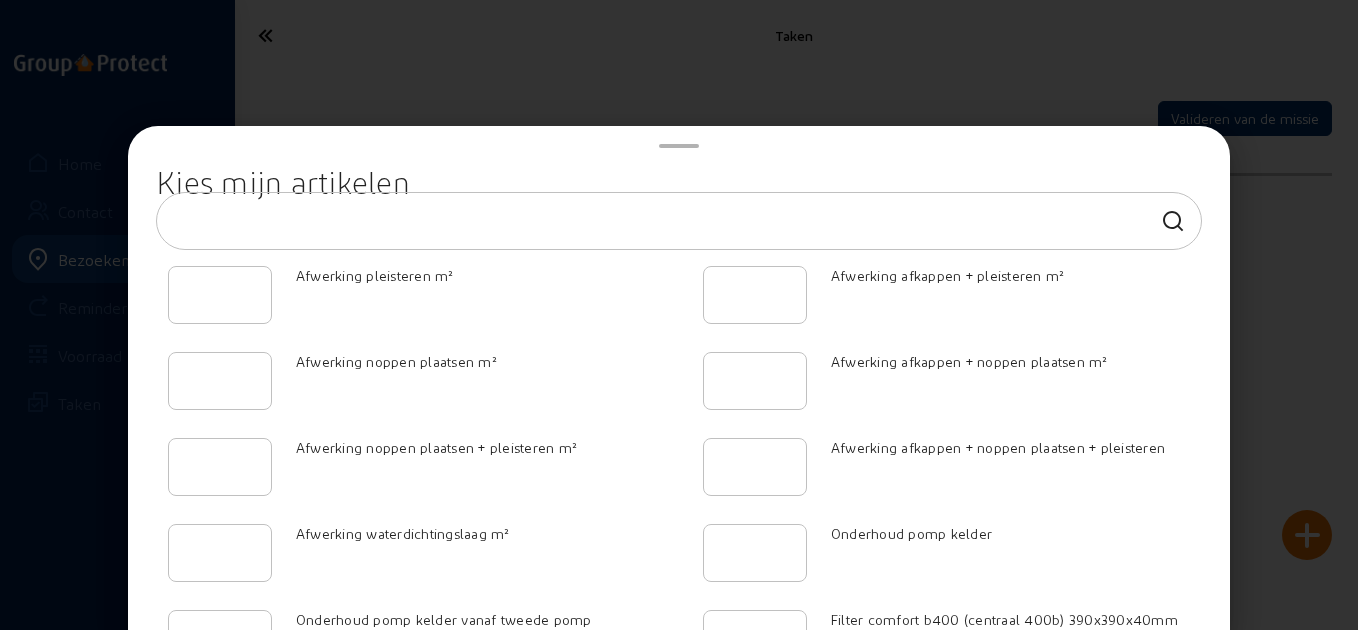click at bounding box center [661, 221] 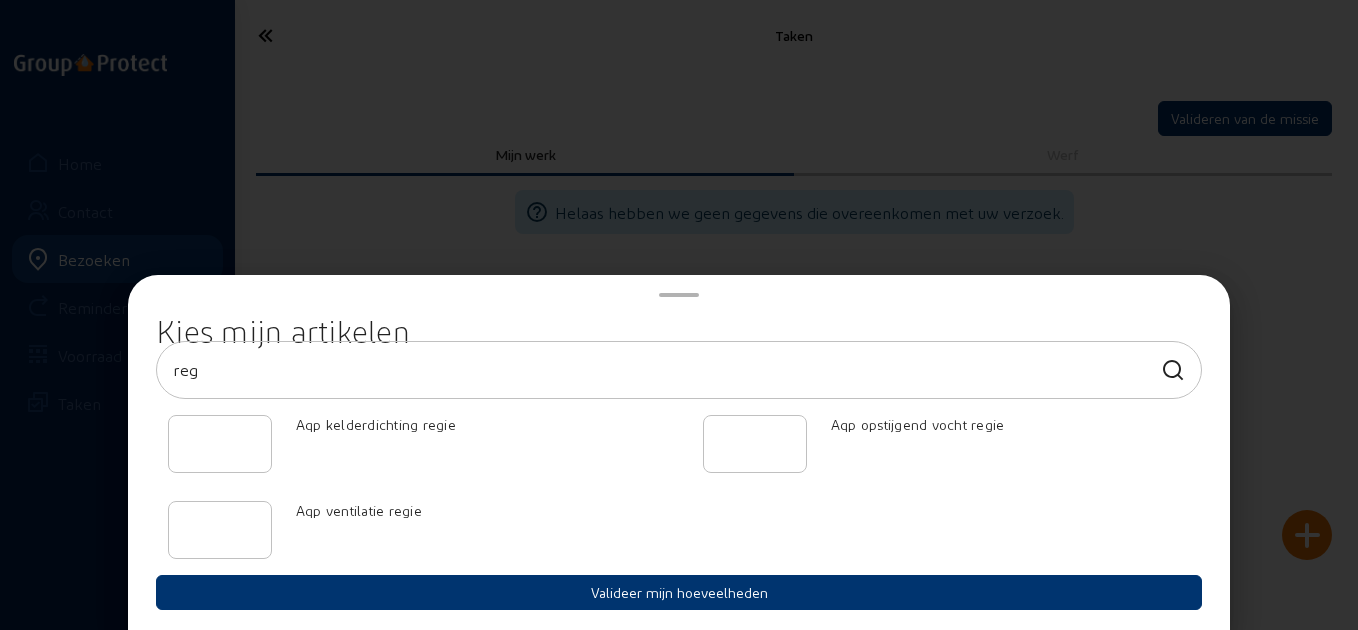 type on "reg" 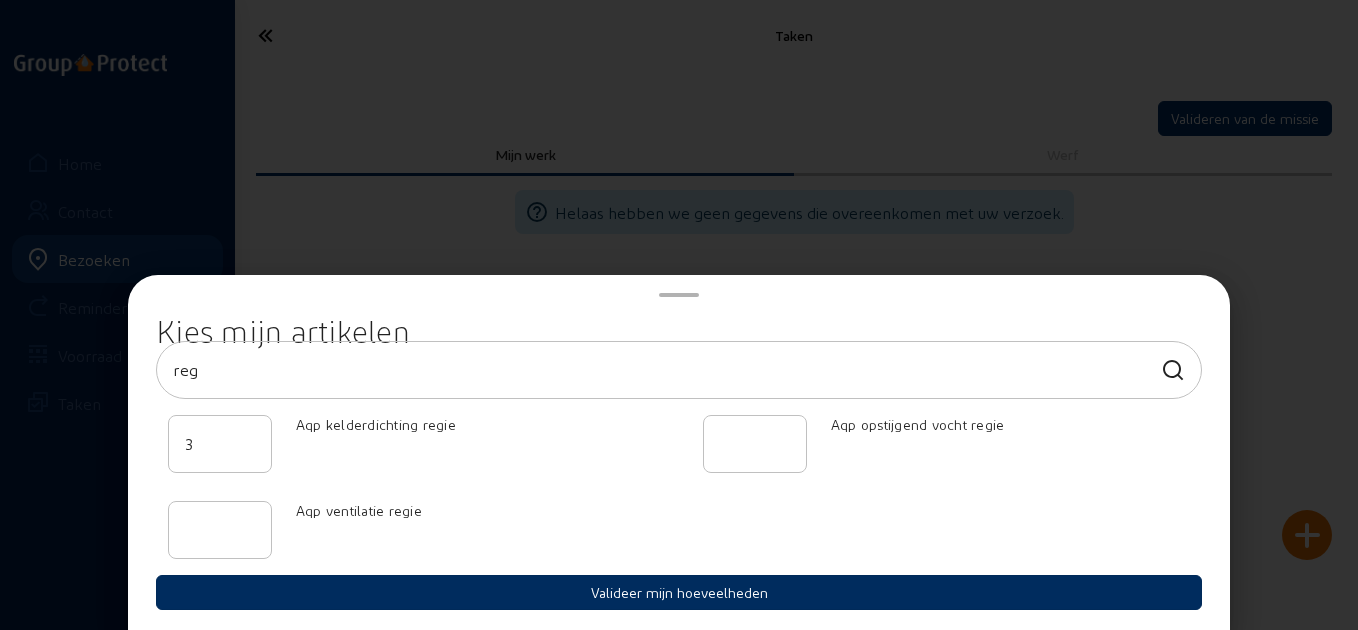 type on "3" 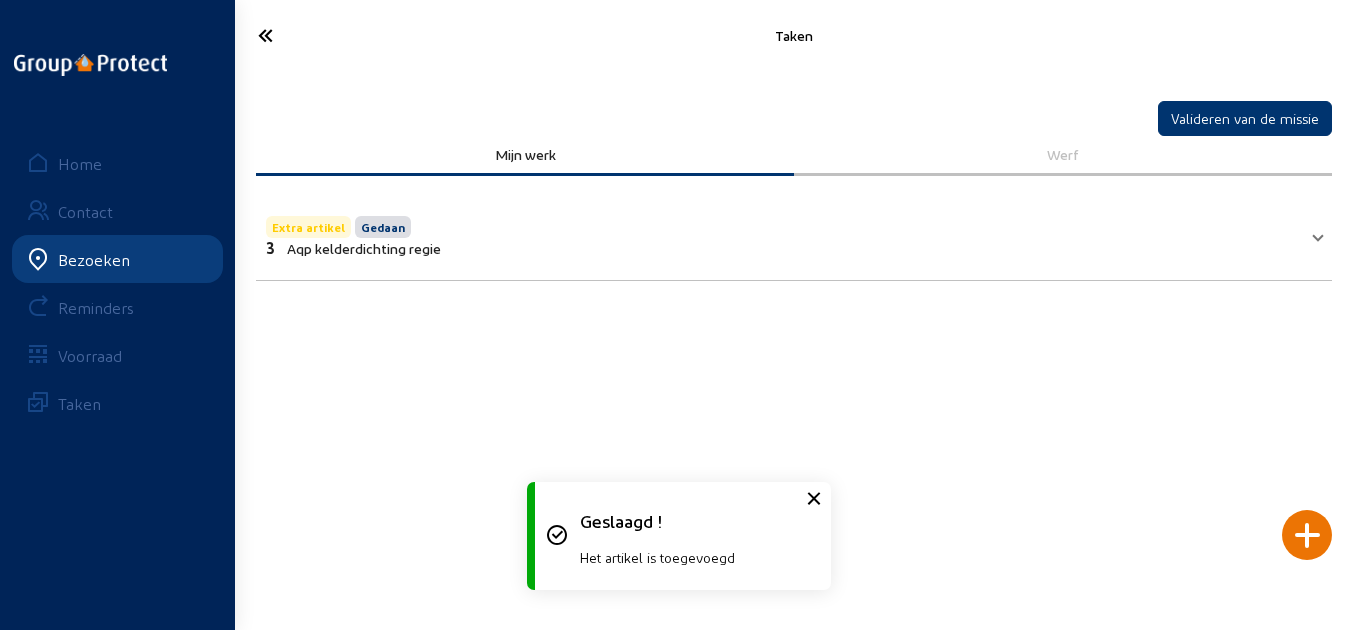 click at bounding box center (324, 35) 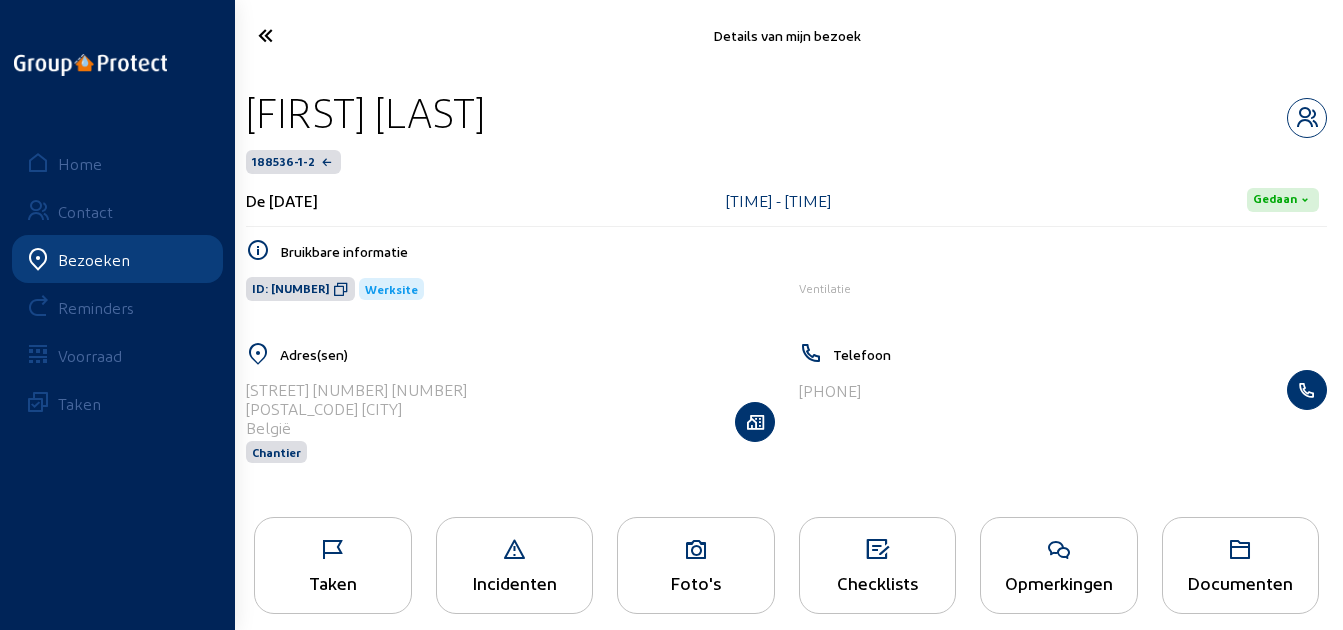 scroll, scrollTop: 22, scrollLeft: 0, axis: vertical 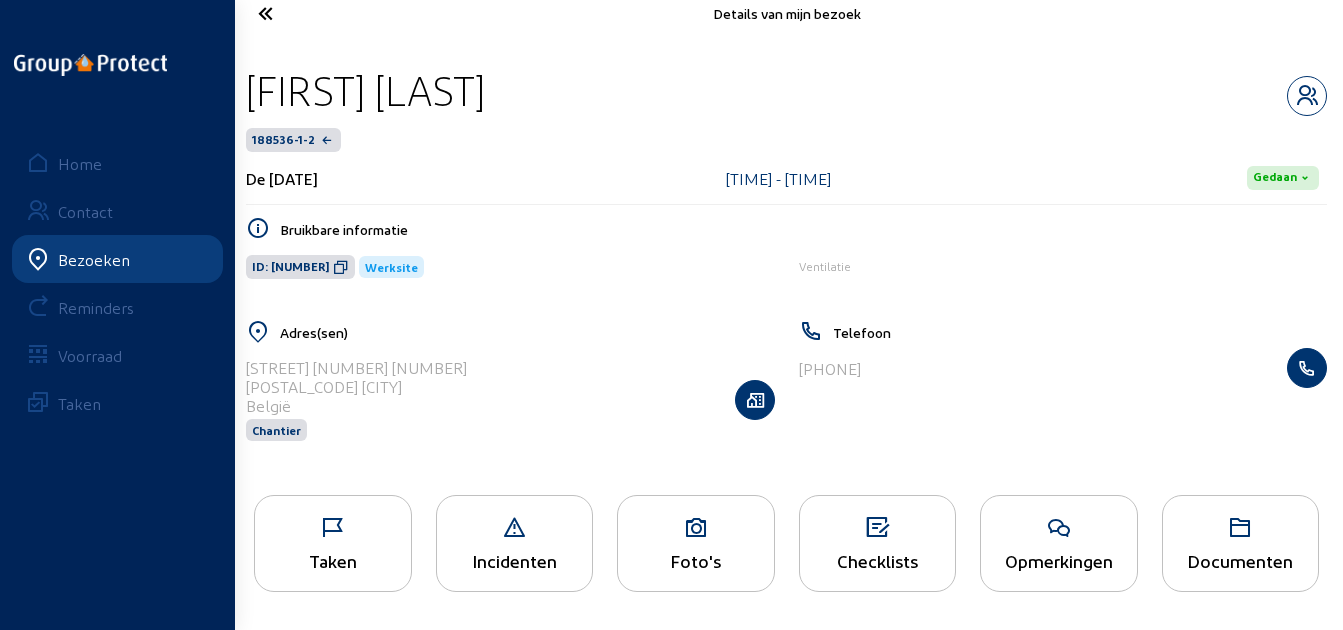 click on "Opmerkingen" at bounding box center [333, 560] 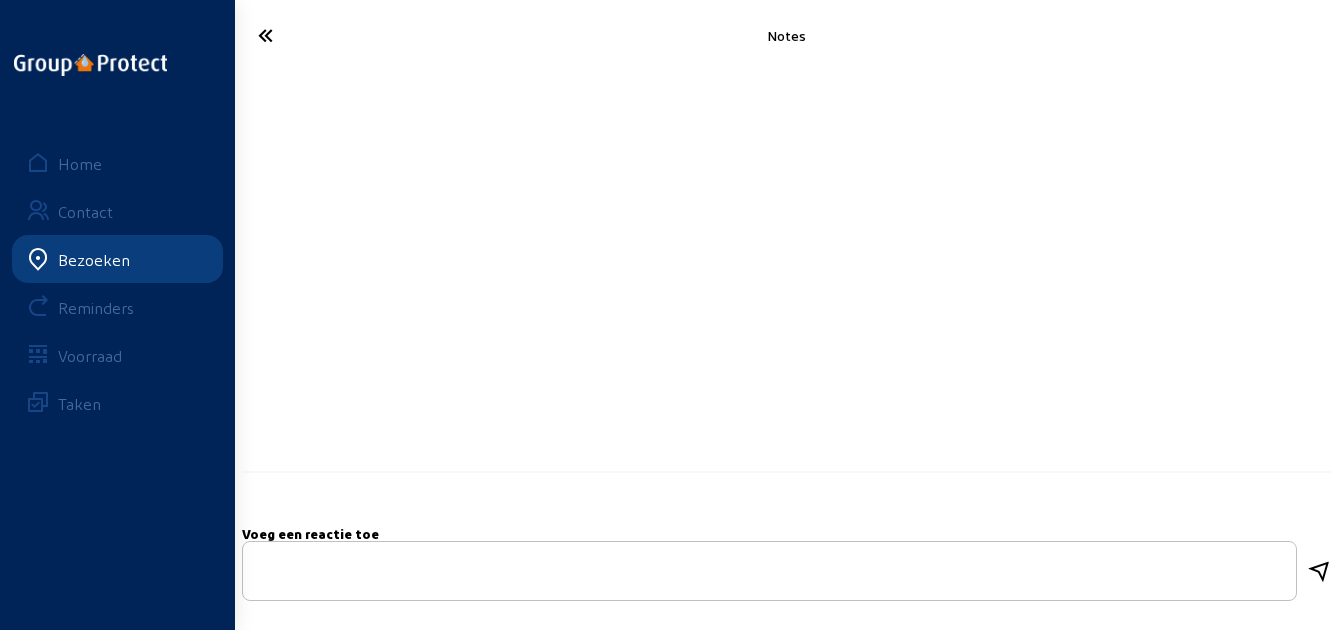 scroll, scrollTop: 0, scrollLeft: 0, axis: both 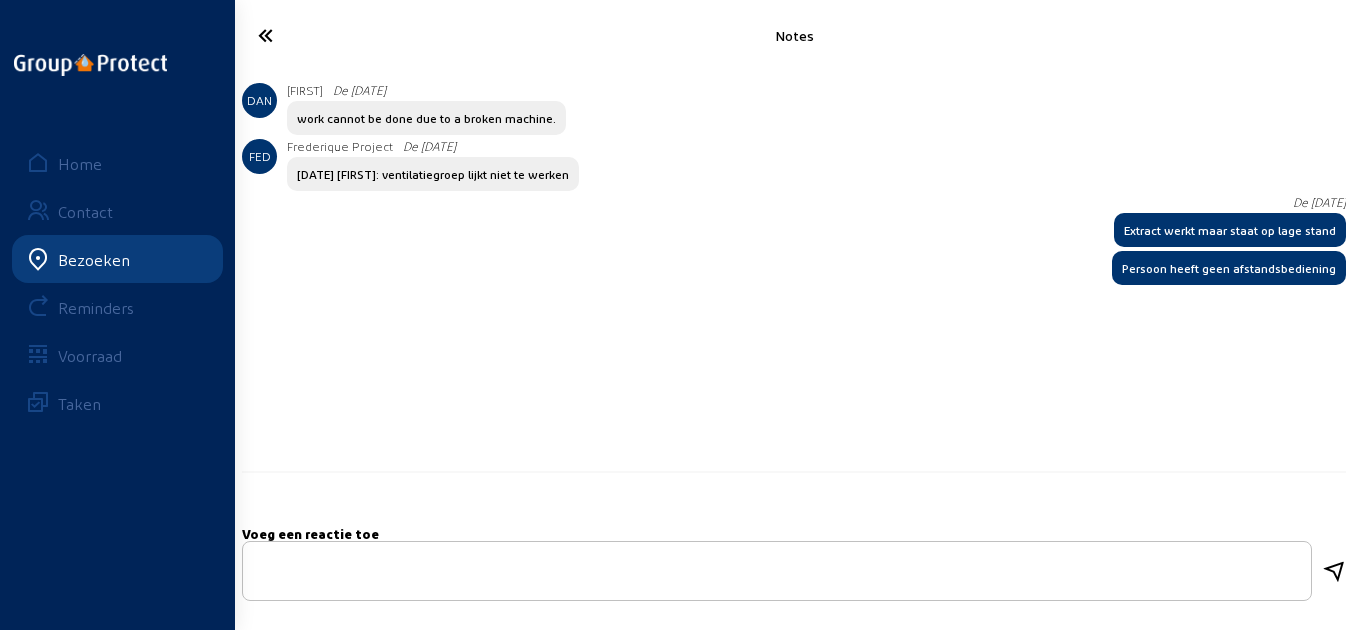 drag, startPoint x: 1335, startPoint y: 270, endPoint x: 1122, endPoint y: 233, distance: 216.18973 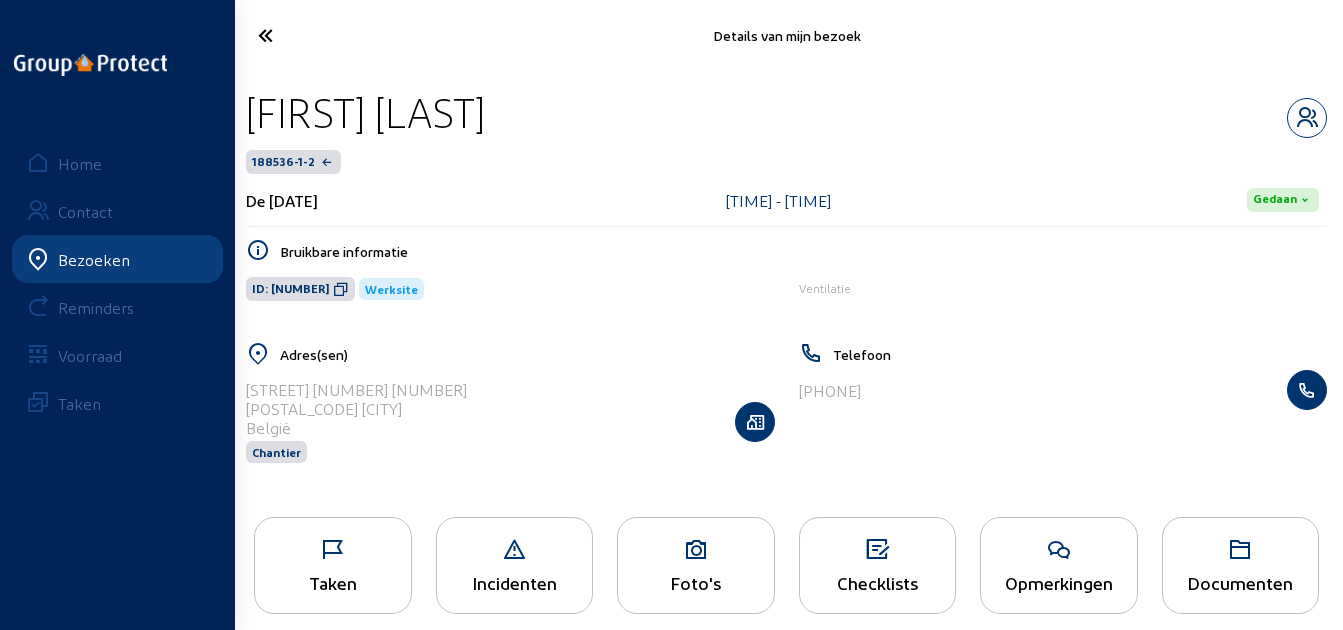 click at bounding box center [323, 35] 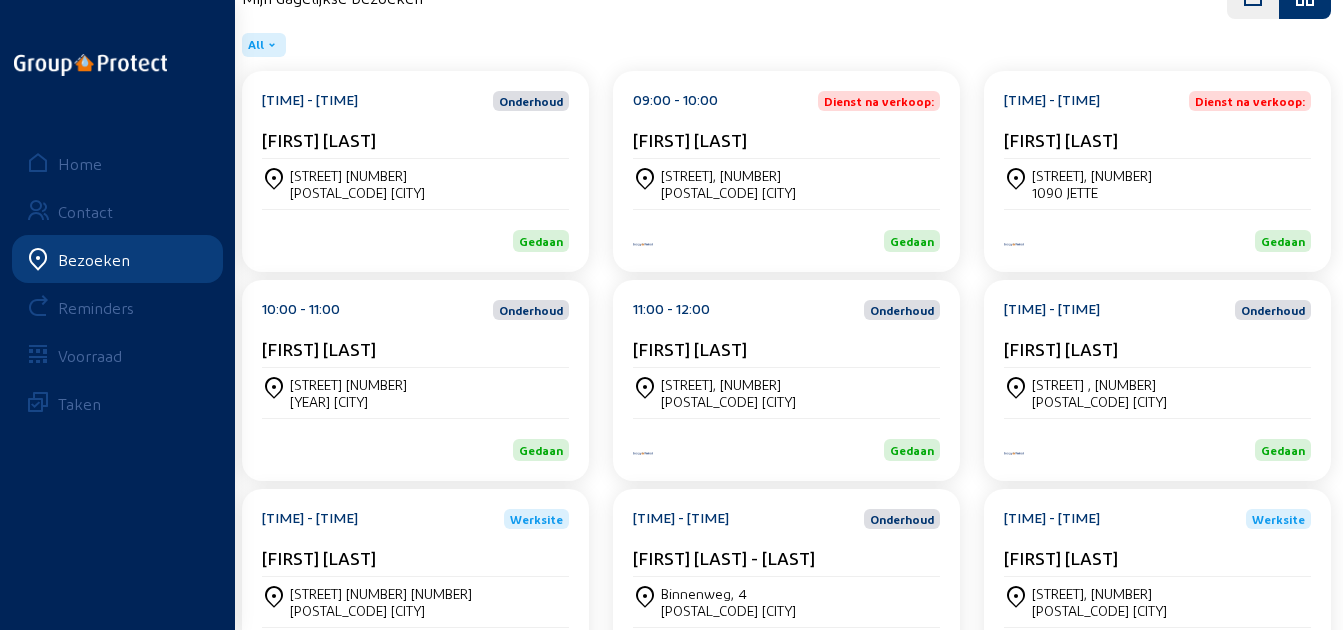 scroll, scrollTop: 370, scrollLeft: 0, axis: vertical 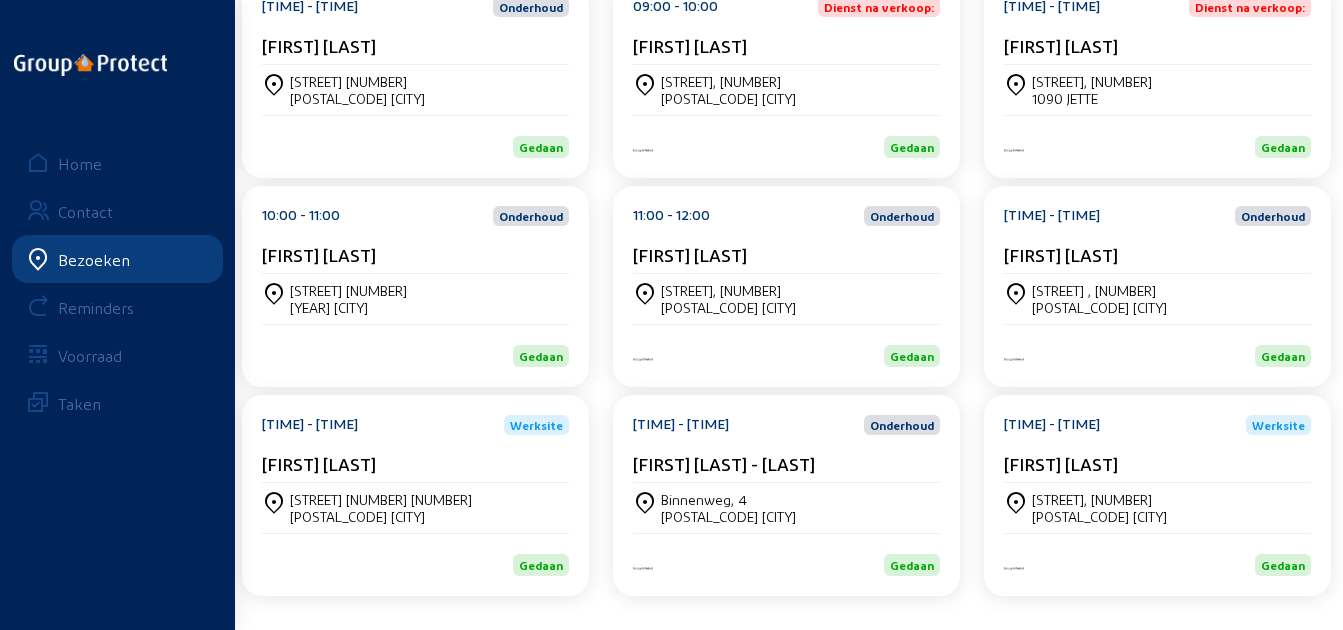 click on "[FIRST] [LAST] - [LAST]" at bounding box center [319, 45] 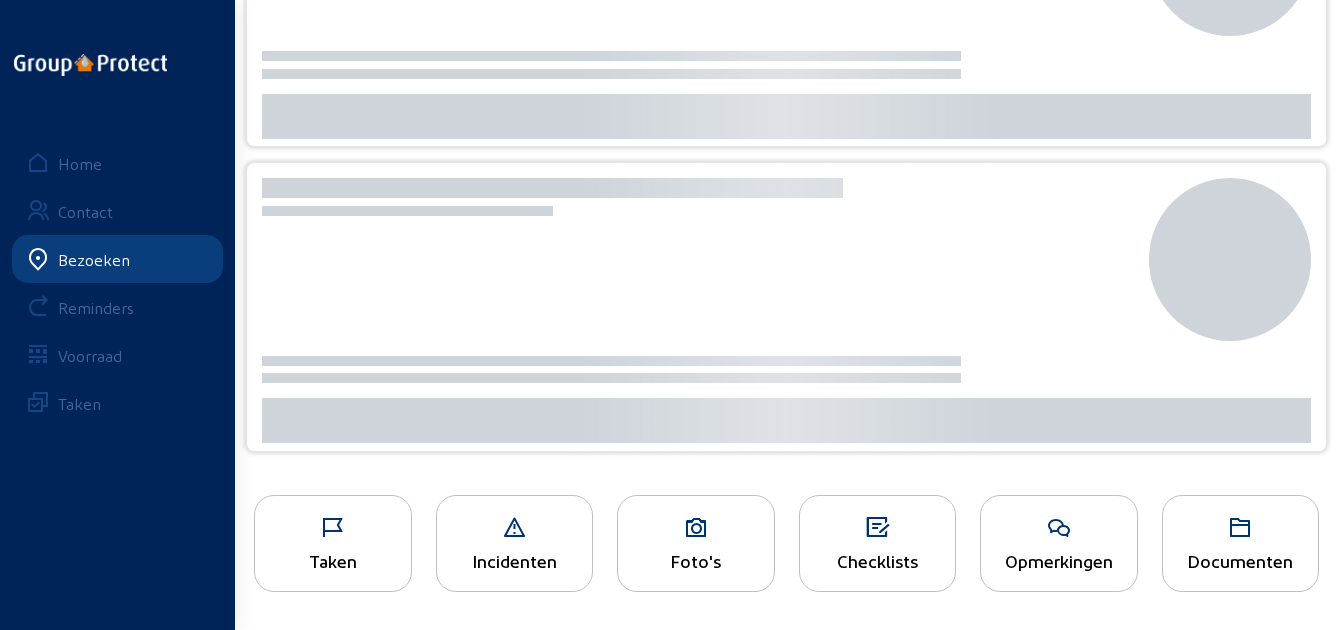 scroll, scrollTop: 0, scrollLeft: 0, axis: both 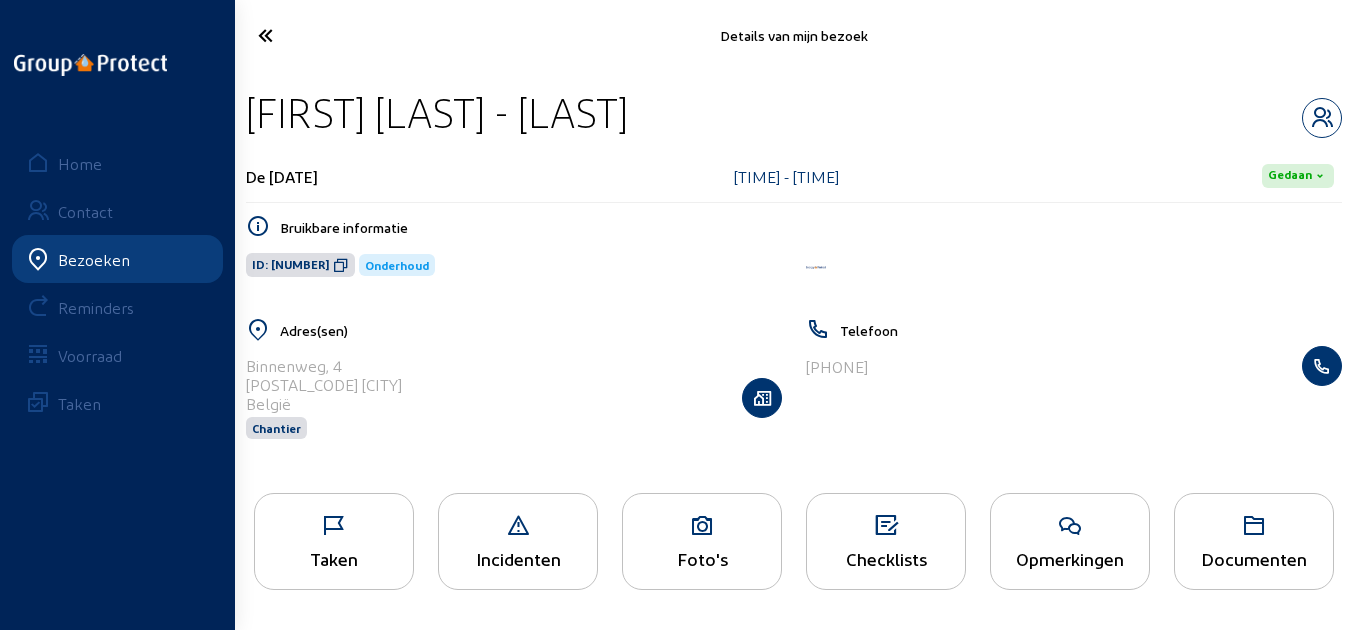 drag, startPoint x: 679, startPoint y: 112, endPoint x: 262, endPoint y: 109, distance: 417.0108 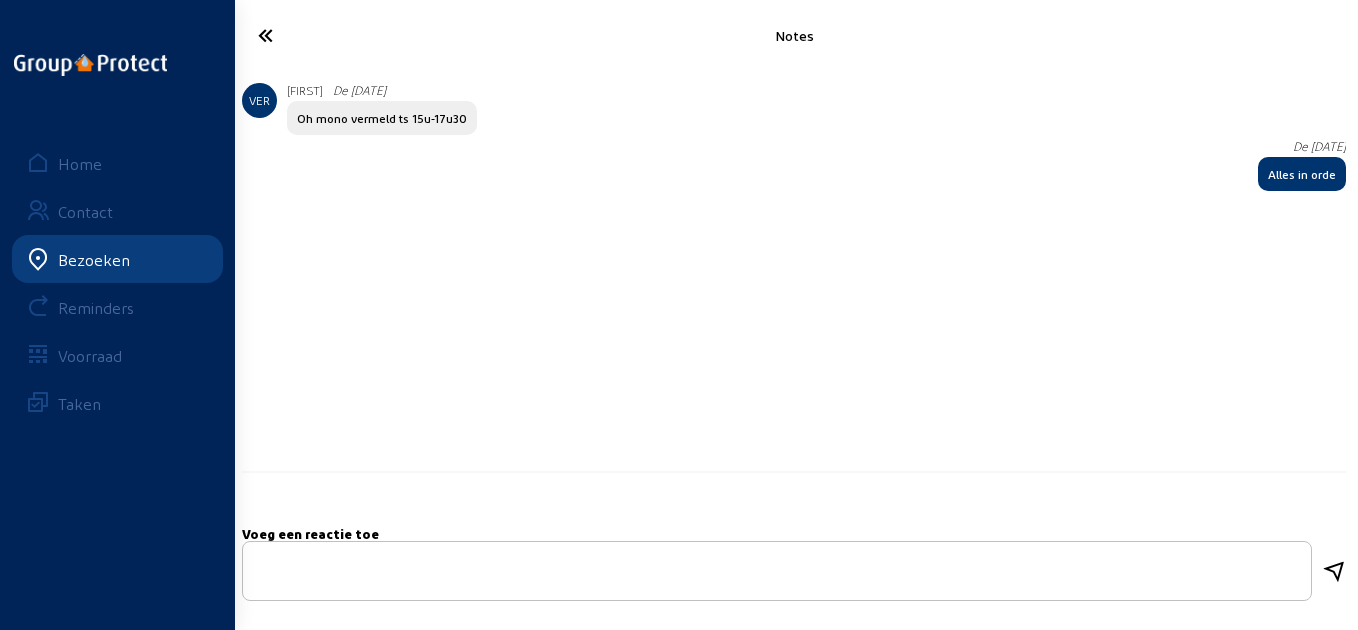 click at bounding box center (324, 35) 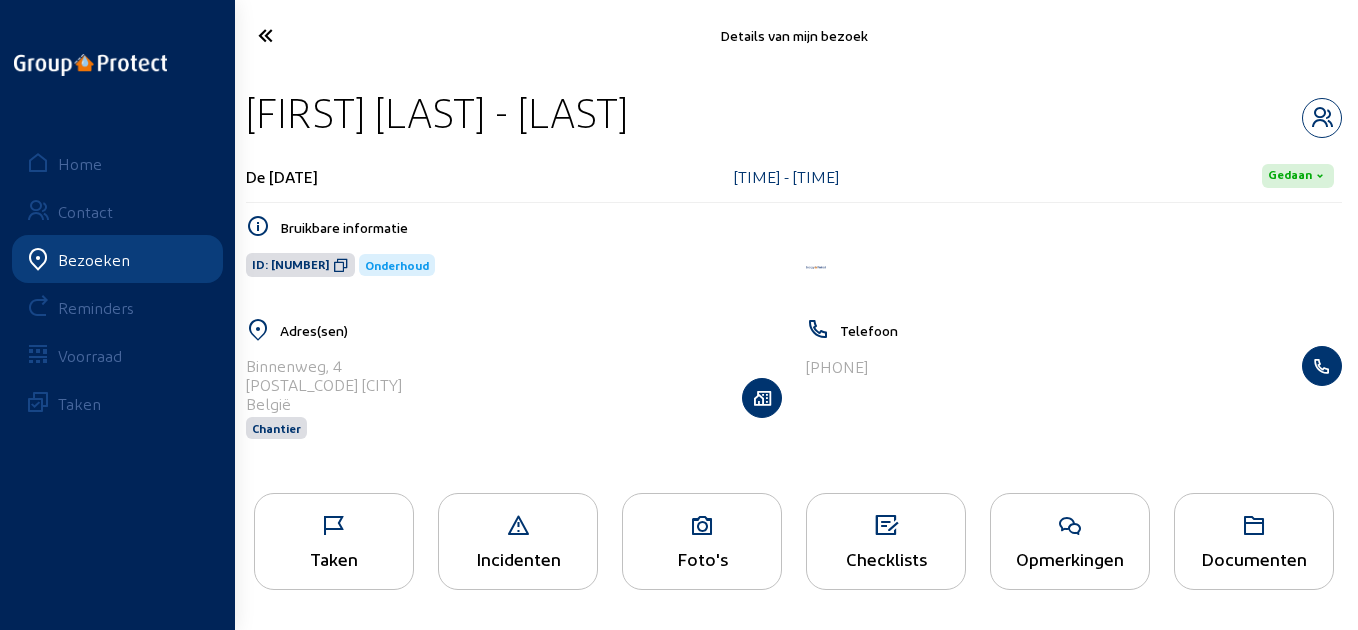 click at bounding box center (324, 35) 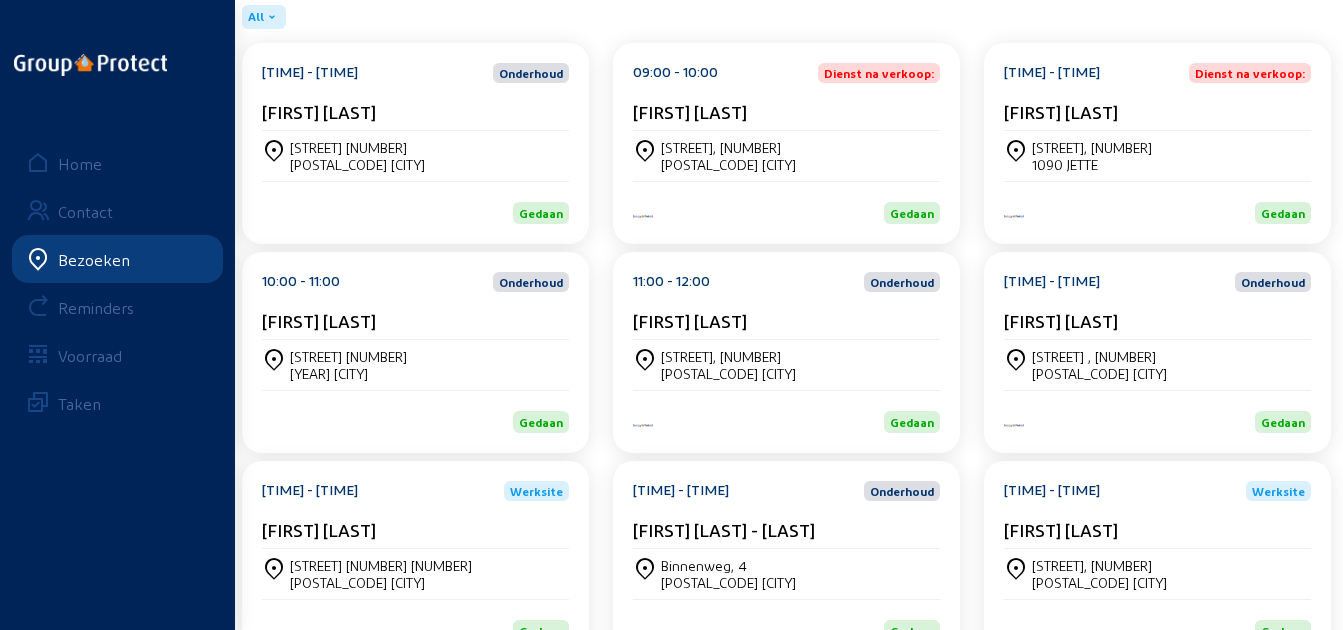 scroll, scrollTop: 370, scrollLeft: 0, axis: vertical 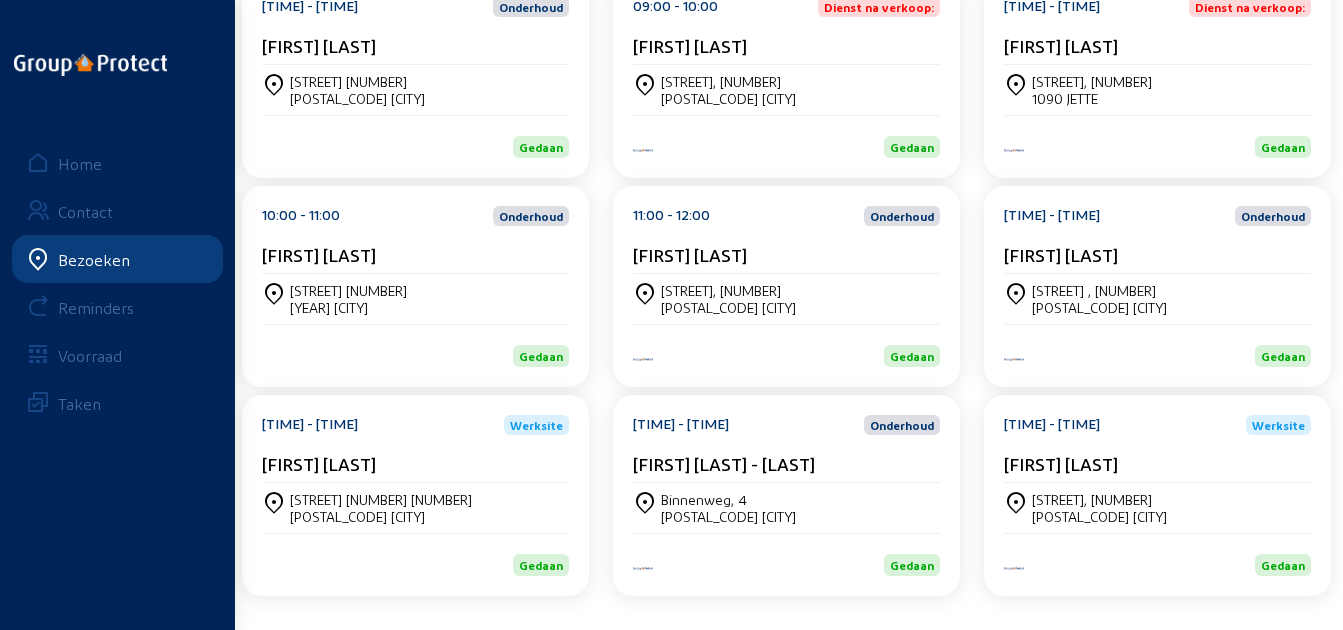 click on "[FIRST] [LAST]" at bounding box center [319, 45] 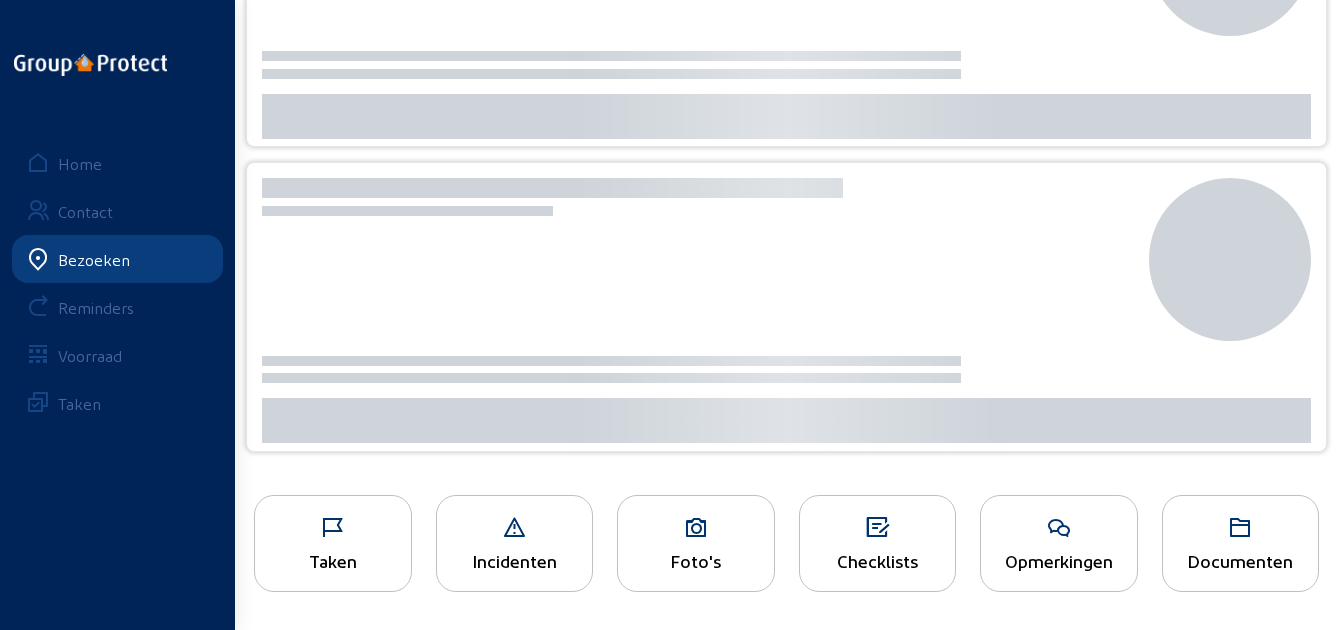 scroll, scrollTop: 0, scrollLeft: 0, axis: both 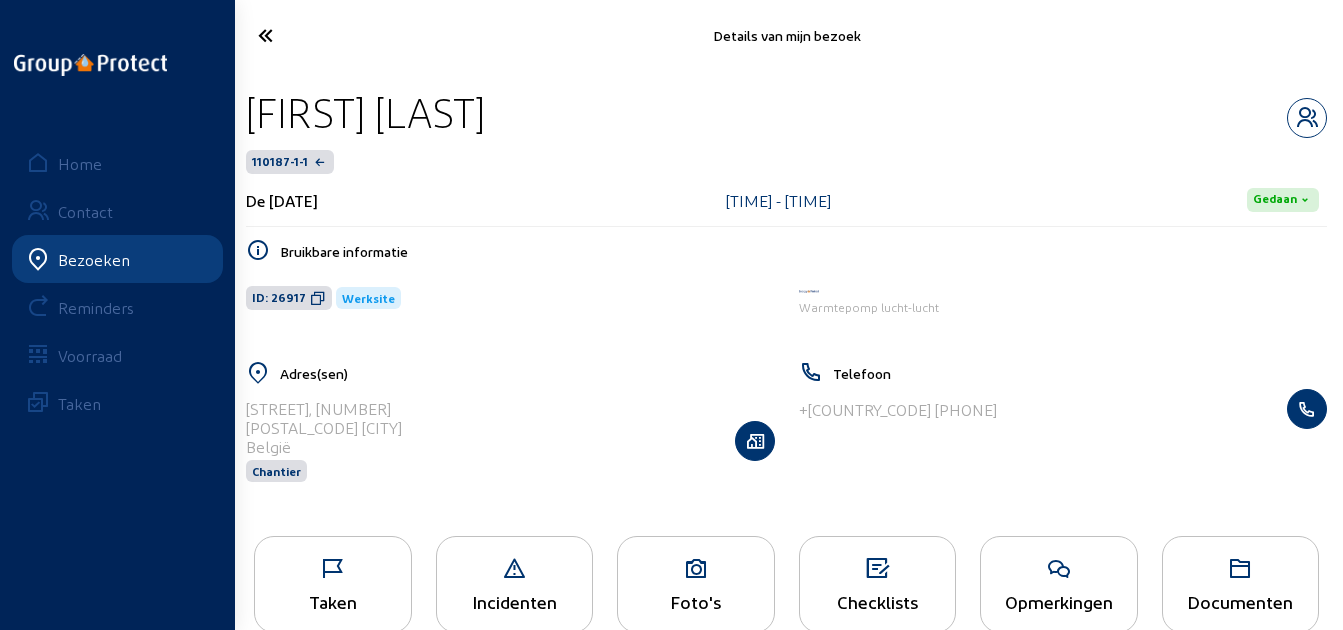 drag, startPoint x: 541, startPoint y: 116, endPoint x: 251, endPoint y: 117, distance: 290.0017 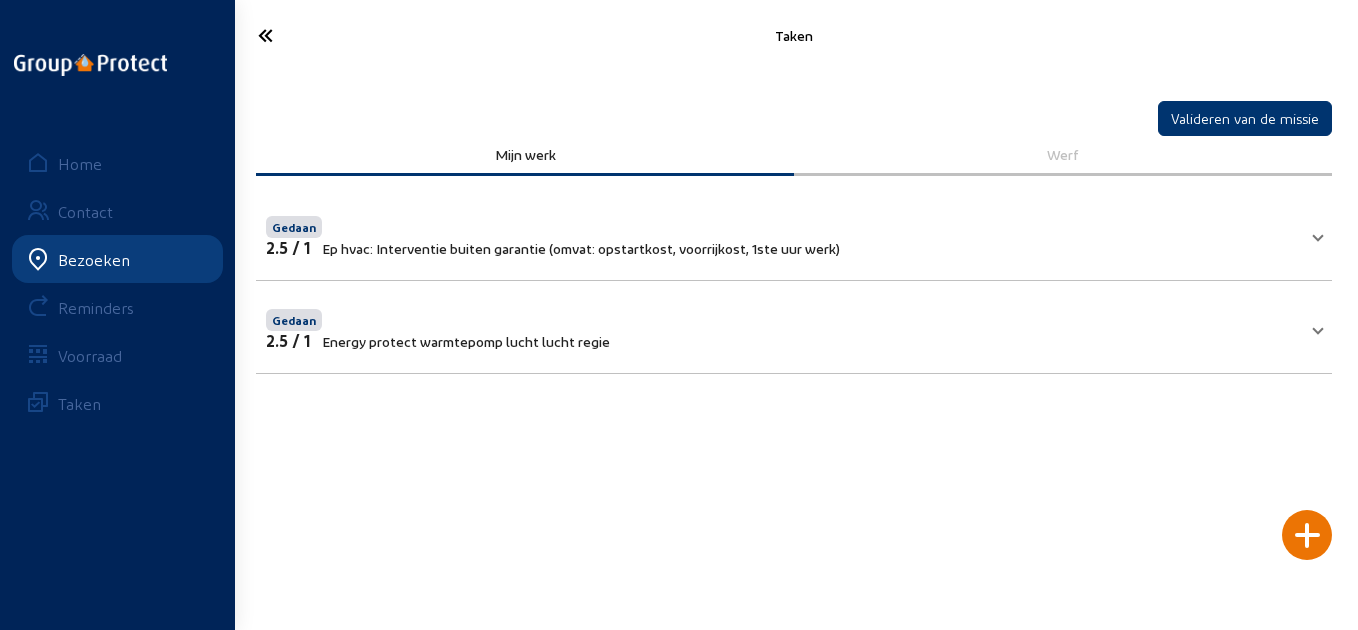 click on "Gedaan 2.5 / 1 Energy protect warmtepomp lucht lucht regie" at bounding box center [782, 327] 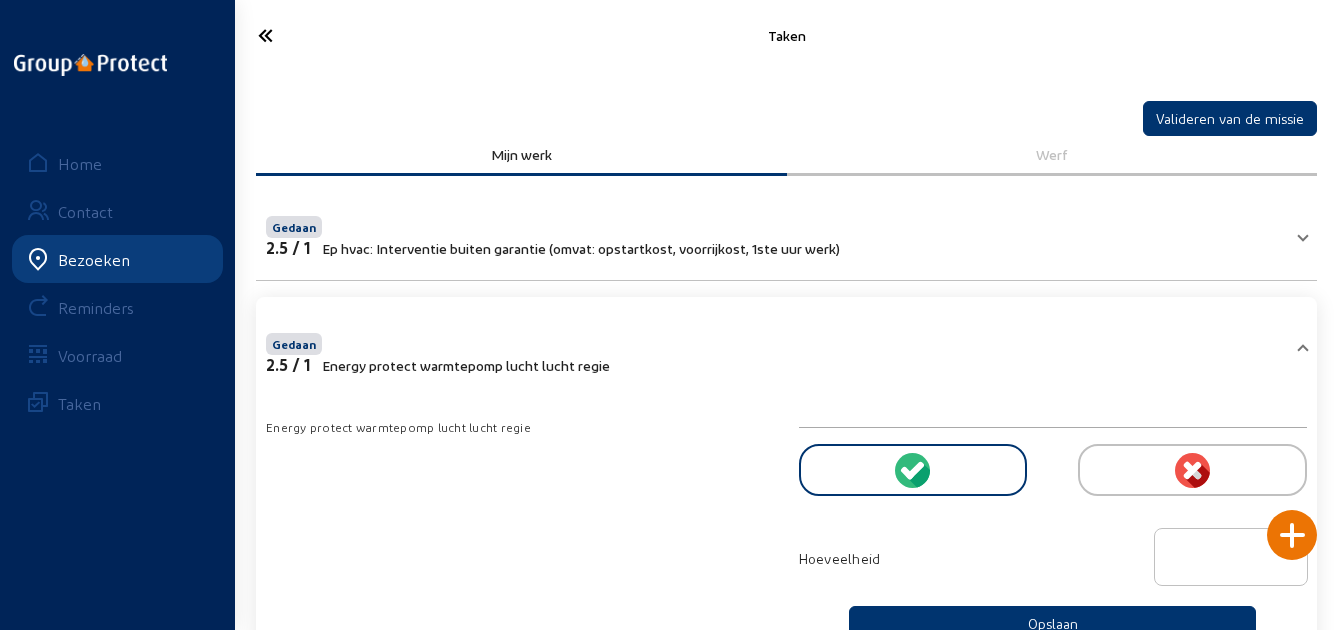 click at bounding box center (323, 35) 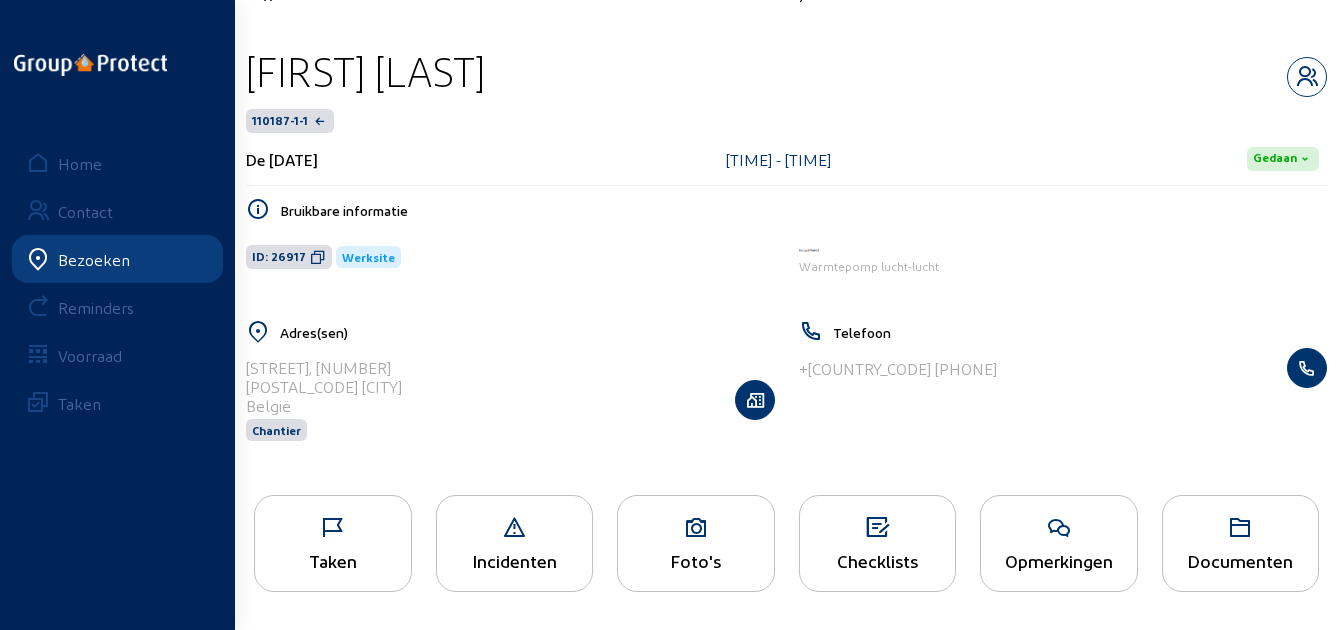 scroll, scrollTop: 0, scrollLeft: 0, axis: both 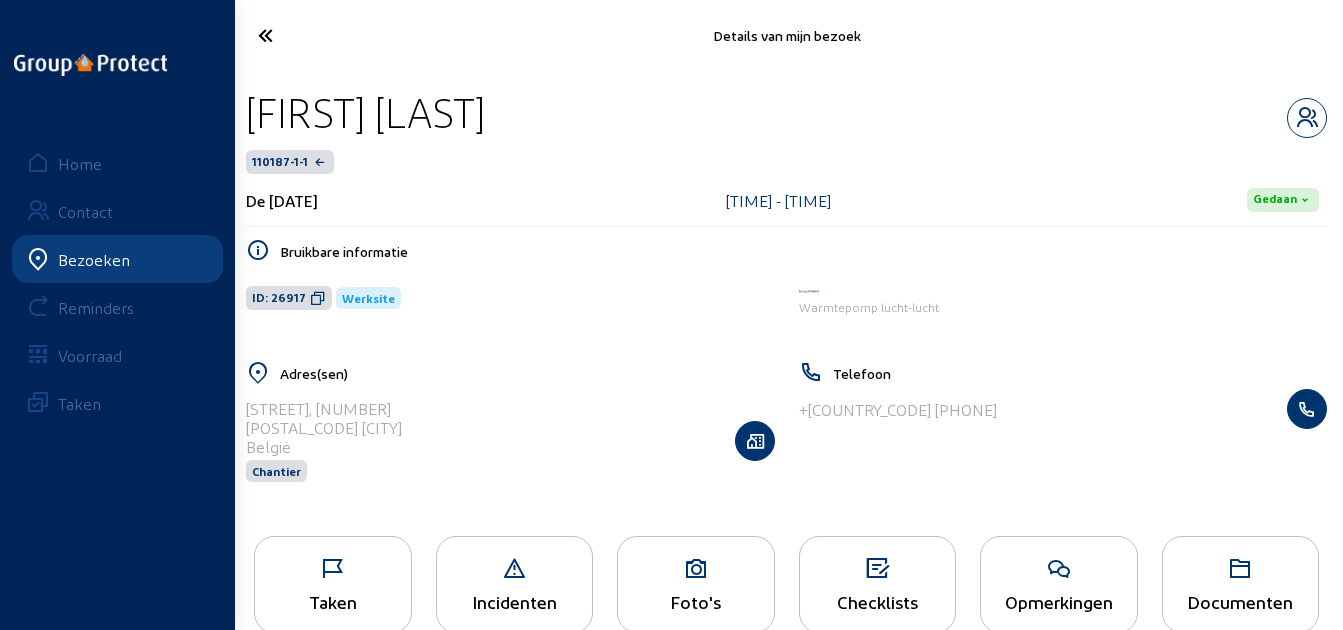 click at bounding box center [1059, 569] 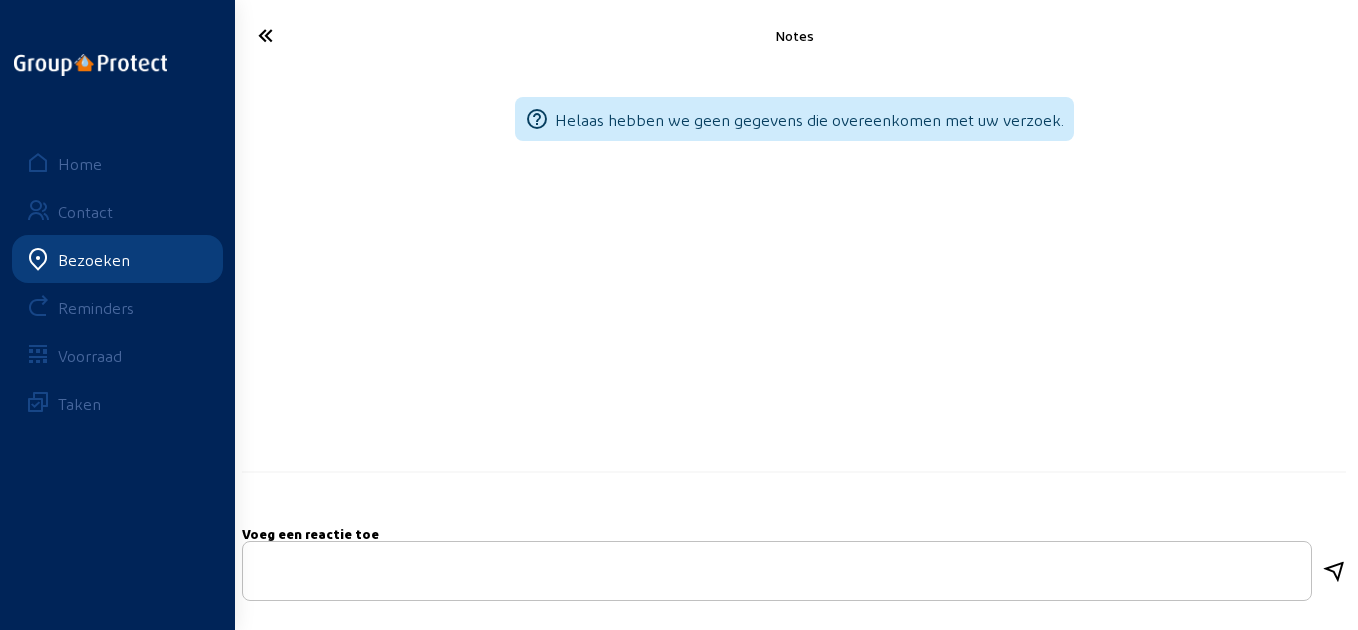 click at bounding box center [324, 35] 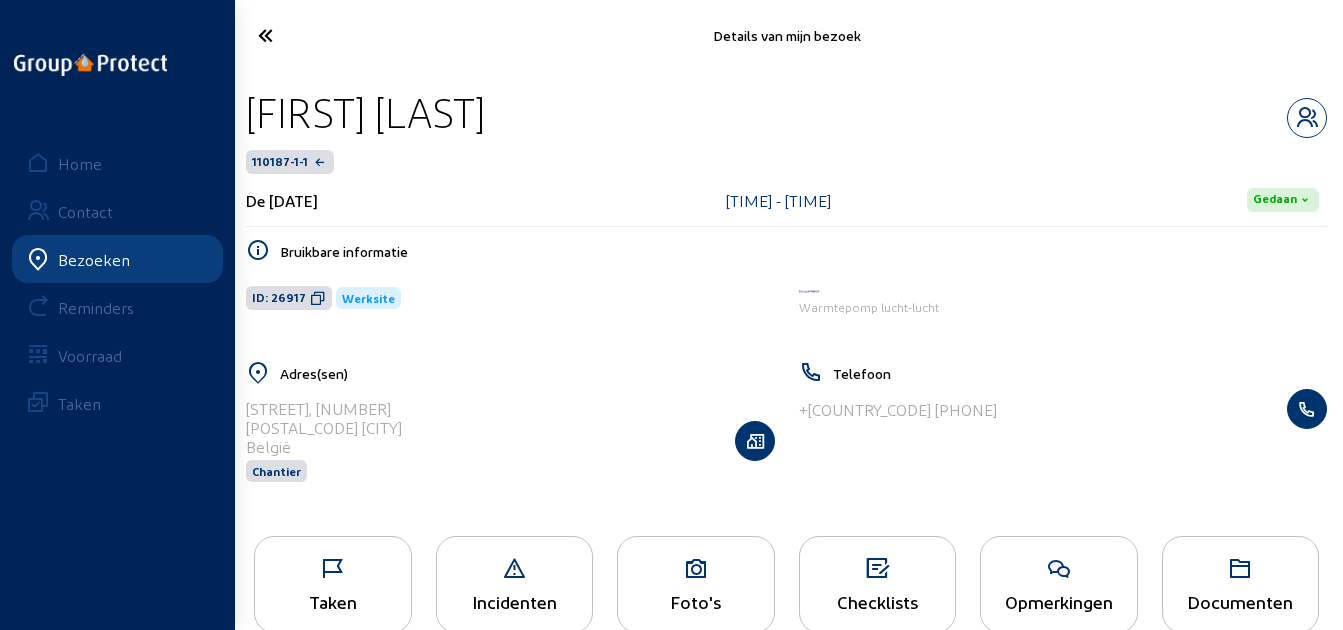 click at bounding box center [323, 35] 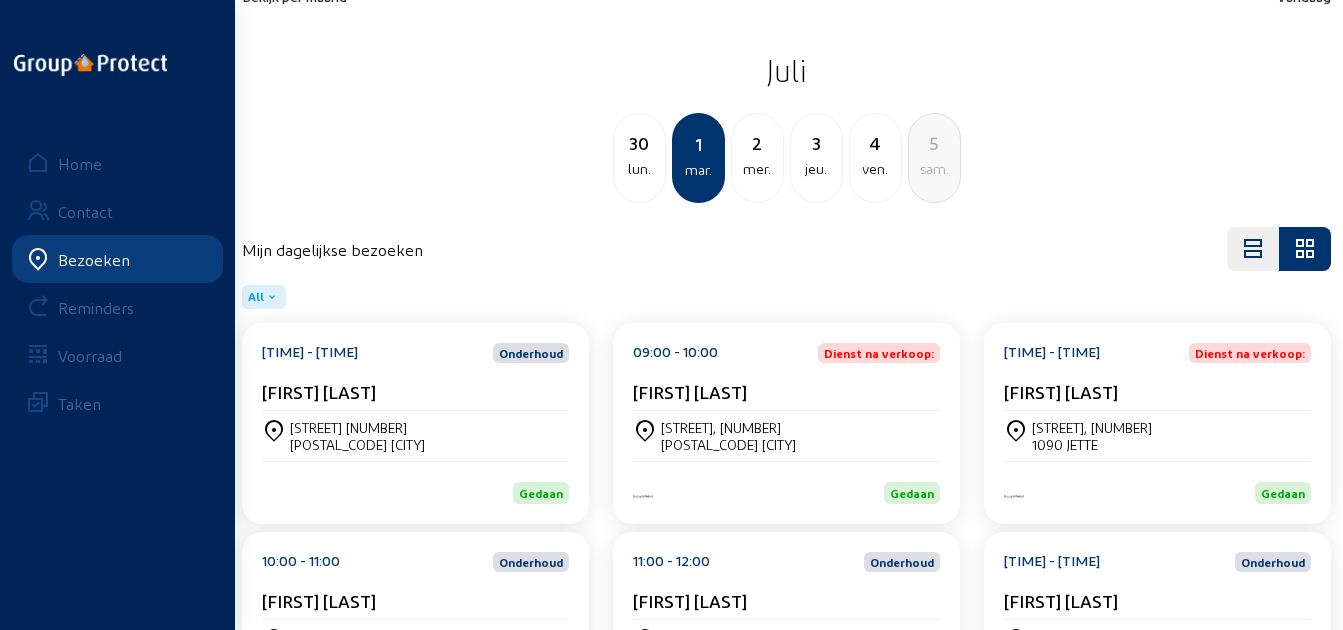 scroll, scrollTop: 0, scrollLeft: 0, axis: both 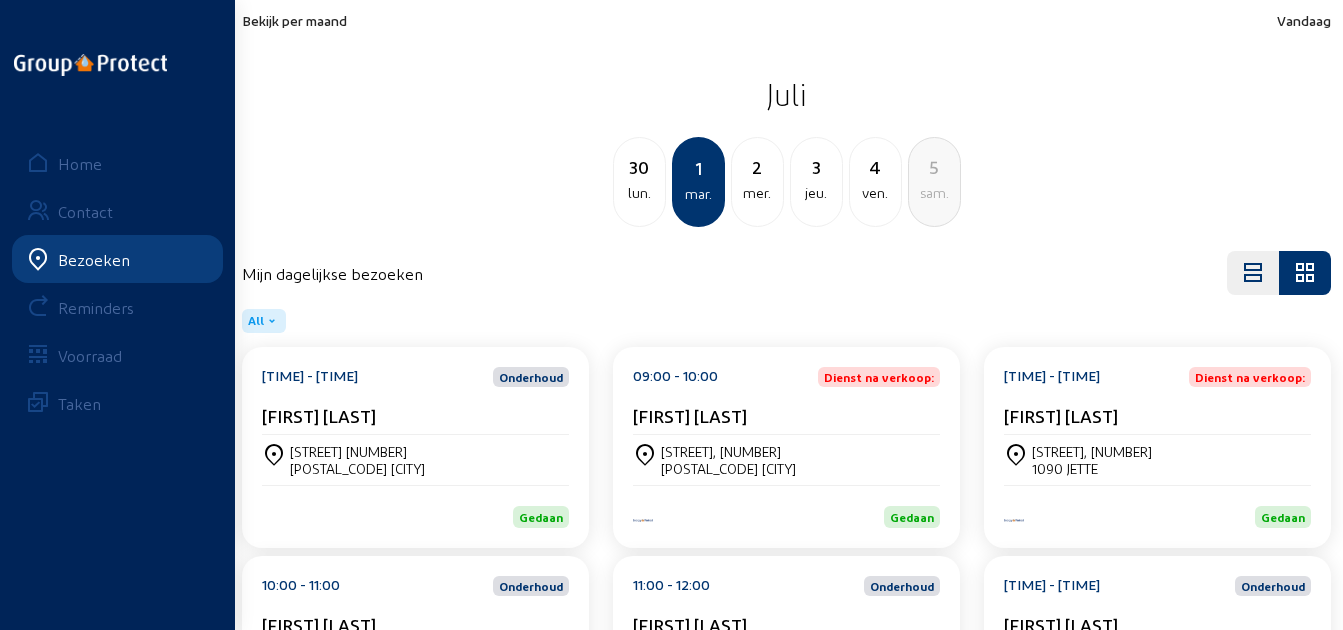click on "2" at bounding box center (639, 167) 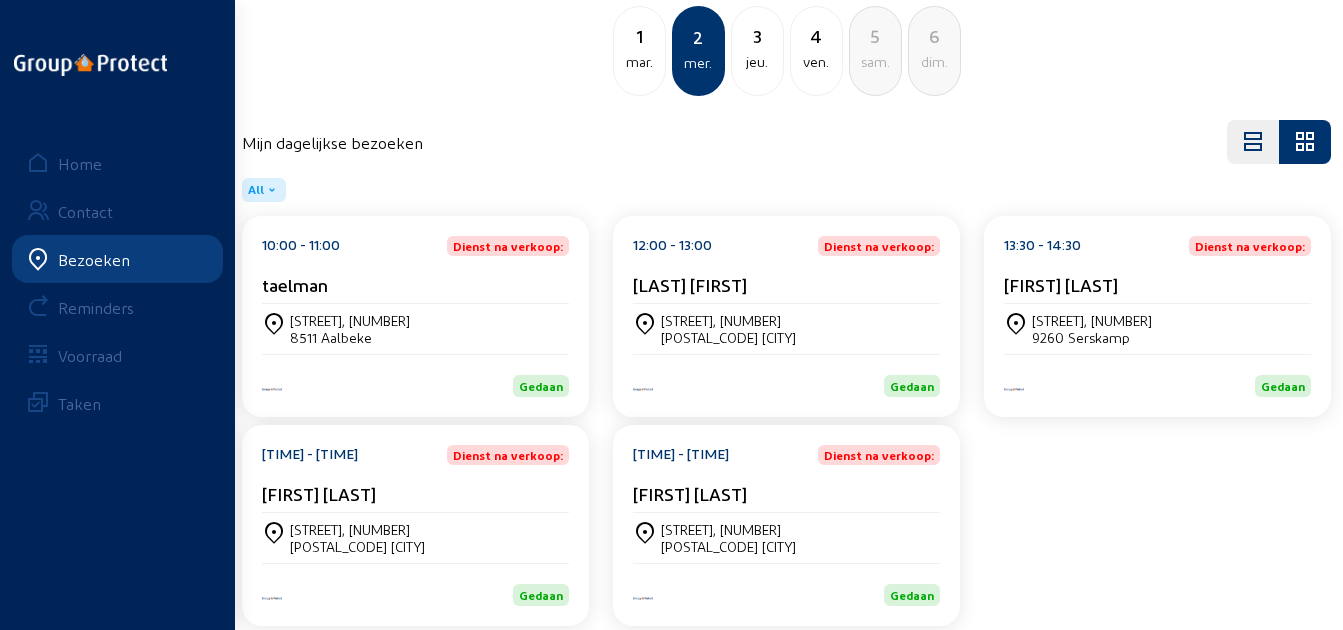 scroll, scrollTop: 161, scrollLeft: 0, axis: vertical 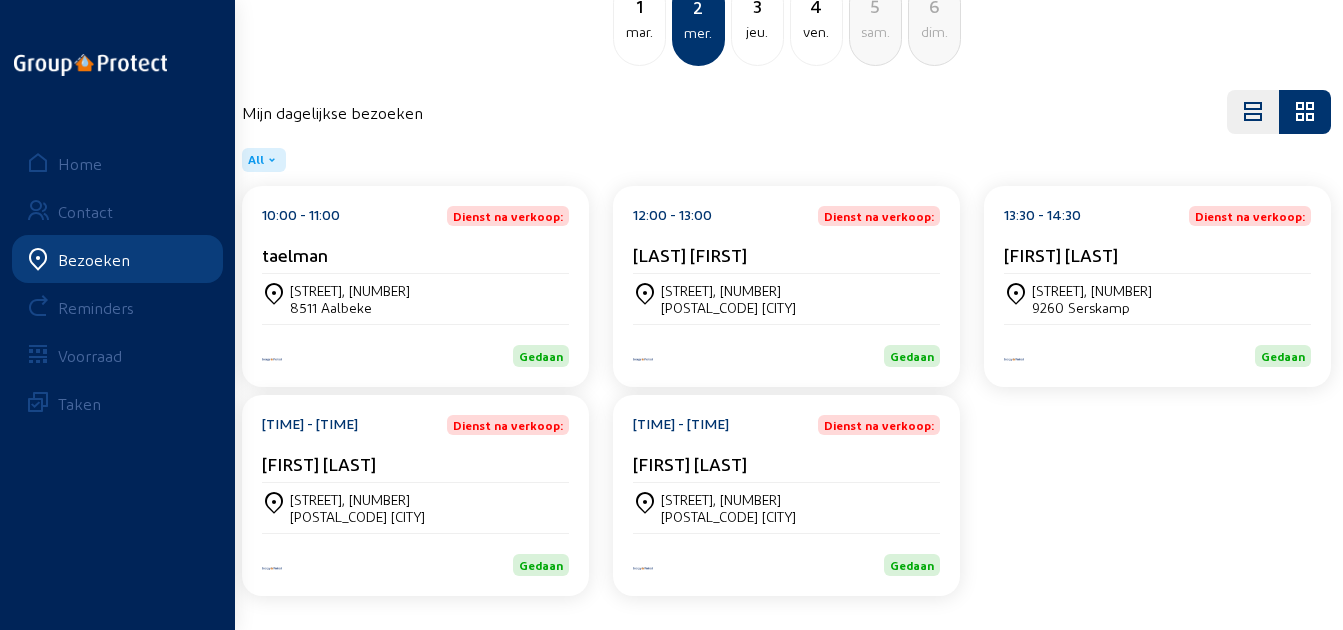 click on "taelman" at bounding box center (415, 254) 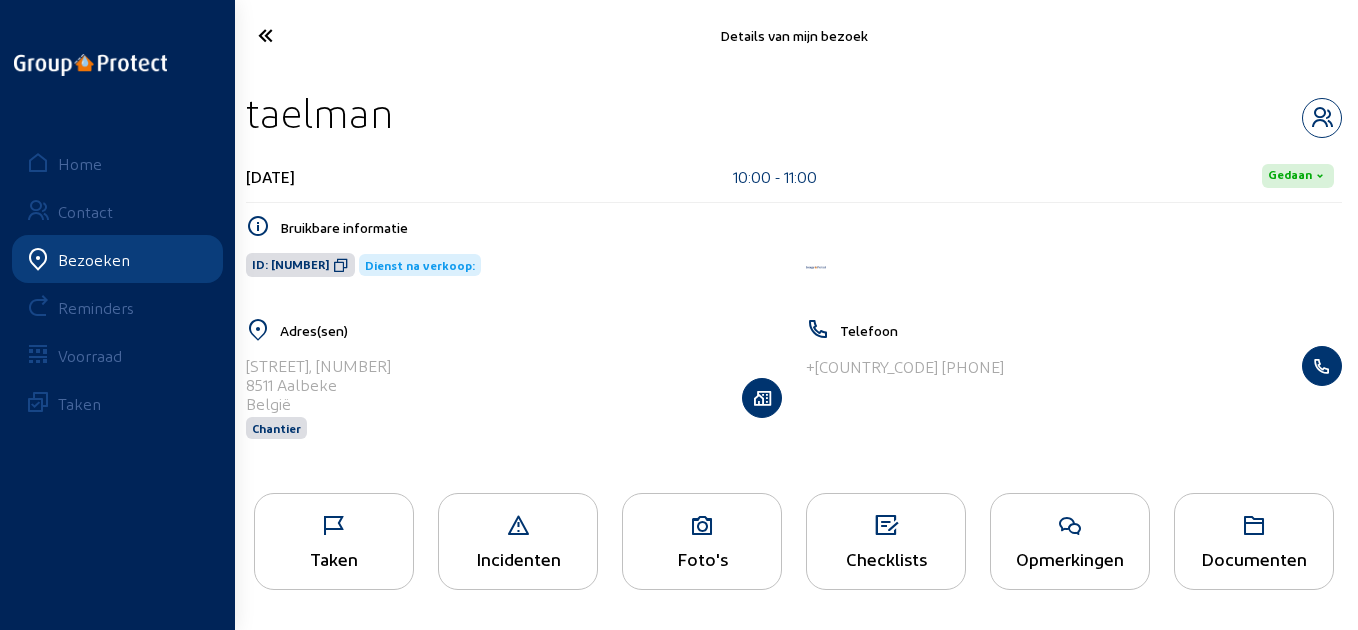 drag, startPoint x: 410, startPoint y: 126, endPoint x: 251, endPoint y: 120, distance: 159.11317 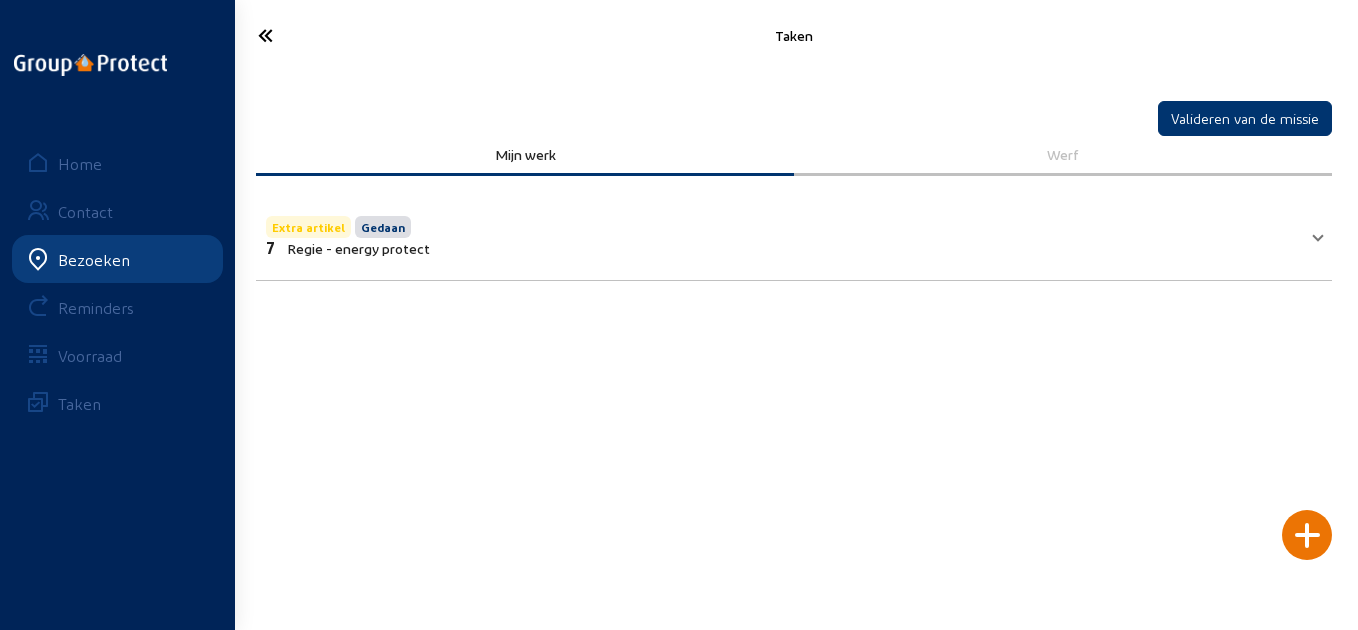 click on "Extra artikel Gedaan 7 Regie - energy protect" at bounding box center [794, 234] 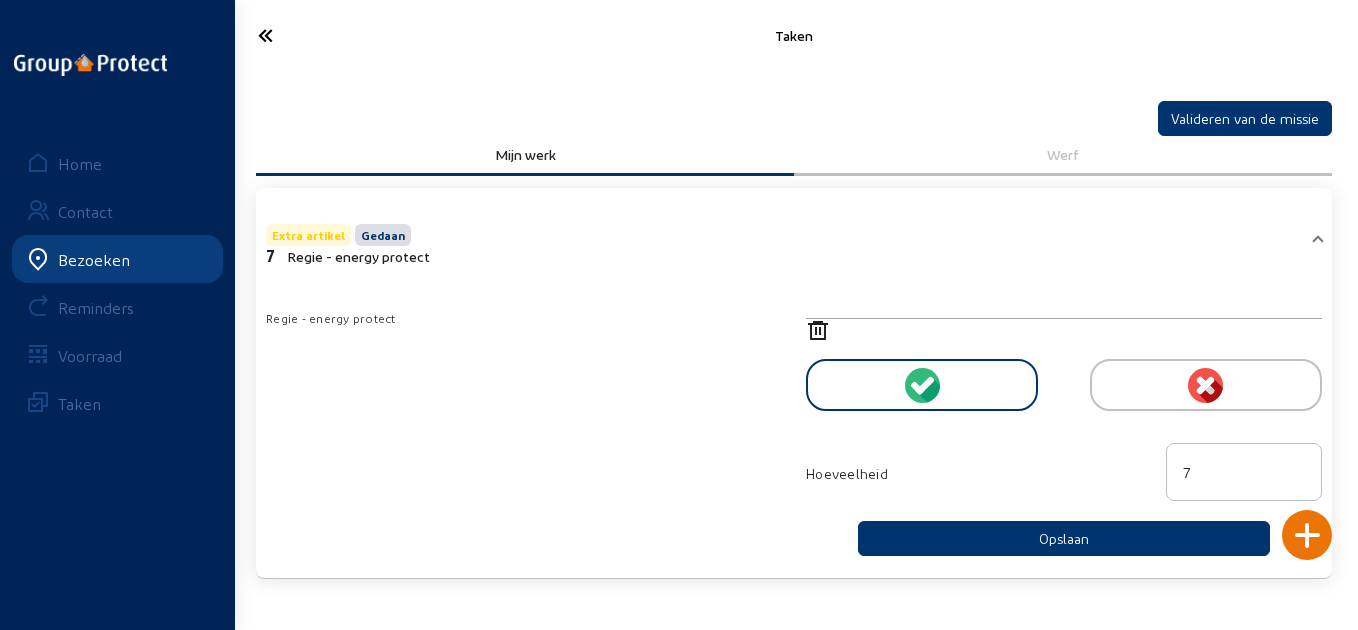 click at bounding box center (324, 35) 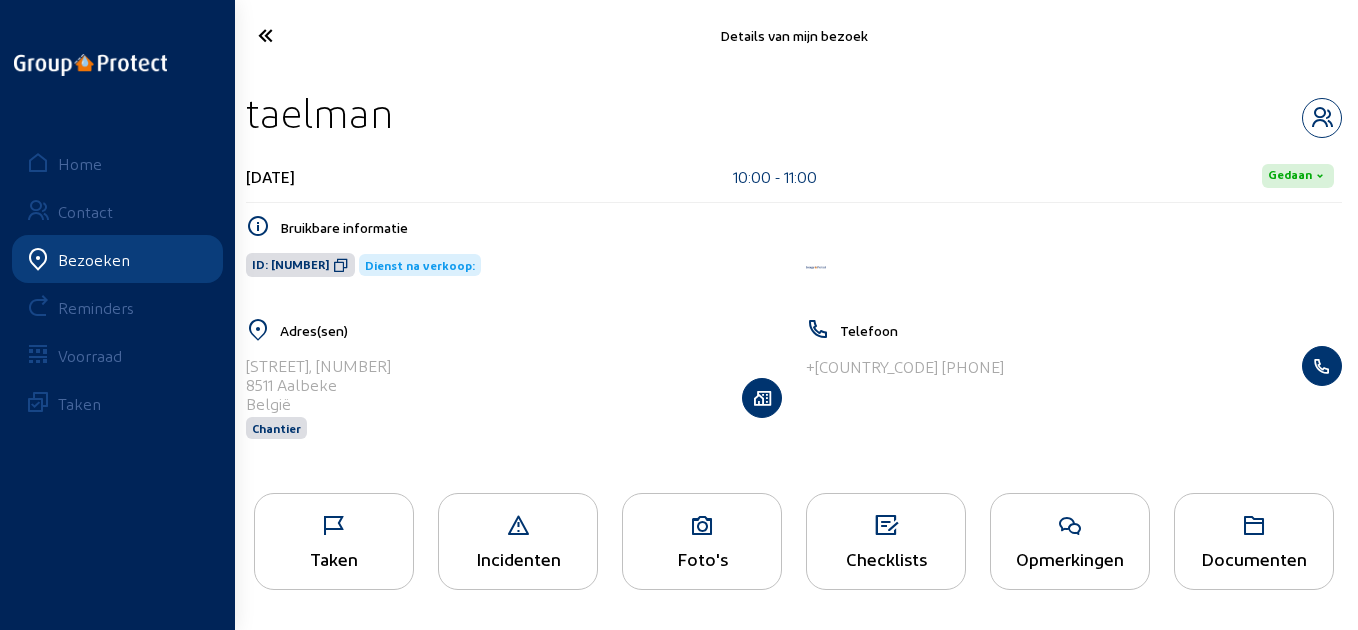 click at bounding box center [1070, 526] 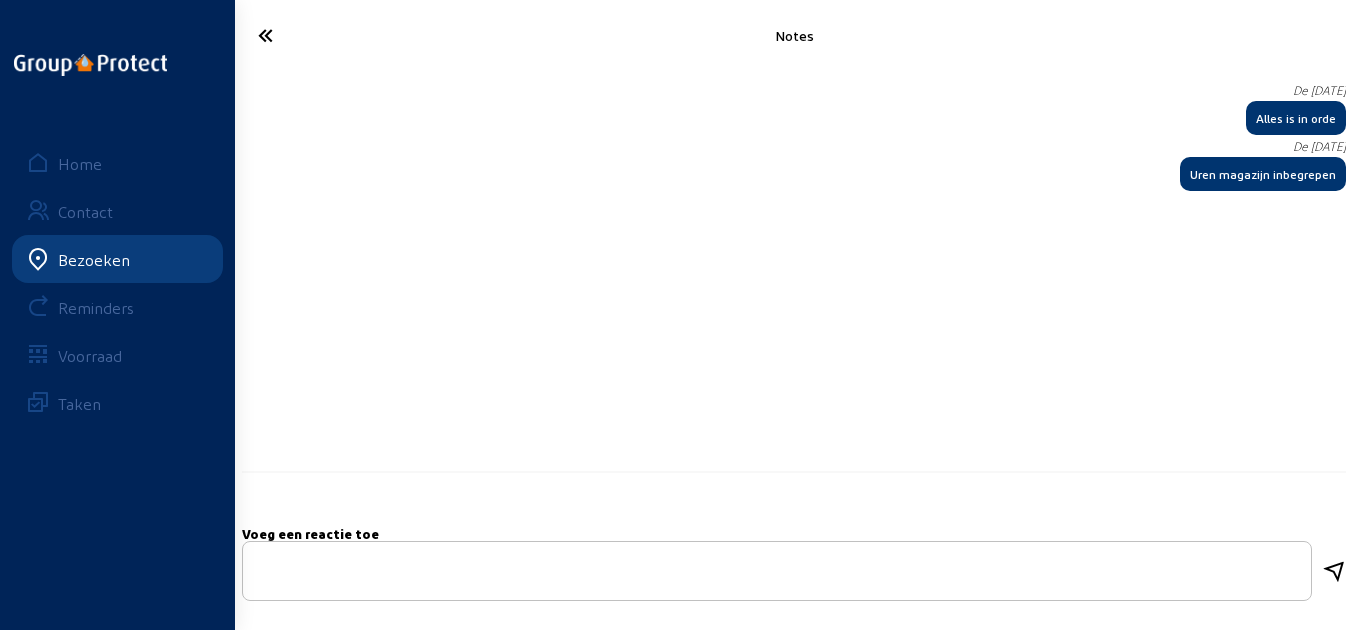 click at bounding box center [324, 35] 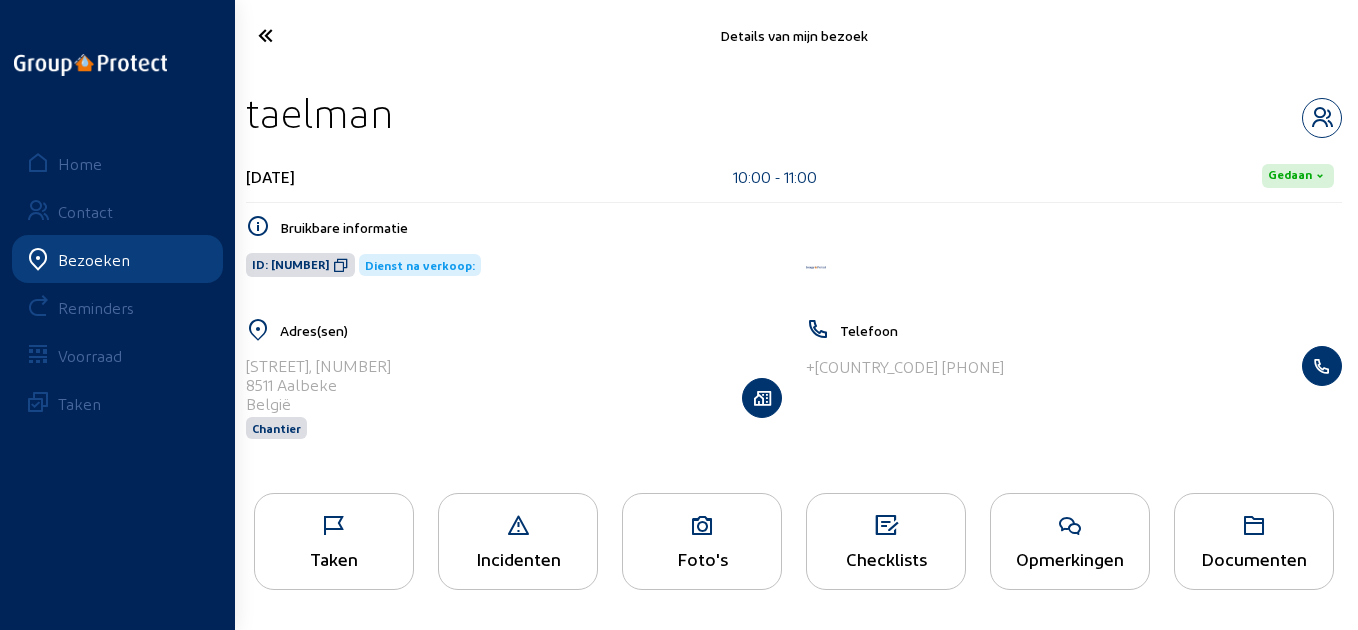 click at bounding box center (324, 35) 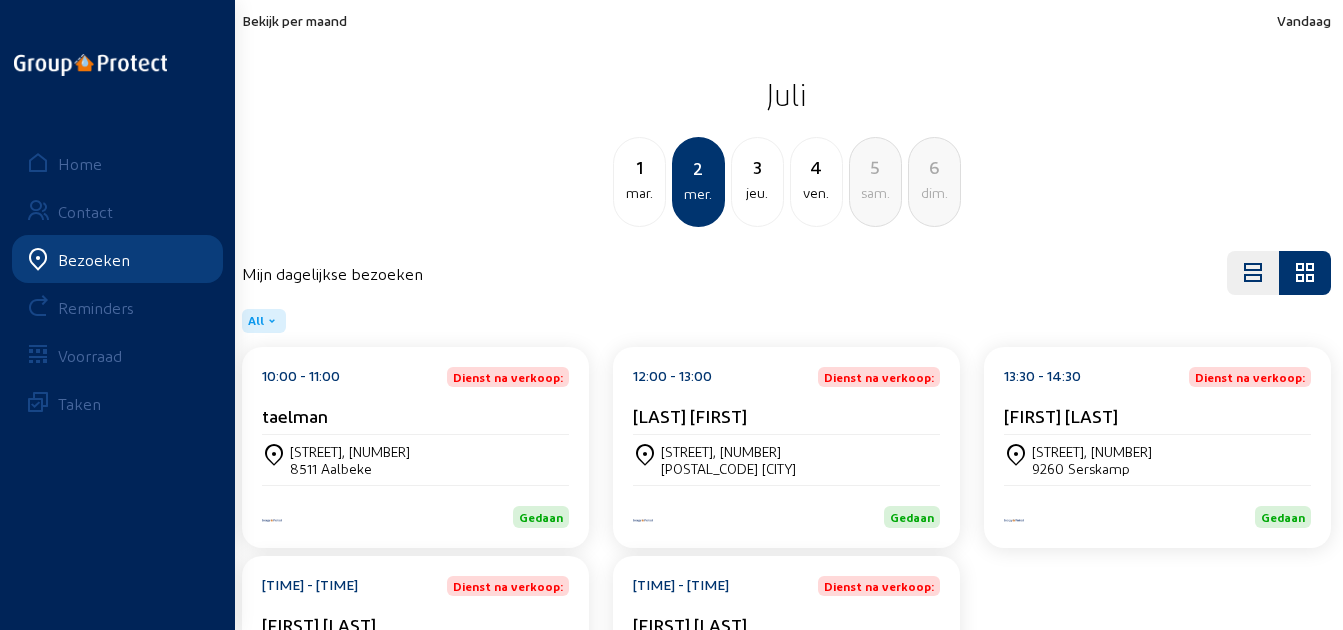 click on "[LAST] [FIRST]" at bounding box center [415, 415] 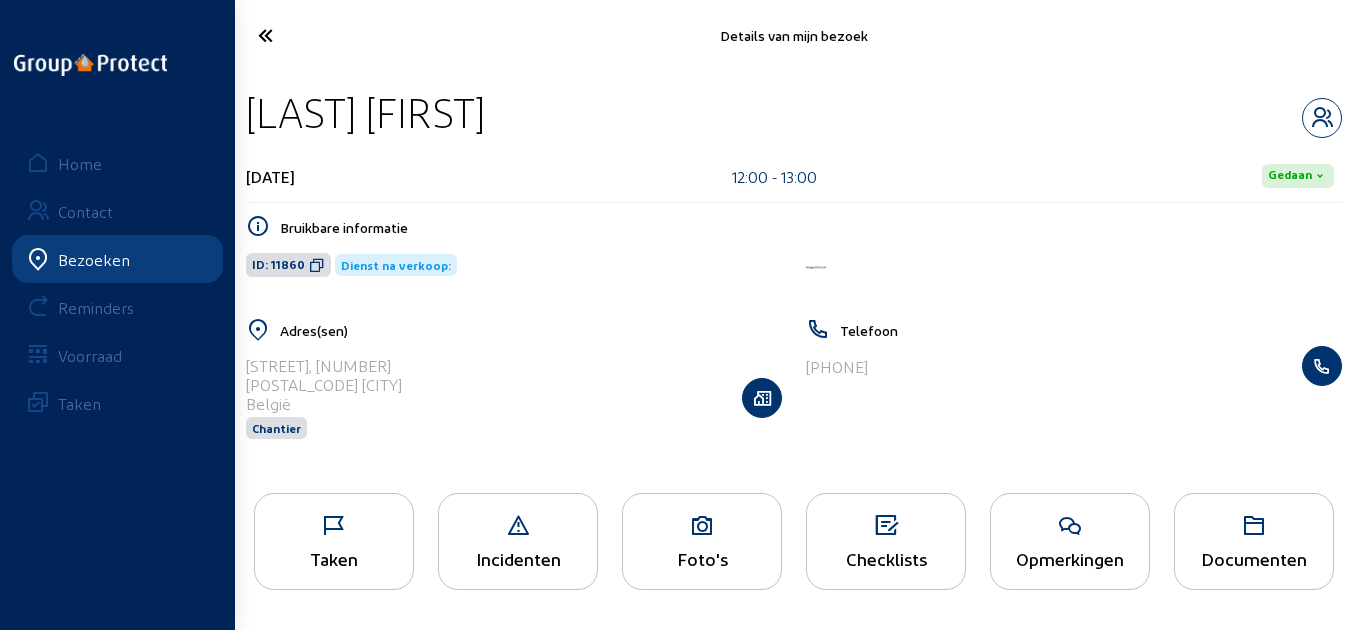 drag, startPoint x: 639, startPoint y: 121, endPoint x: 256, endPoint y: 114, distance: 383.06396 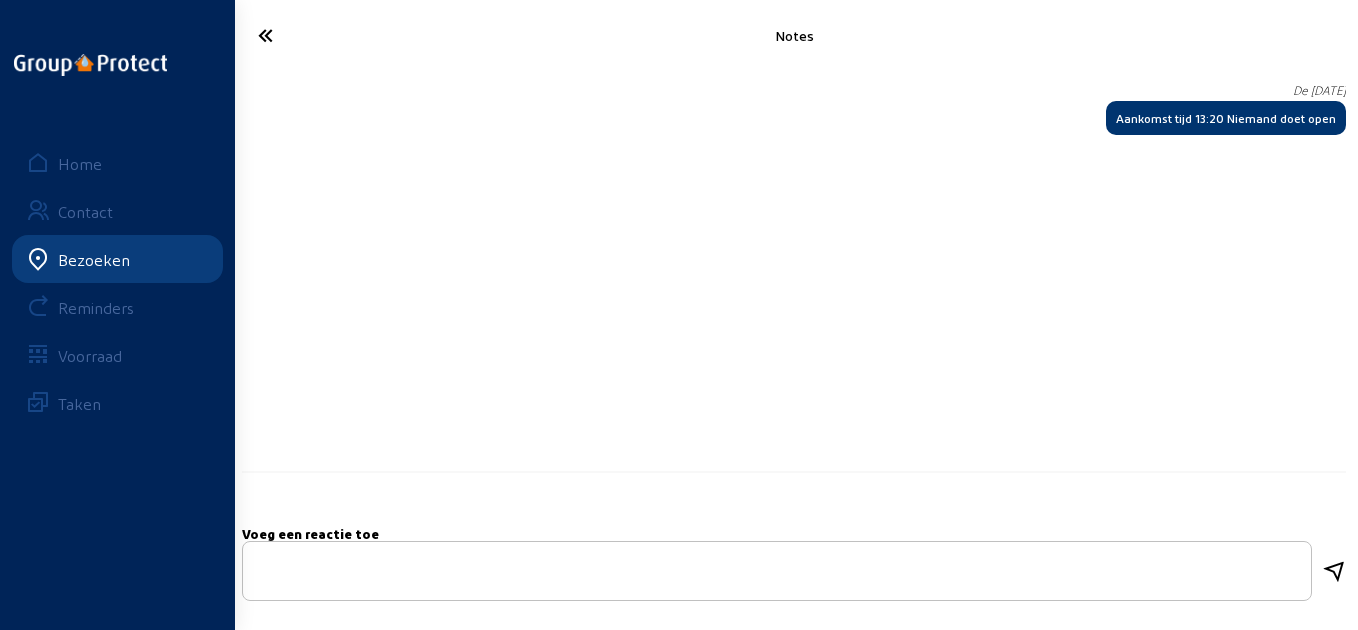 click at bounding box center [324, 35] 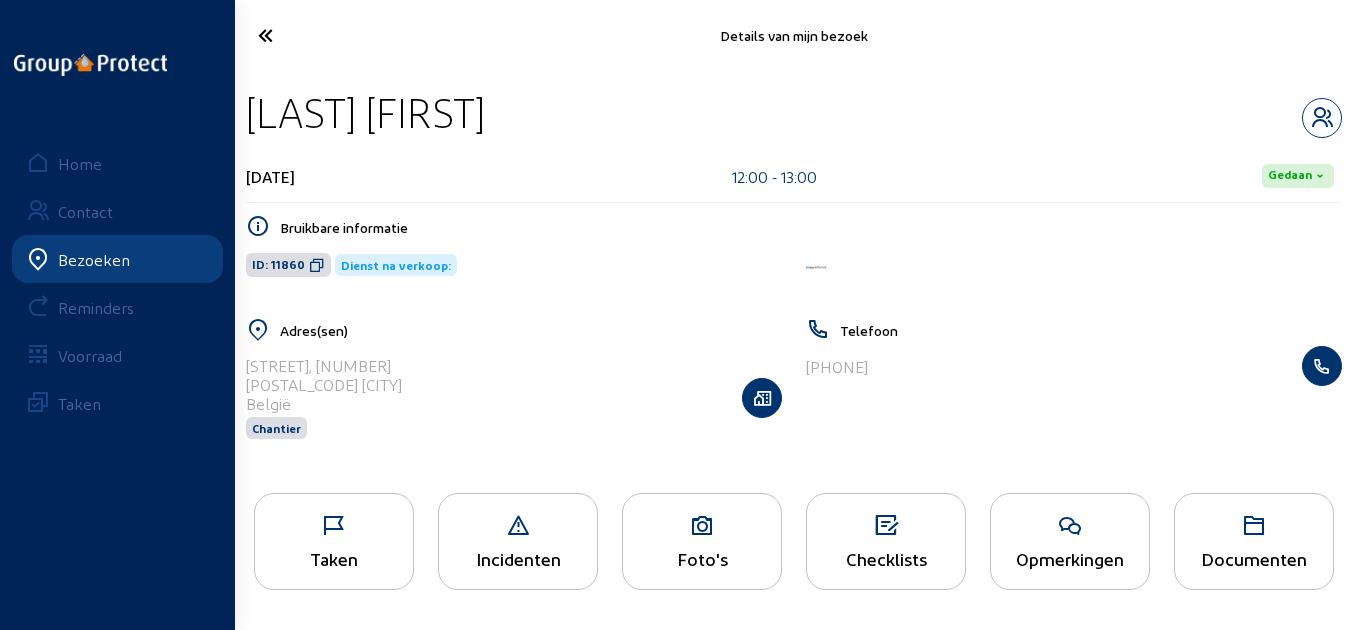 click at bounding box center (324, 35) 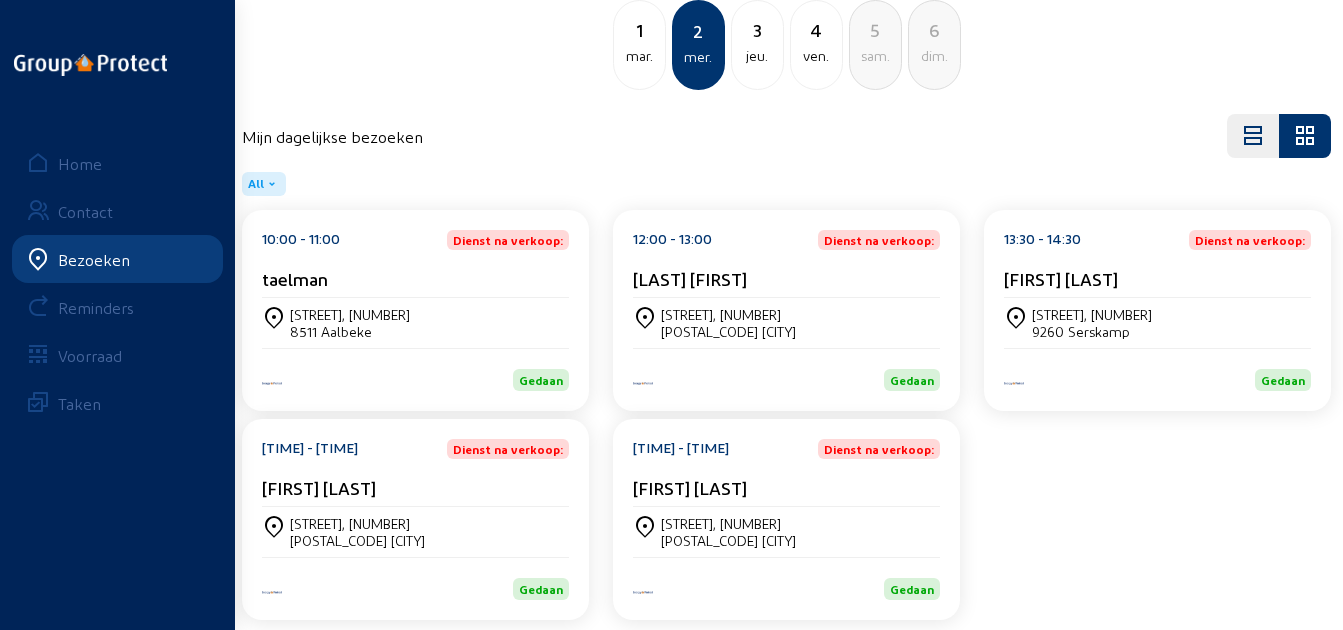 scroll, scrollTop: 161, scrollLeft: 0, axis: vertical 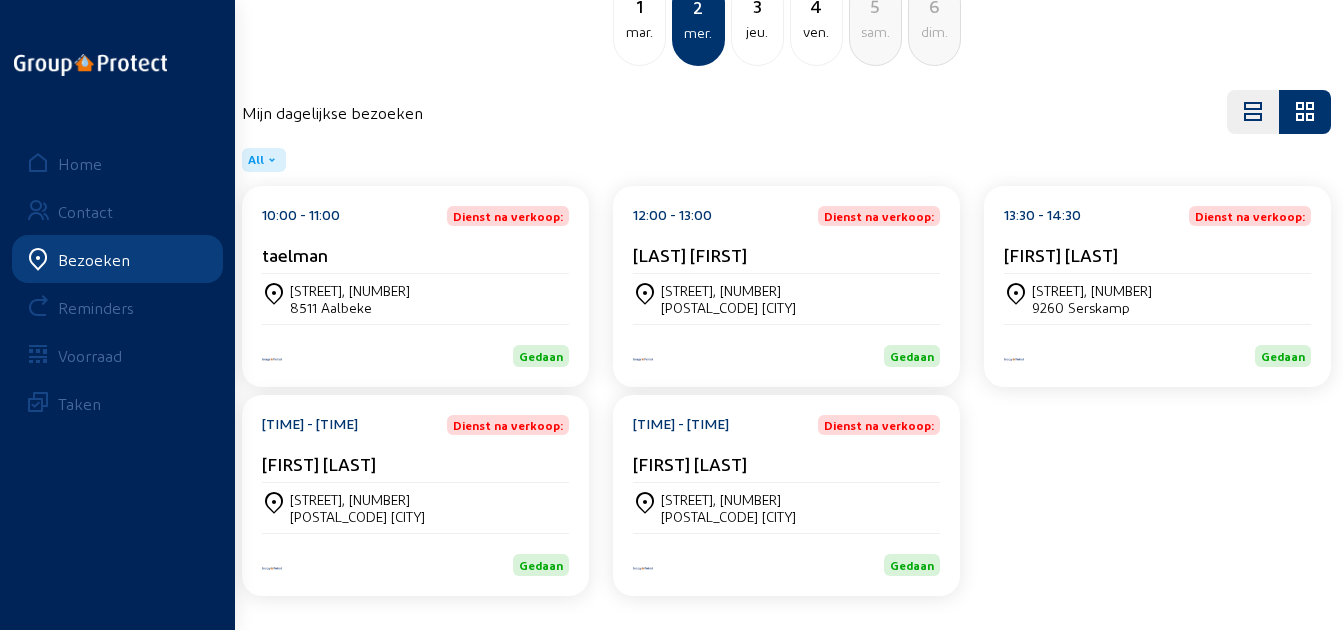 click on "[FIRST] [LAST]" at bounding box center [415, 254] 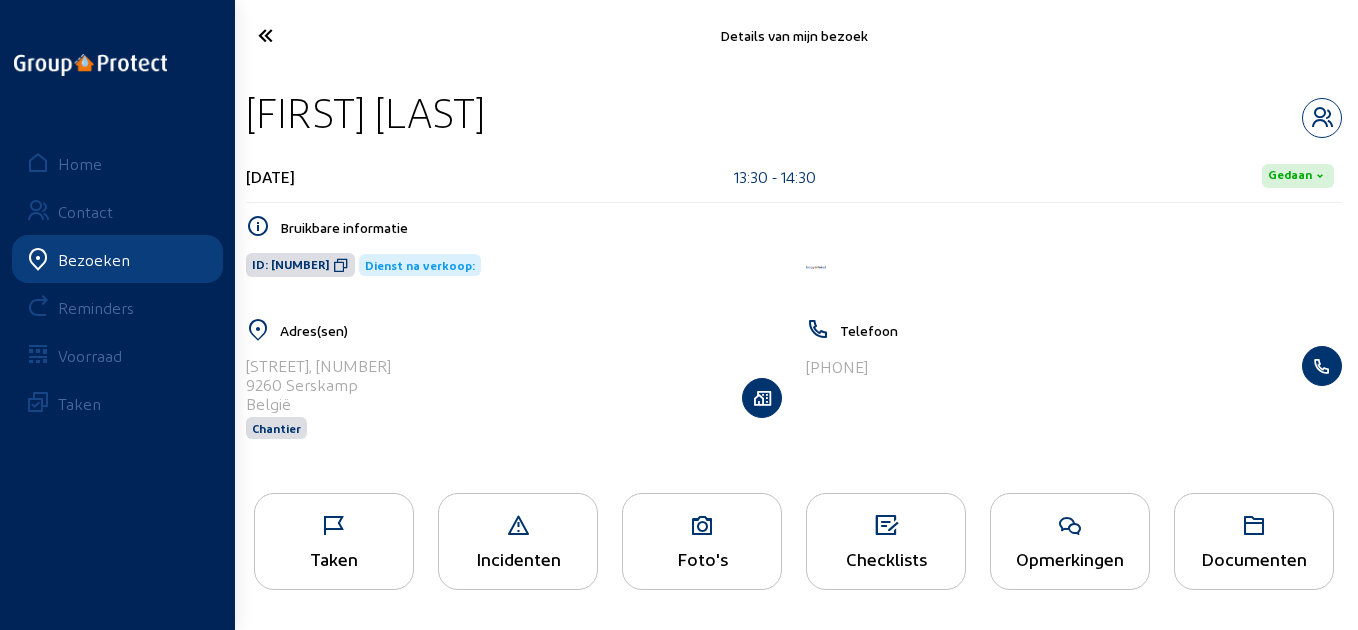drag, startPoint x: 493, startPoint y: 105, endPoint x: 245, endPoint y: 114, distance: 248.16325 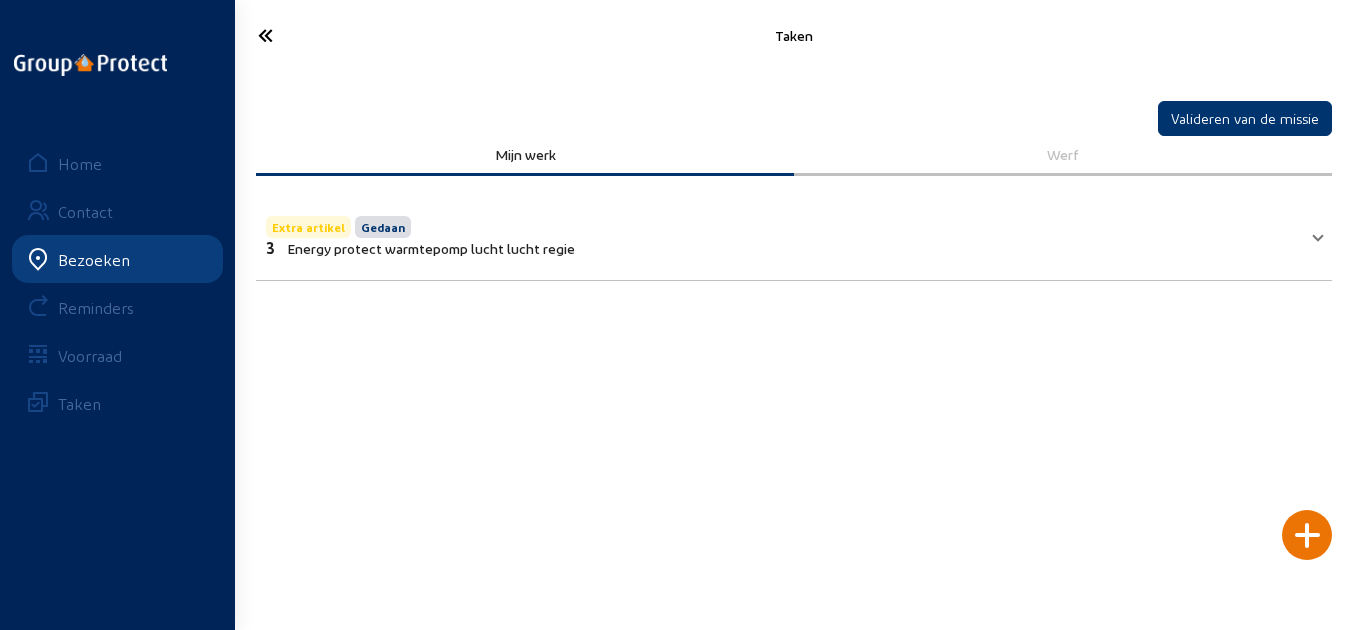click on "Extra artikel Gedaan 3 Energy protect warmtepomp lucht lucht regie" at bounding box center [782, 234] 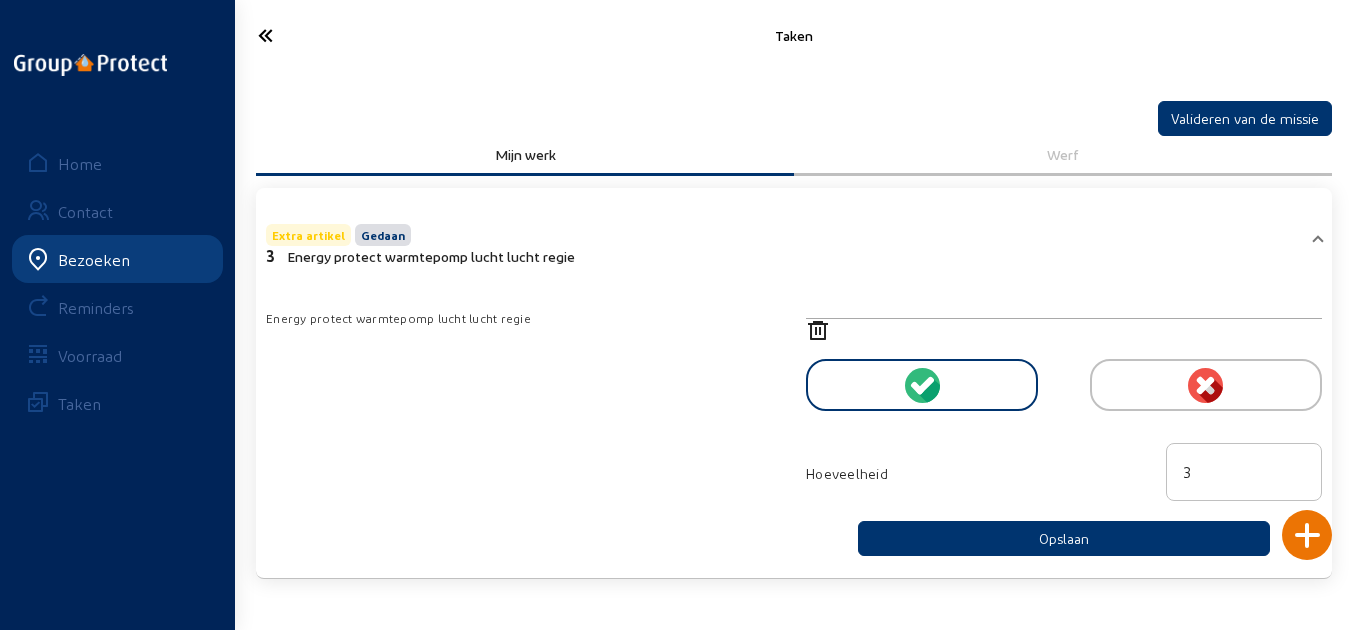 click at bounding box center [324, 35] 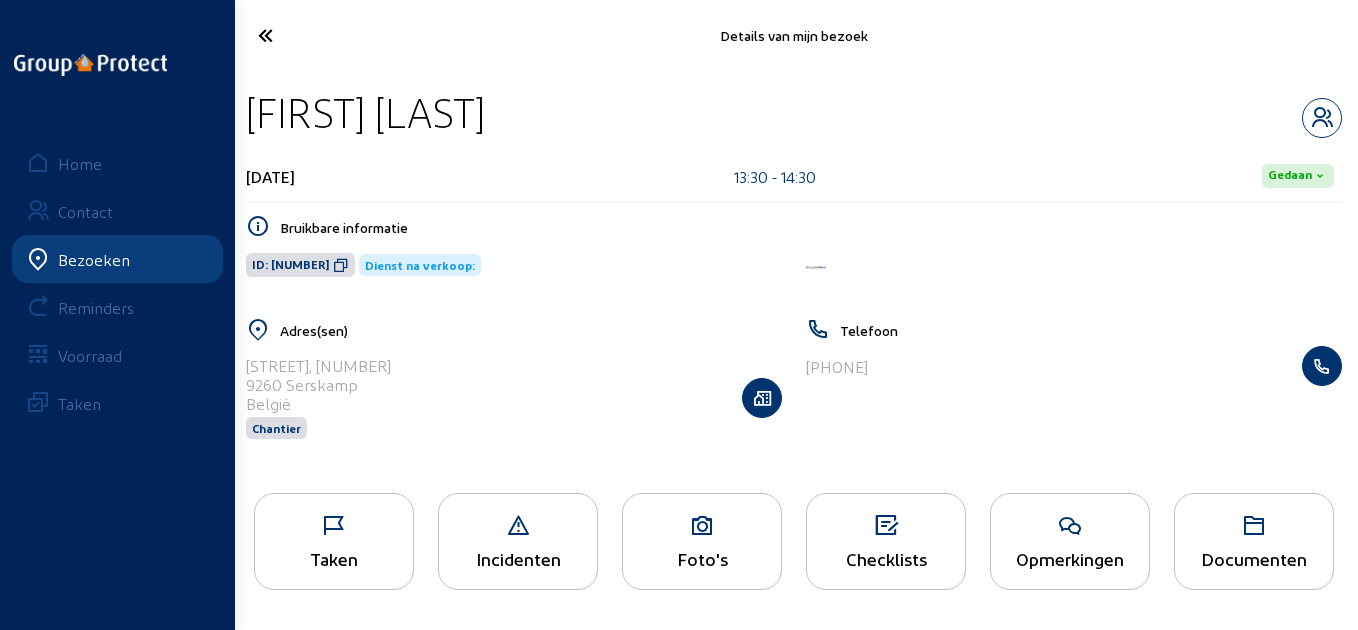 click on "Opmerkingen" at bounding box center (334, 558) 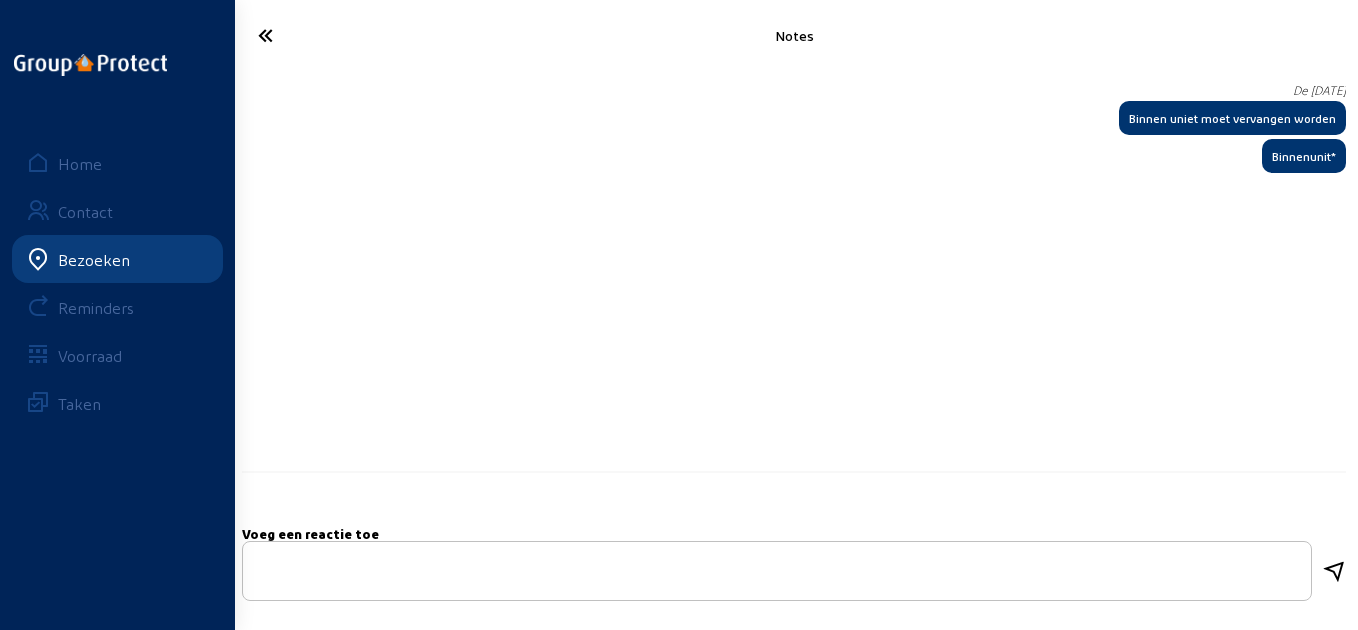 drag, startPoint x: 1328, startPoint y: 117, endPoint x: 1089, endPoint y: 120, distance: 239.01883 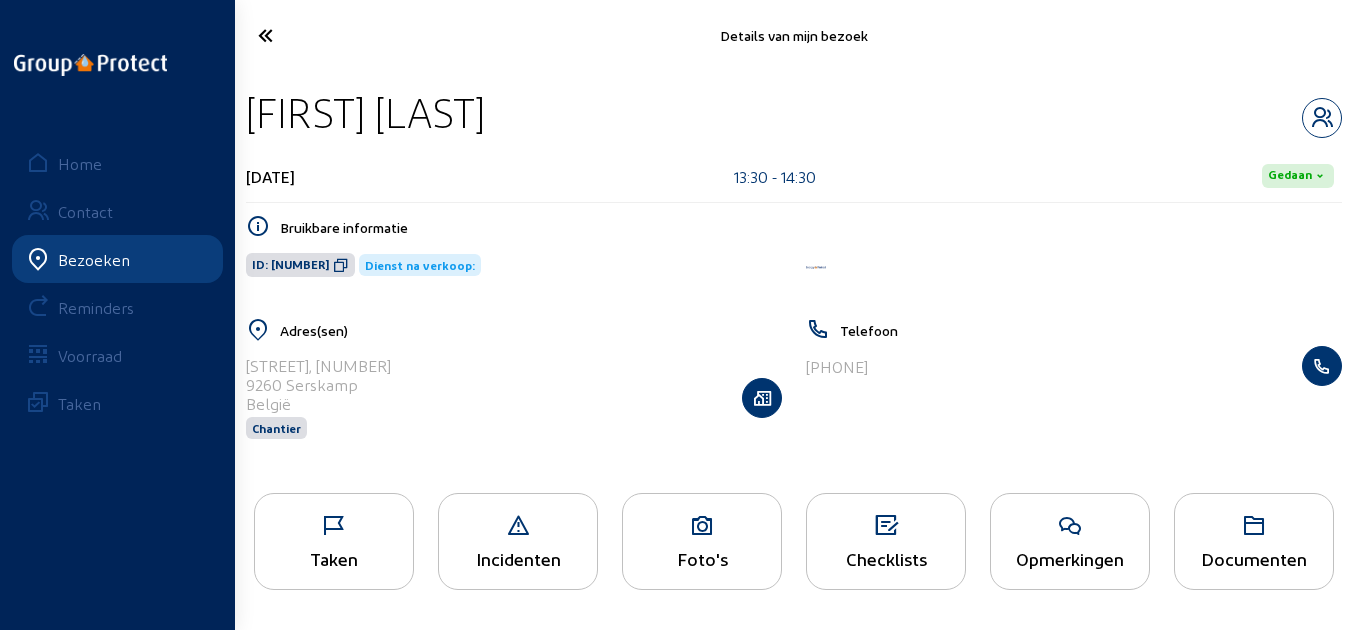 click at bounding box center [324, 35] 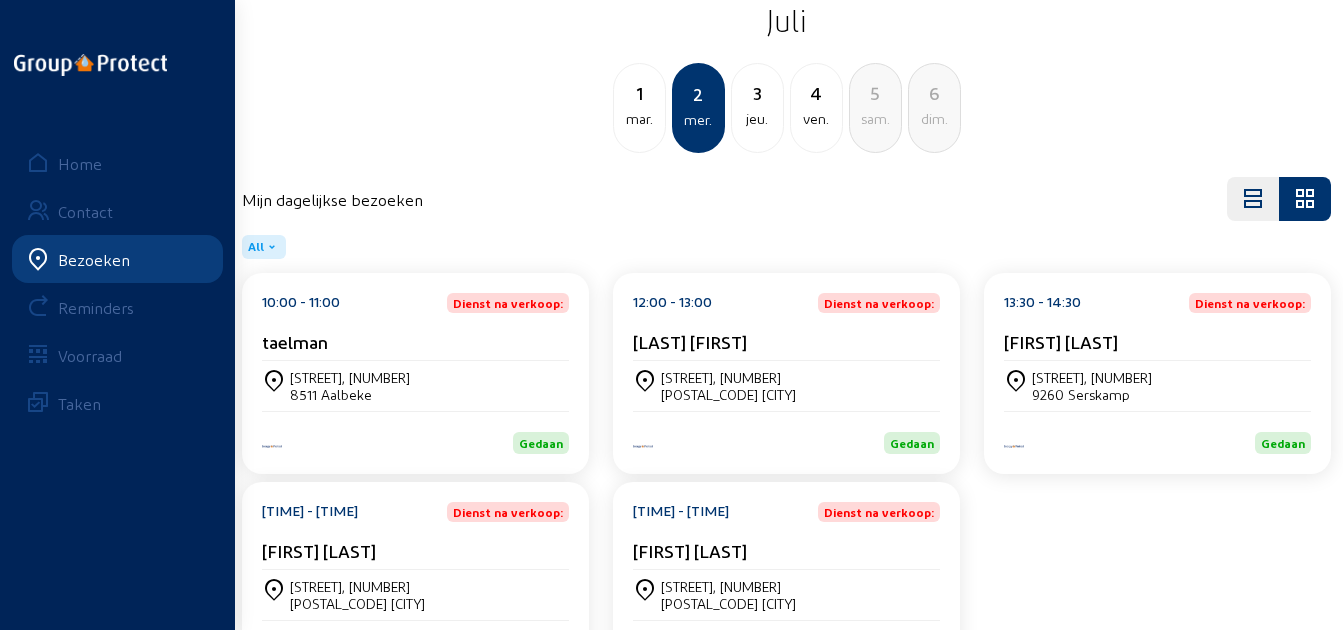 scroll, scrollTop: 161, scrollLeft: 0, axis: vertical 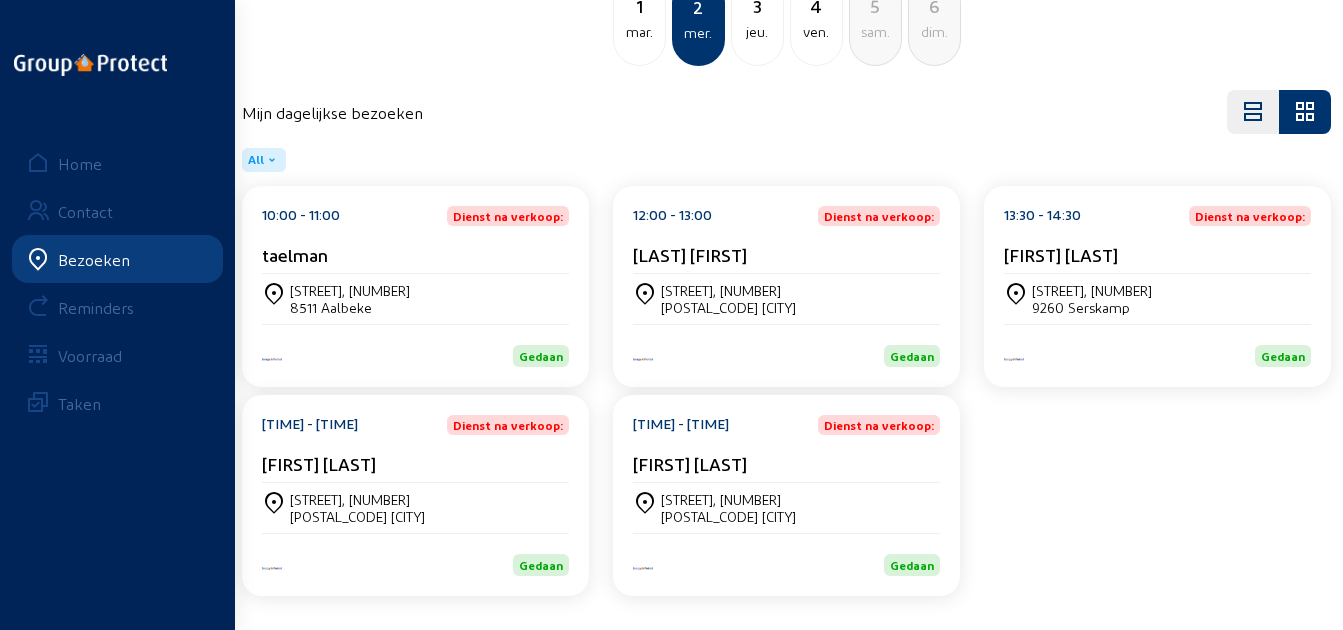 click on "[FIRST] [LAST]" at bounding box center (295, 254) 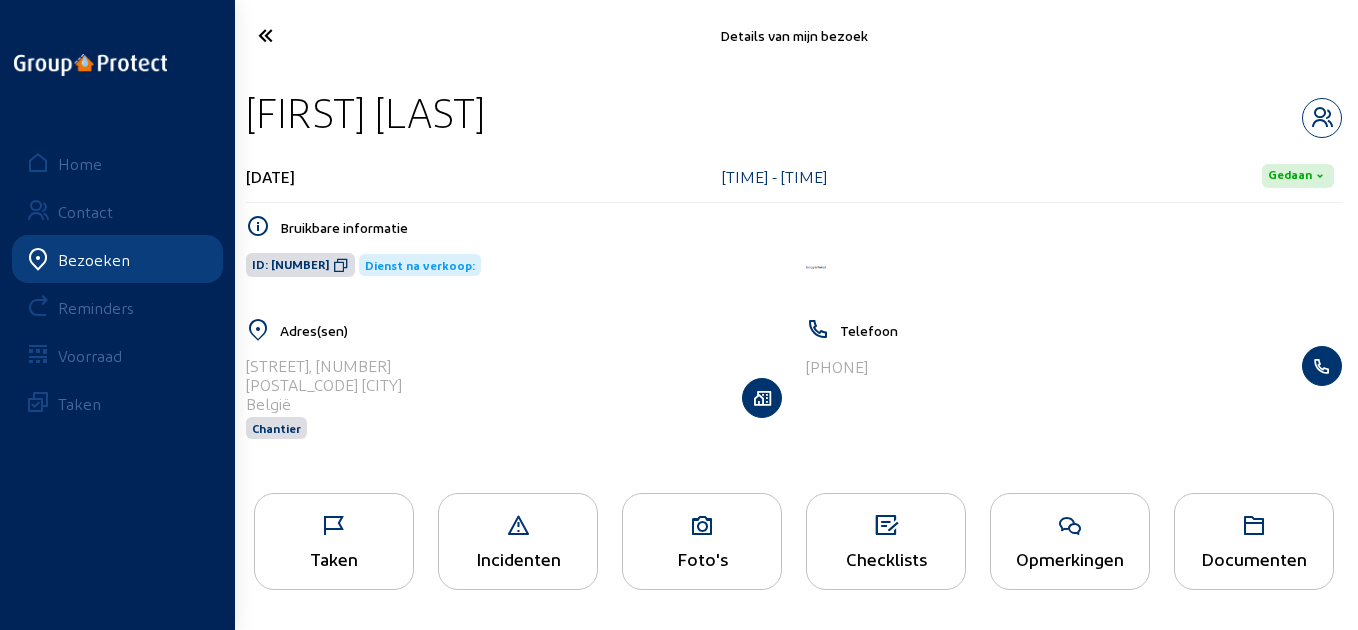 drag, startPoint x: 588, startPoint y: 115, endPoint x: 257, endPoint y: 121, distance: 331.05438 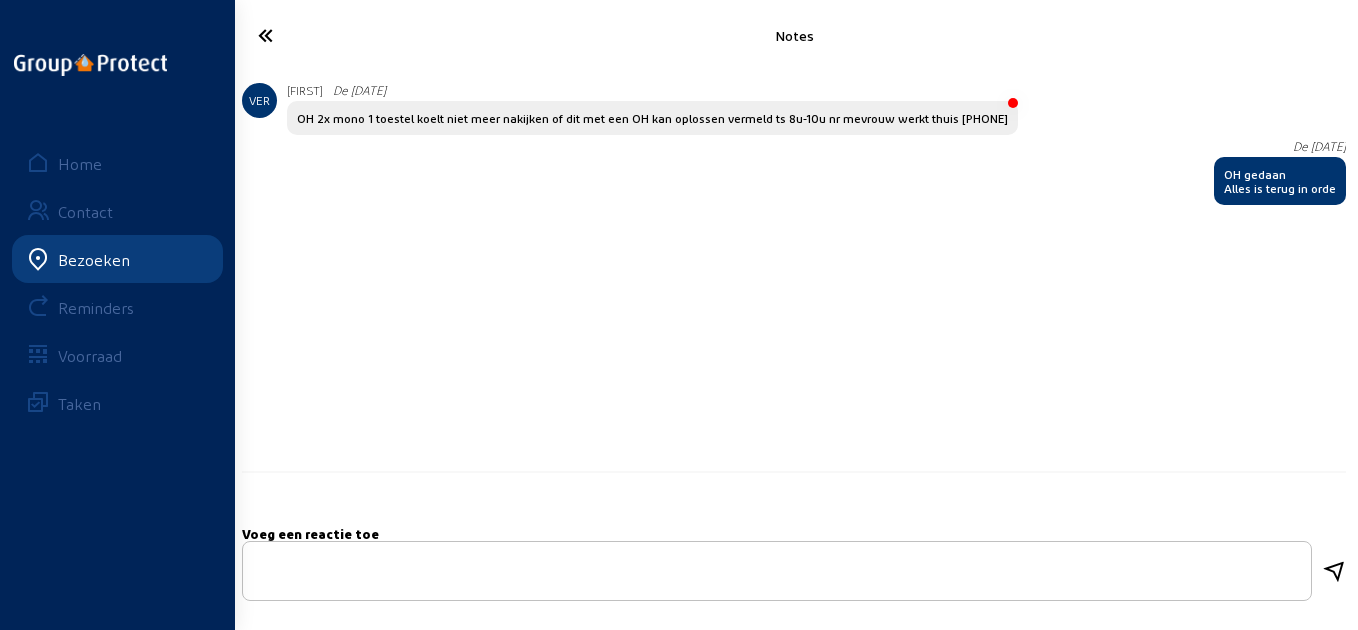 click at bounding box center (324, 35) 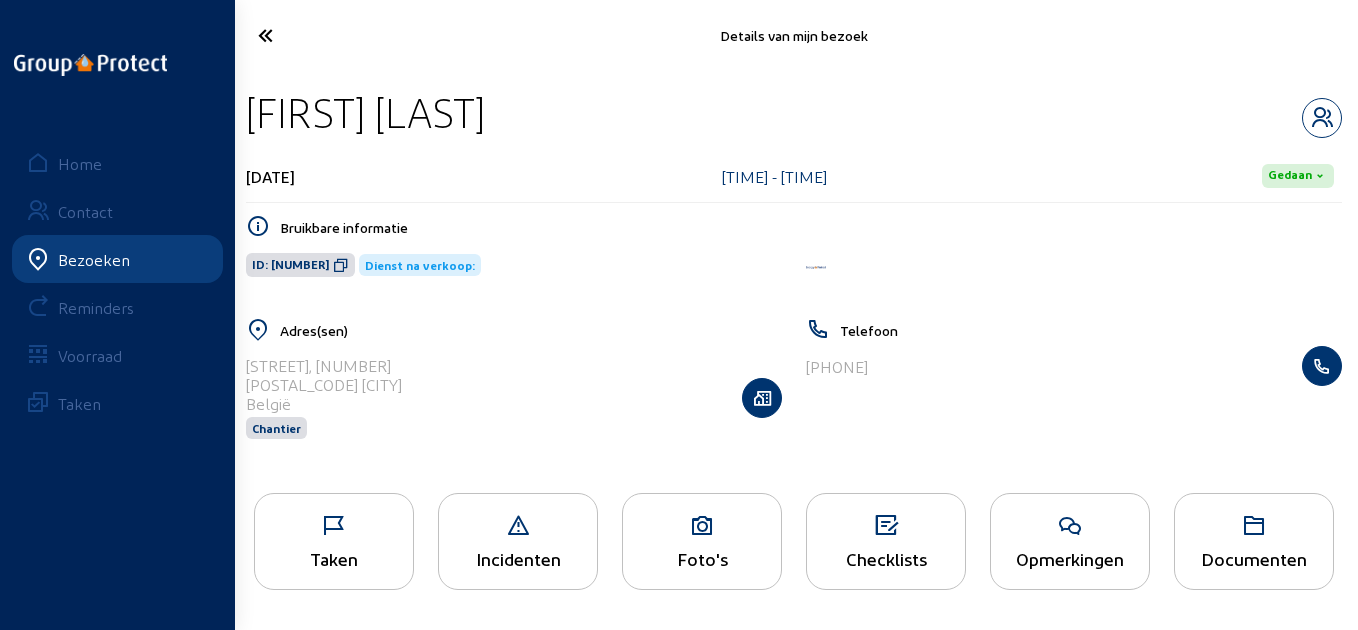 click on "Taken" at bounding box center (334, 541) 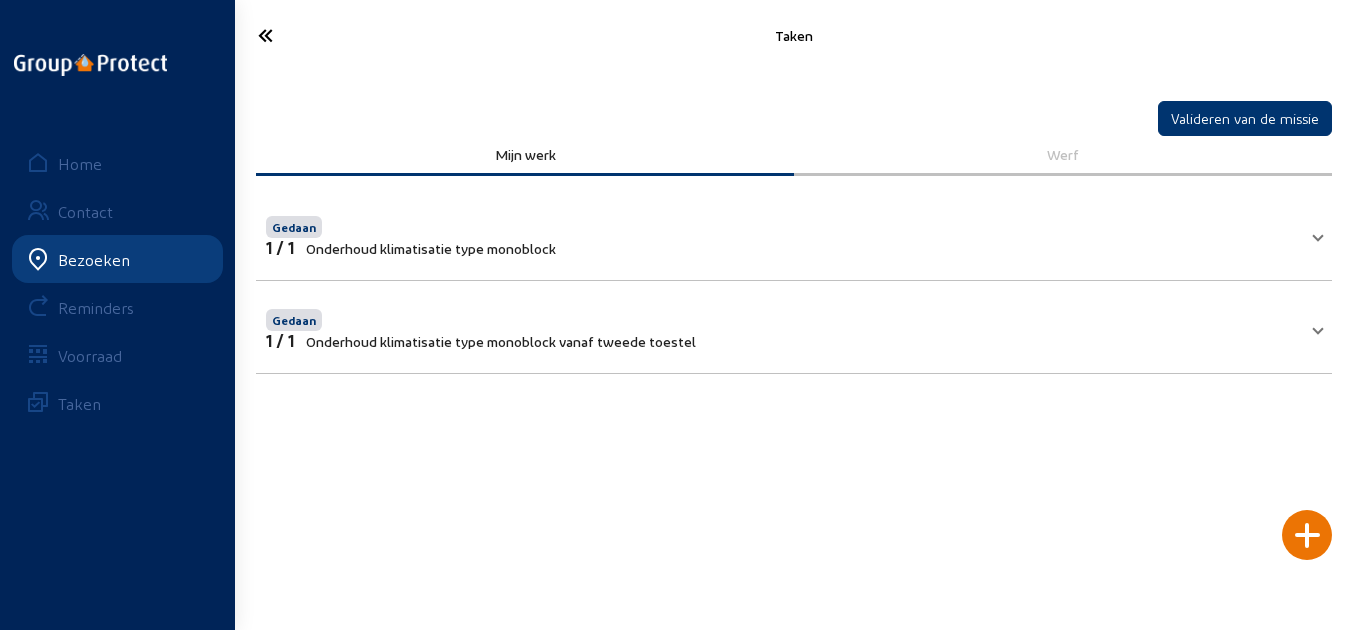 click on "Gedaan 1 / 1 Onderhoud klimatisatie type monoblock vanaf tweede toestel" at bounding box center [782, 327] 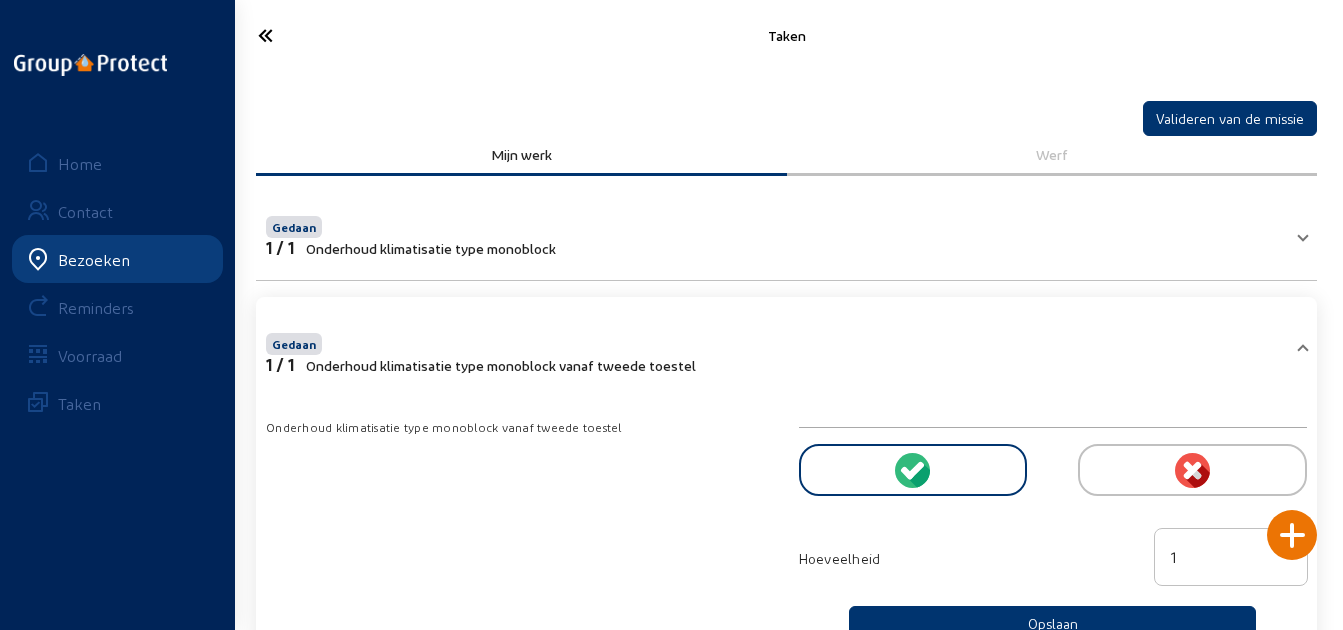 click at bounding box center (323, 35) 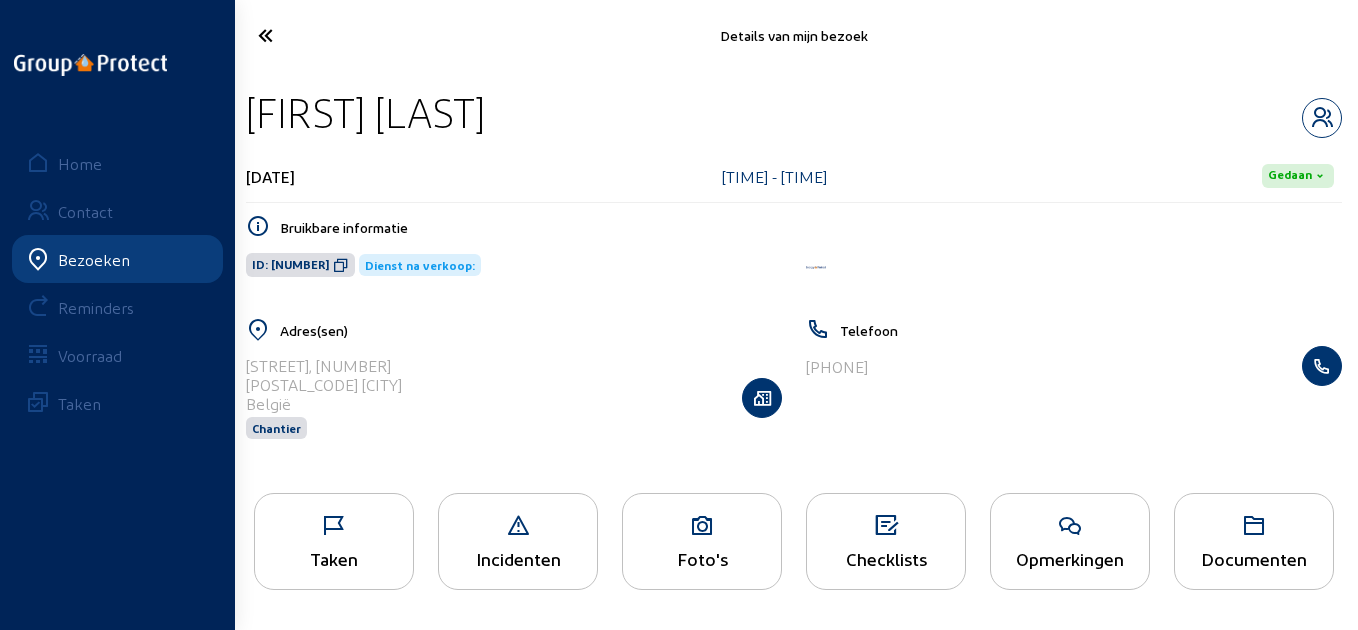 click at bounding box center (324, 35) 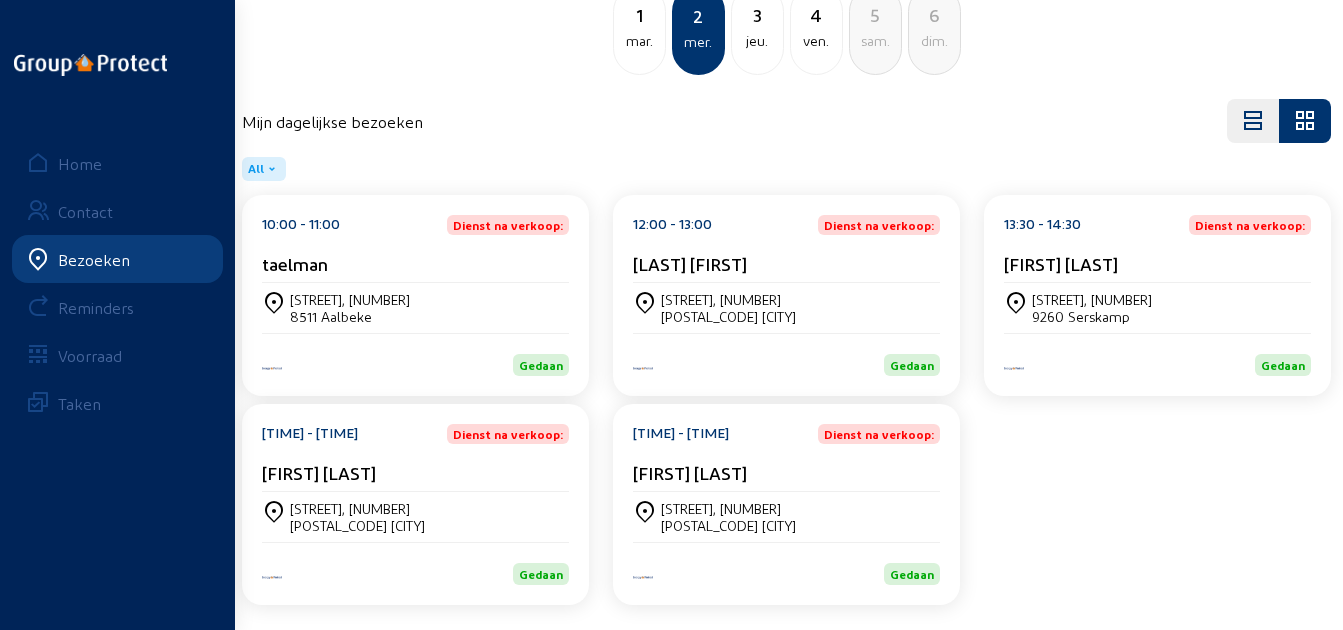 scroll, scrollTop: 161, scrollLeft: 0, axis: vertical 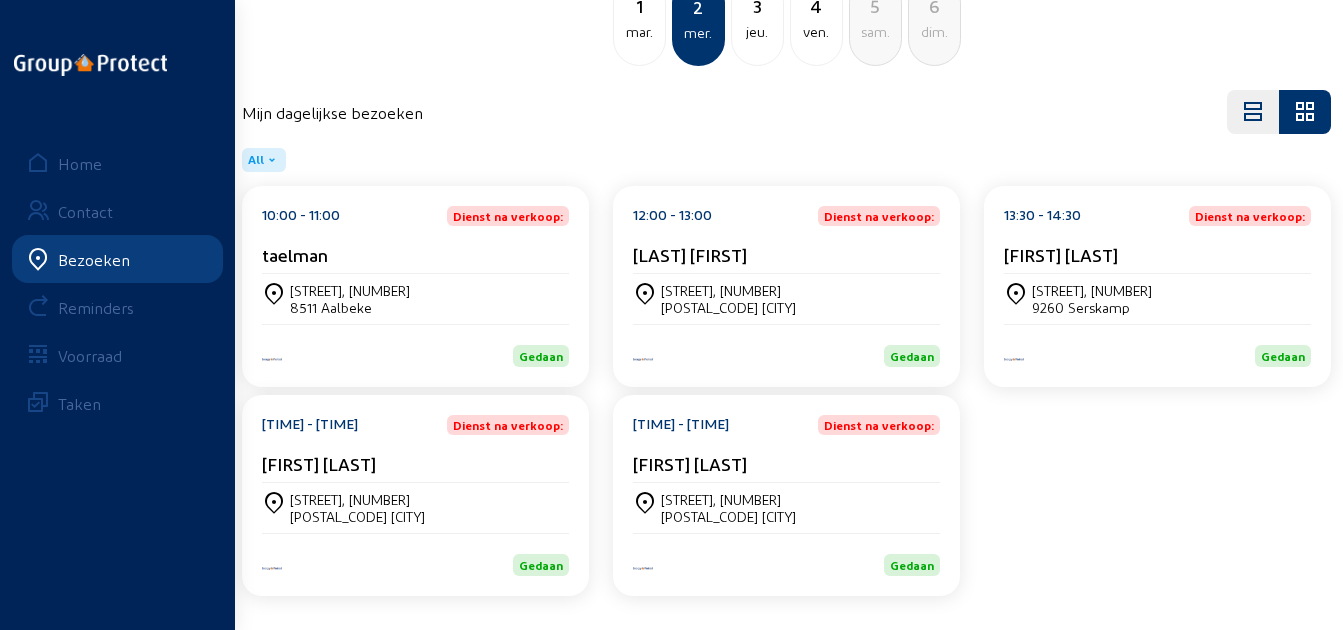 click on "[FIRST] [LAST]" at bounding box center (415, 259) 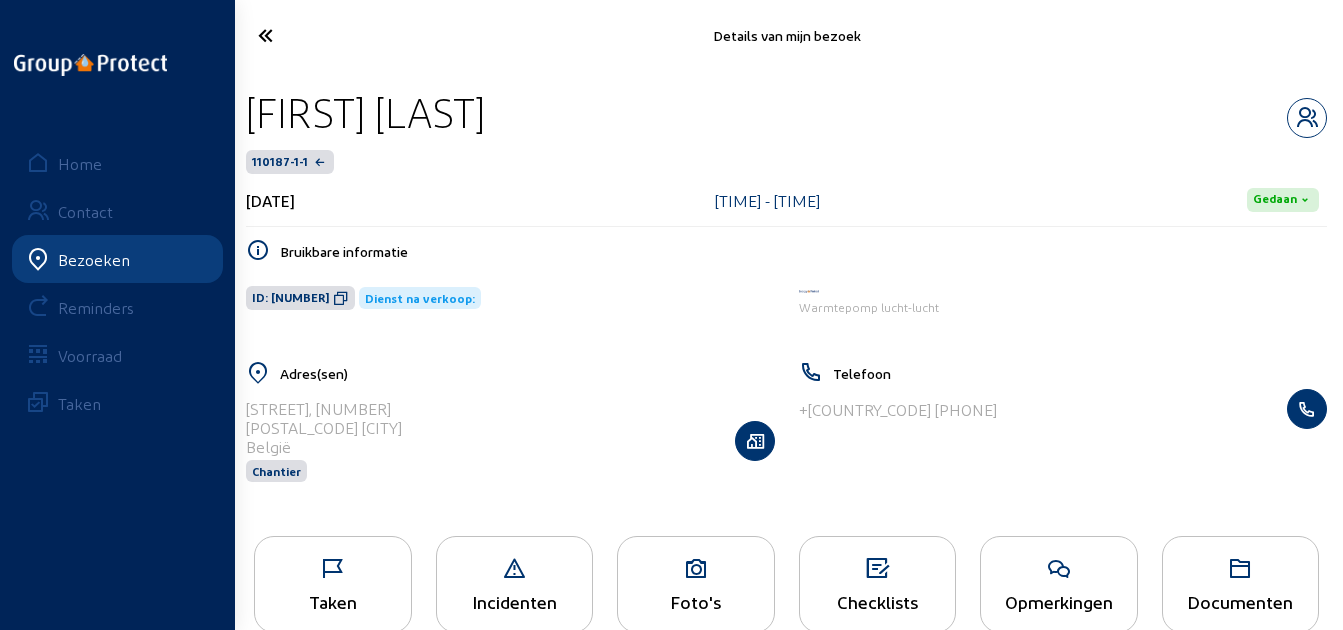drag, startPoint x: 557, startPoint y: 99, endPoint x: 247, endPoint y: 99, distance: 310 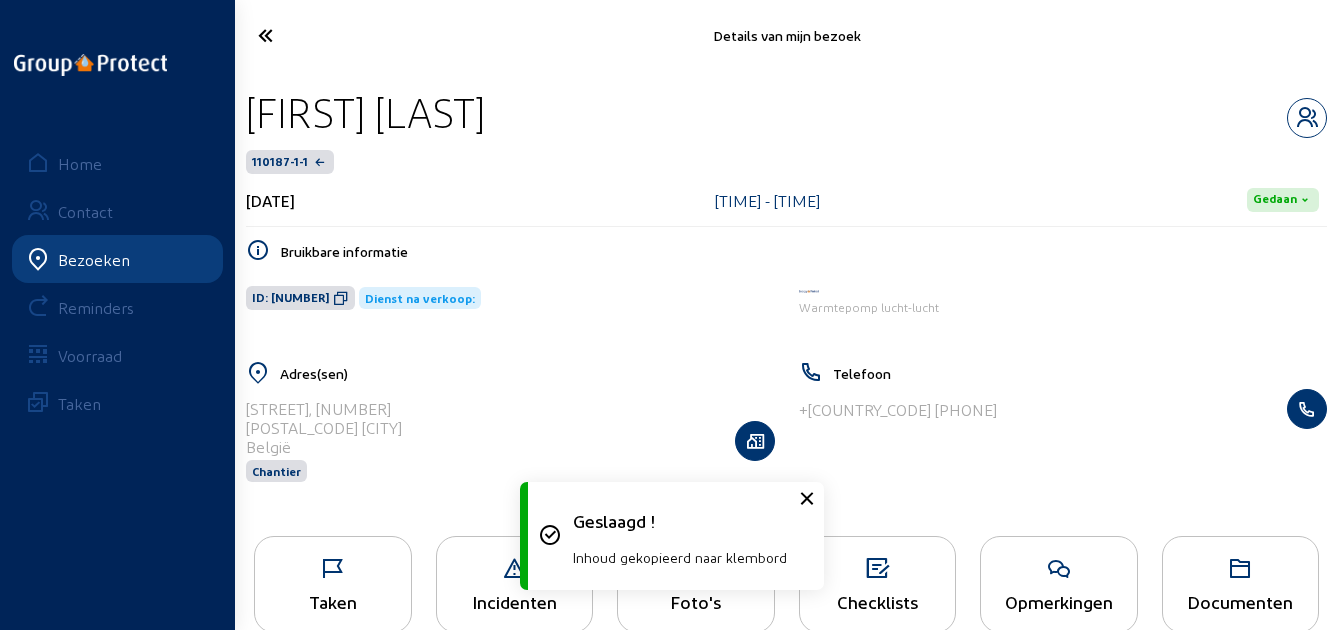 type 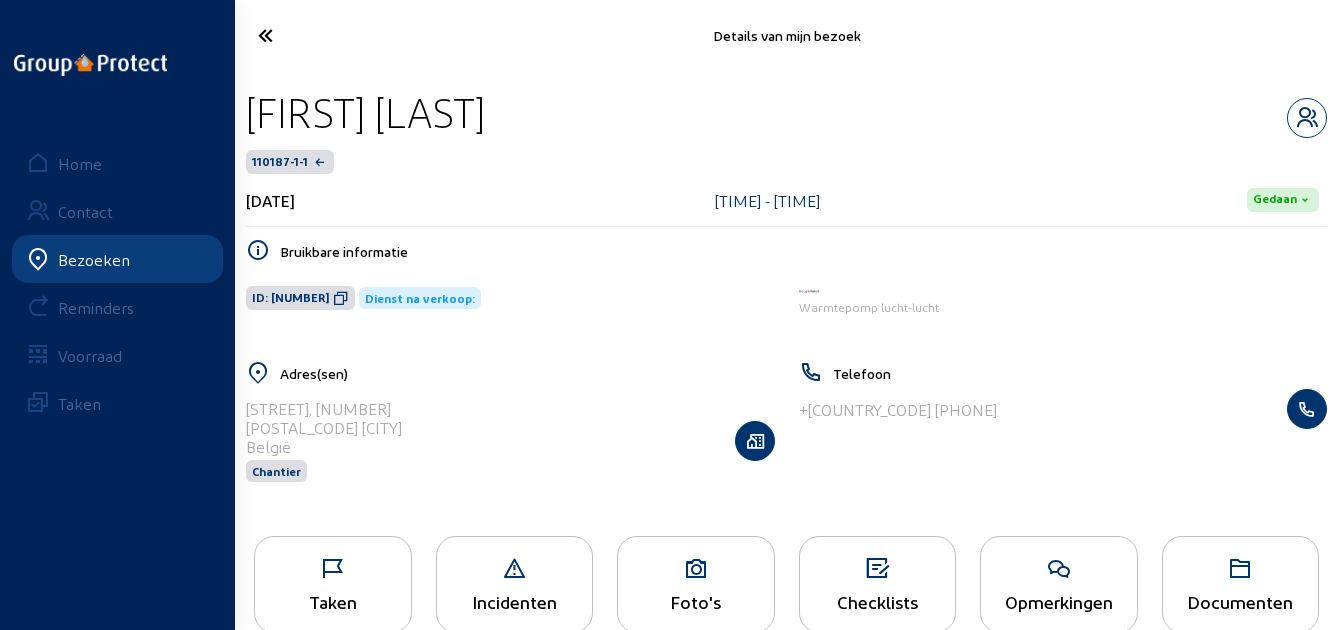 click at bounding box center (333, 569) 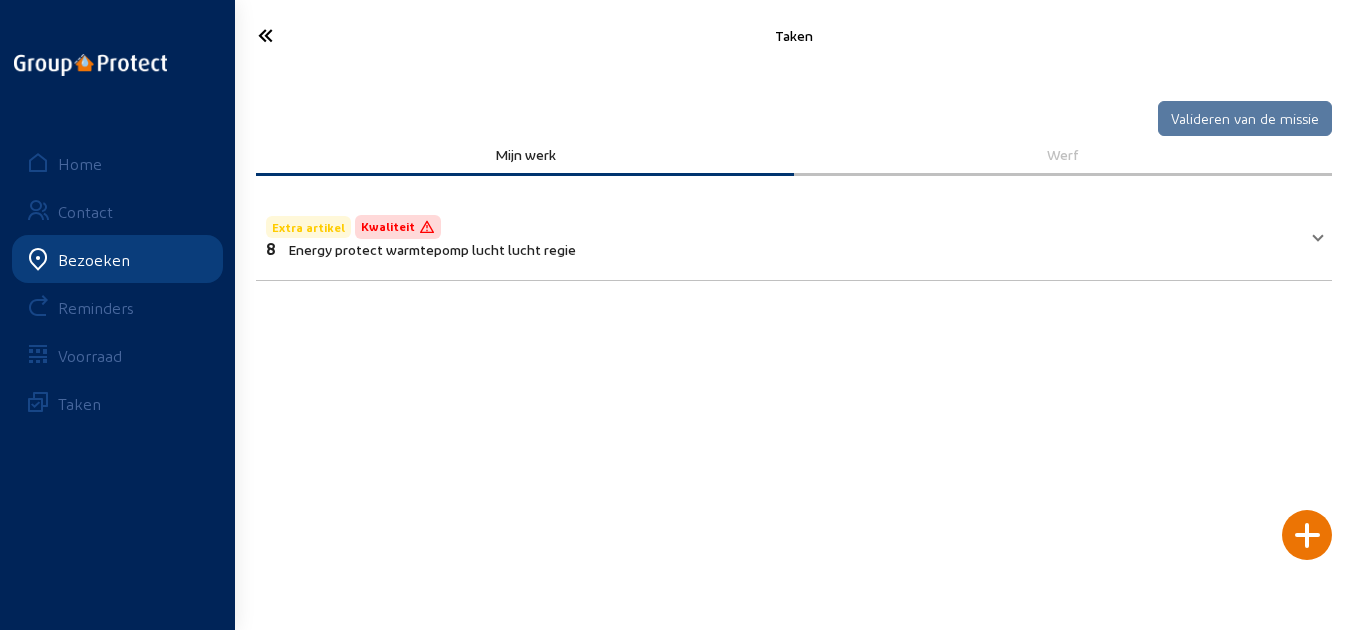 click on "Extra artikel Kwaliteit 8 Energy protect warmtepomp lucht lucht regie" at bounding box center [782, 234] 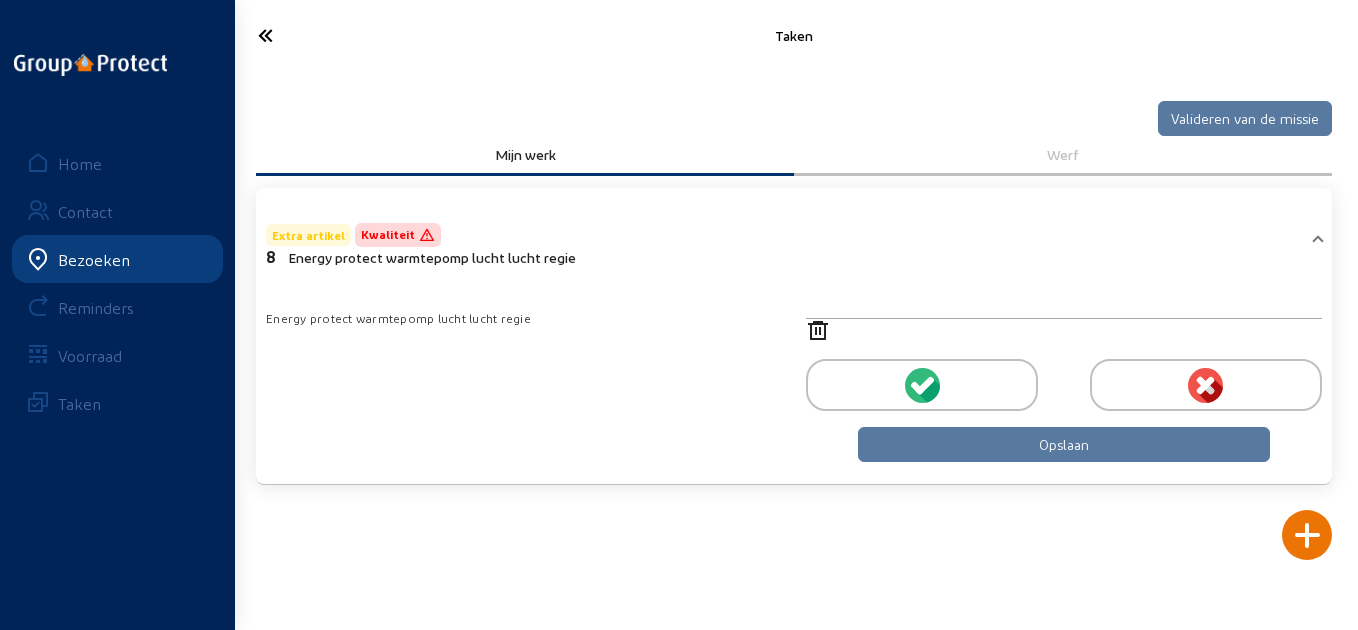 click at bounding box center (922, 385) 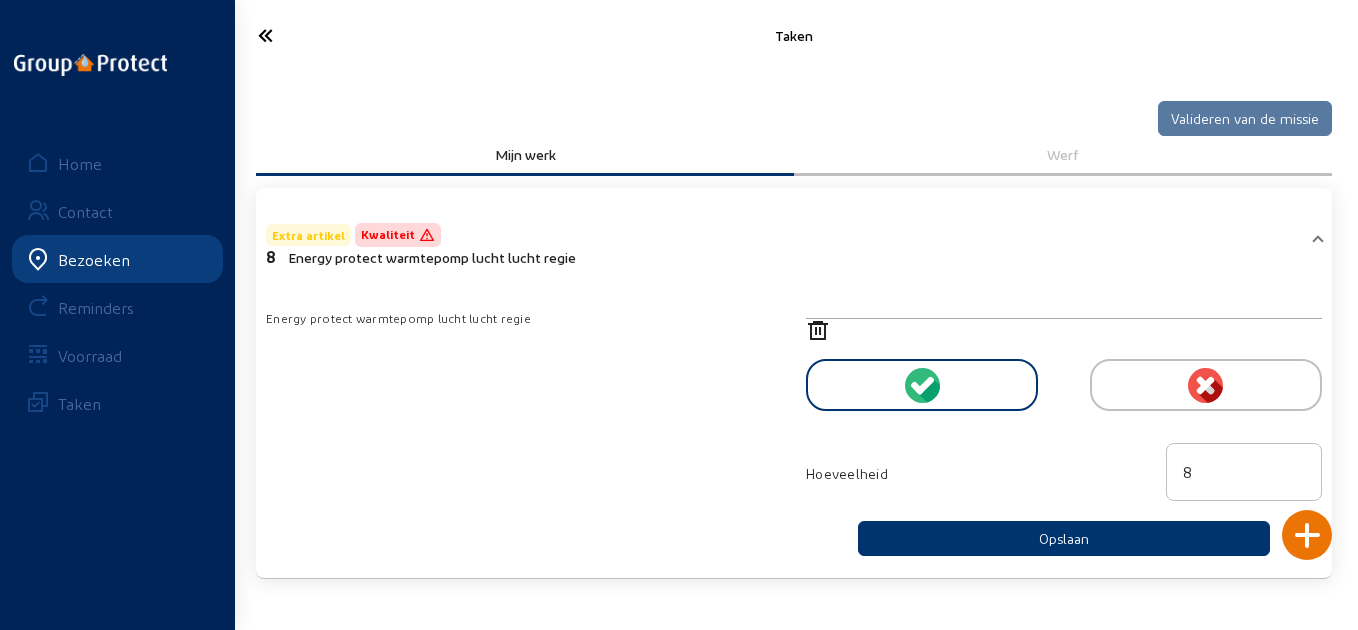 click at bounding box center [324, 35] 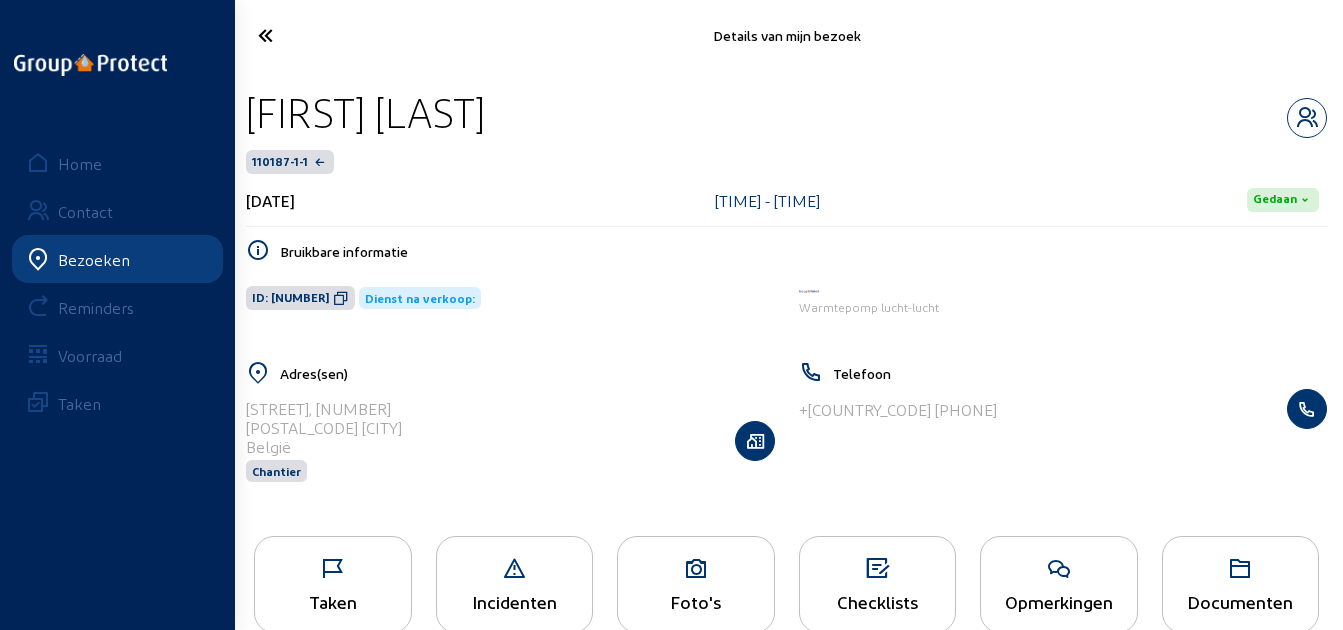 click on "Opmerkingen" at bounding box center [333, 601] 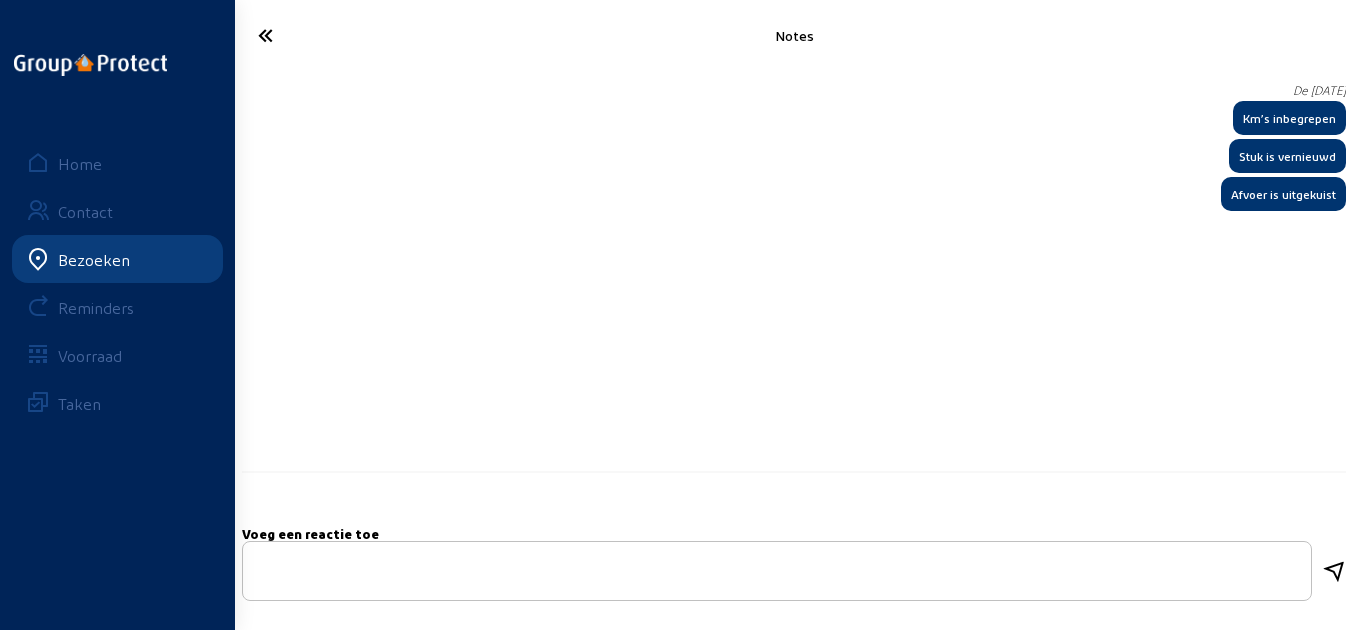 click at bounding box center (324, 35) 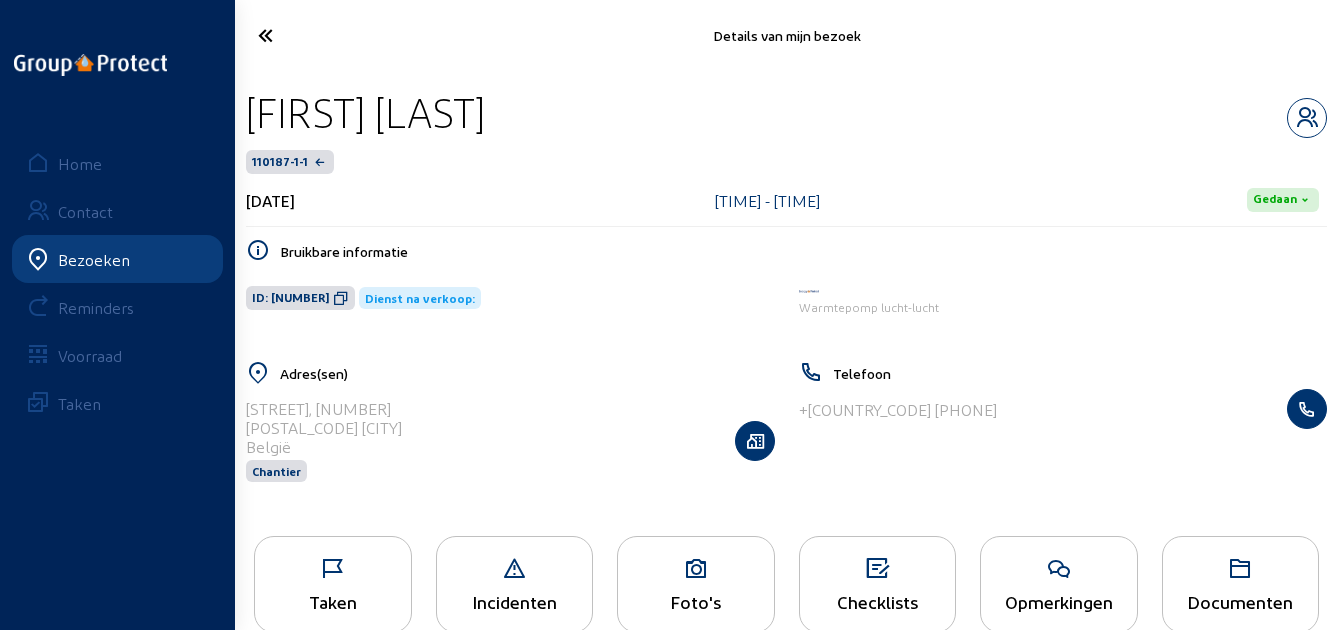 click at bounding box center (323, 35) 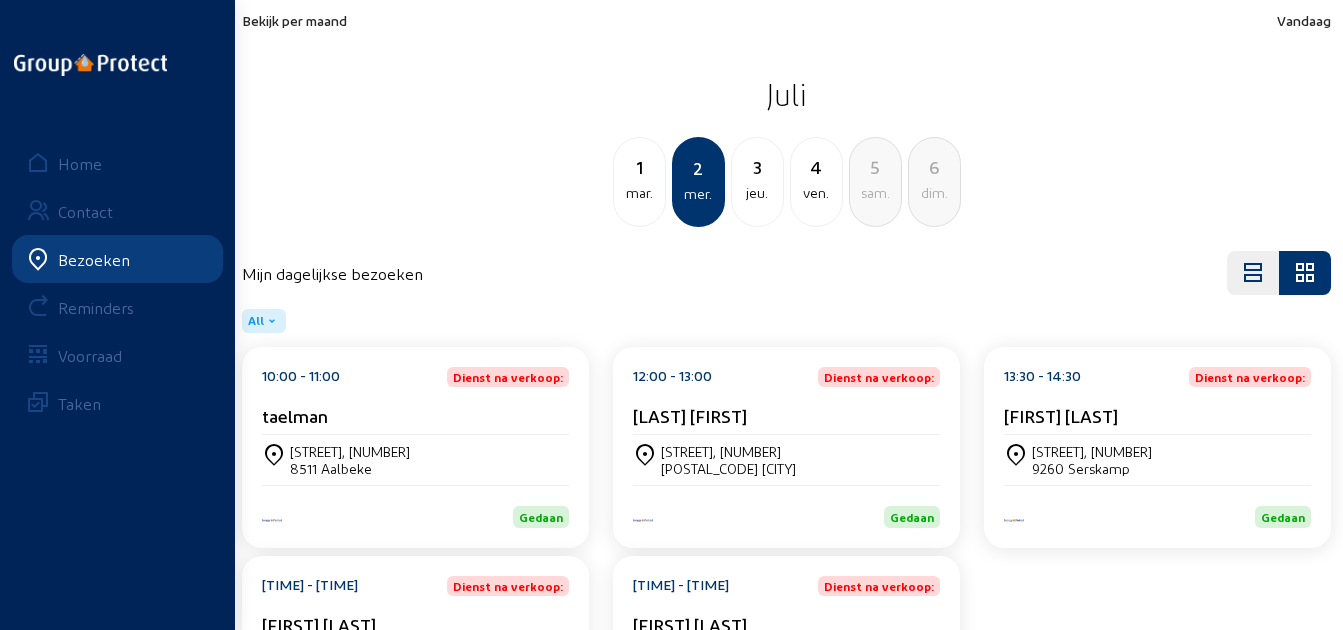 click on "3" at bounding box center [639, 167] 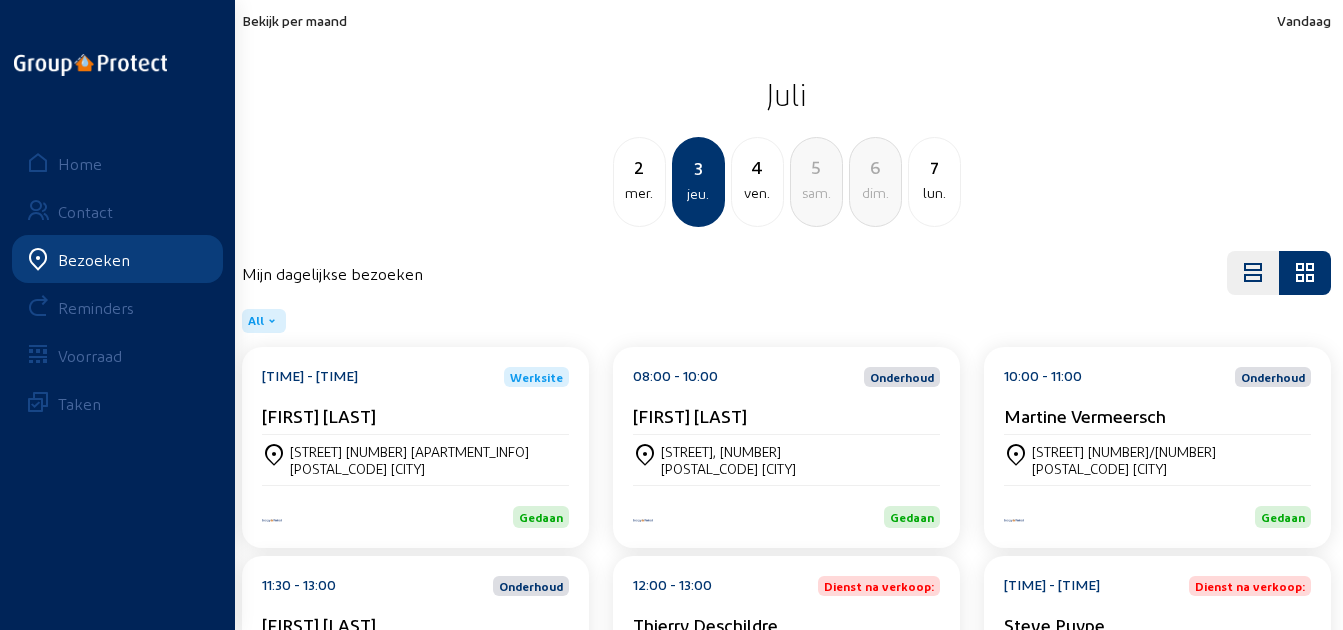 click on "2" at bounding box center [639, 167] 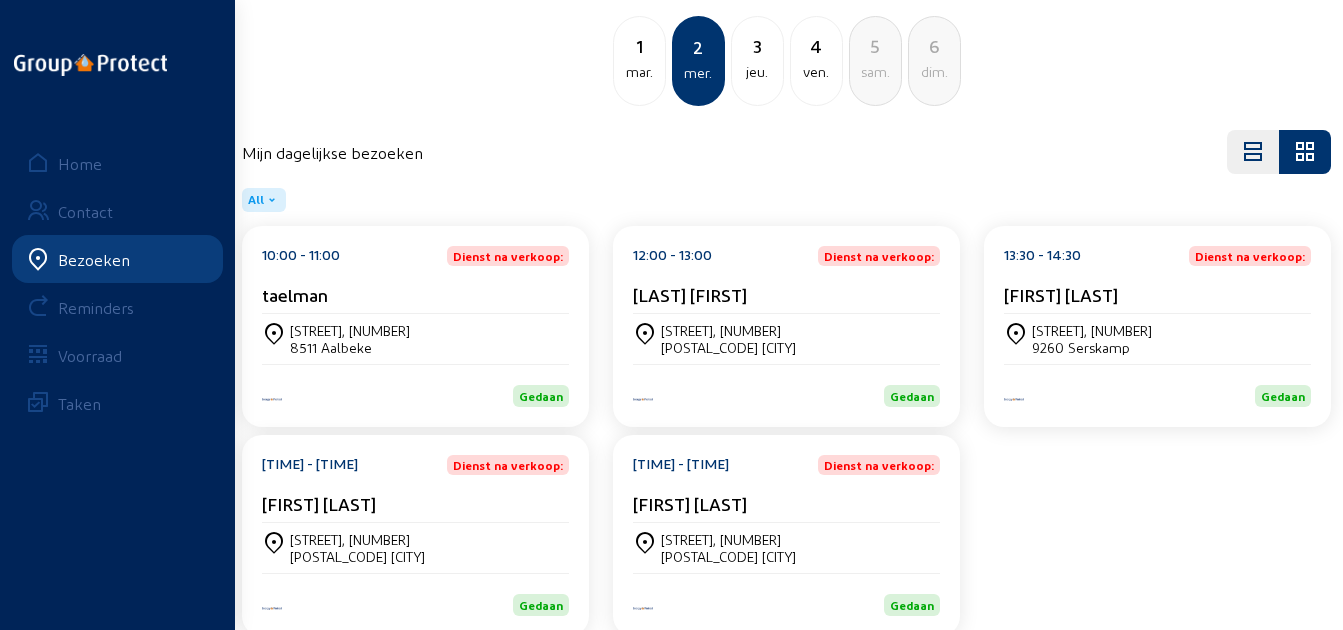 scroll, scrollTop: 161, scrollLeft: 0, axis: vertical 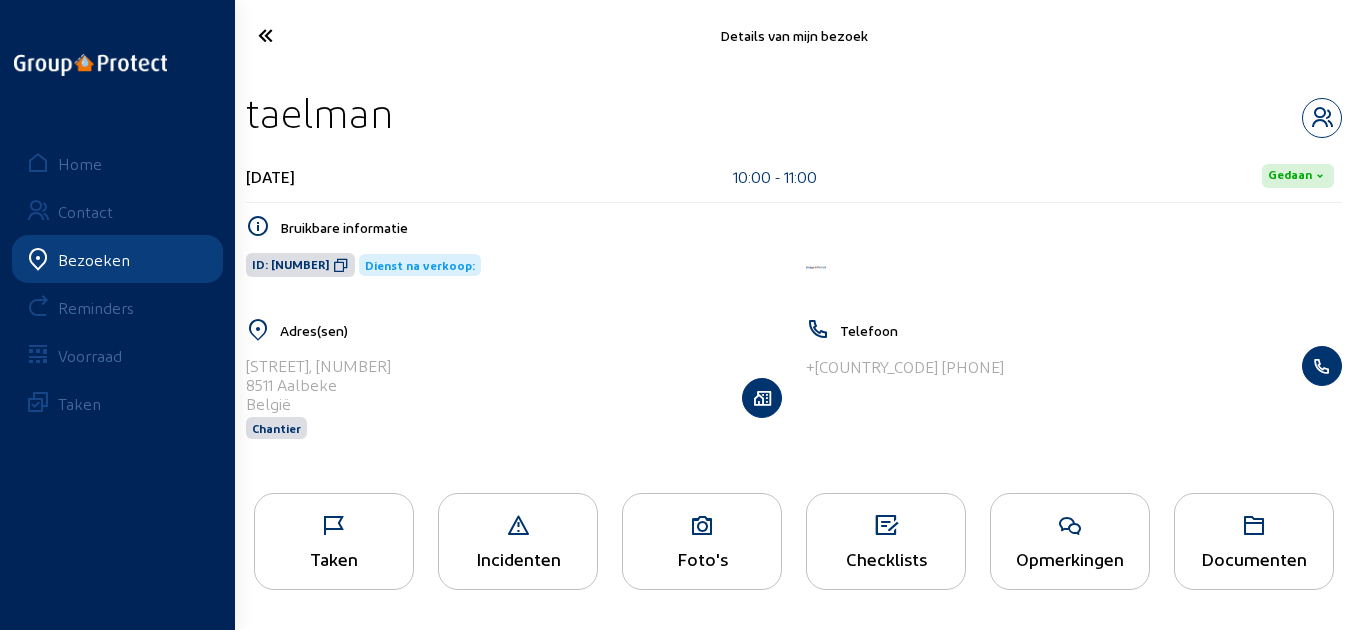 click at bounding box center (324, 35) 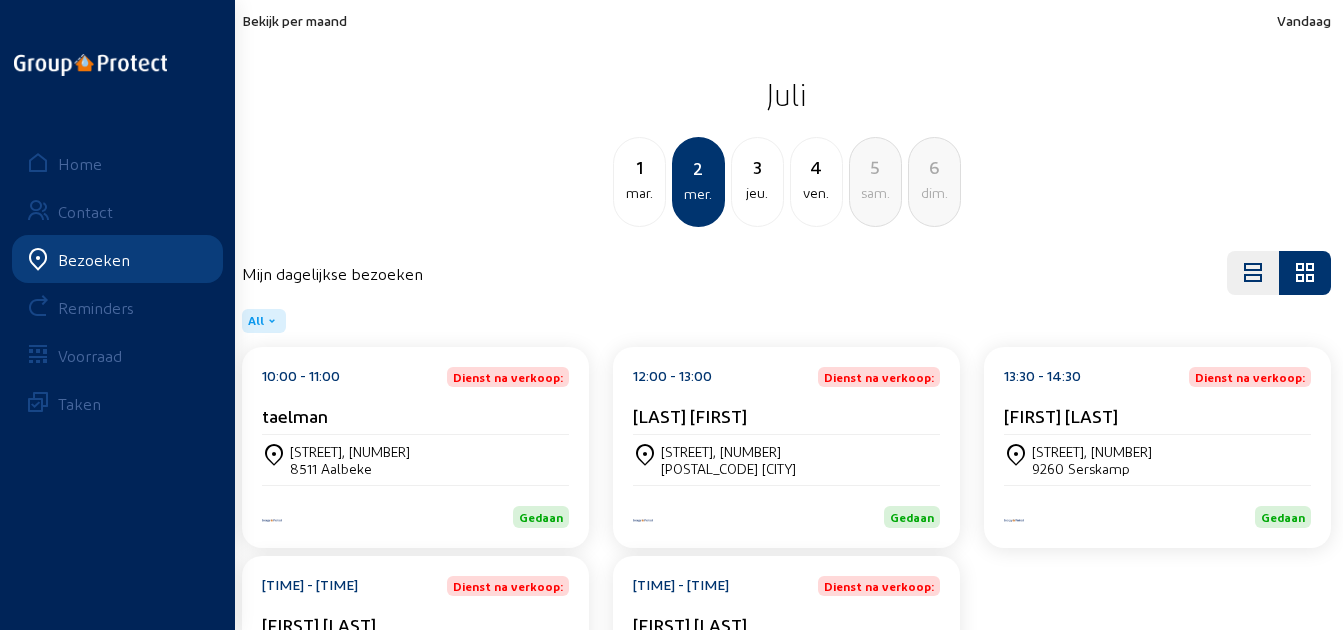 click on "jeu." at bounding box center [639, 193] 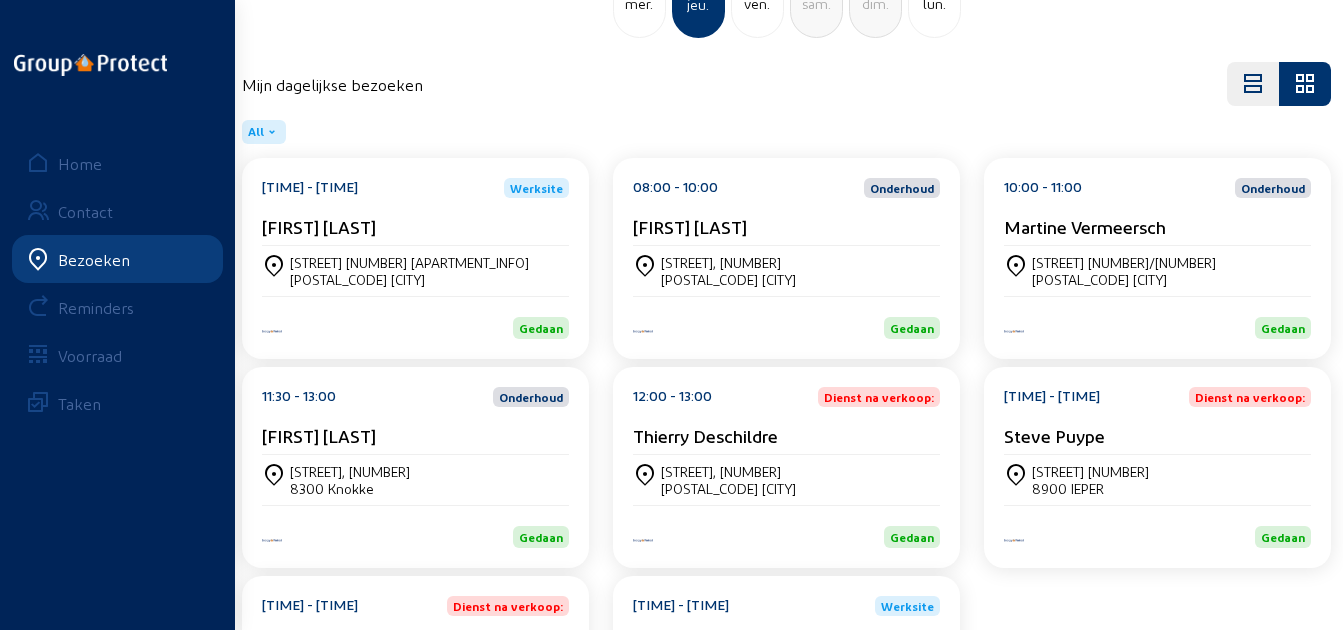 scroll, scrollTop: 170, scrollLeft: 0, axis: vertical 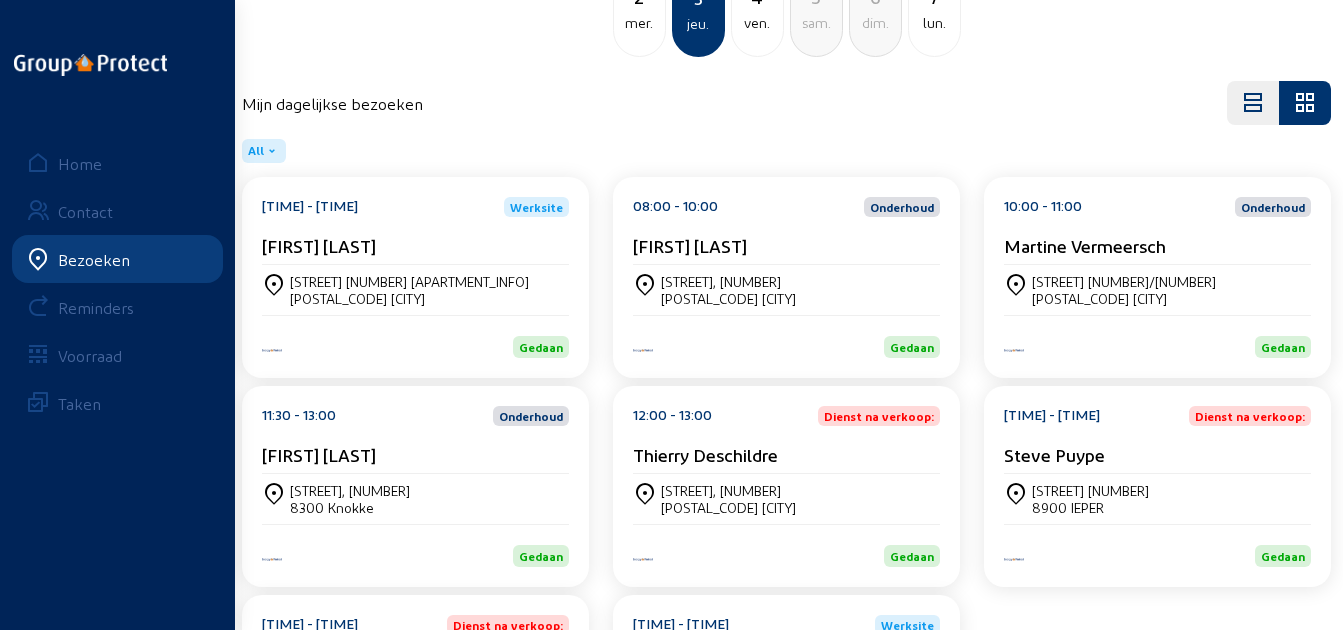 click on "[TIME] - [TIME]  Werksite [FIRST] [LAST]" at bounding box center (415, 231) 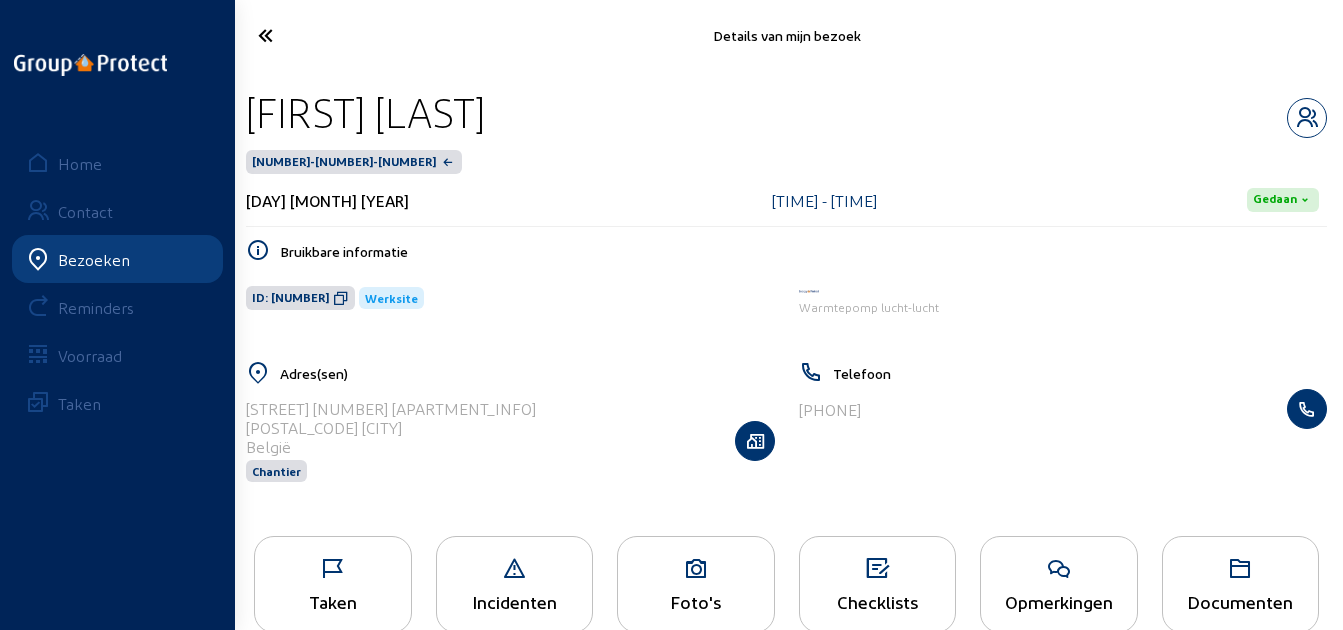 drag, startPoint x: 506, startPoint y: 102, endPoint x: 251, endPoint y: 104, distance: 255.00784 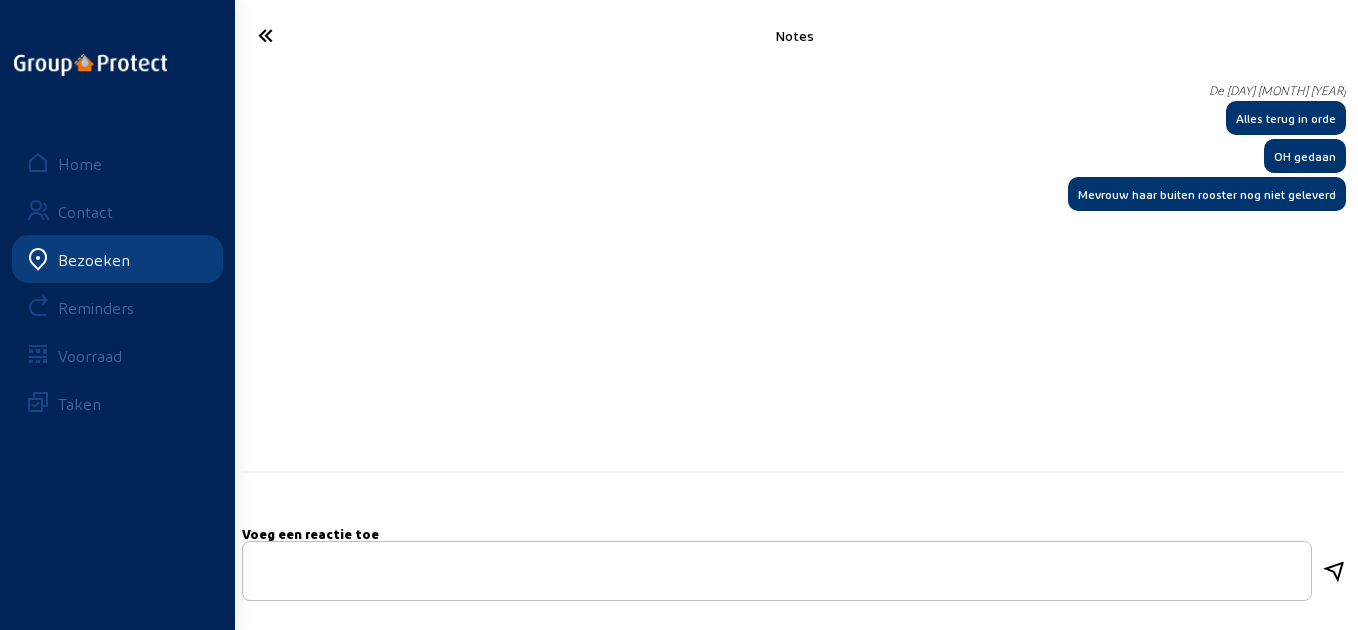 click at bounding box center (324, 35) 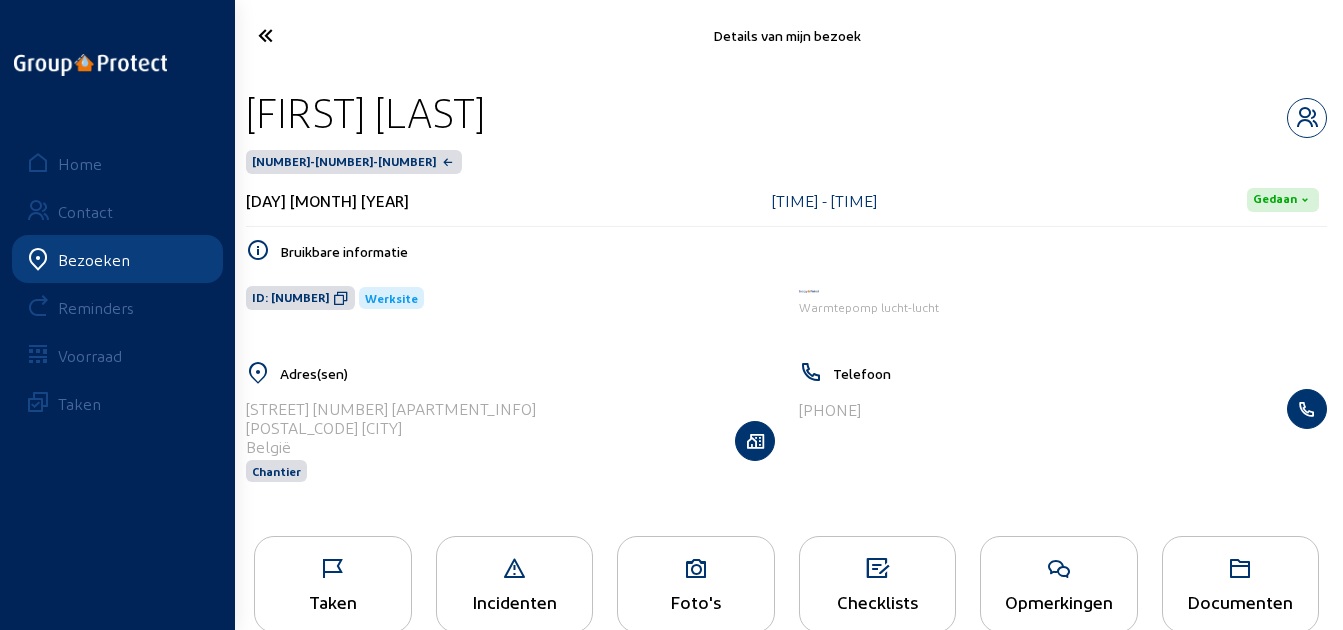 click on "Taken" at bounding box center [333, 584] 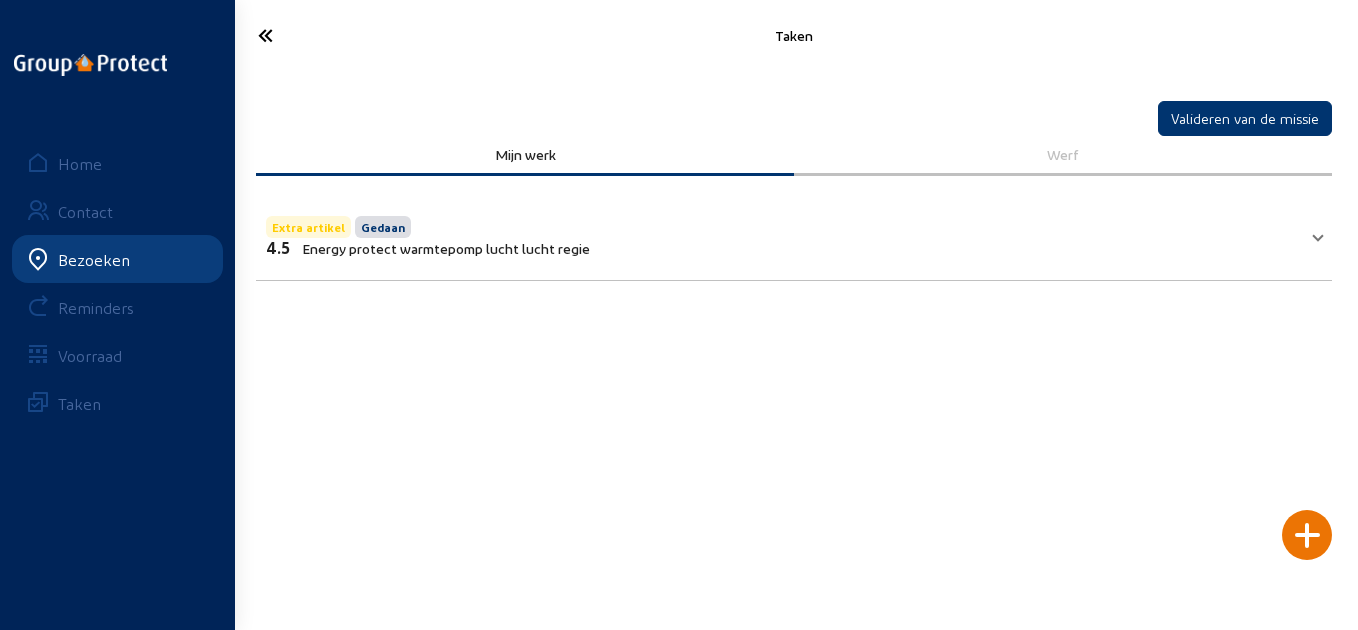 click on "Energy protect warmtepomp lucht lucht regie" at bounding box center (446, 248) 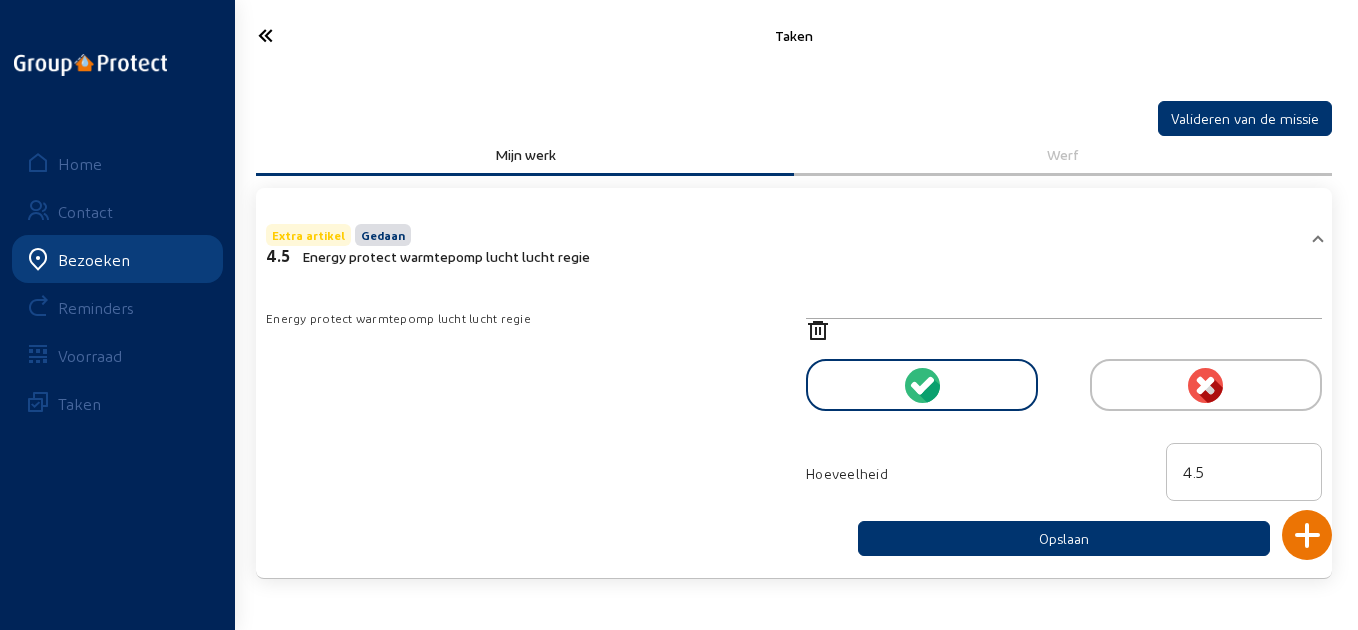 click at bounding box center (324, 35) 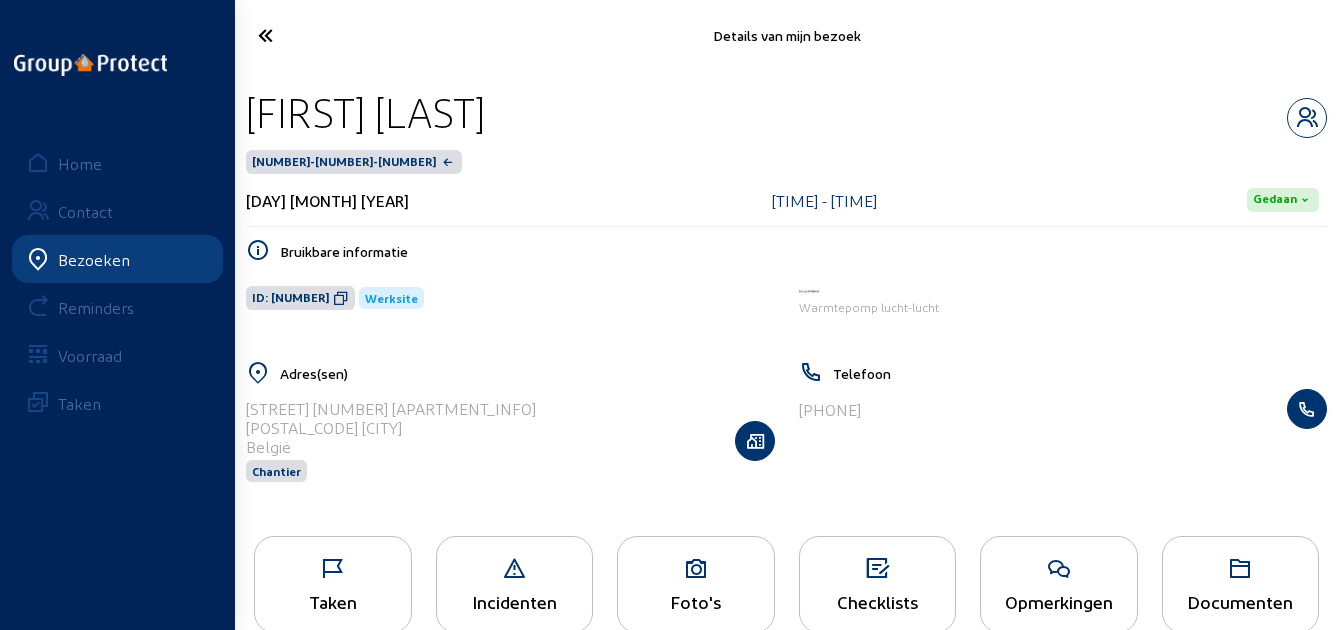 click at bounding box center (323, 35) 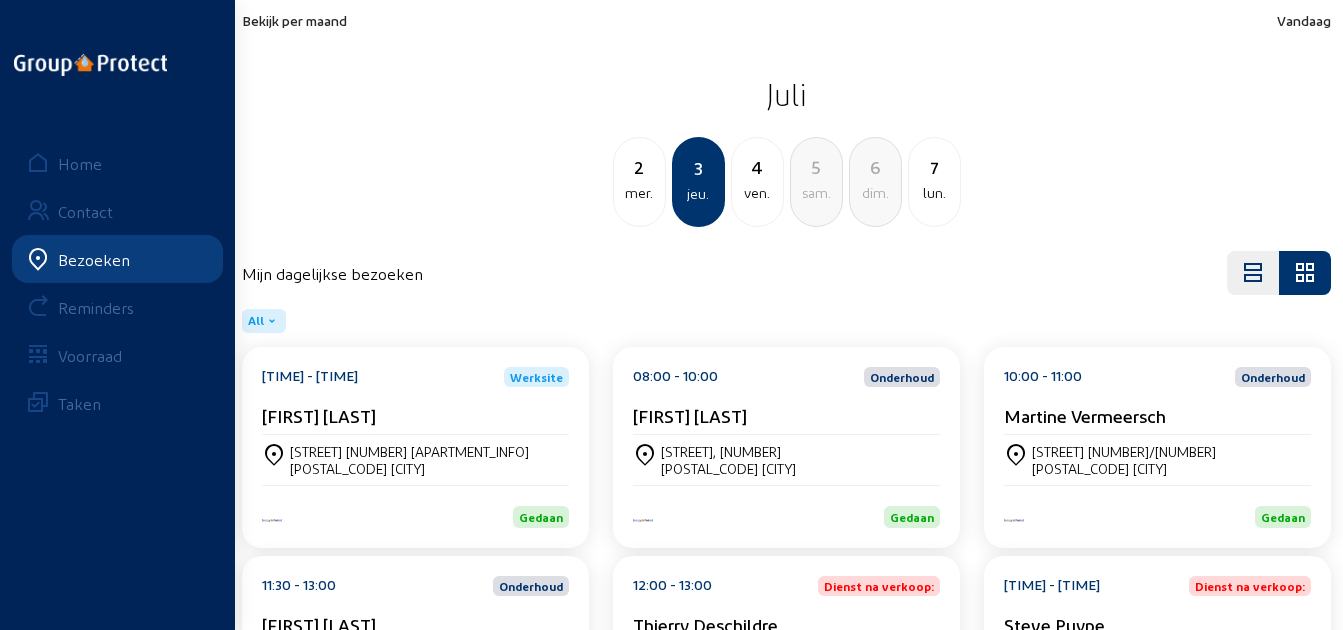 click on "[FIRST] [LAST]" at bounding box center [415, 415] 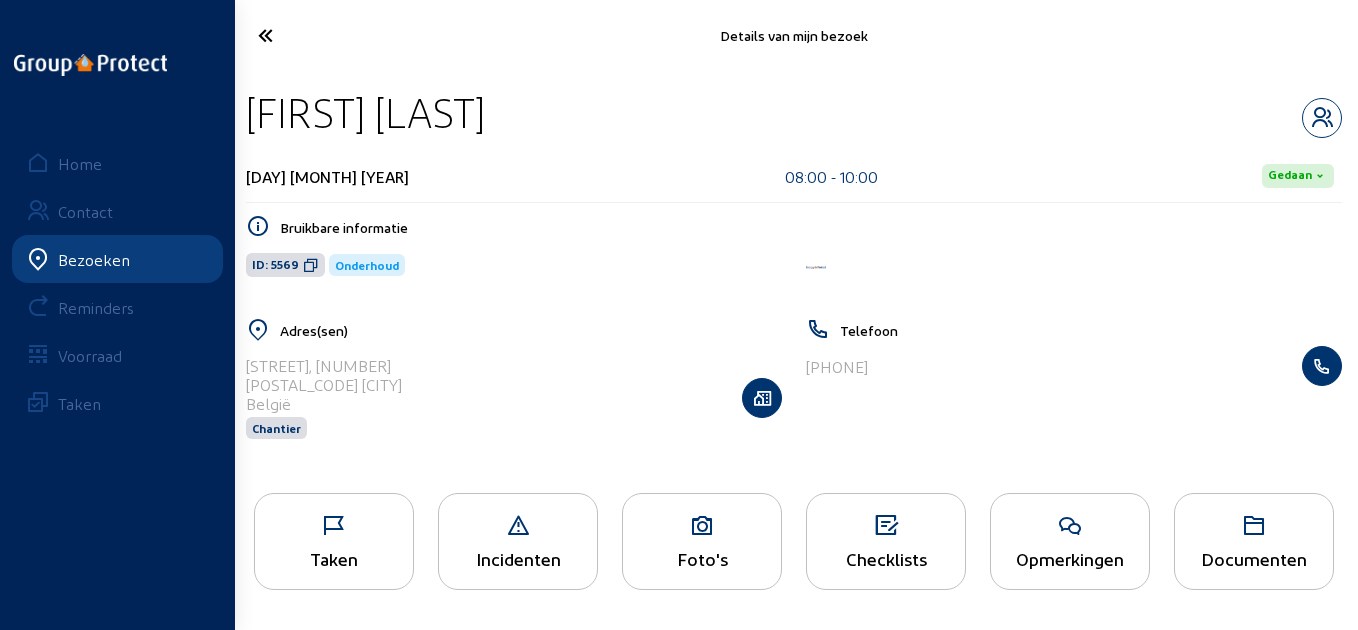 drag, startPoint x: 472, startPoint y: 116, endPoint x: 248, endPoint y: 123, distance: 224.10934 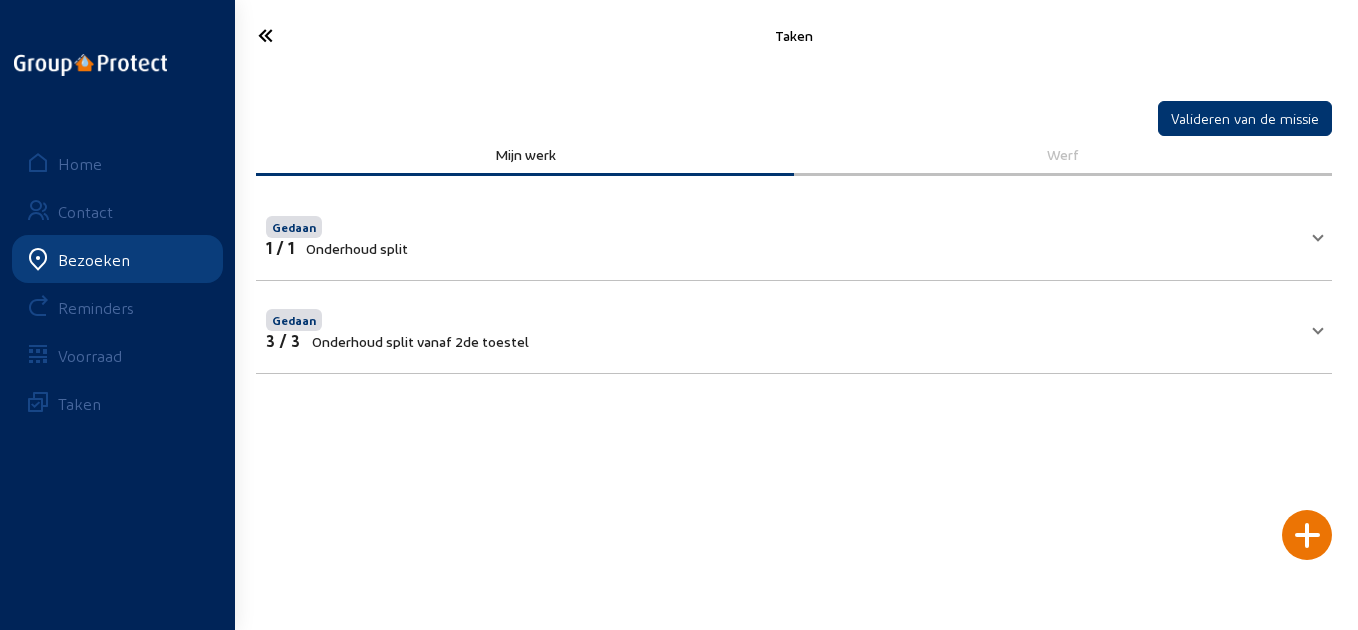 click on "Gedaan" at bounding box center [397, 318] 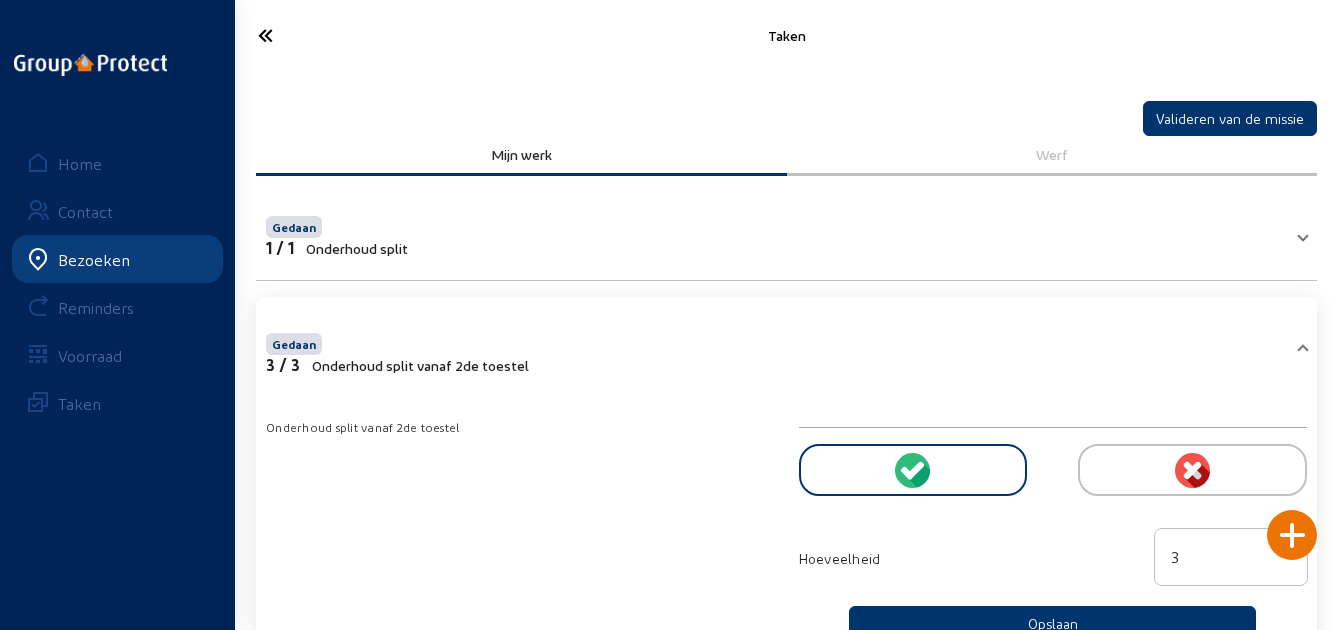 click at bounding box center [323, 35] 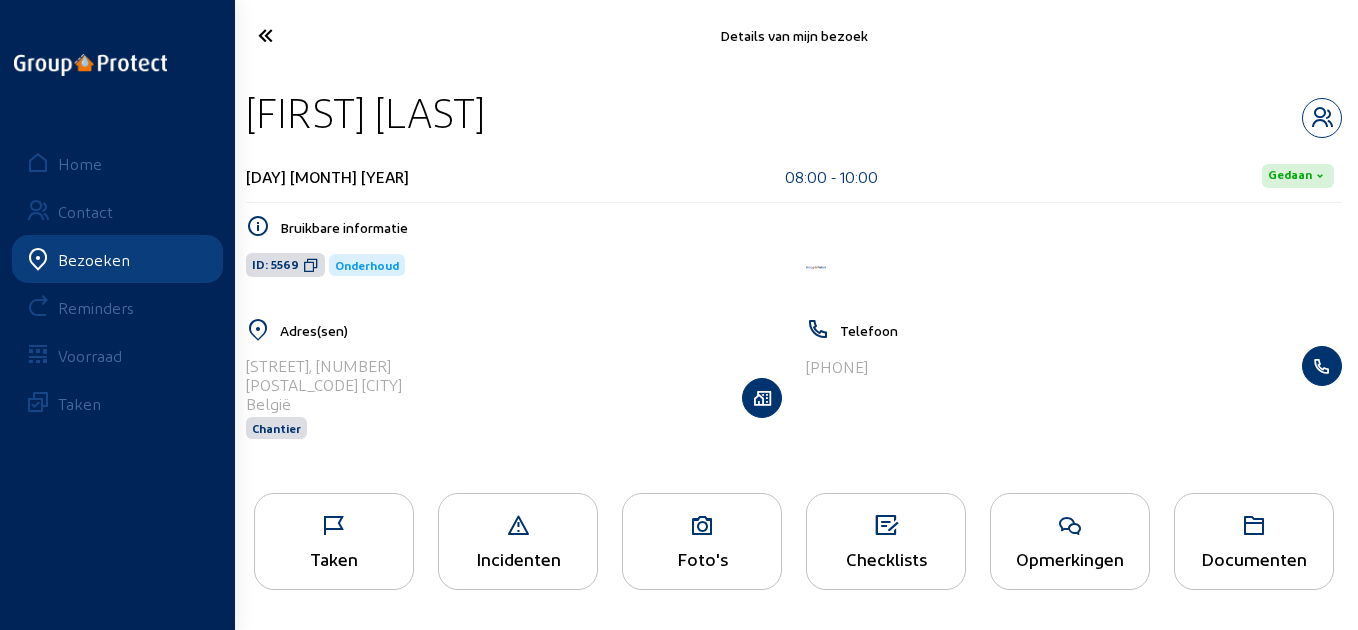 click at bounding box center [324, 35] 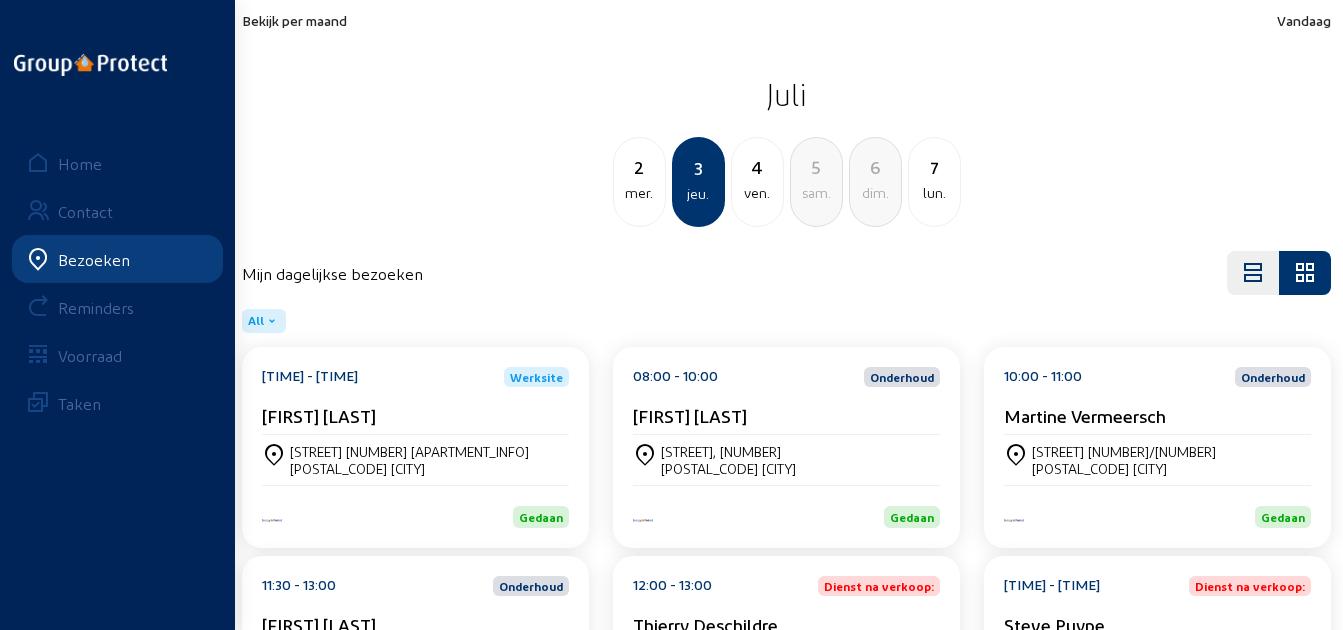 scroll, scrollTop: 100, scrollLeft: 0, axis: vertical 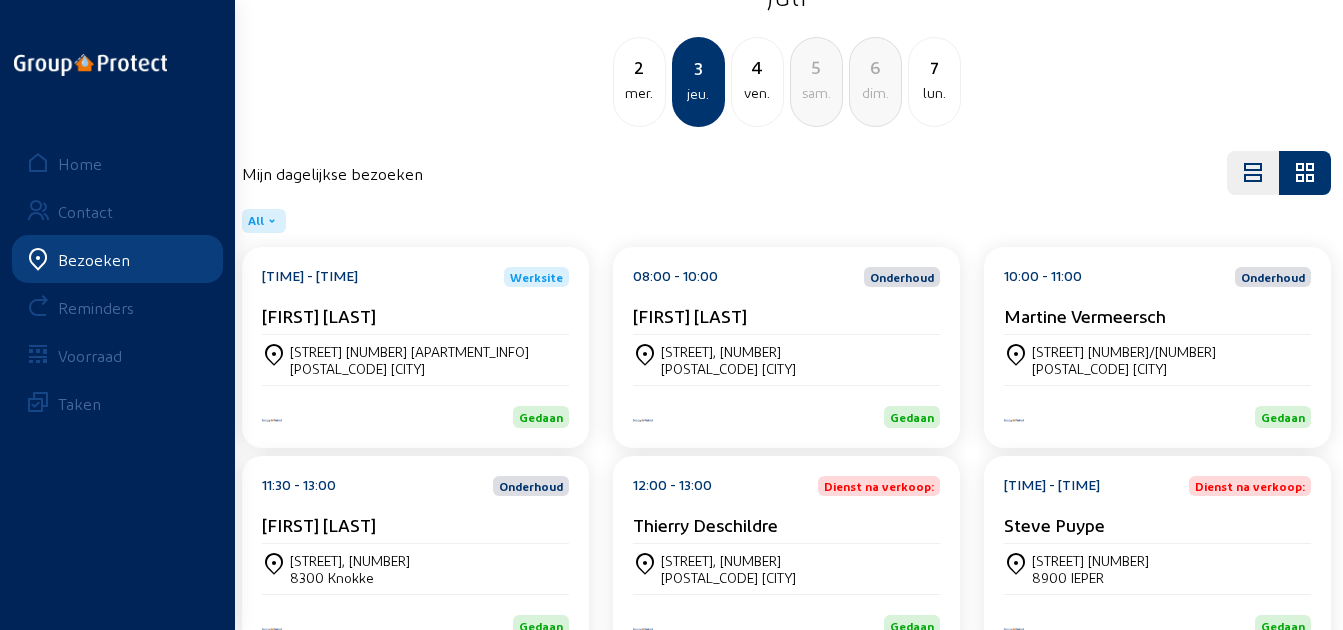 click on "[STREET] [NUMBER]/[NUMBER] [POSTAL_CODE] [CITY]" at bounding box center (415, 360) 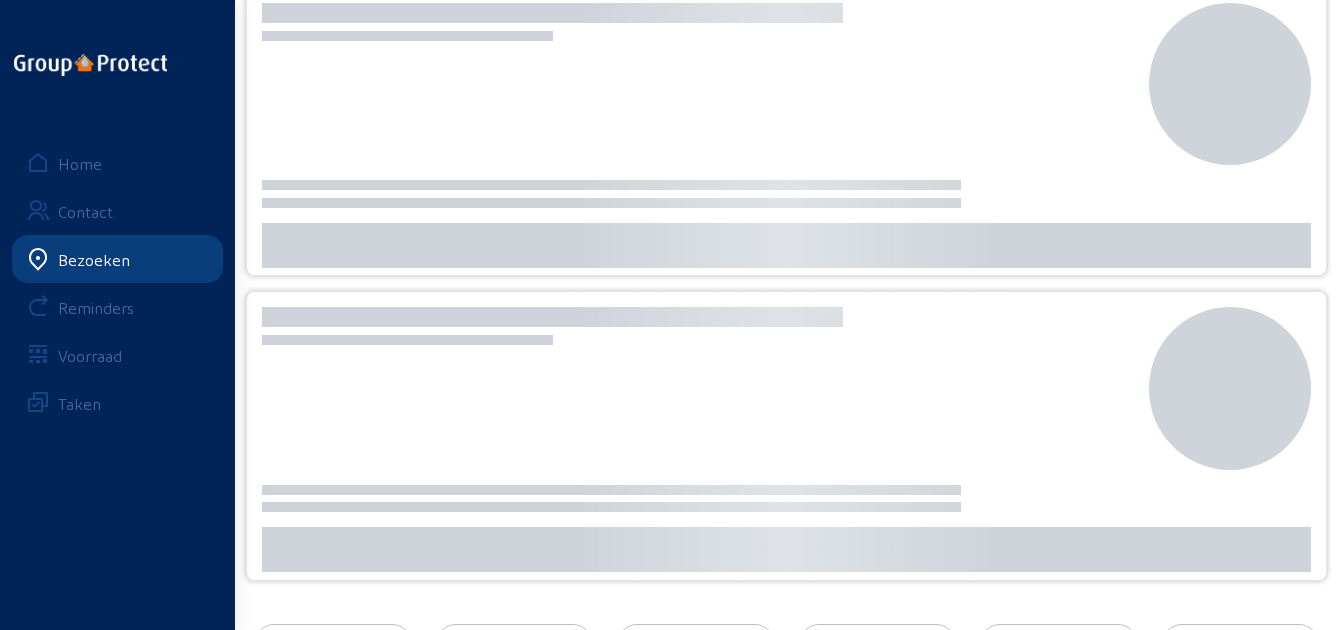 scroll, scrollTop: 0, scrollLeft: 0, axis: both 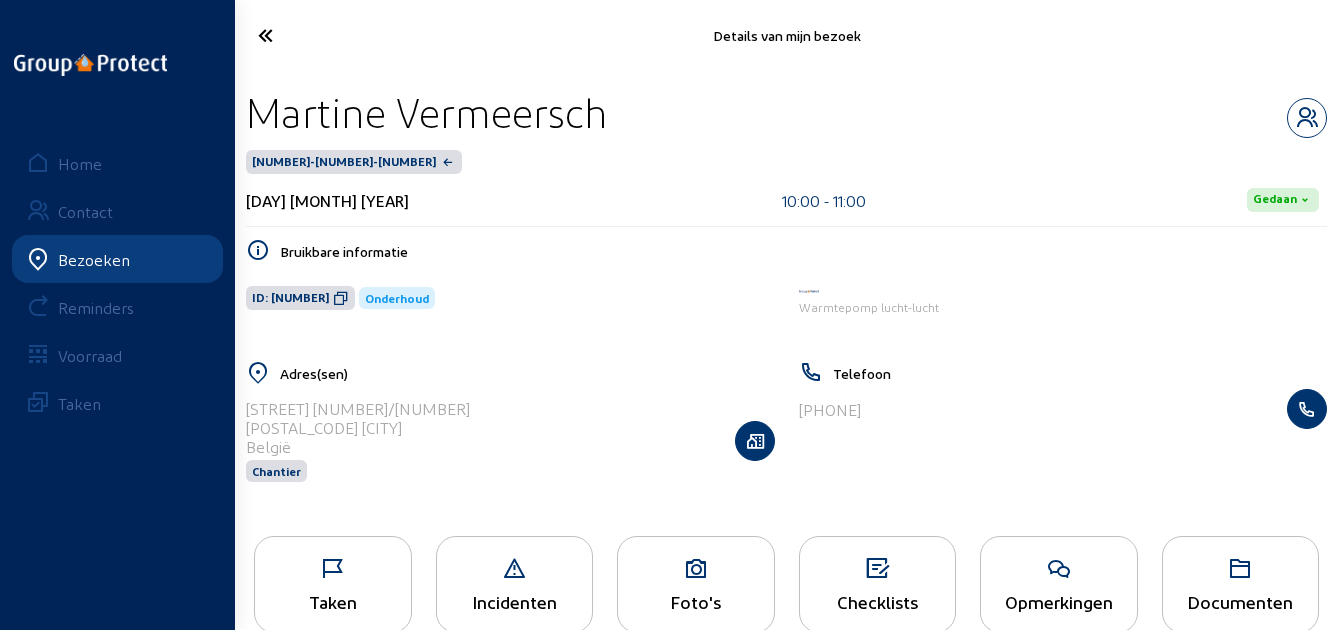 drag, startPoint x: 622, startPoint y: 113, endPoint x: 258, endPoint y: 128, distance: 364.30893 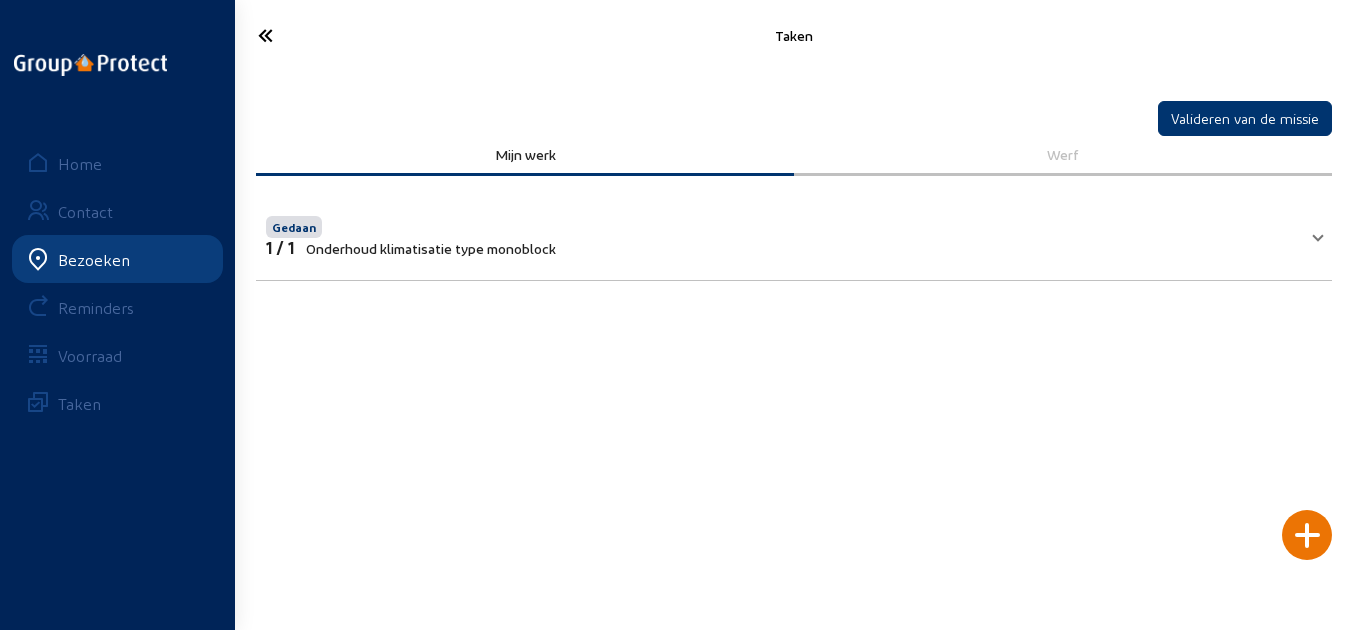 click on "Gedaan 1 / 1 Onderhoud klimatisatie type monoblock" at bounding box center [794, 234] 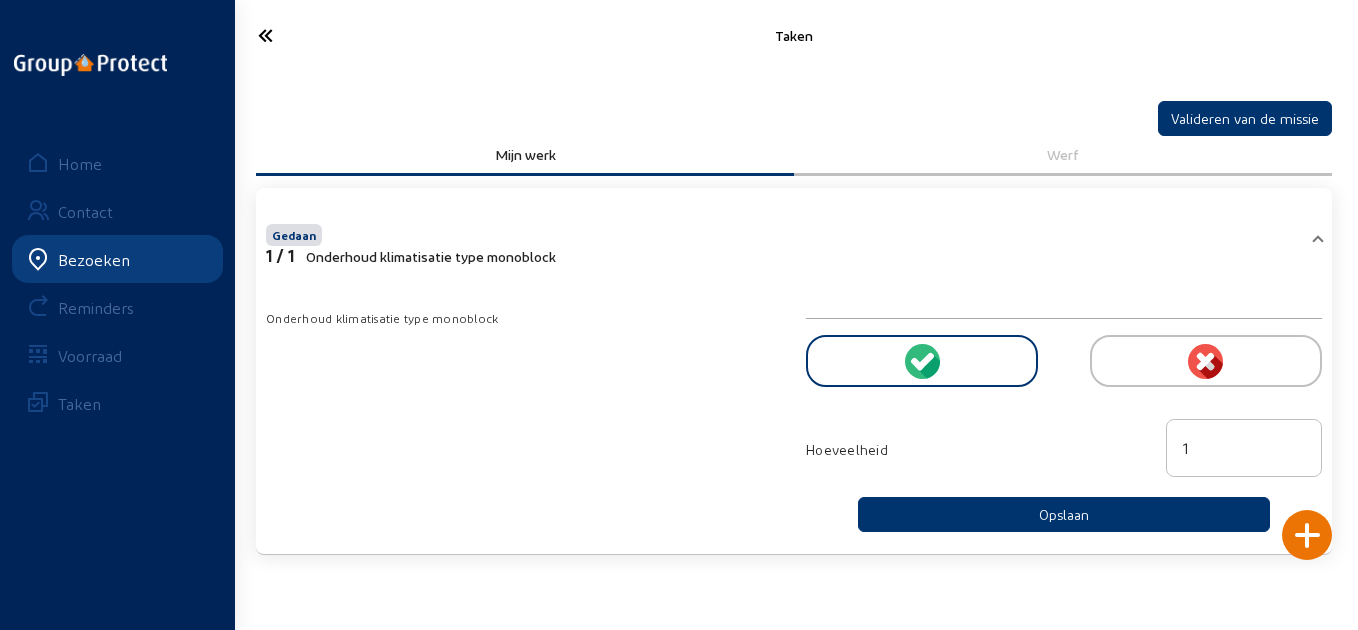 click at bounding box center [324, 35] 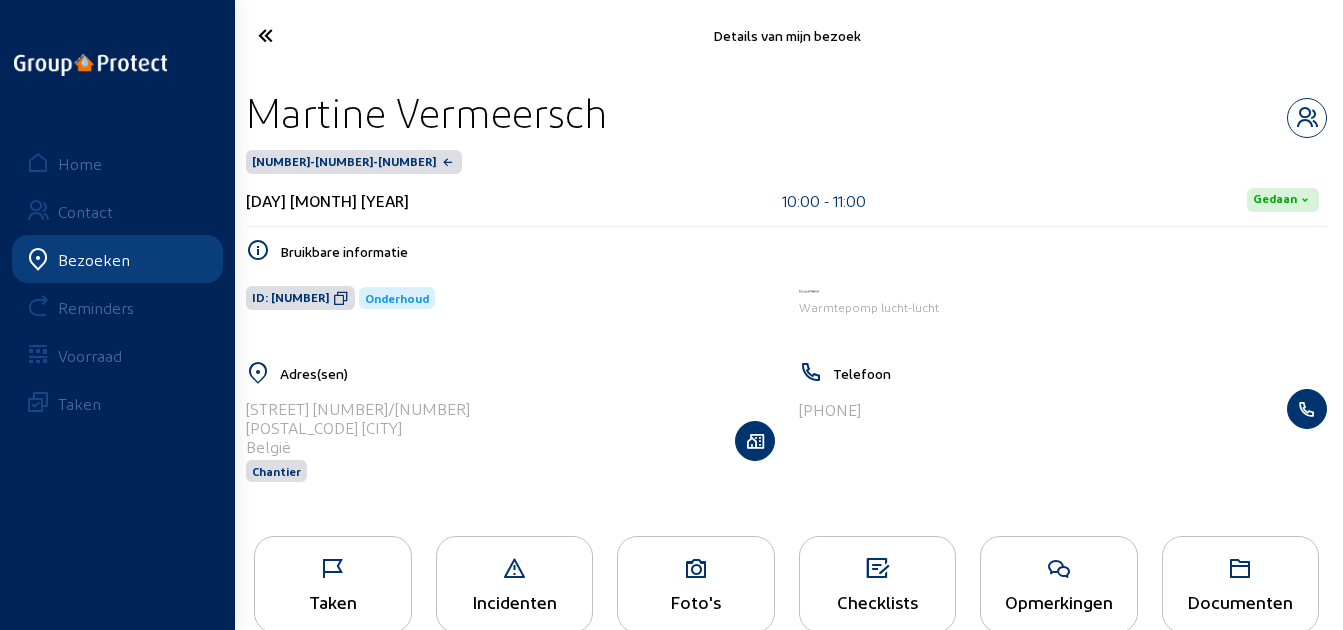 click at bounding box center [323, 35] 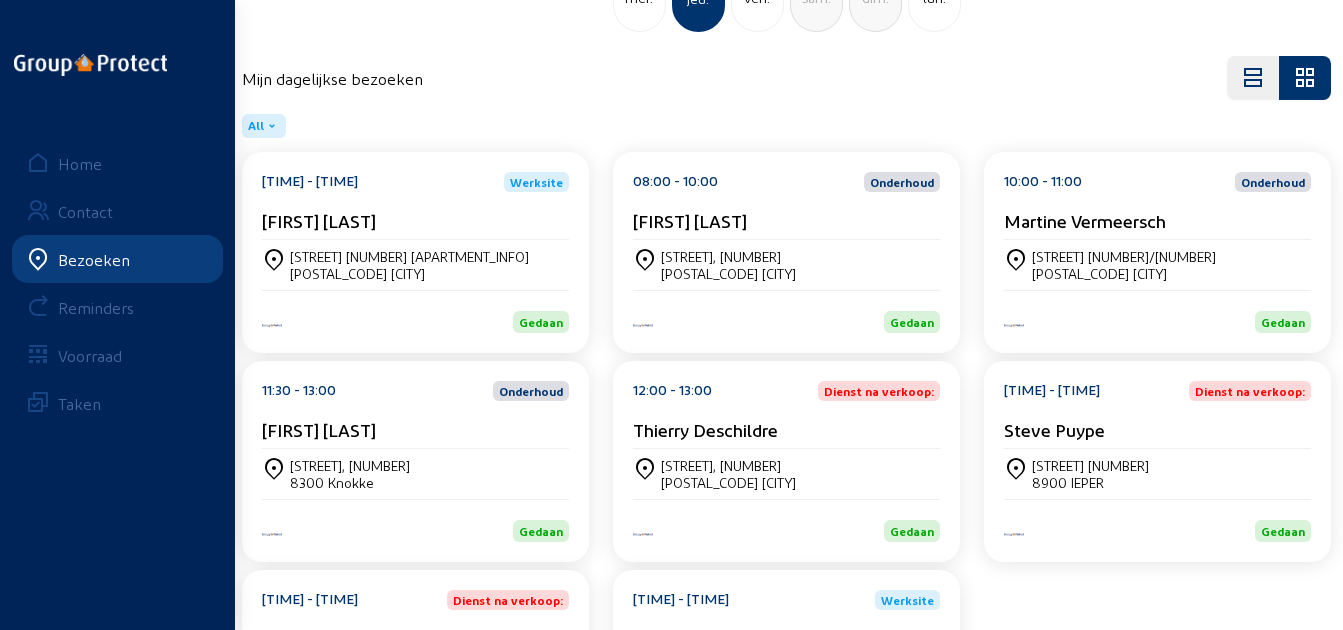 scroll, scrollTop: 200, scrollLeft: 0, axis: vertical 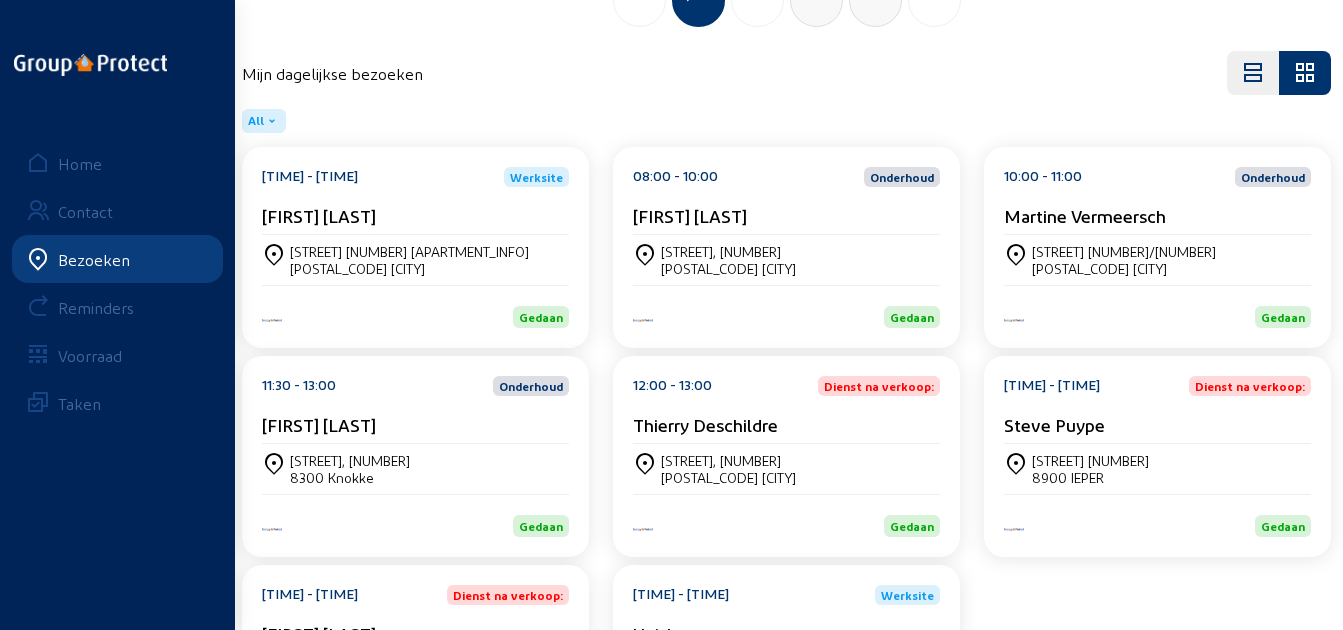 click on "[FIRST] [LAST]" at bounding box center [415, 215] 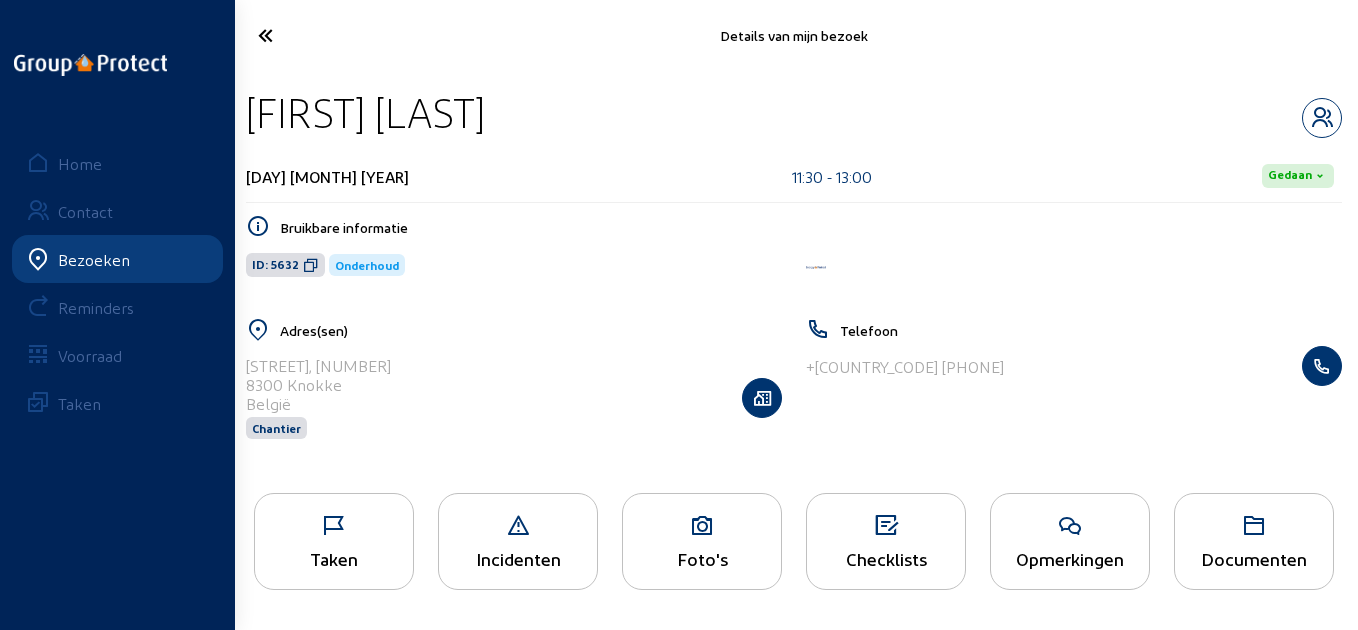 drag, startPoint x: 508, startPoint y: 108, endPoint x: 242, endPoint y: 112, distance: 266.03006 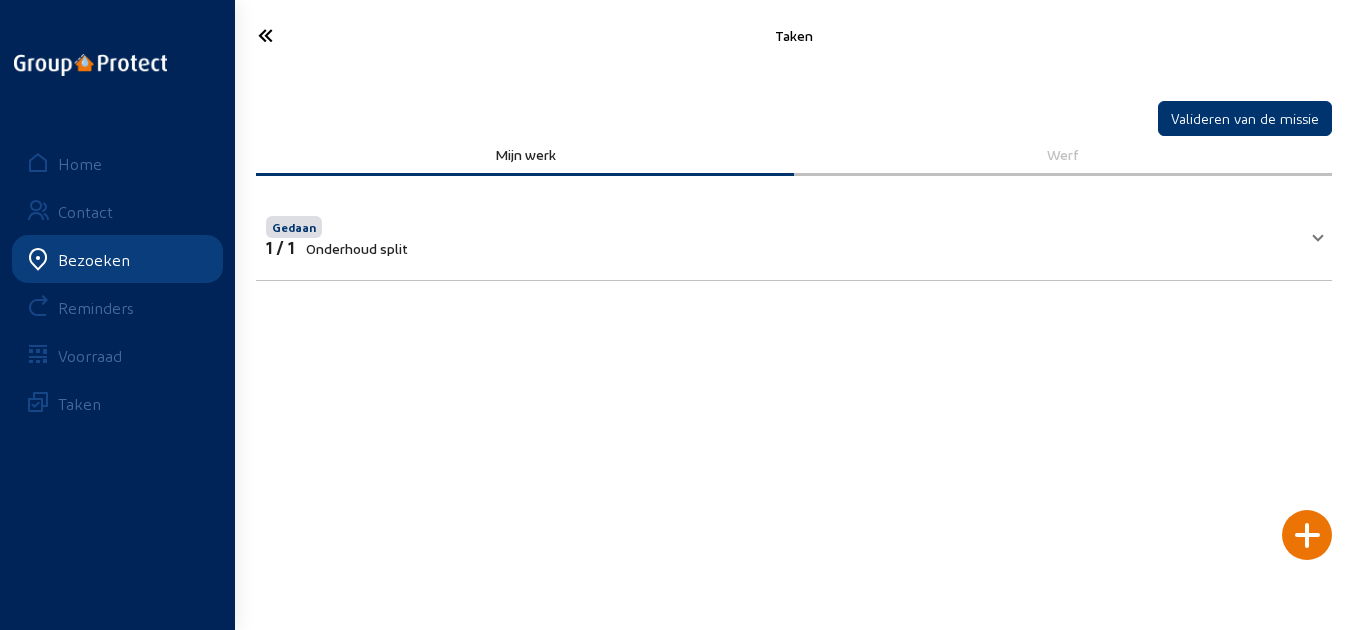click on "Gedaan 1 / 1 Onderhoud split" at bounding box center (782, 234) 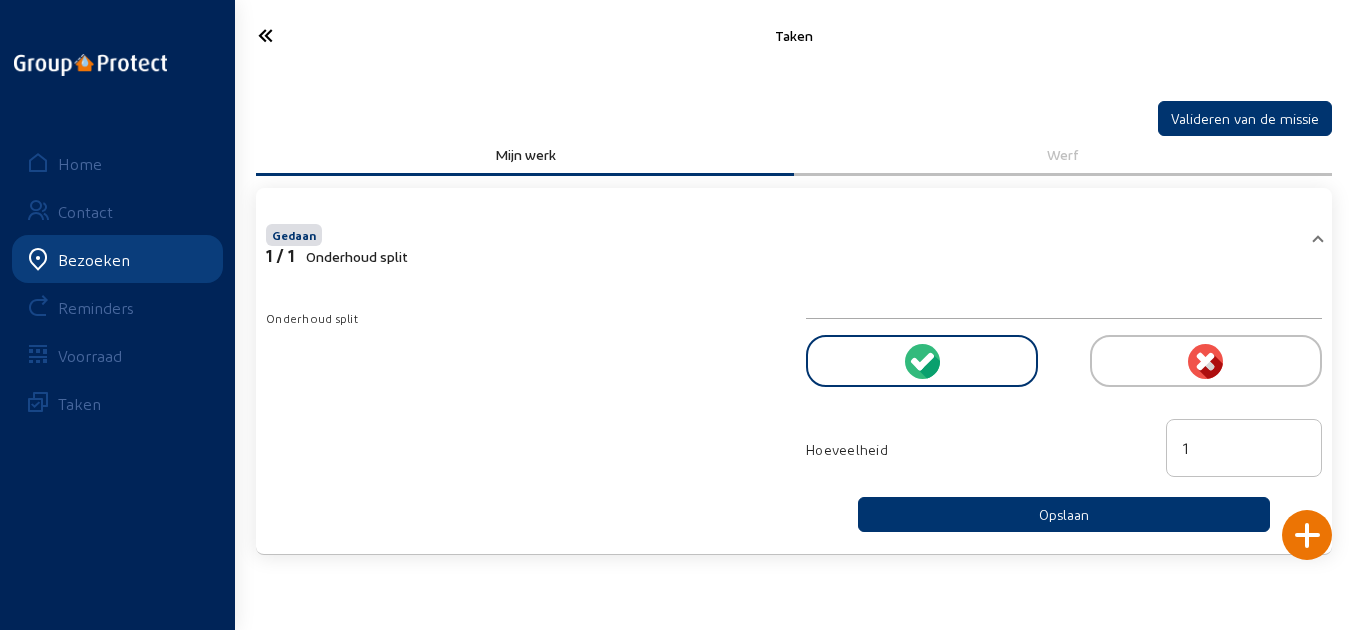 click at bounding box center (324, 35) 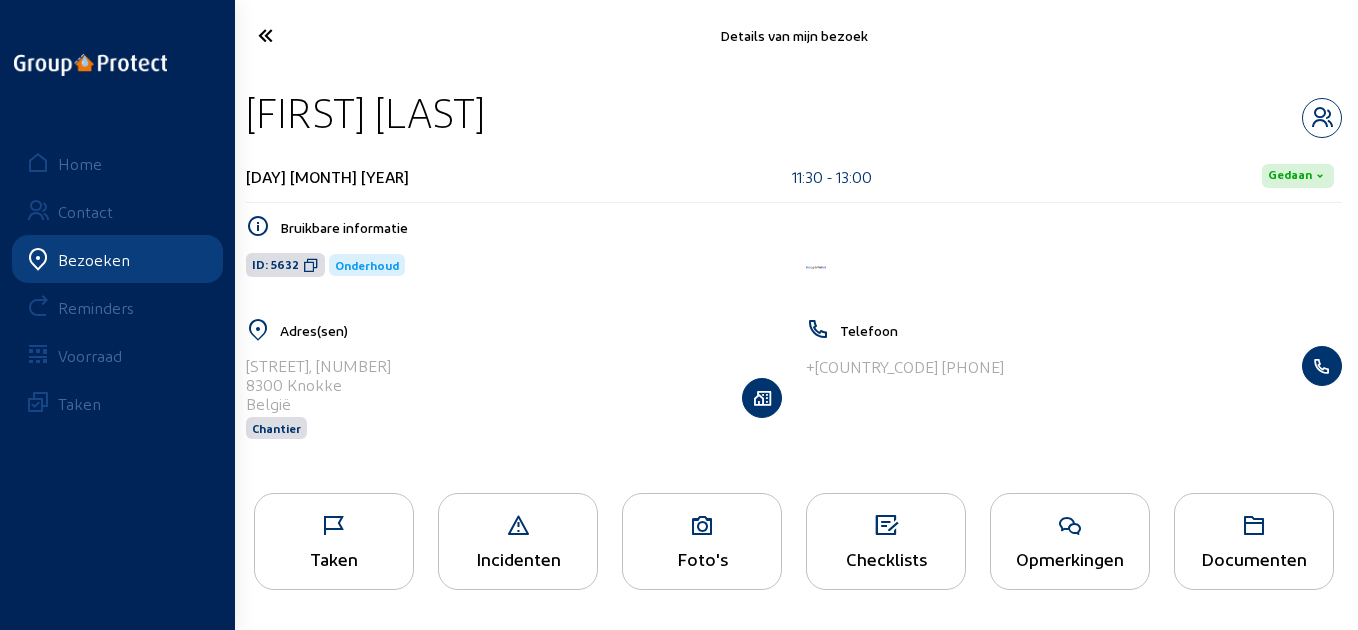 click on "Details van mijn bezoek" at bounding box center [794, 35] 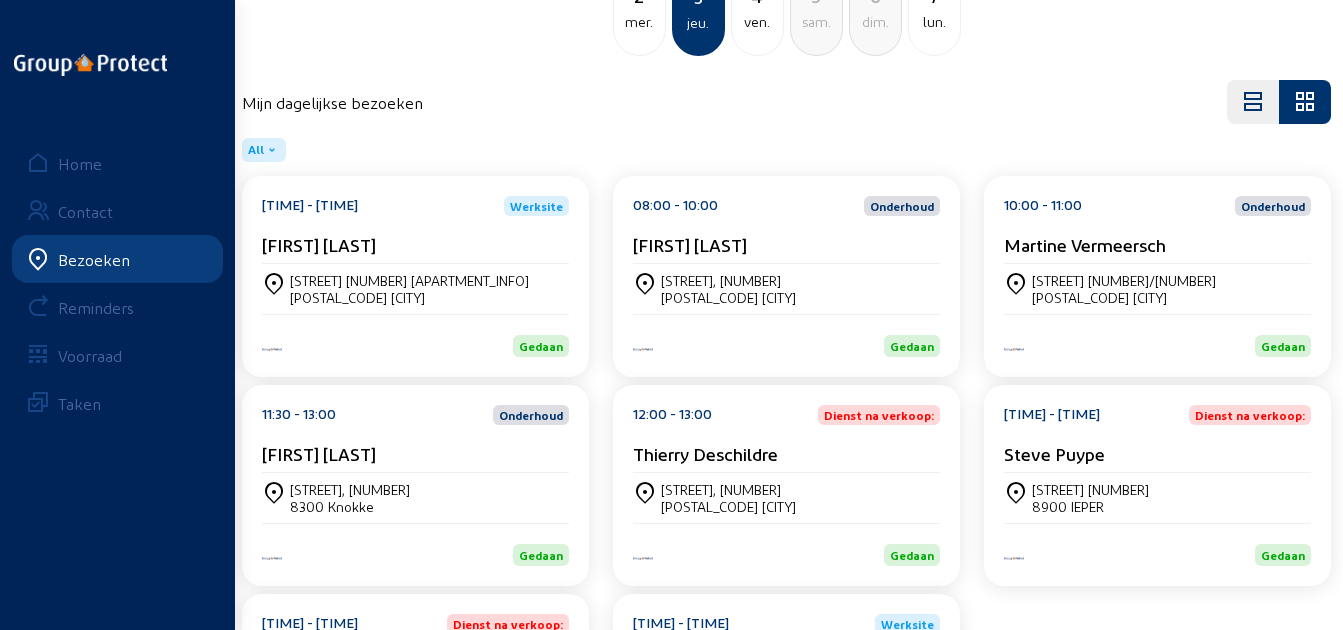 scroll, scrollTop: 200, scrollLeft: 0, axis: vertical 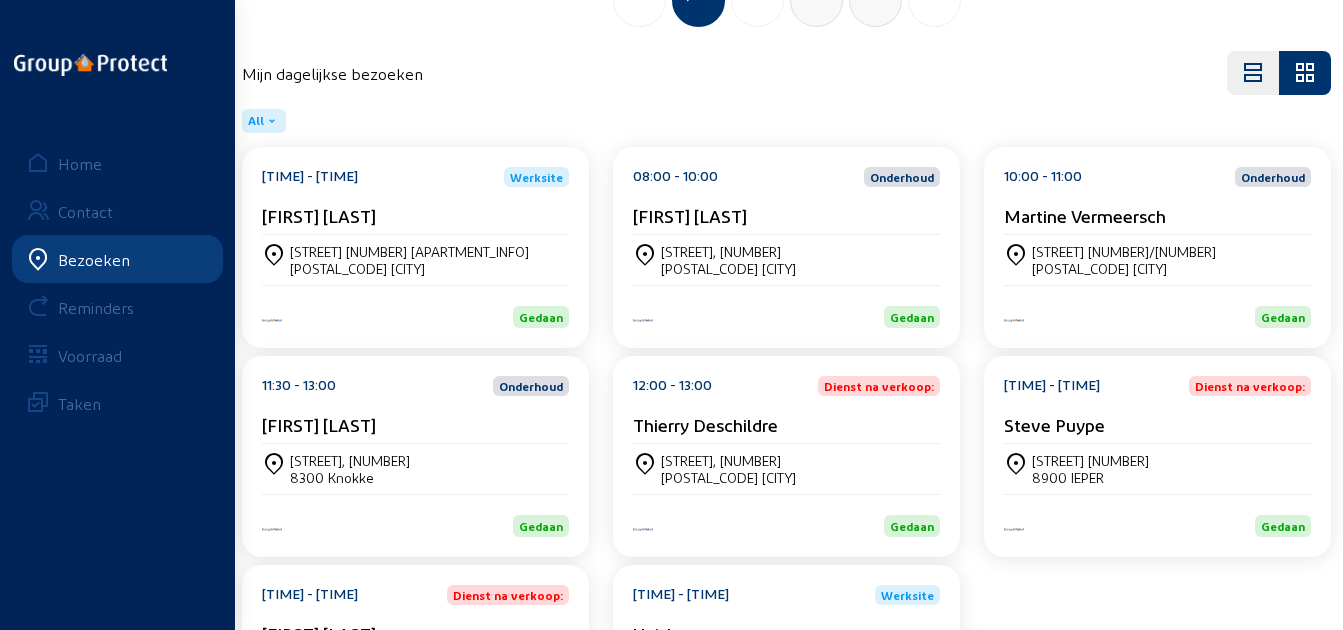 click on "[TIME] - [TIME]  Dienst na verkoop:" at bounding box center (415, 177) 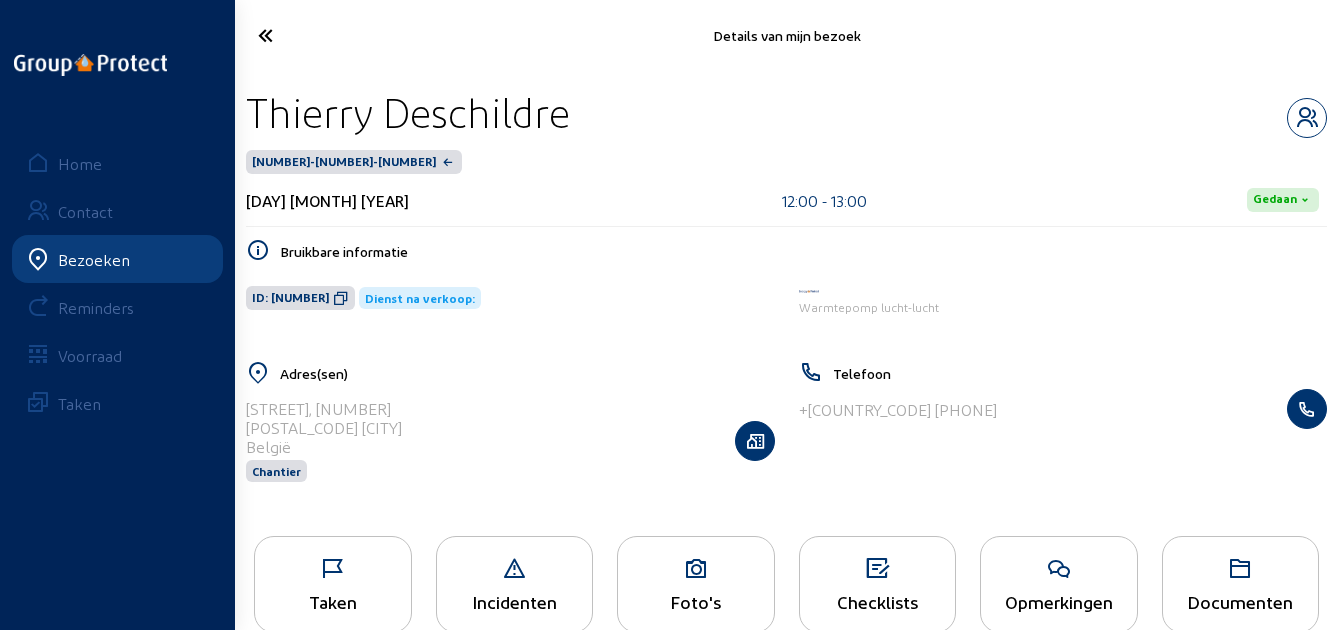 drag, startPoint x: 601, startPoint y: 103, endPoint x: 244, endPoint y: 93, distance: 357.14 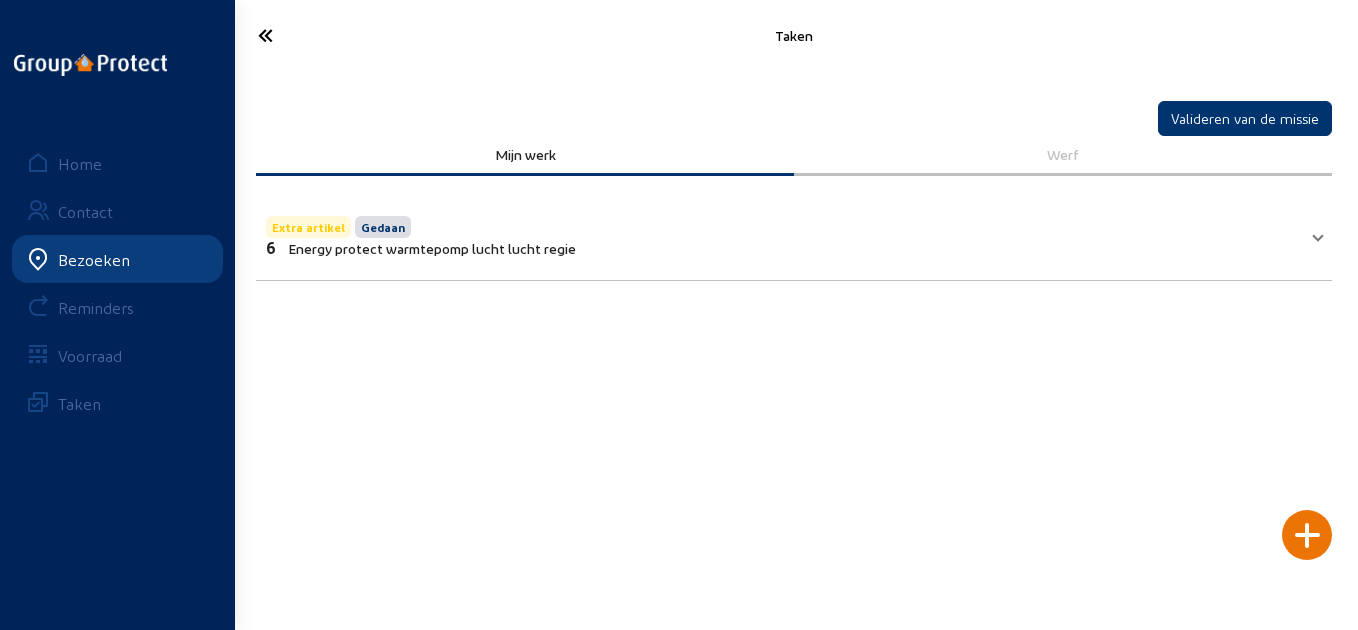 click on "Extra artikel Gedaan 6 Energy protect warmtepomp lucht lucht regie" at bounding box center [782, 234] 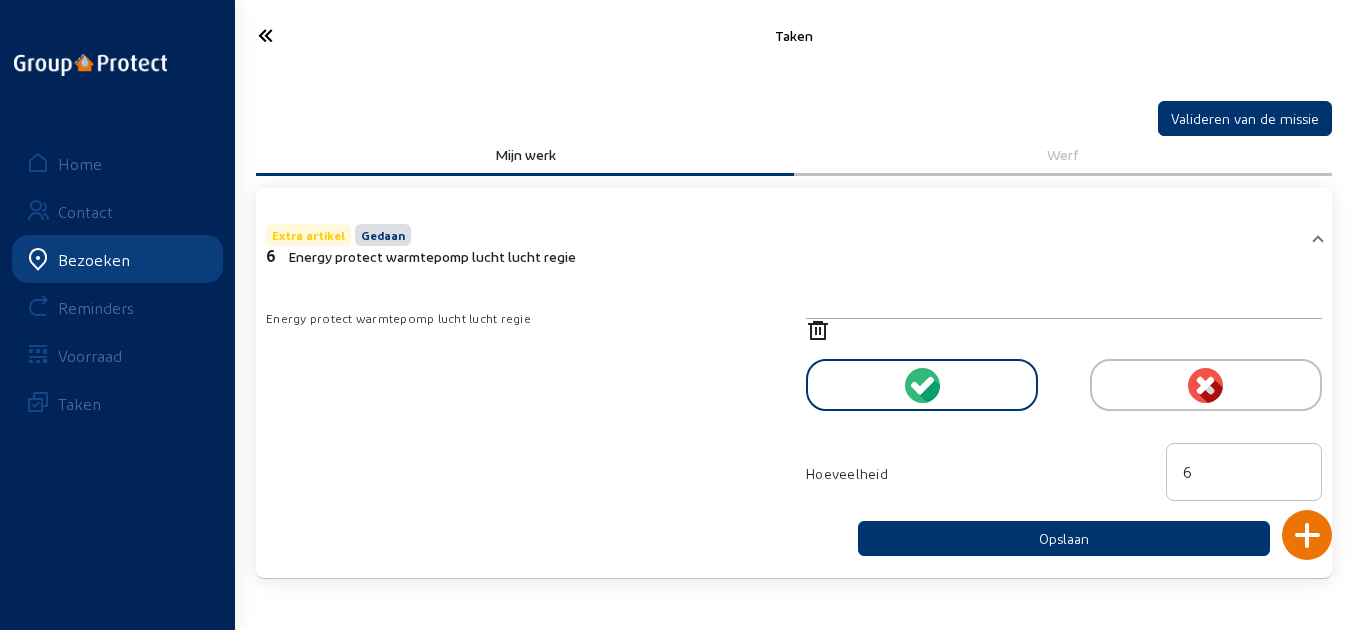 click at bounding box center (324, 35) 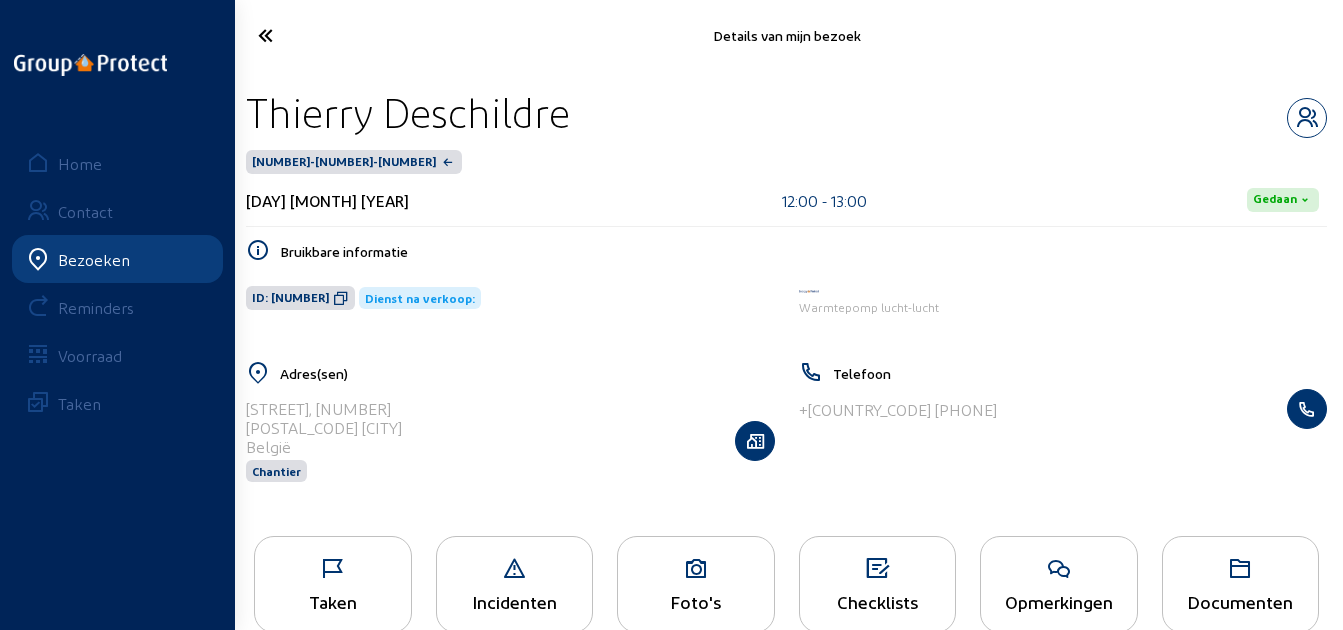 click on "Opmerkingen" at bounding box center [333, 584] 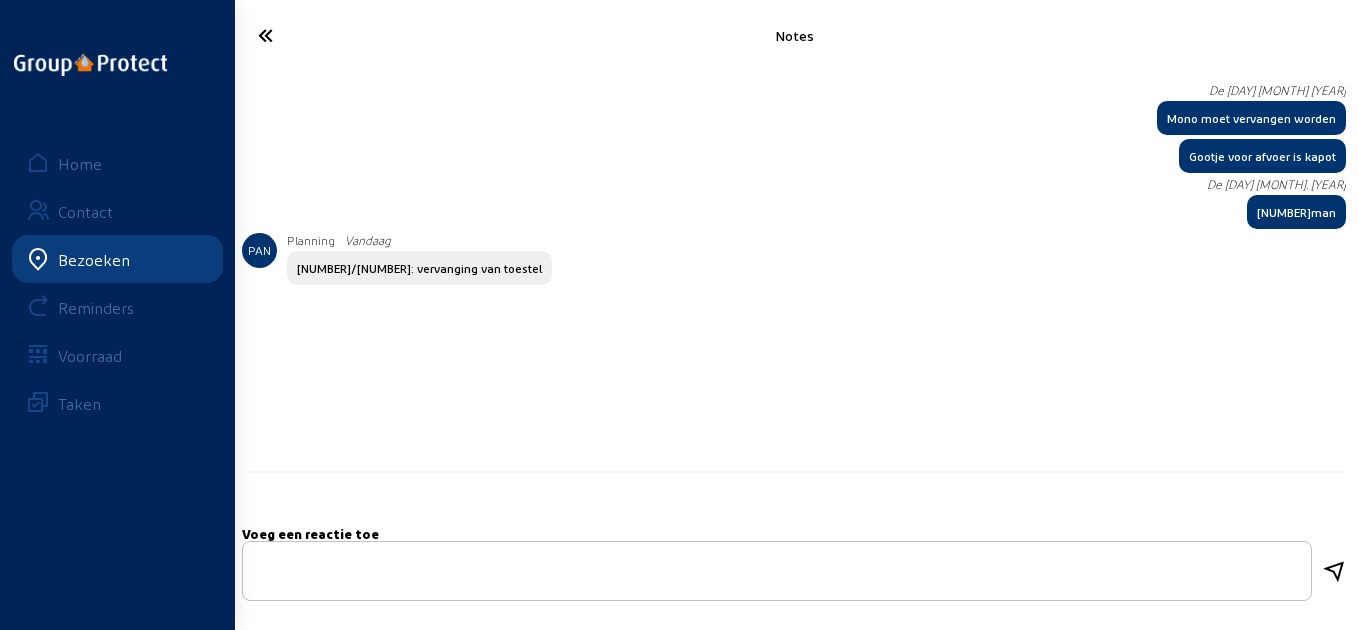 click at bounding box center [324, 35] 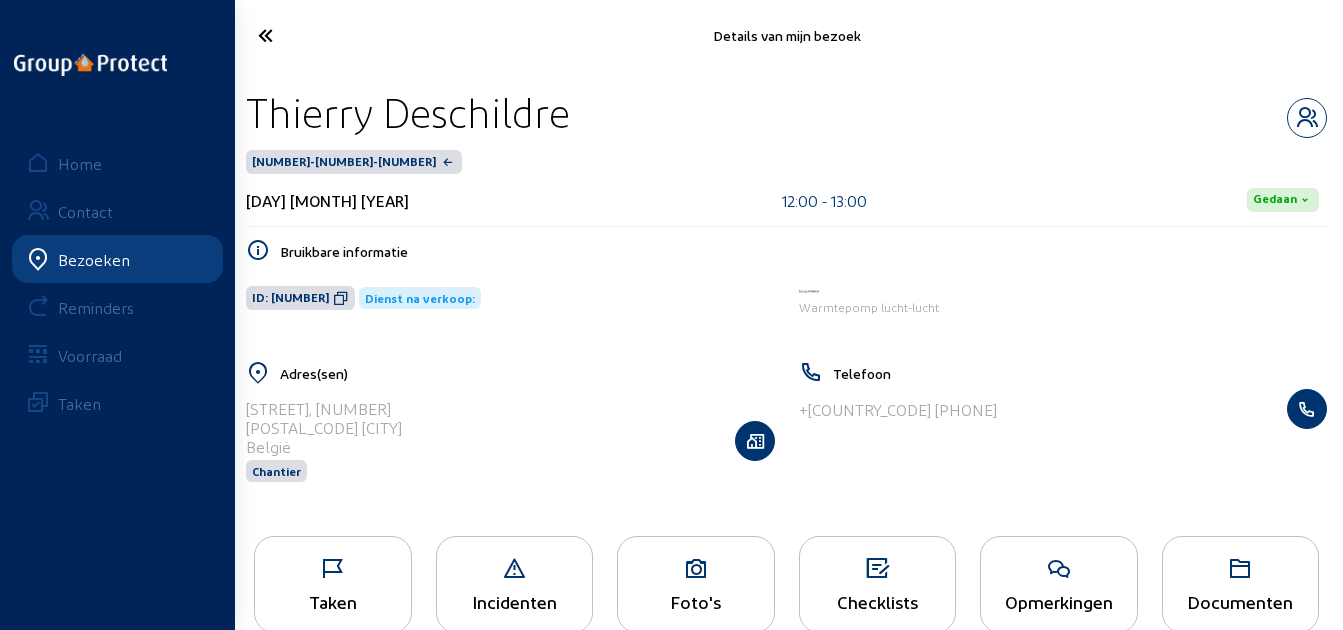 click at bounding box center [323, 35] 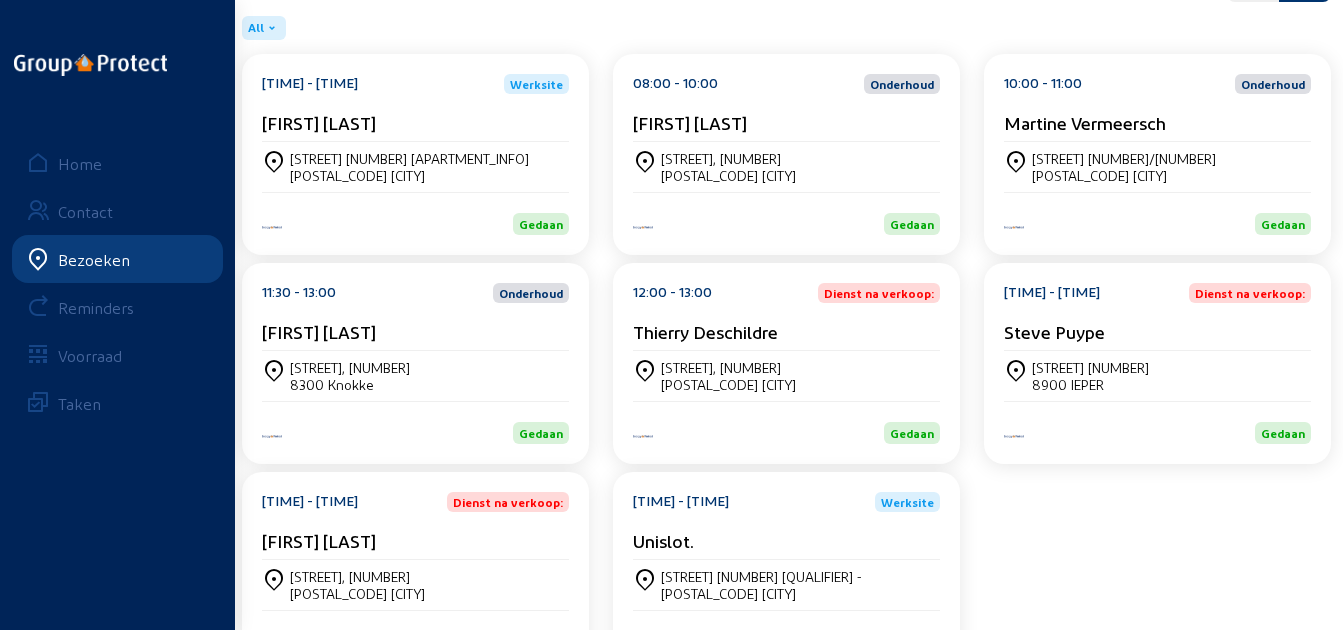 scroll, scrollTop: 300, scrollLeft: 0, axis: vertical 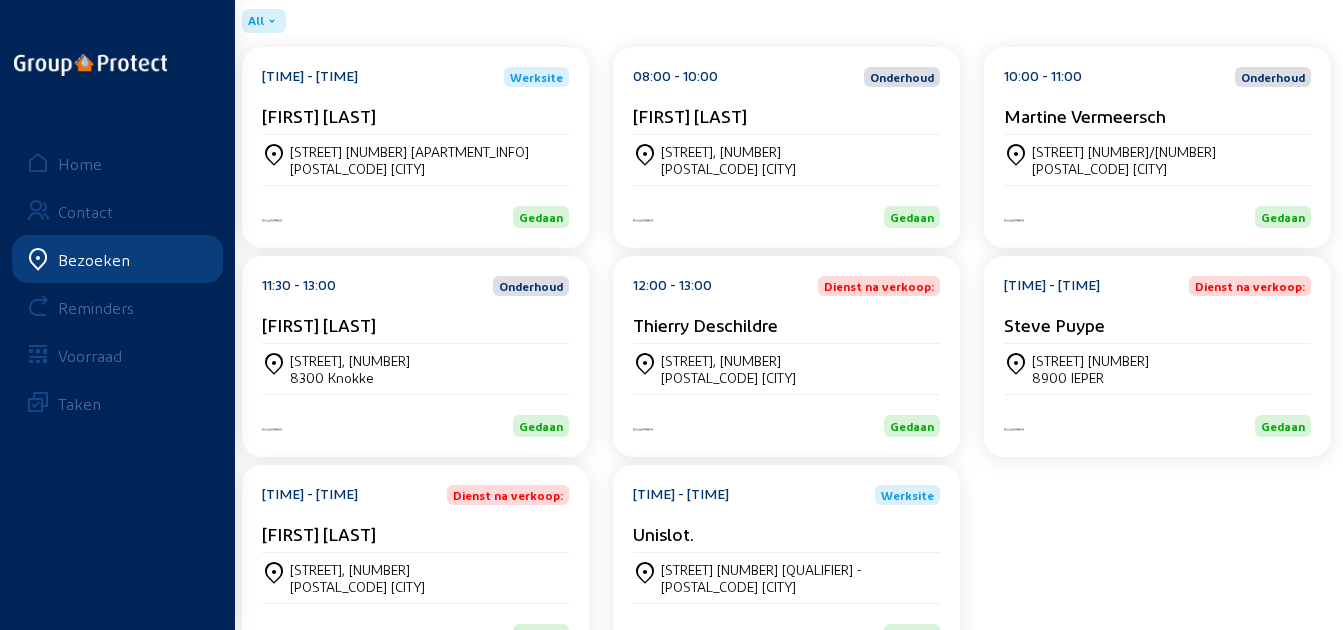 click on "[STREET] [NUMBER] [POSTAL_CODE] [CITY]" at bounding box center [415, 160] 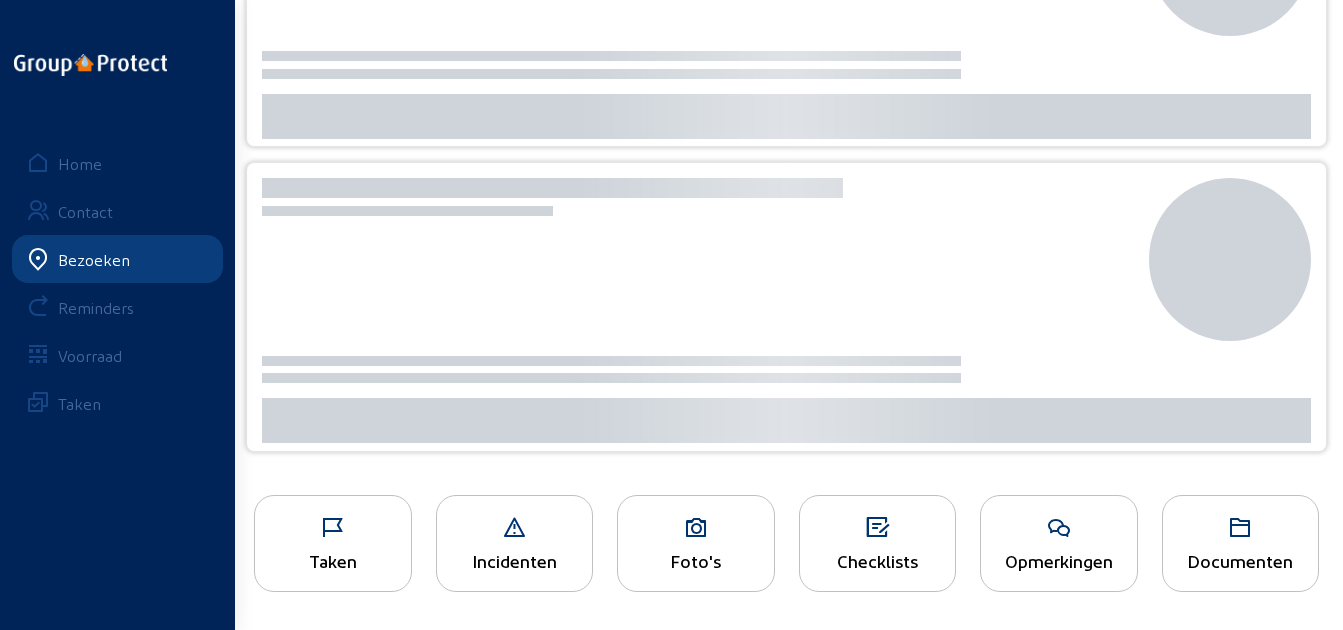 scroll, scrollTop: 0, scrollLeft: 0, axis: both 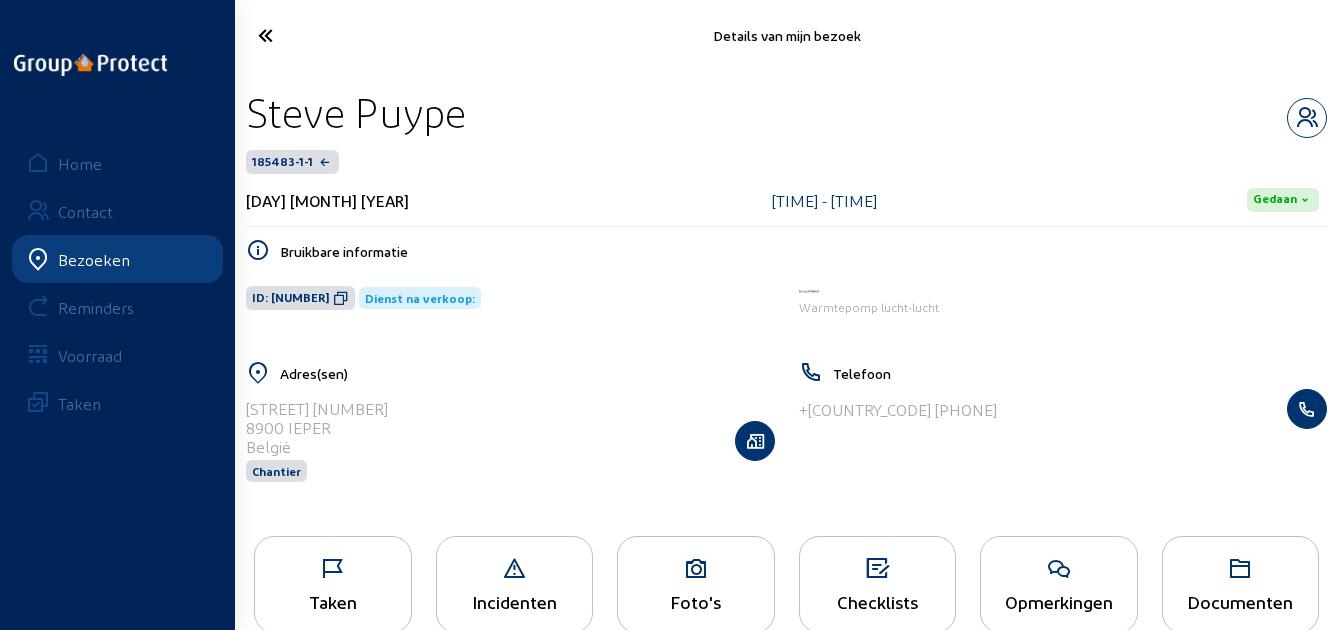 drag, startPoint x: 507, startPoint y: 116, endPoint x: 244, endPoint y: 121, distance: 263.04752 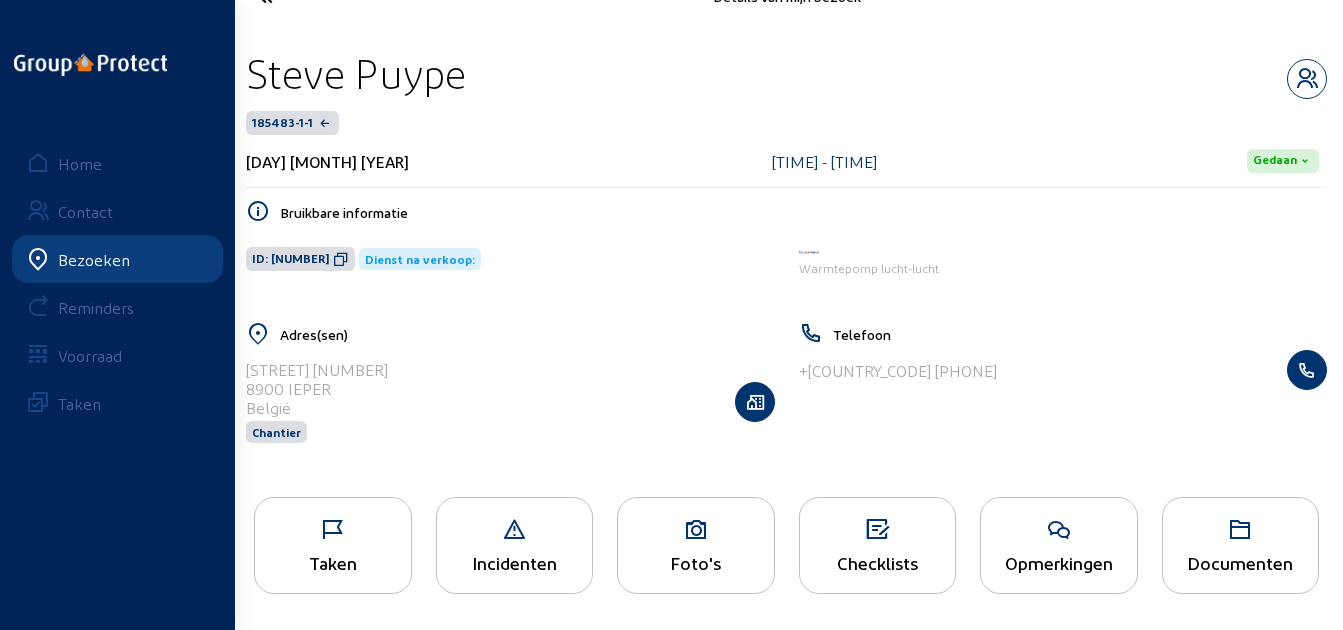 scroll, scrollTop: 41, scrollLeft: 0, axis: vertical 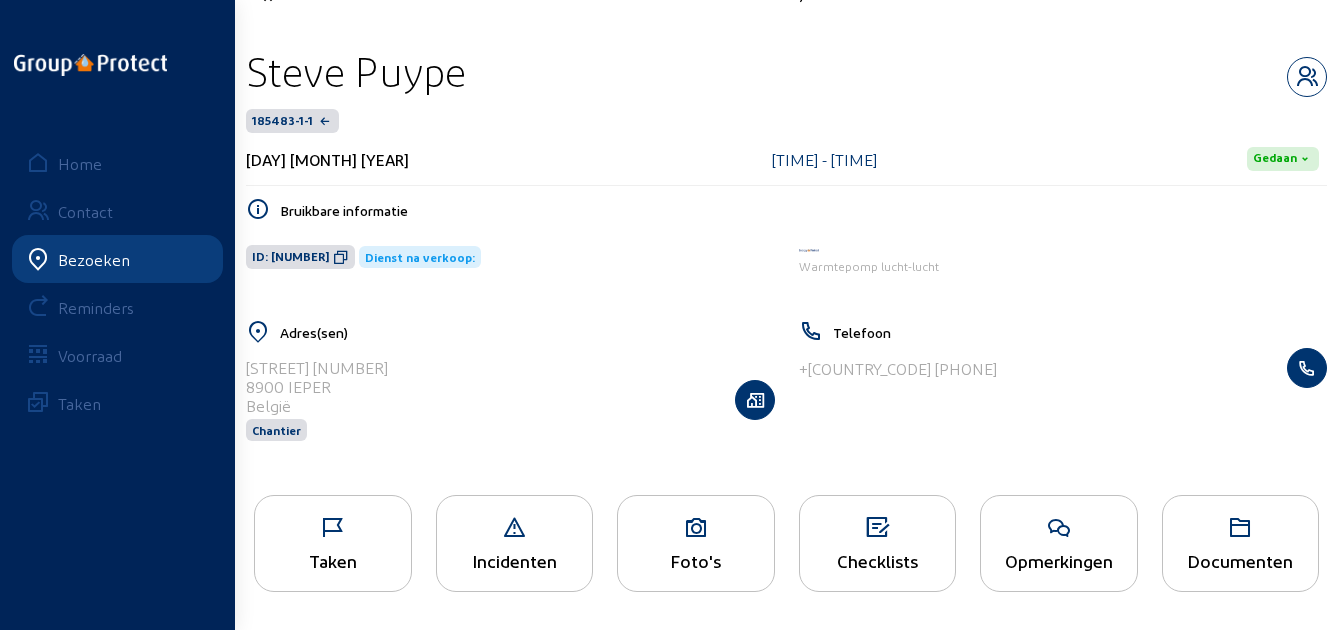 click at bounding box center (341, 257) 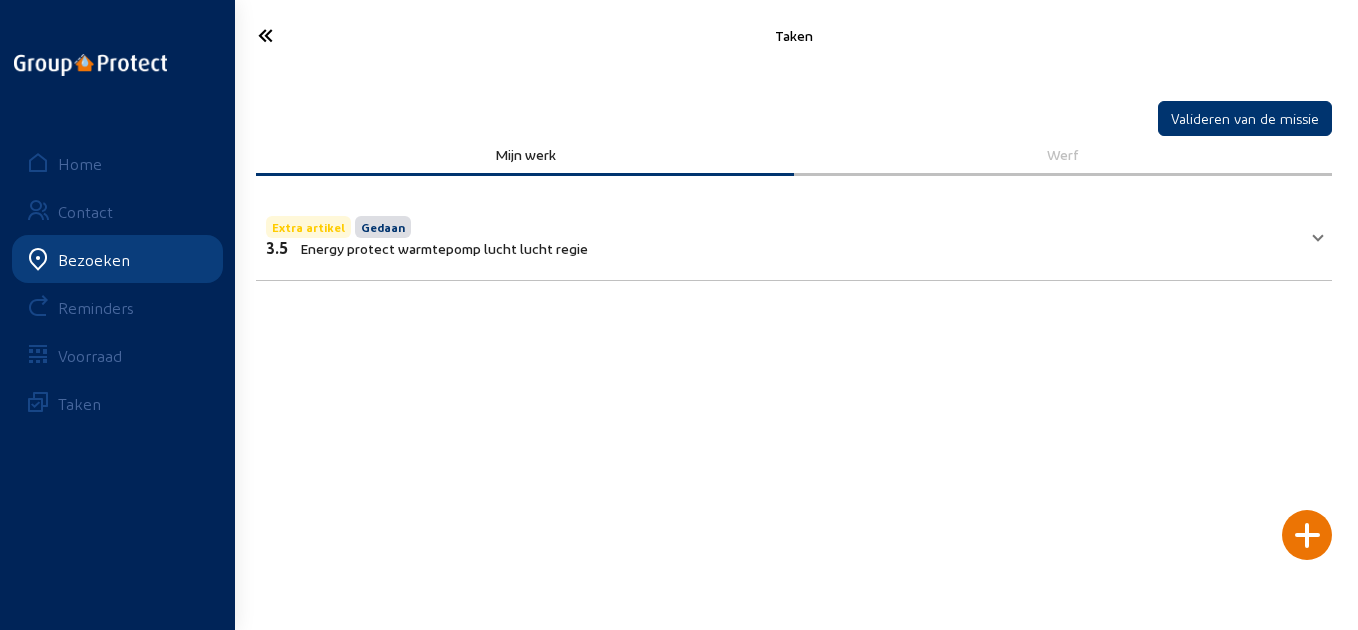 click on "Extra artikel Gedaan 3.5 Energy protect warmtepomp lucht lucht regie" at bounding box center [782, 234] 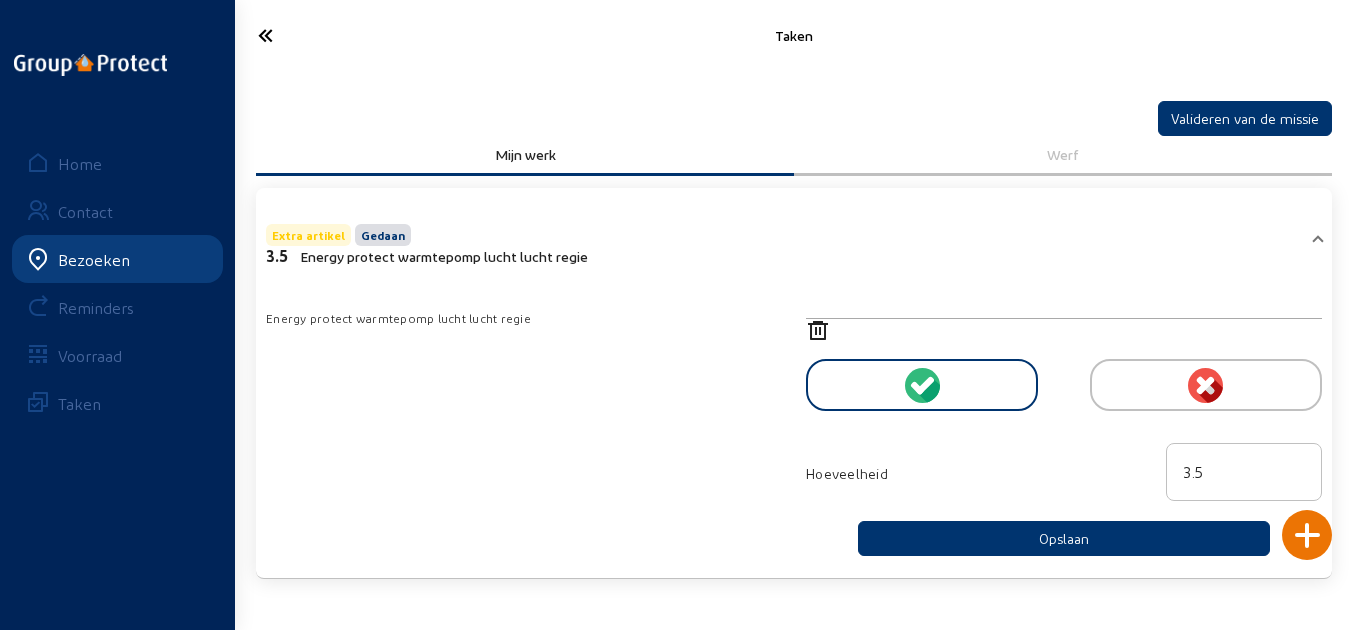 click at bounding box center (324, 35) 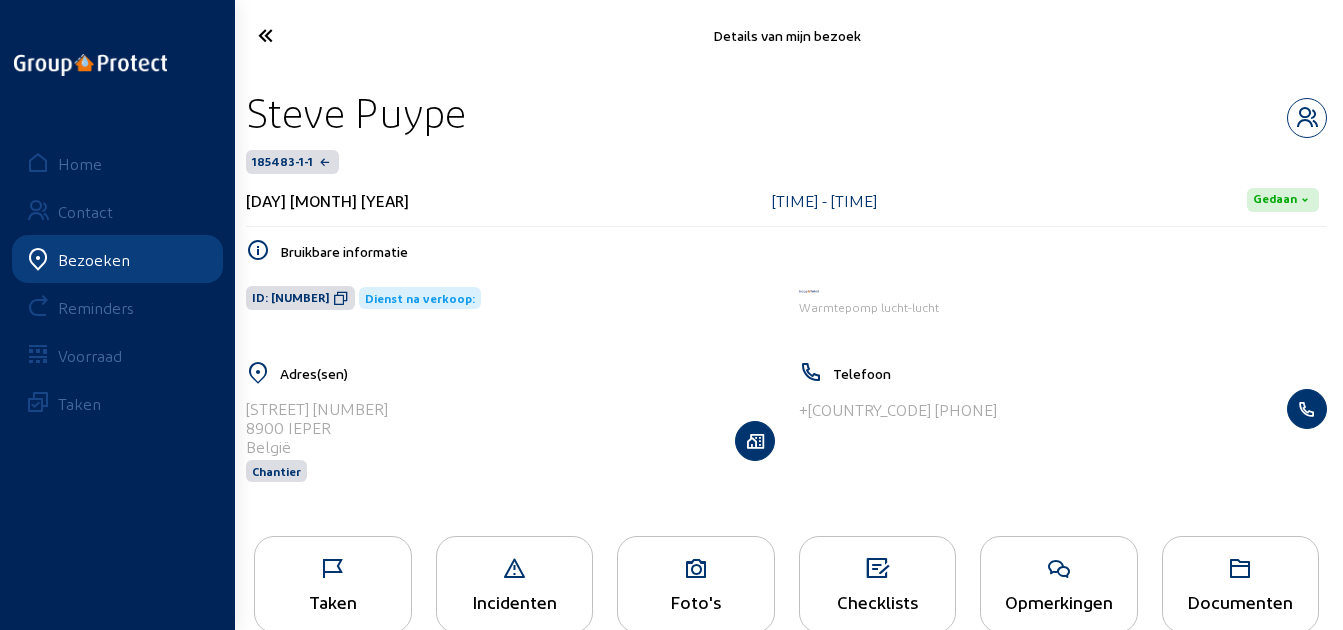 click on "Opmerkingen" at bounding box center (333, 601) 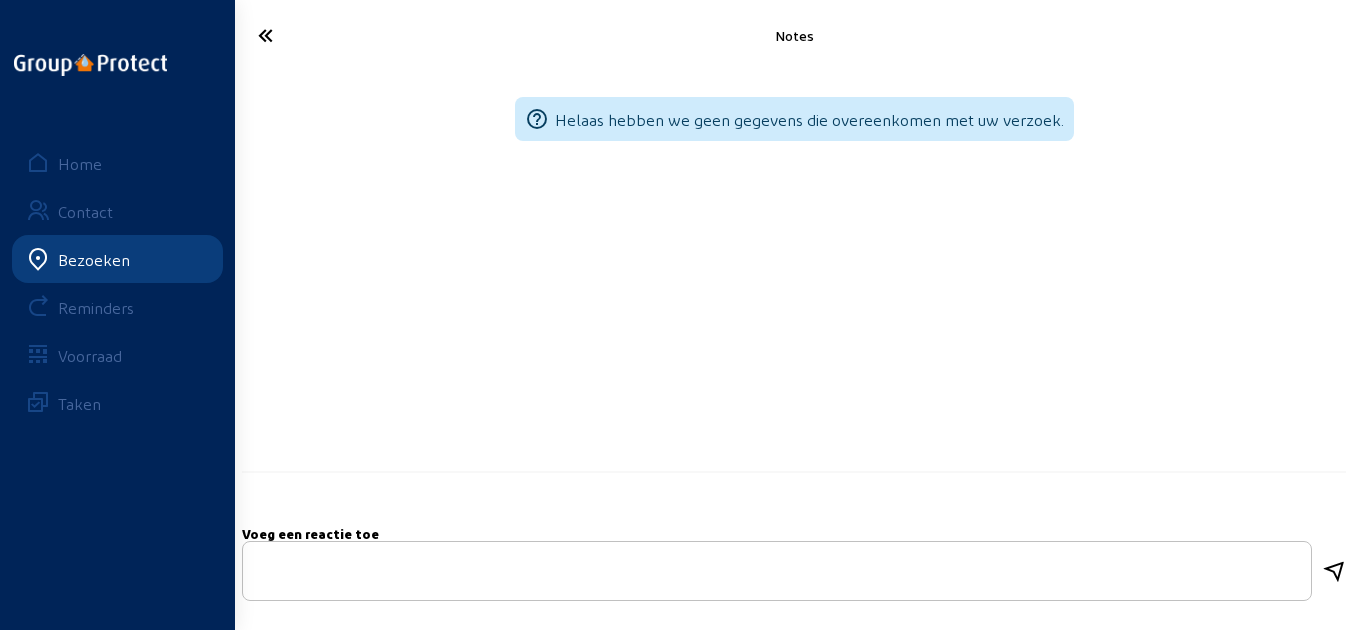 click at bounding box center [324, 35] 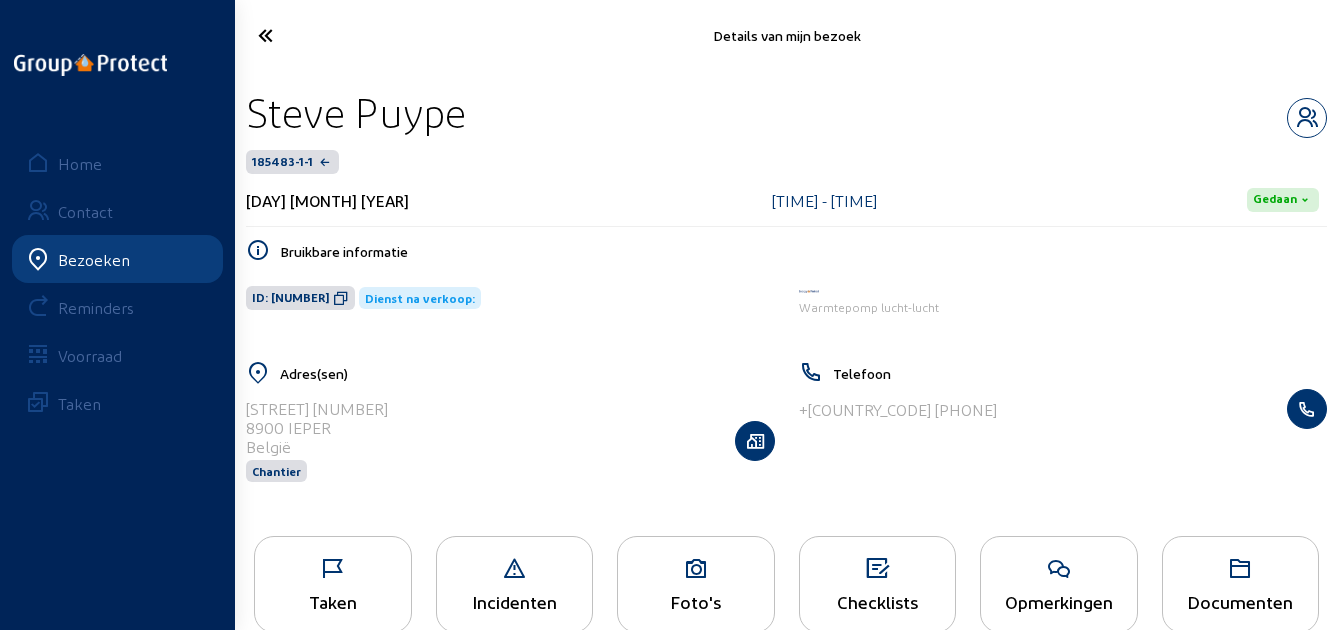 click at bounding box center (323, 35) 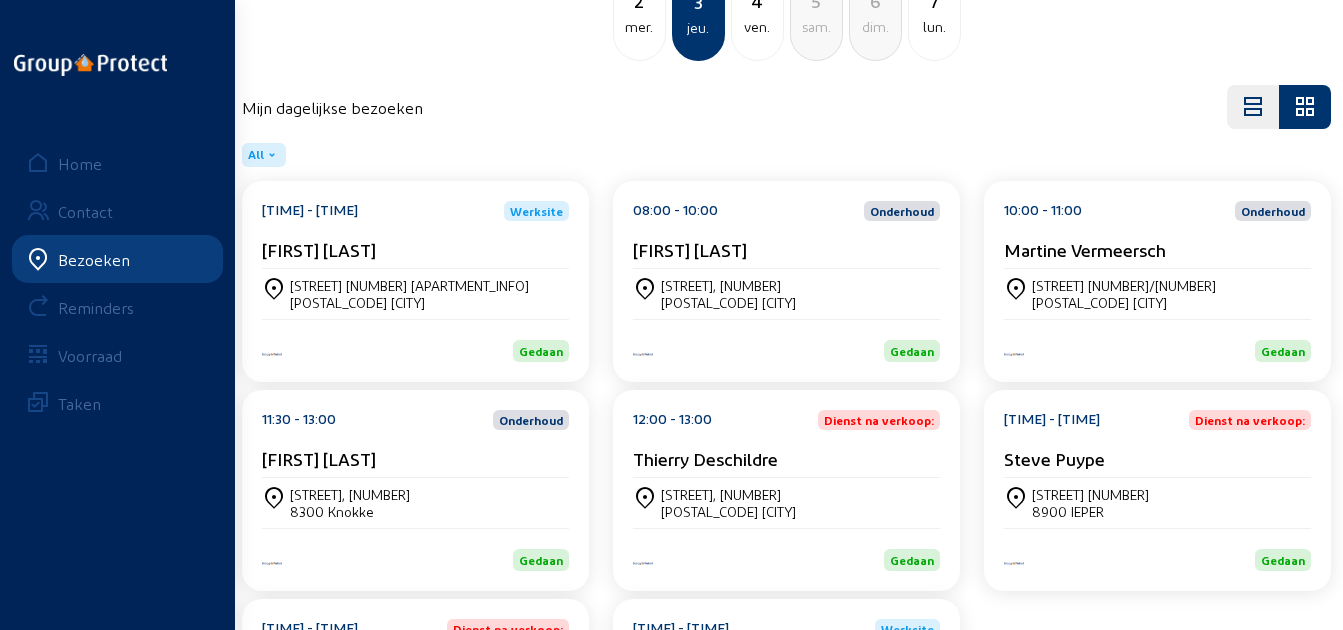 scroll, scrollTop: 370, scrollLeft: 0, axis: vertical 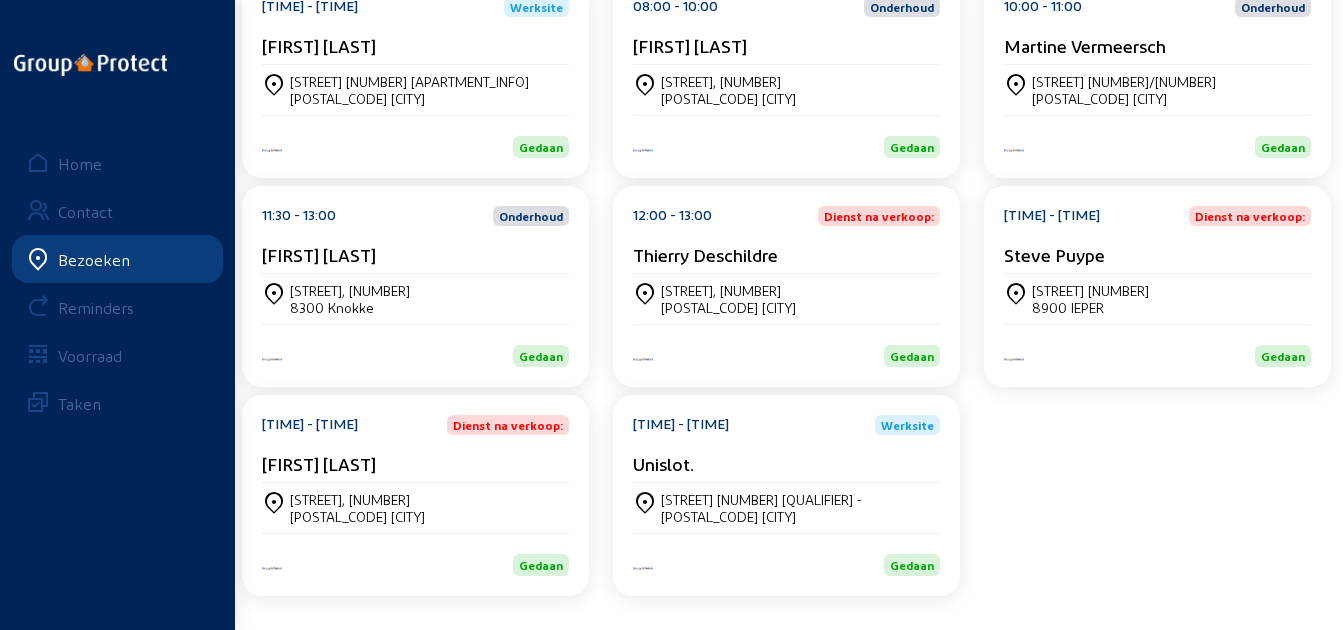 click on "[FIRST] [LAST]" at bounding box center [415, 45] 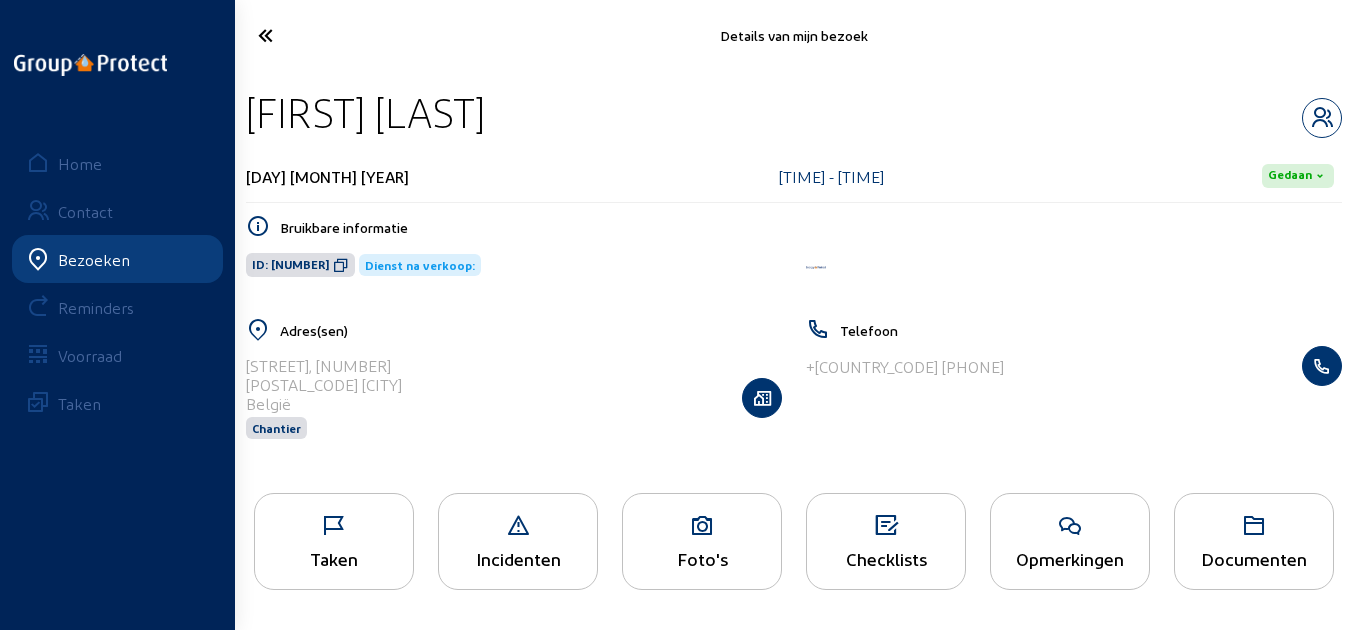 drag, startPoint x: 537, startPoint y: 124, endPoint x: 247, endPoint y: 126, distance: 290.0069 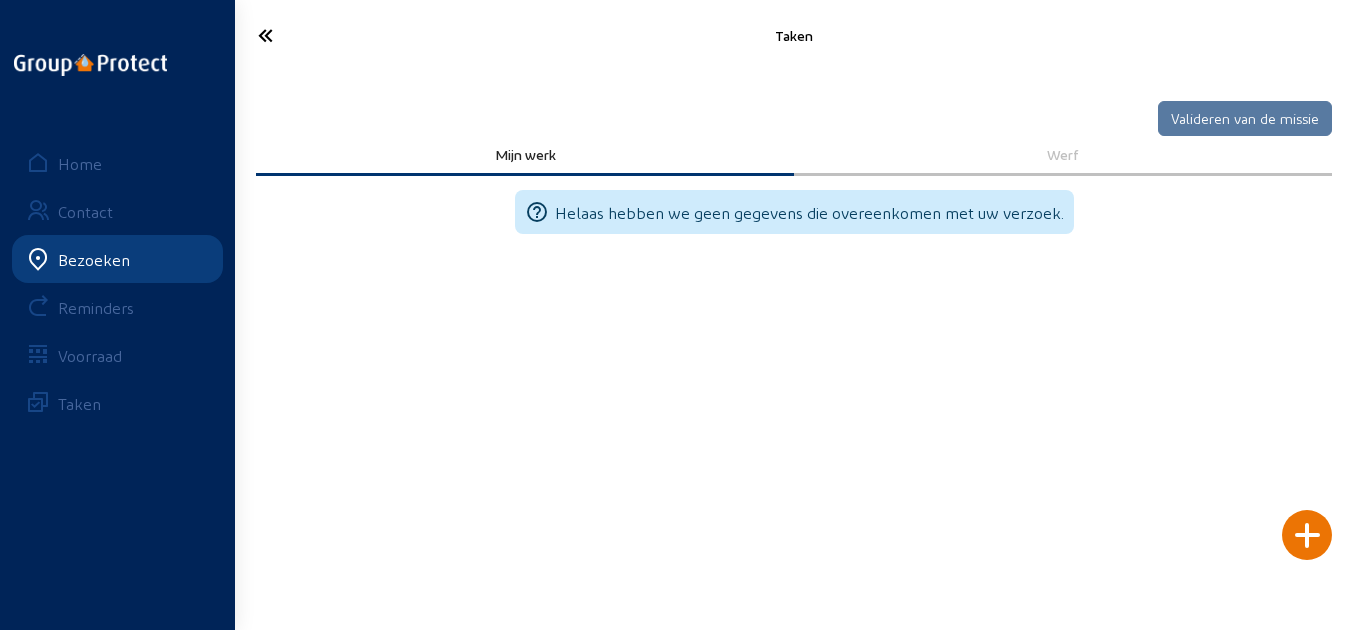 click at bounding box center (1307, 535) 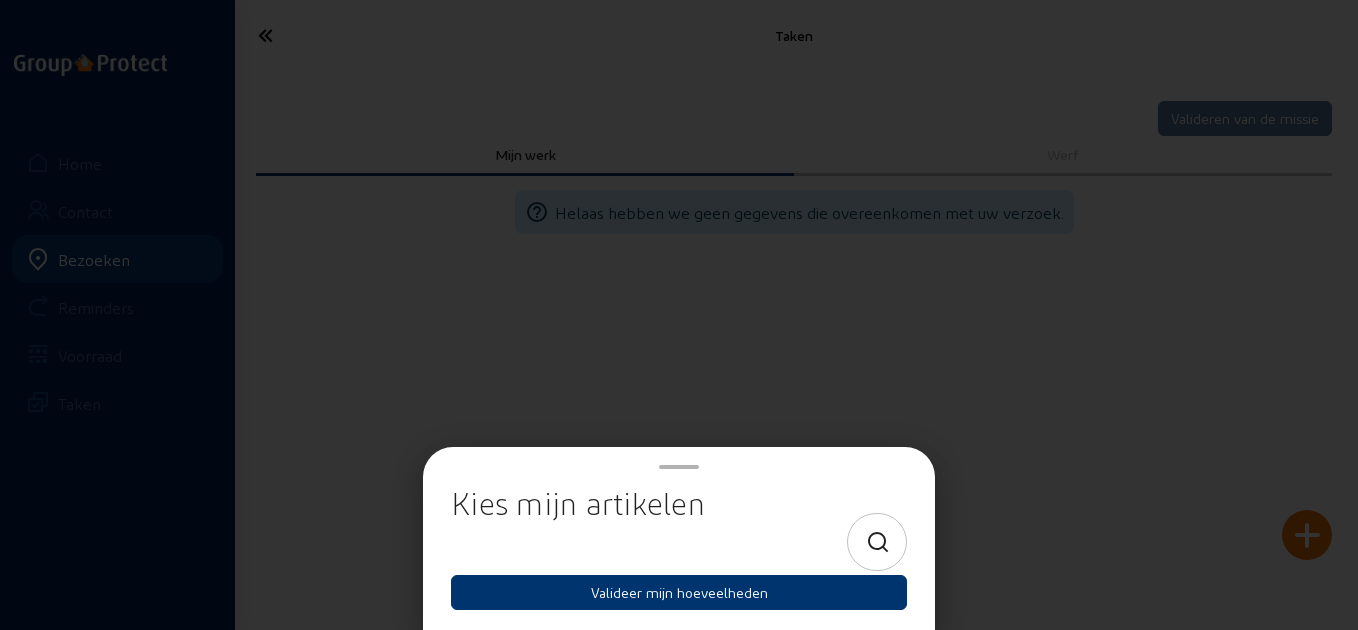 click at bounding box center (878, 543) 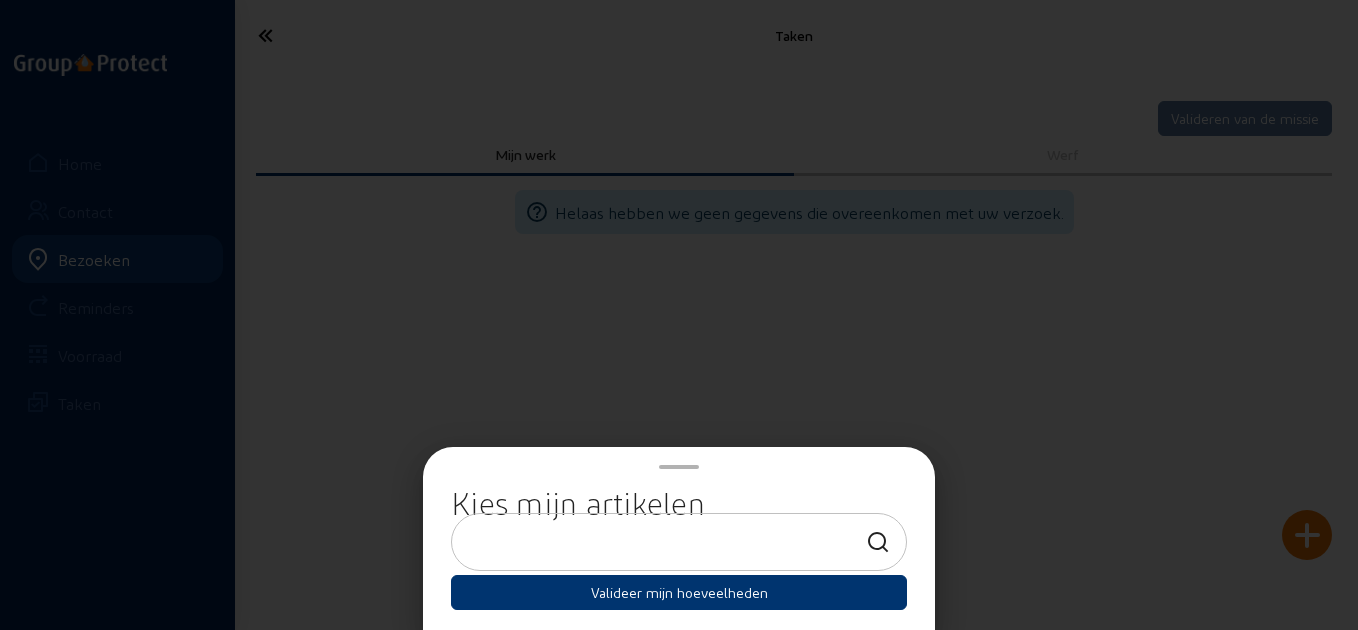 click at bounding box center [661, 542] 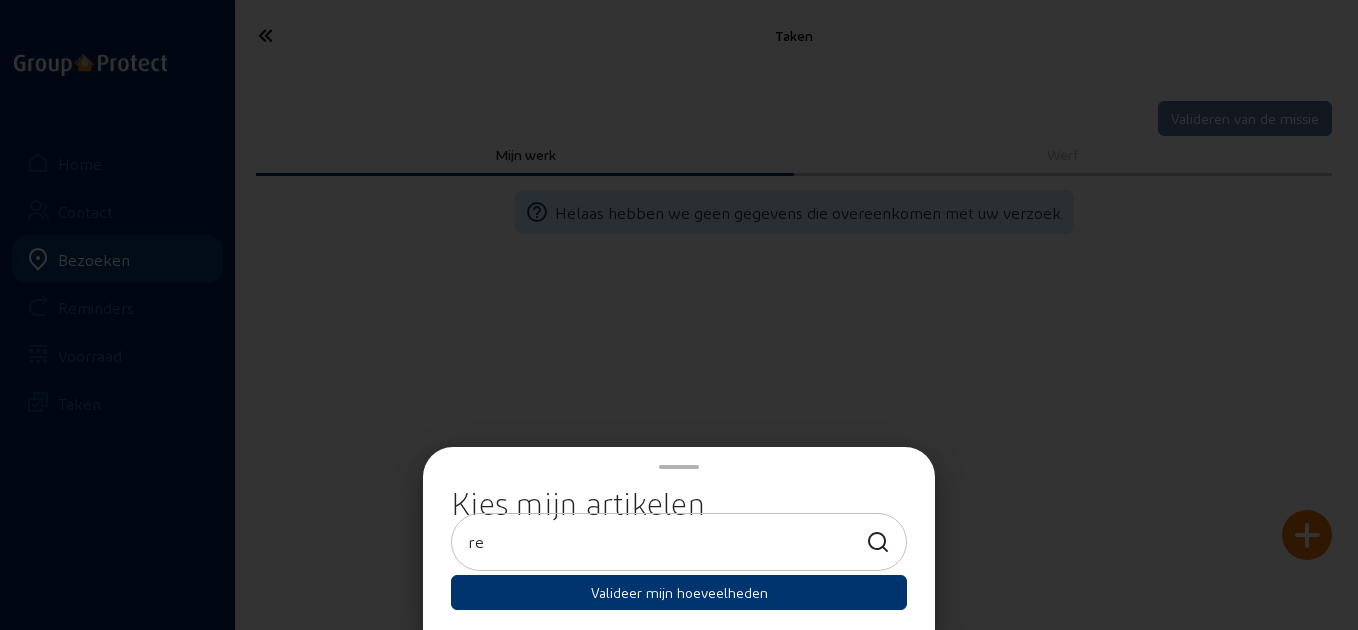 type on "re" 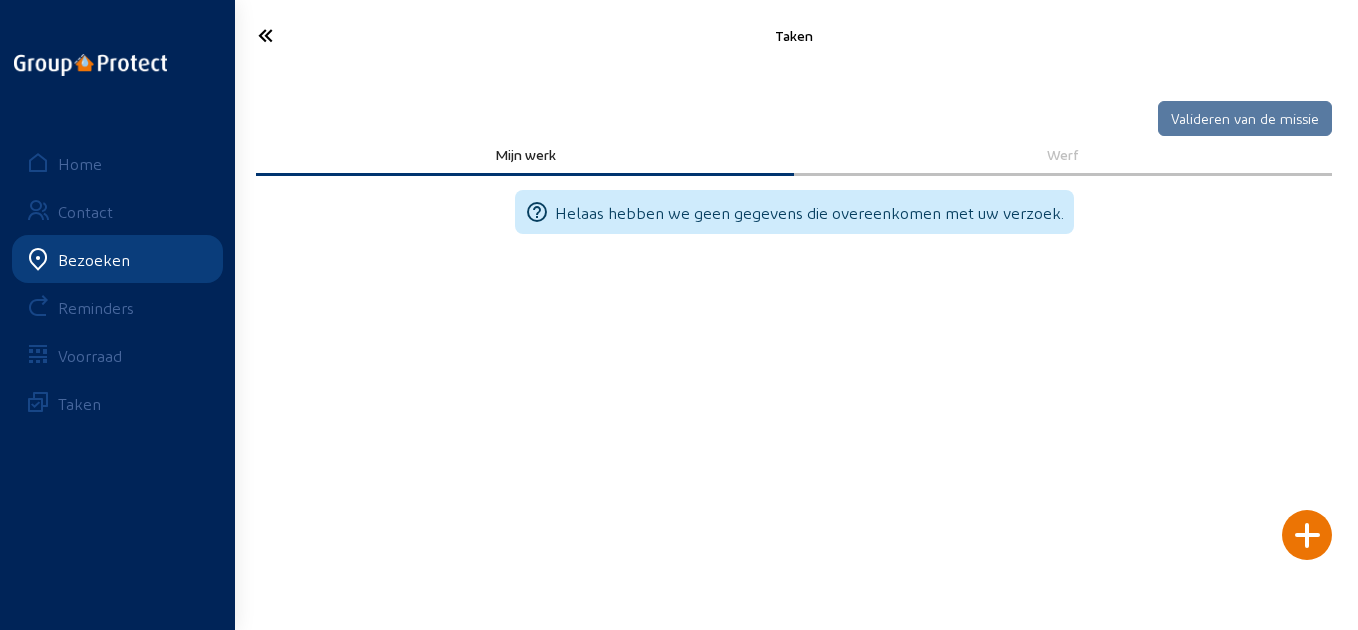 click at bounding box center (324, 35) 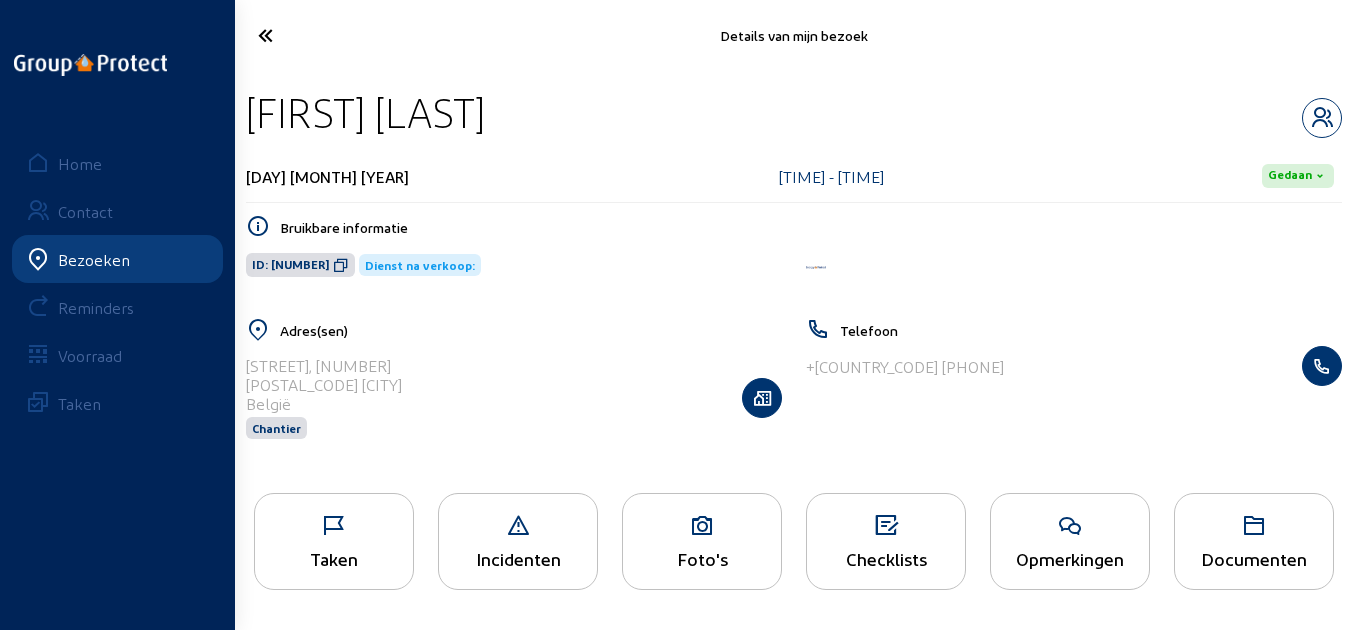click at bounding box center [1070, 526] 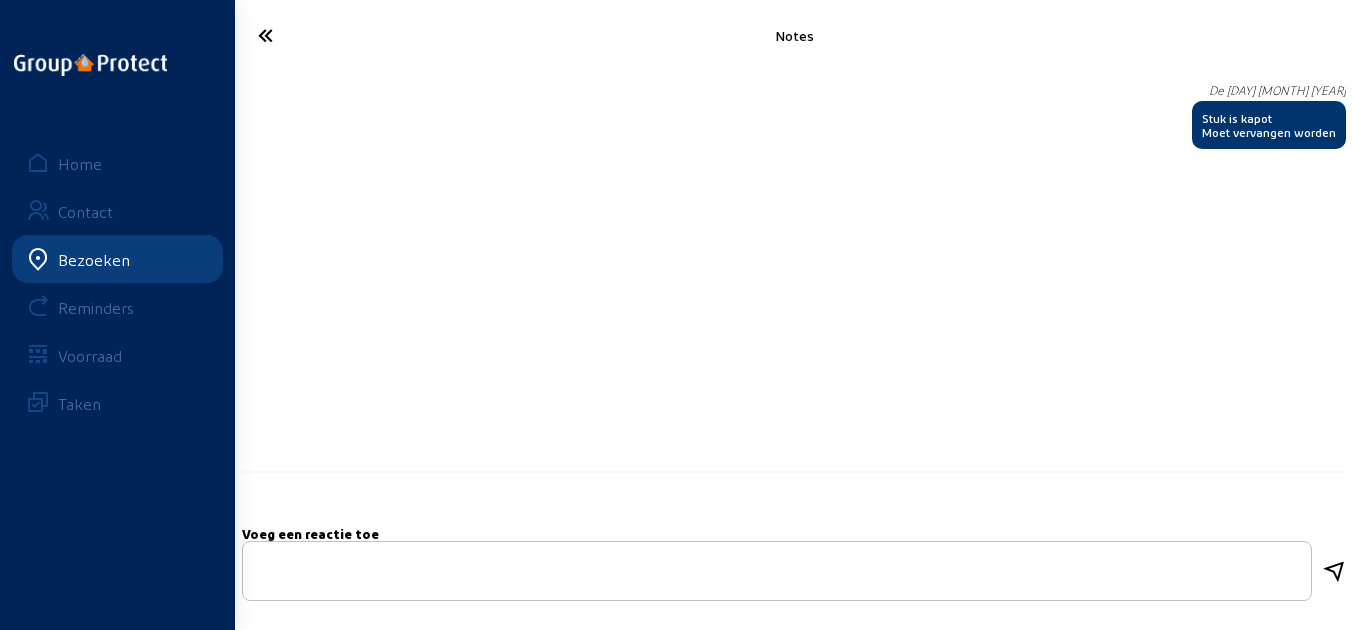 click at bounding box center (324, 35) 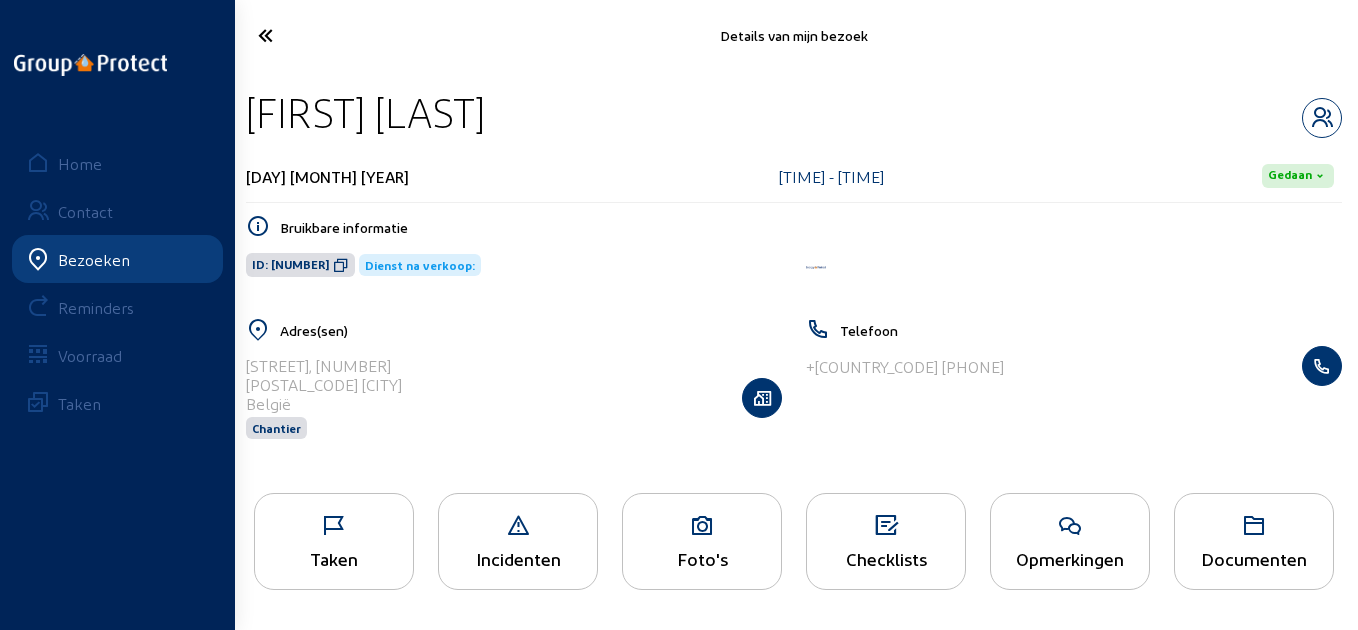 click at bounding box center [324, 35] 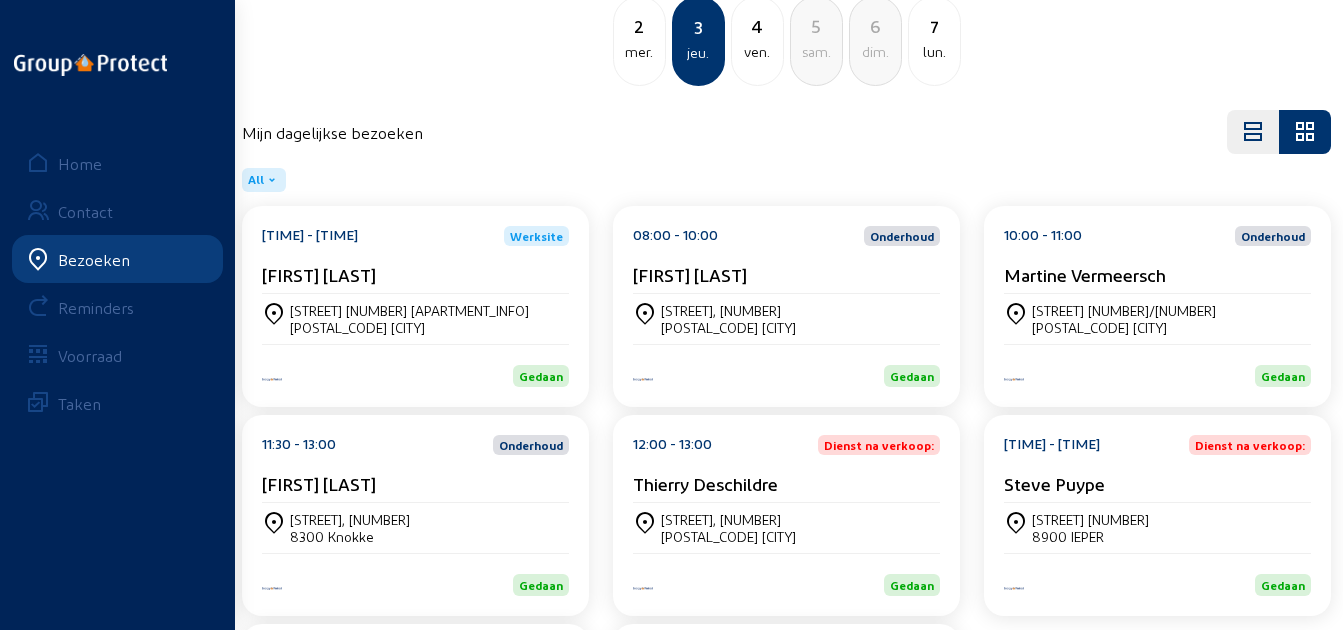 scroll, scrollTop: 370, scrollLeft: 0, axis: vertical 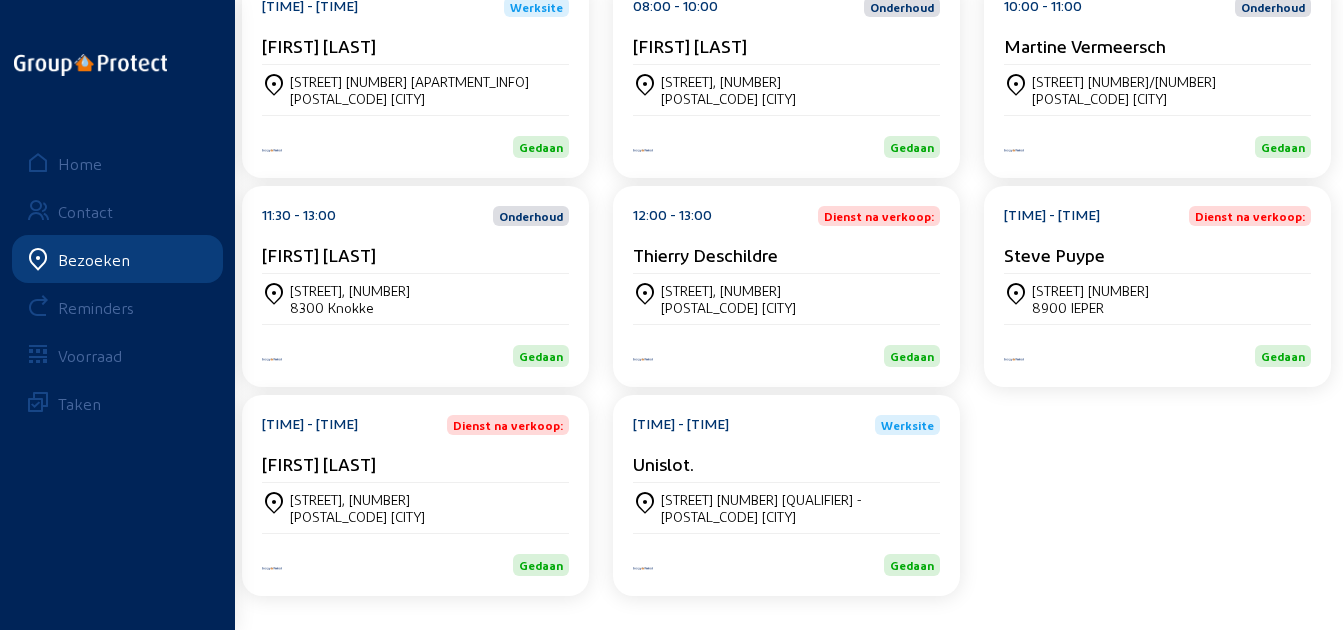 click on "Unislot." at bounding box center [415, 45] 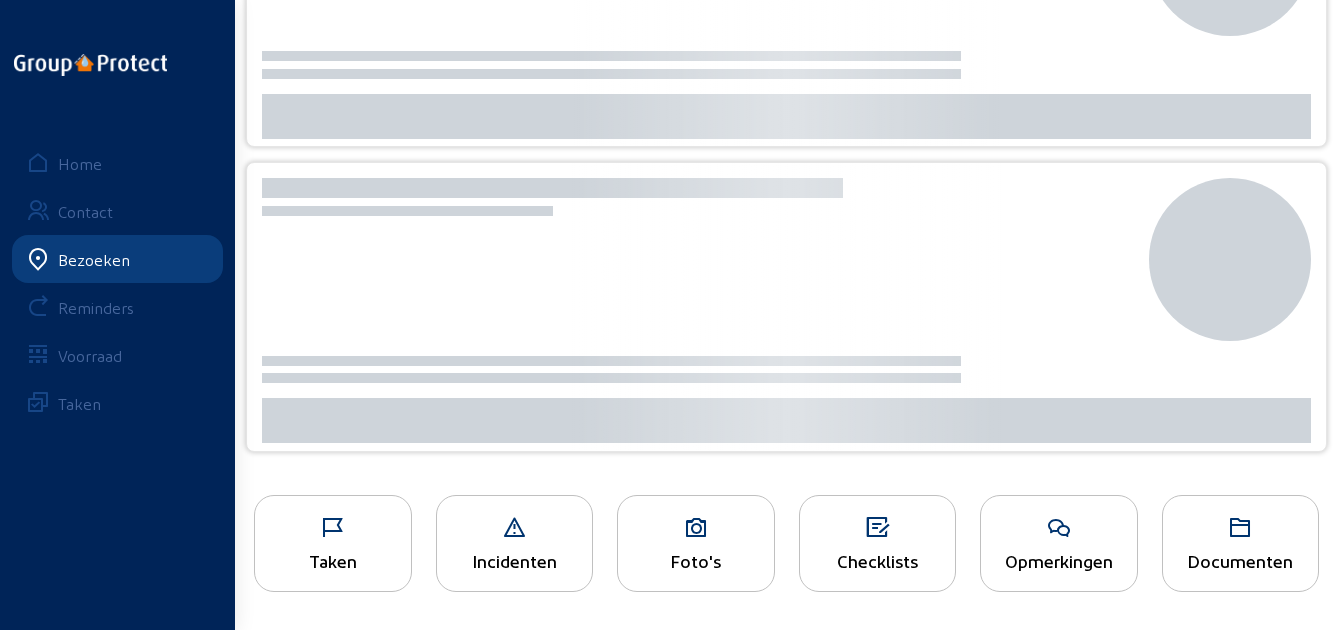 scroll, scrollTop: 0, scrollLeft: 0, axis: both 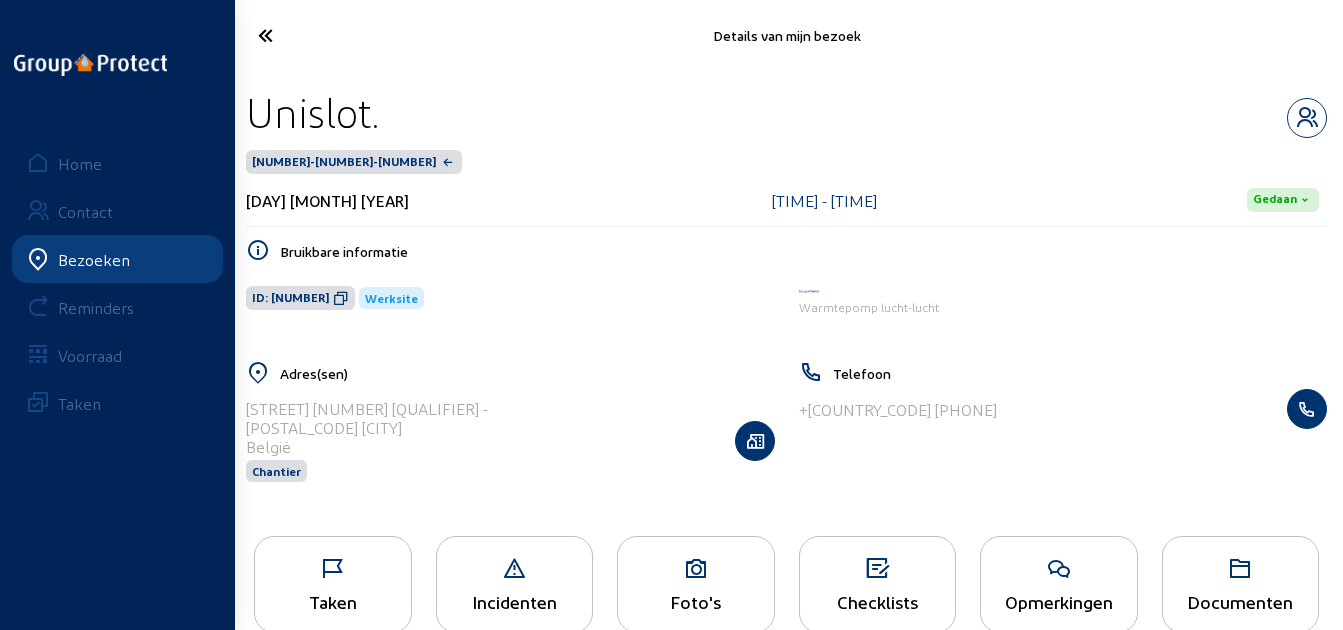 drag, startPoint x: 416, startPoint y: 106, endPoint x: 250, endPoint y: 116, distance: 166.30093 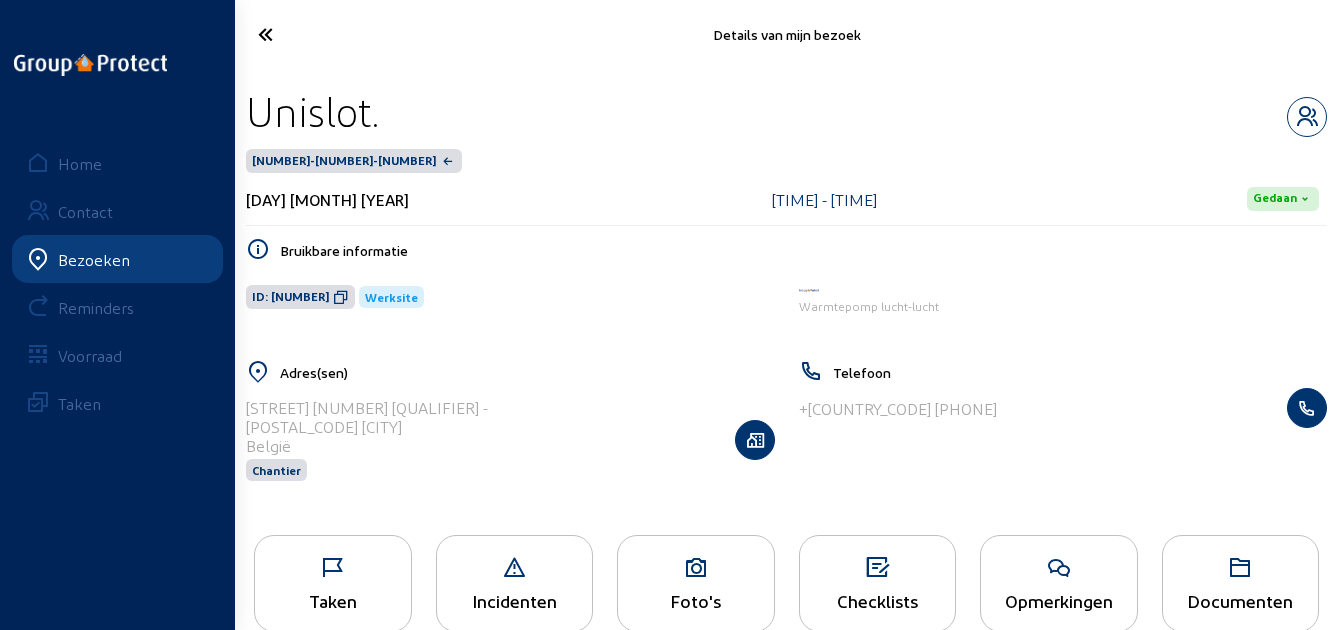 scroll, scrollTop: 41, scrollLeft: 0, axis: vertical 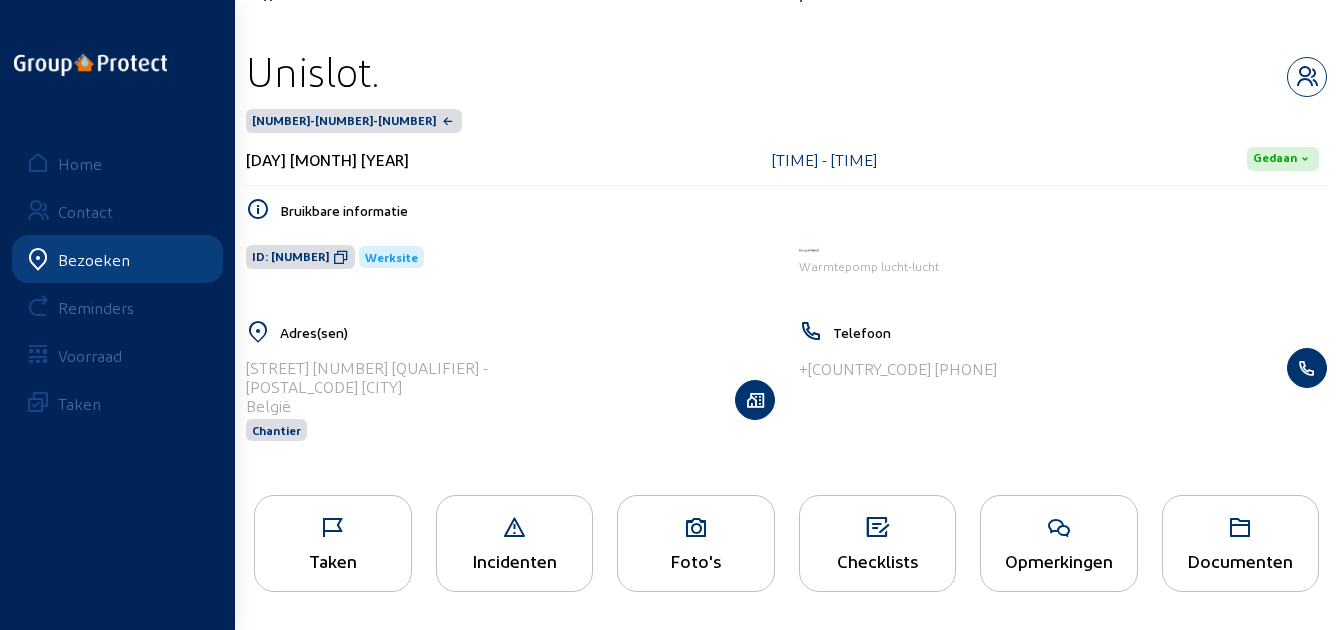 click on "Taken" at bounding box center (333, 560) 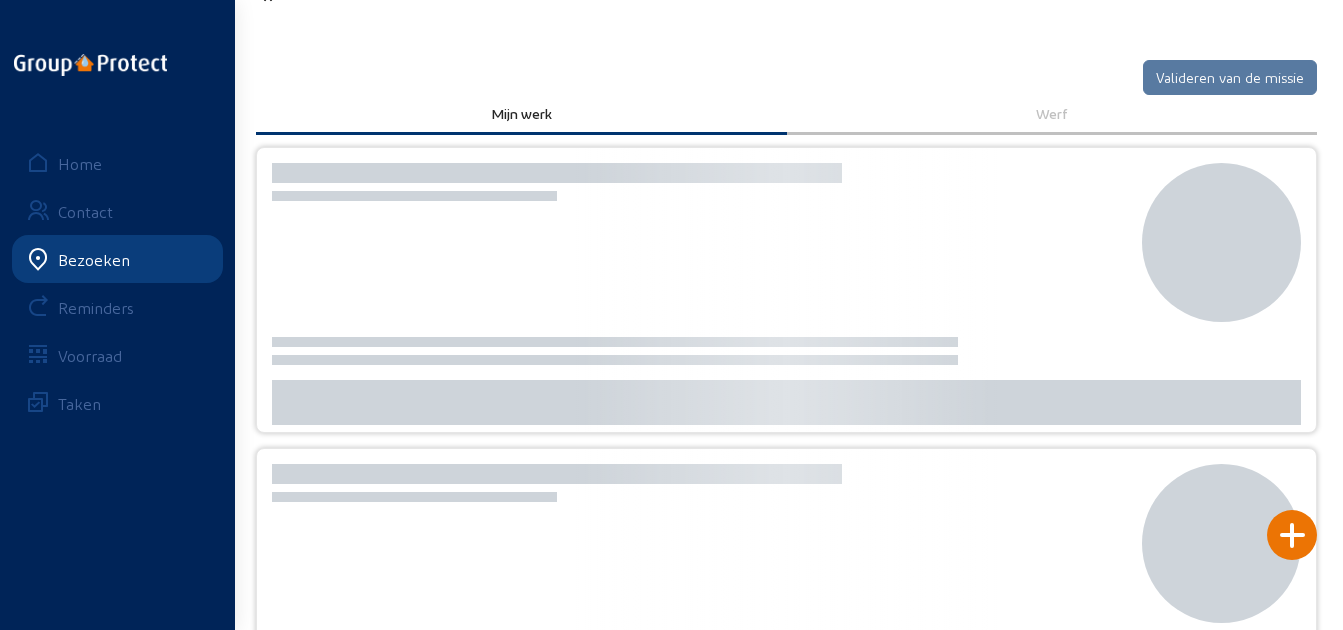 scroll, scrollTop: 0, scrollLeft: 0, axis: both 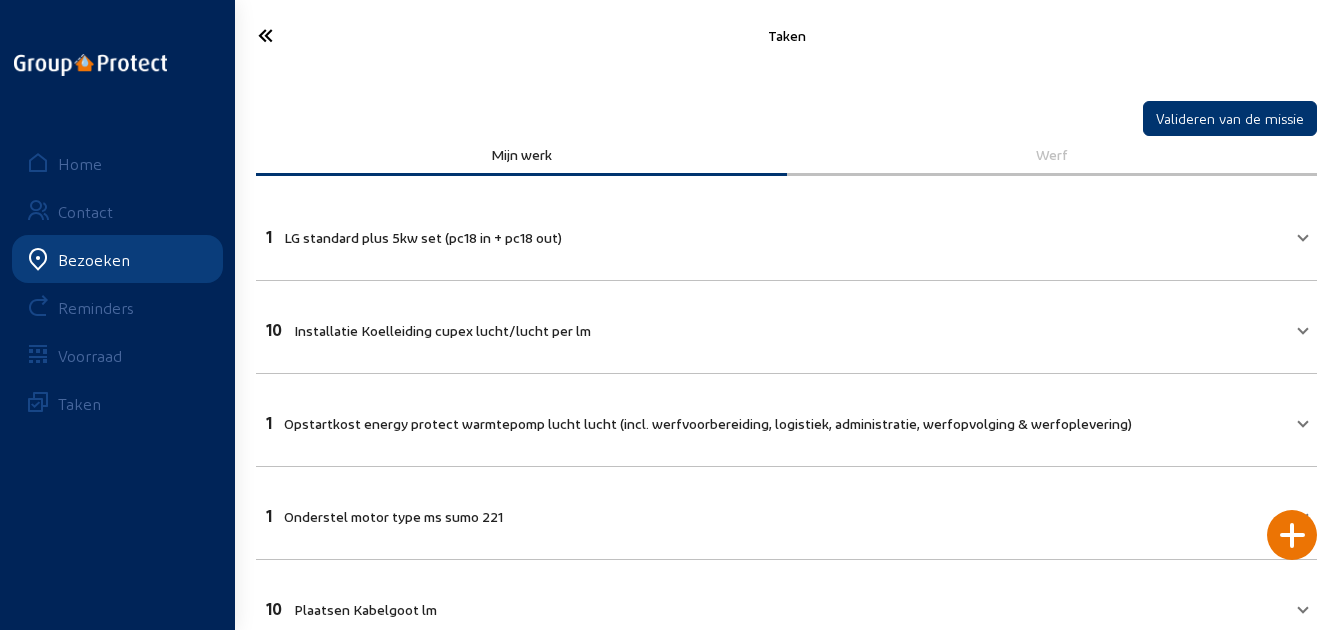 click at bounding box center (323, 35) 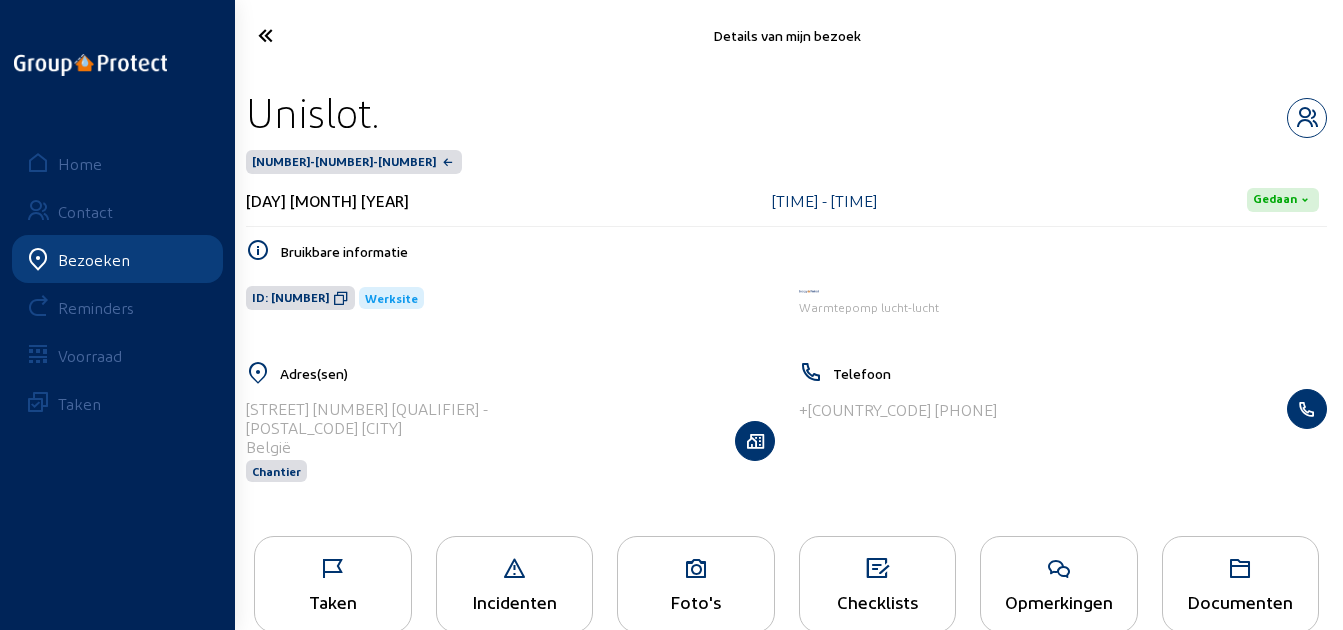 click at bounding box center [323, 35] 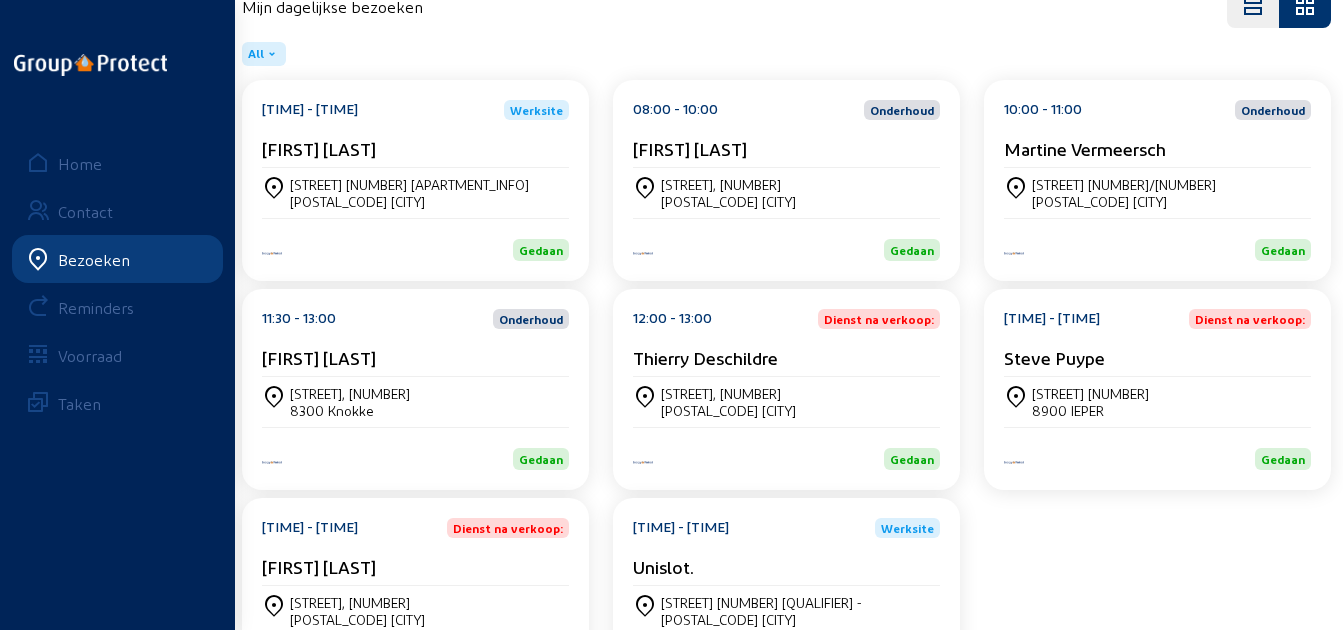 scroll, scrollTop: 370, scrollLeft: 0, axis: vertical 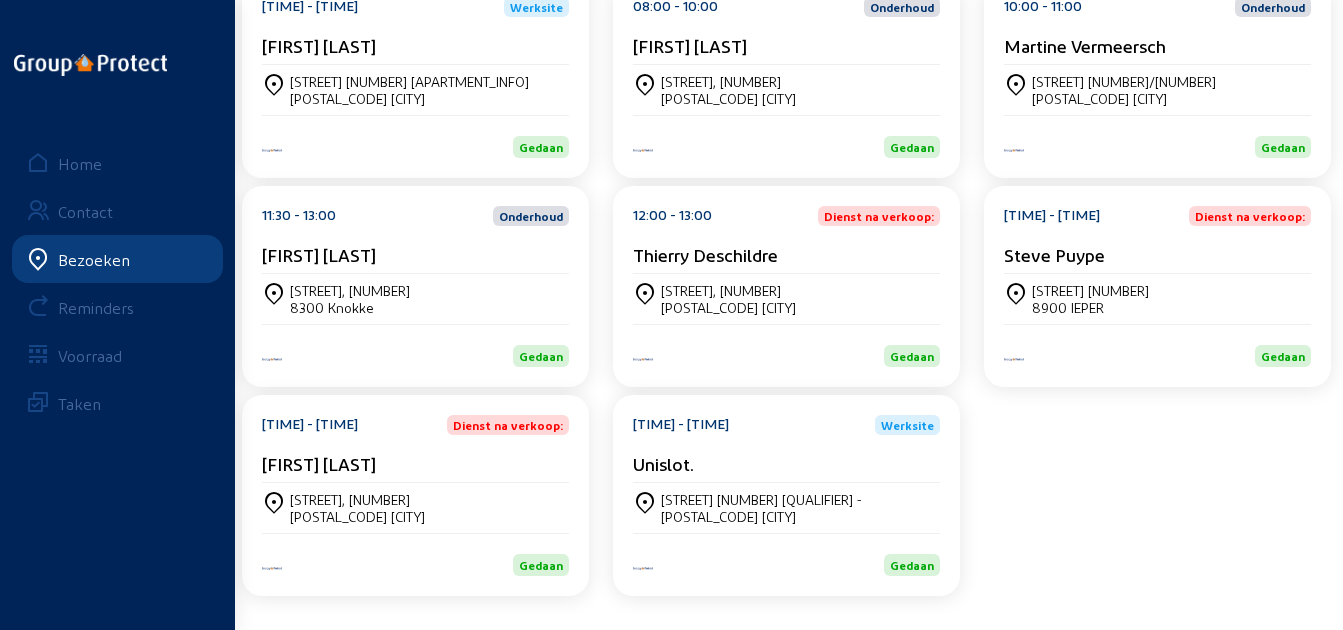 click on "Unislot." at bounding box center (415, 50) 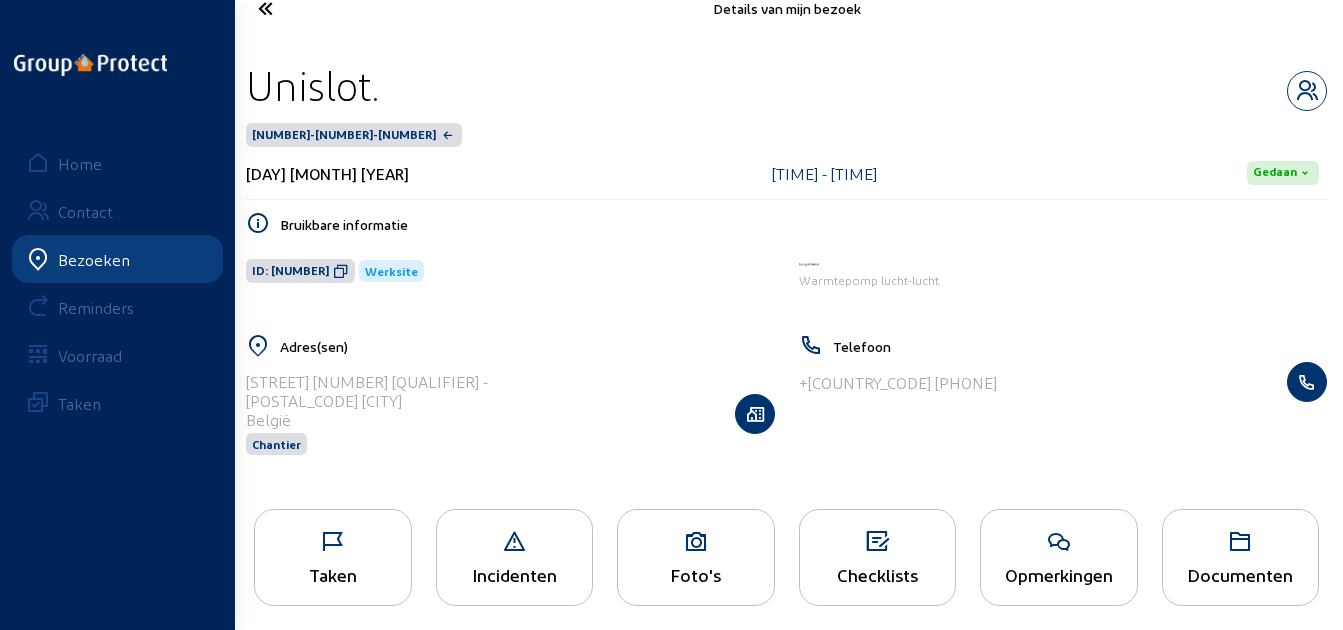 scroll, scrollTop: 41, scrollLeft: 0, axis: vertical 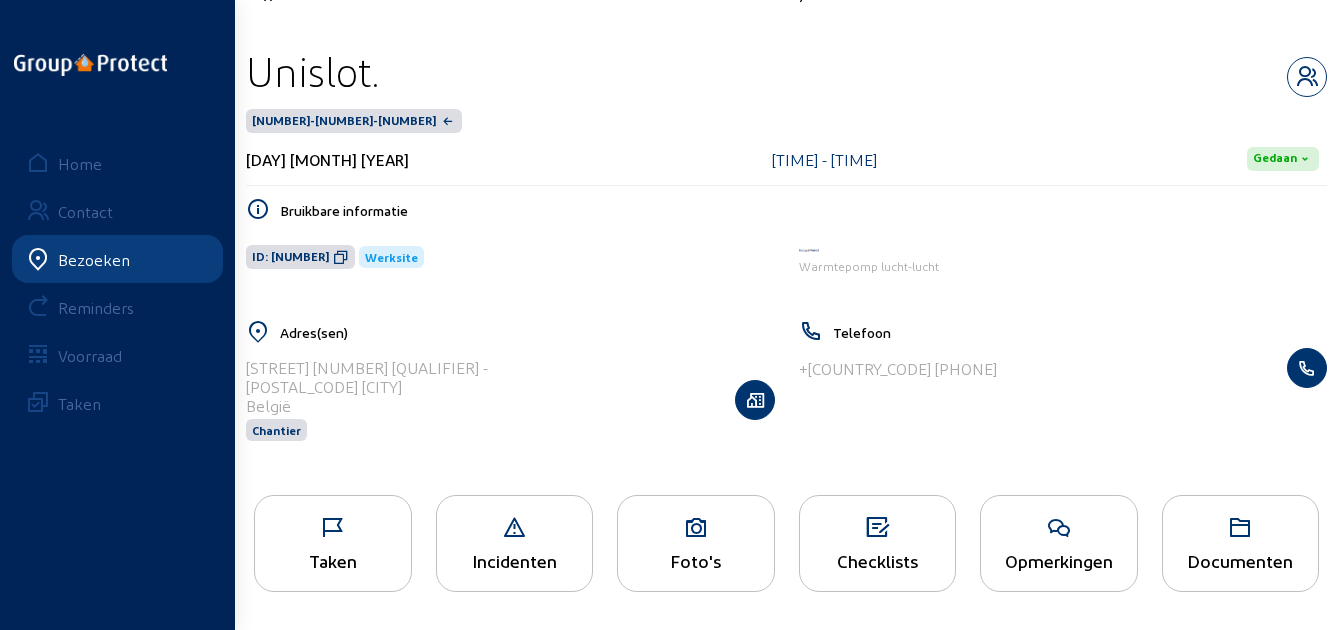 click at bounding box center [333, 528] 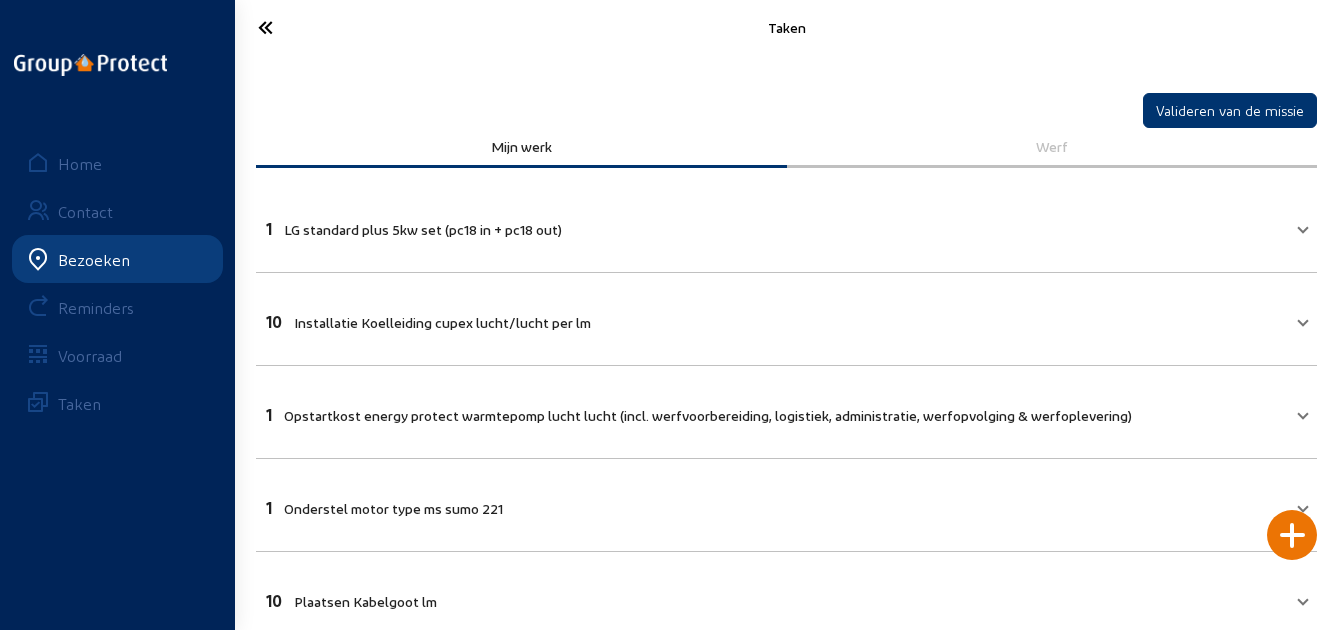 scroll, scrollTop: 0, scrollLeft: 0, axis: both 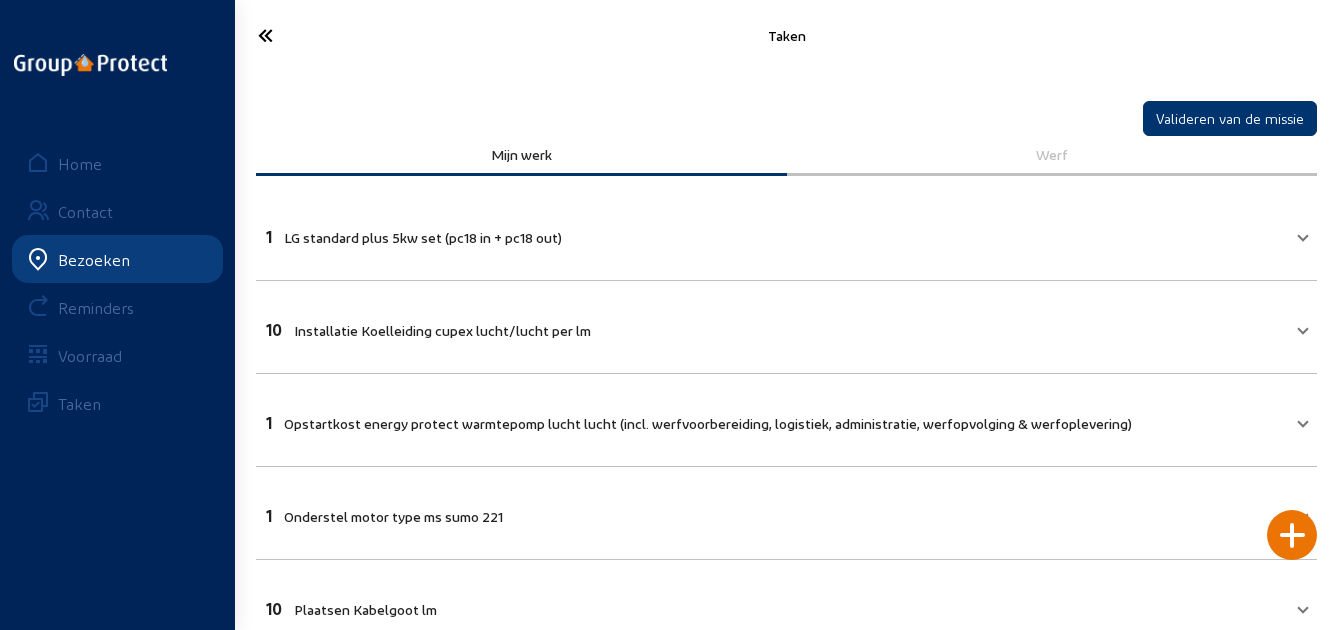 click at bounding box center (323, 35) 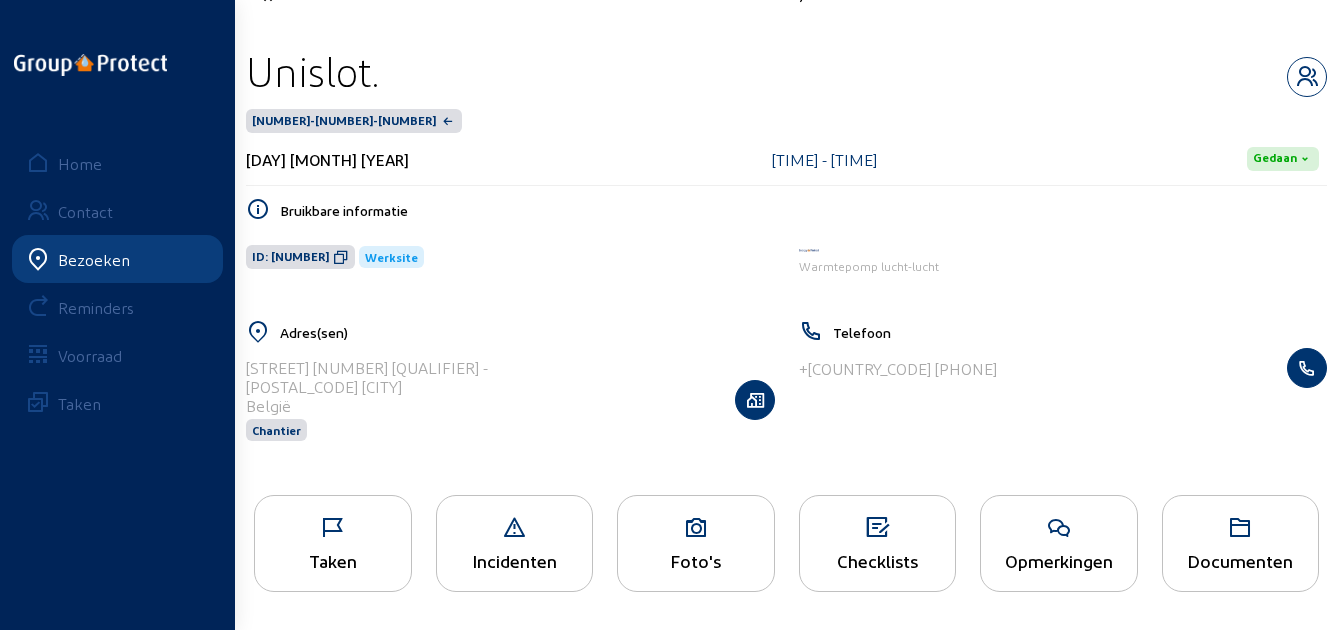 scroll, scrollTop: 0, scrollLeft: 0, axis: both 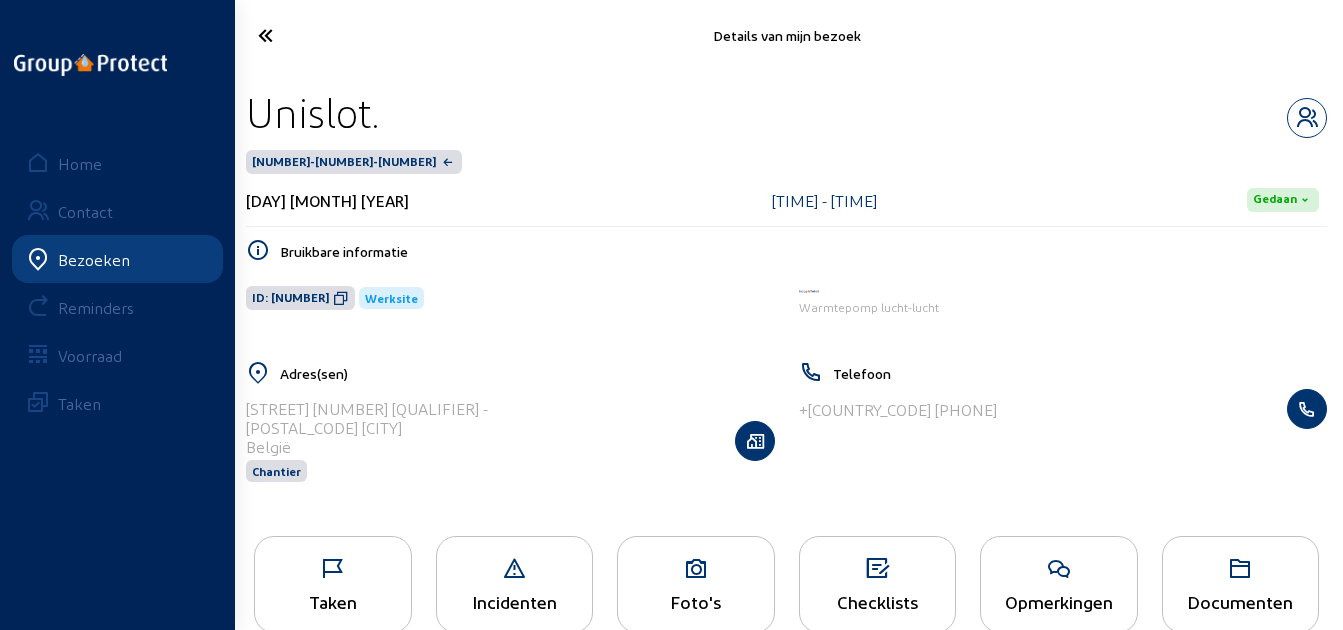 click at bounding box center (323, 35) 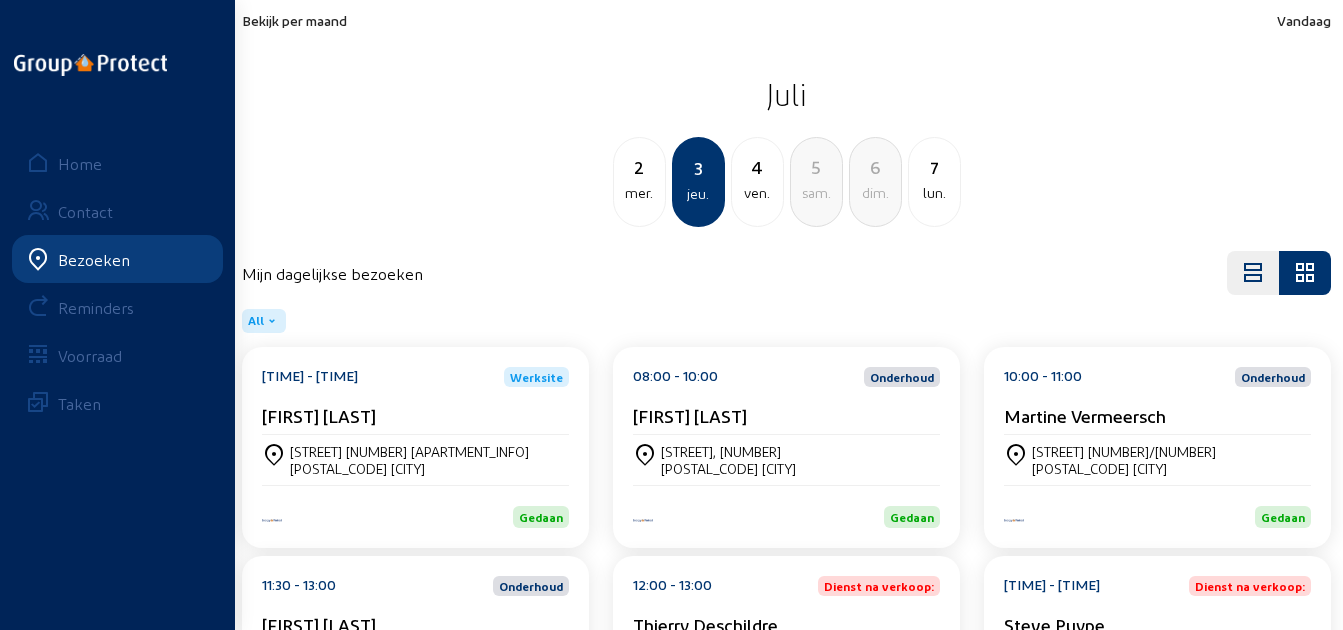 click on "4" at bounding box center (639, 167) 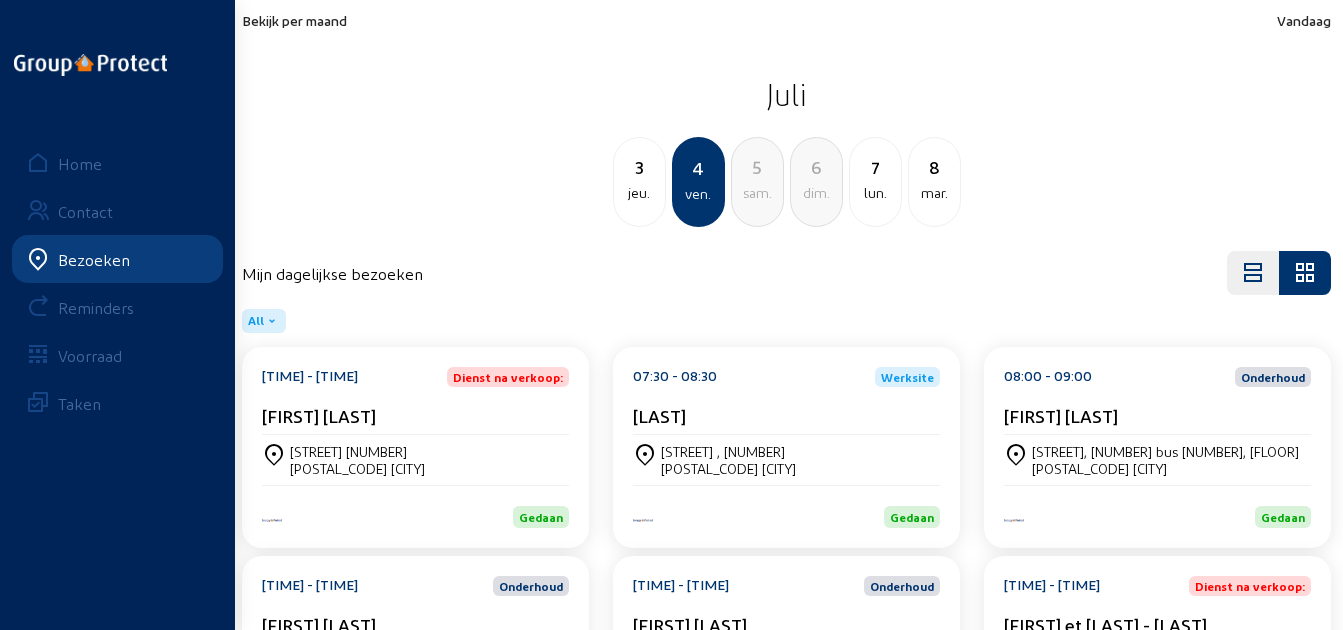 click on "[FIRST] [LAST]" at bounding box center [319, 415] 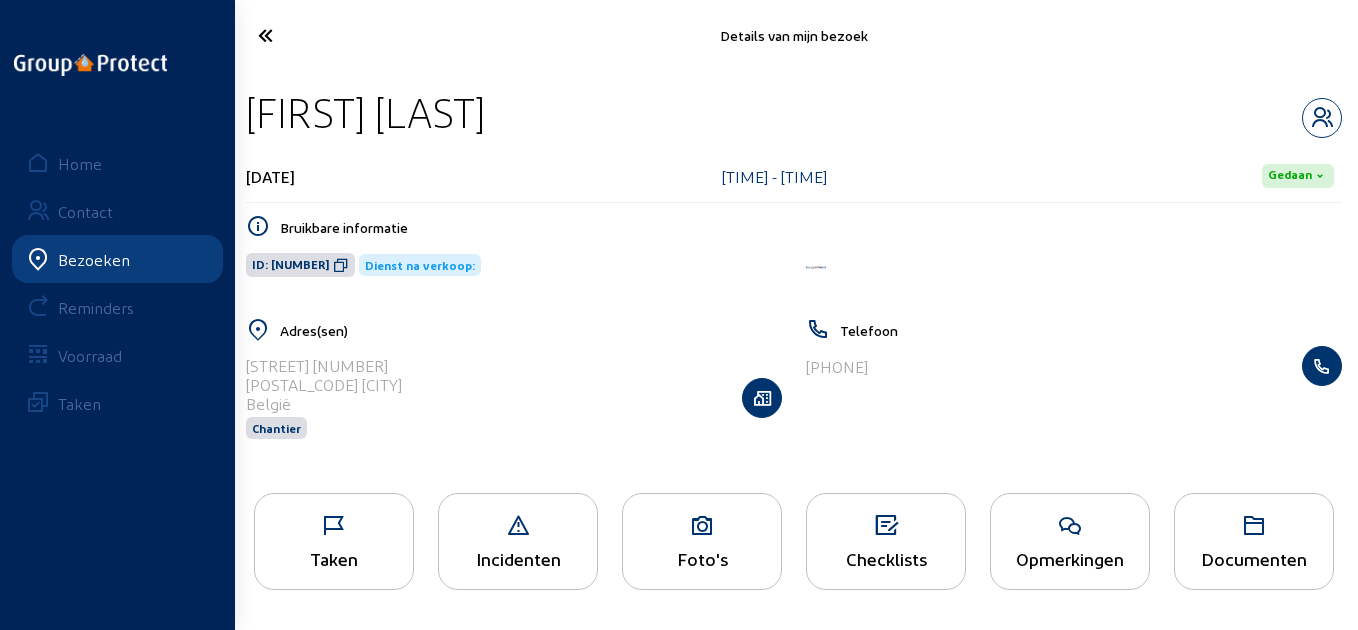 drag, startPoint x: 565, startPoint y: 109, endPoint x: 245, endPoint y: 110, distance: 320.00156 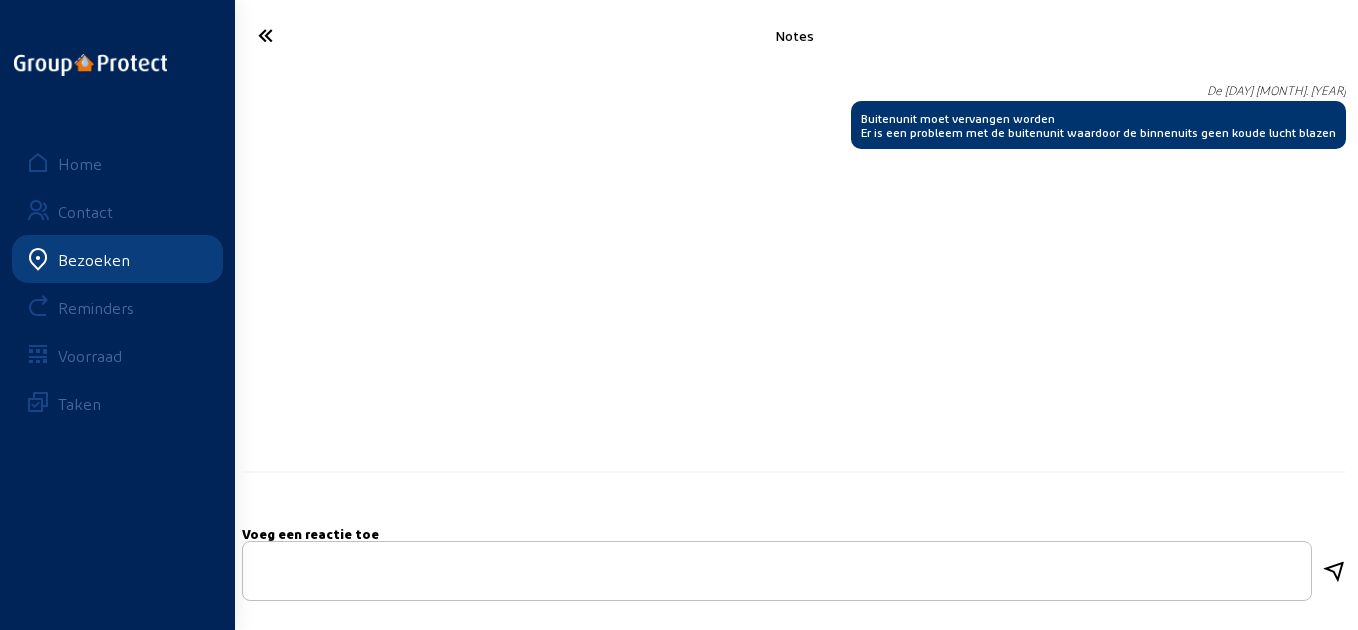 click at bounding box center (777, 571) 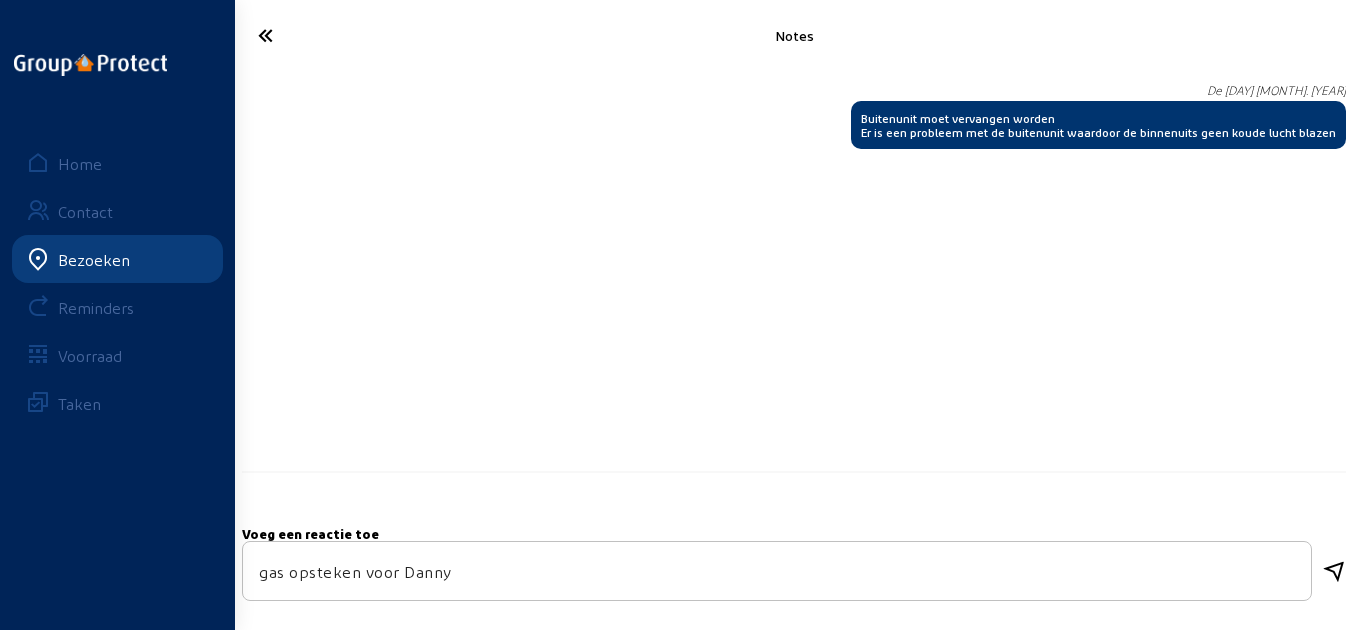 type on "gas opsteken voor Danny" 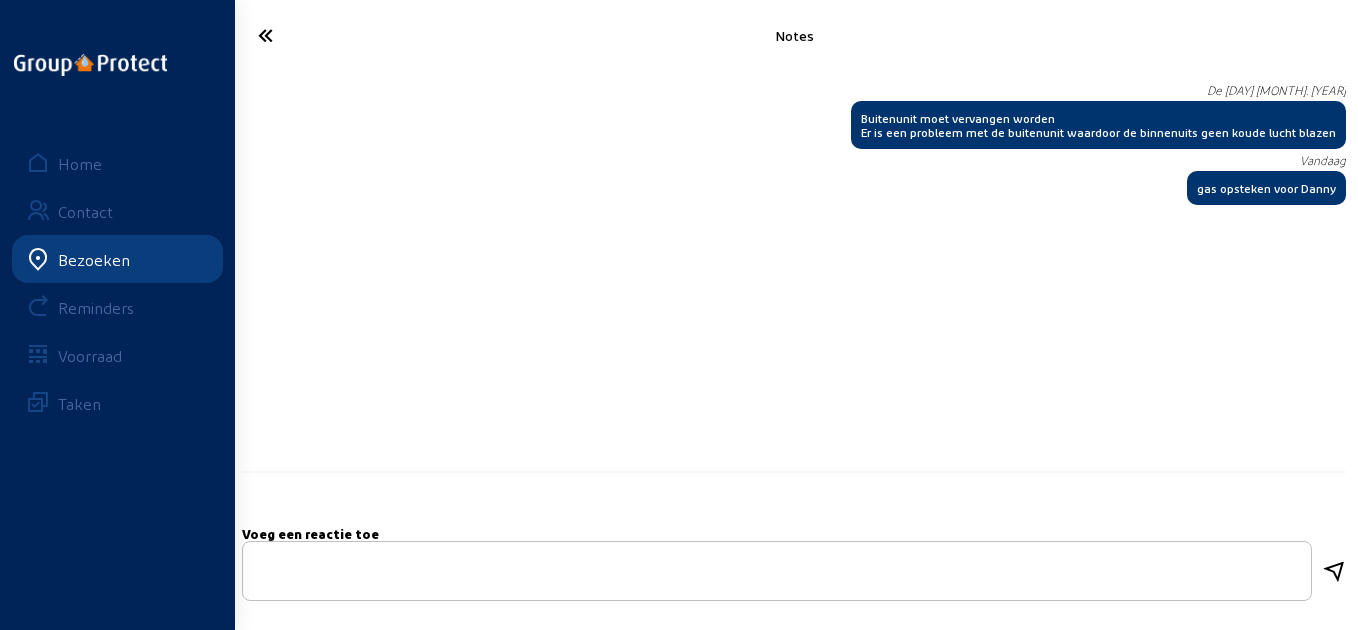 click at bounding box center [324, 35] 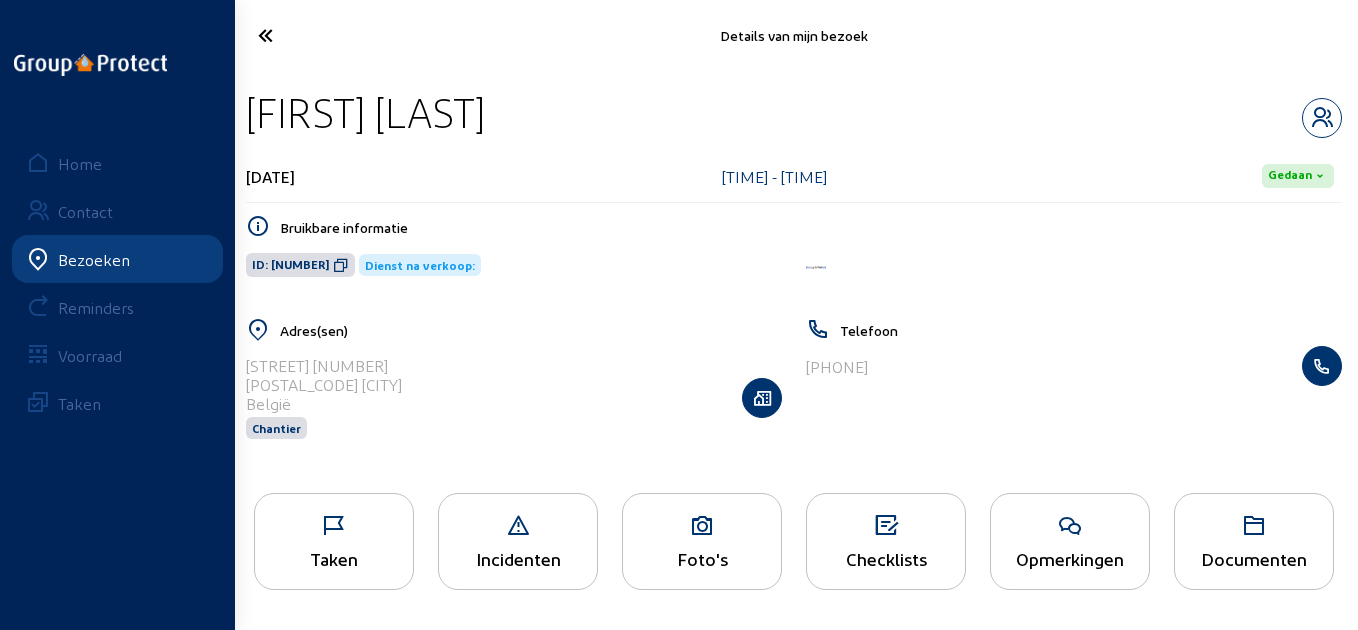 click on "Taken" at bounding box center [334, 541] 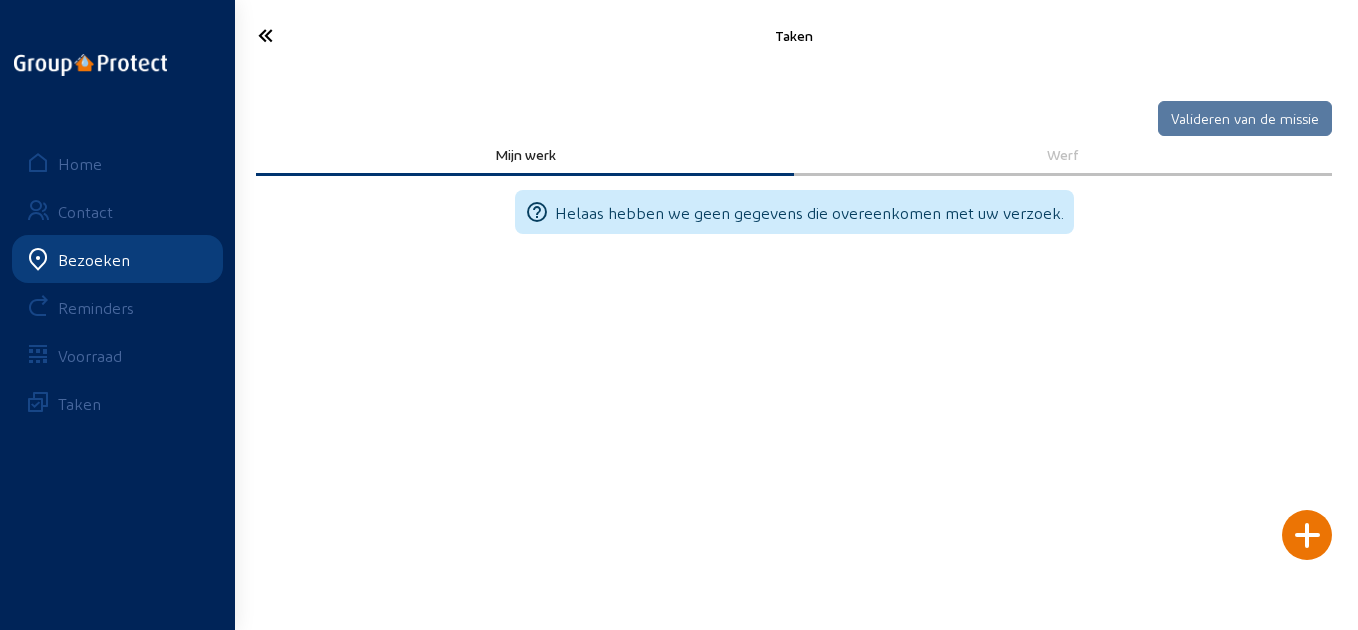 click at bounding box center (1307, 535) 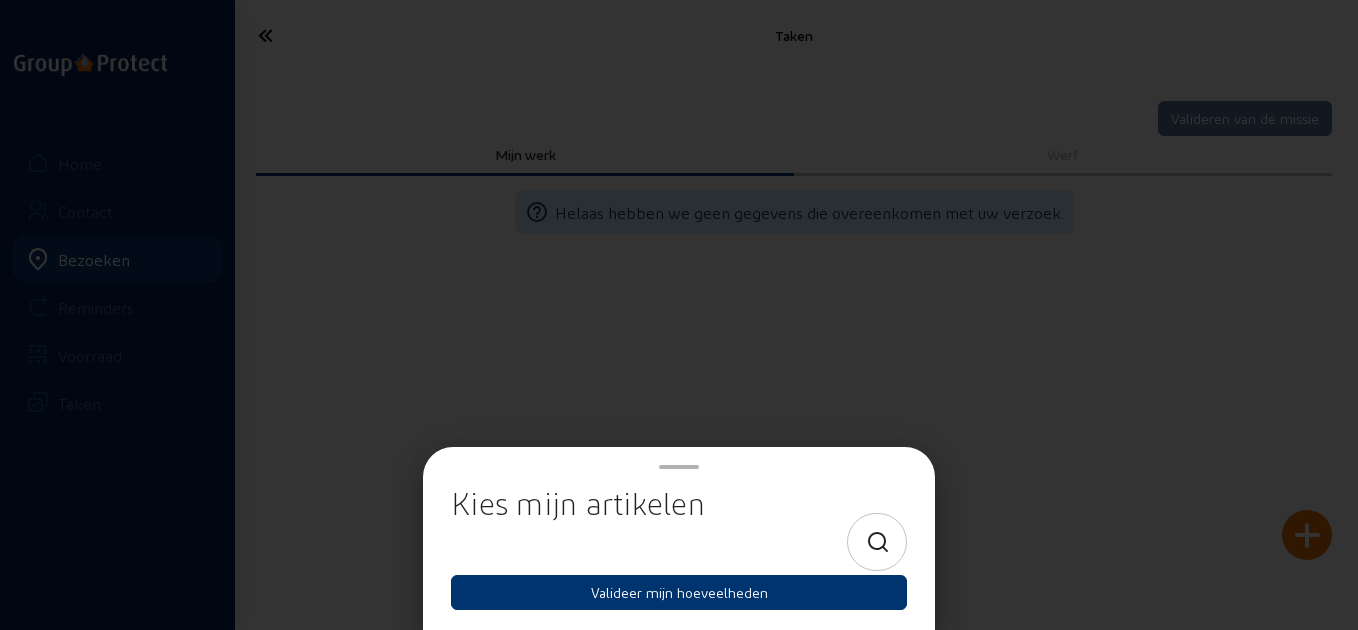 click at bounding box center (877, 542) 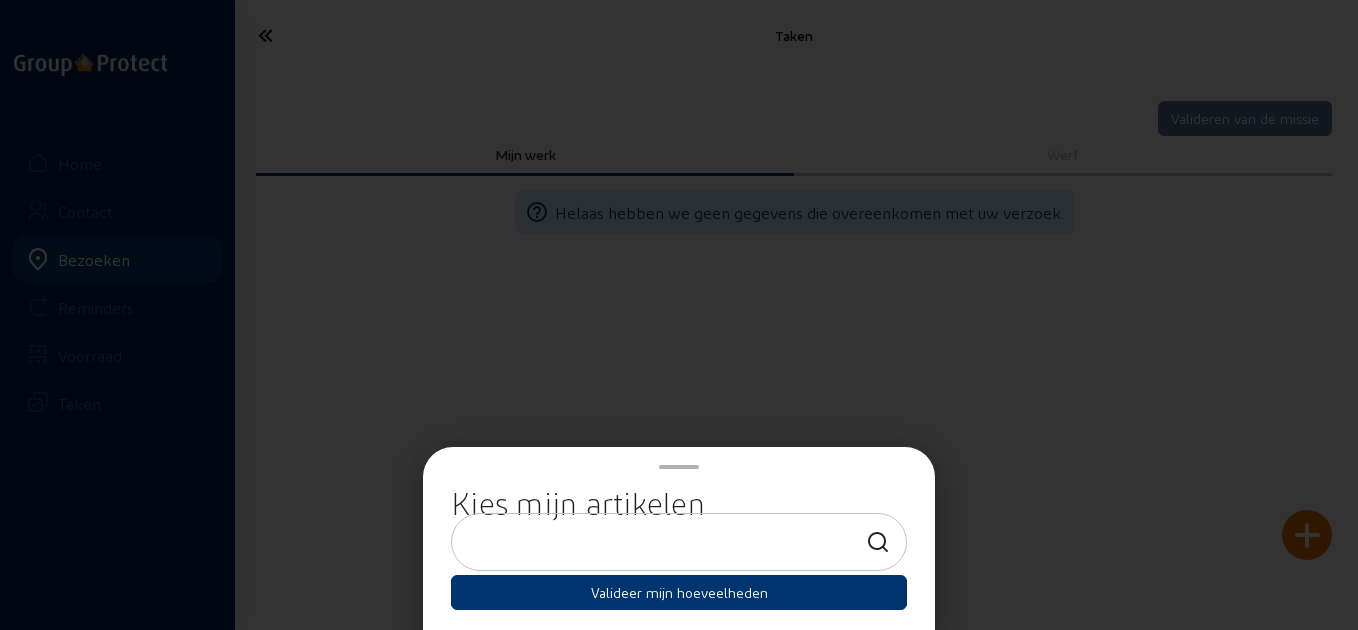 click at bounding box center (661, 542) 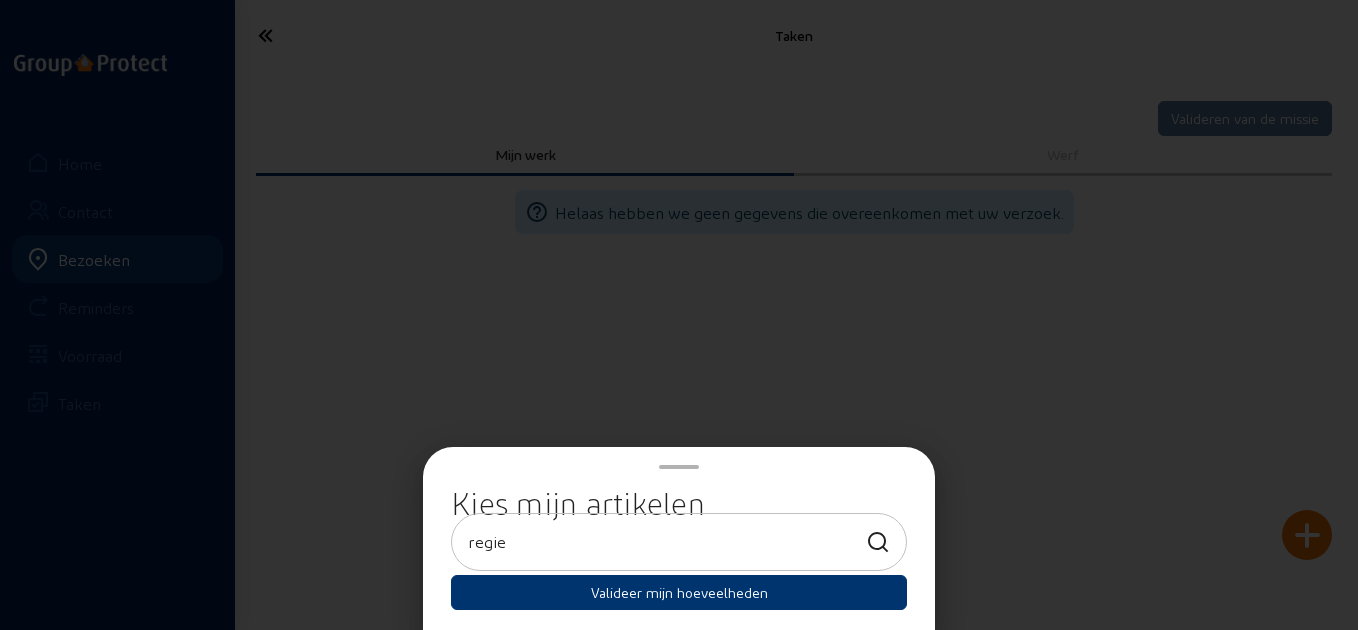 type on "regie" 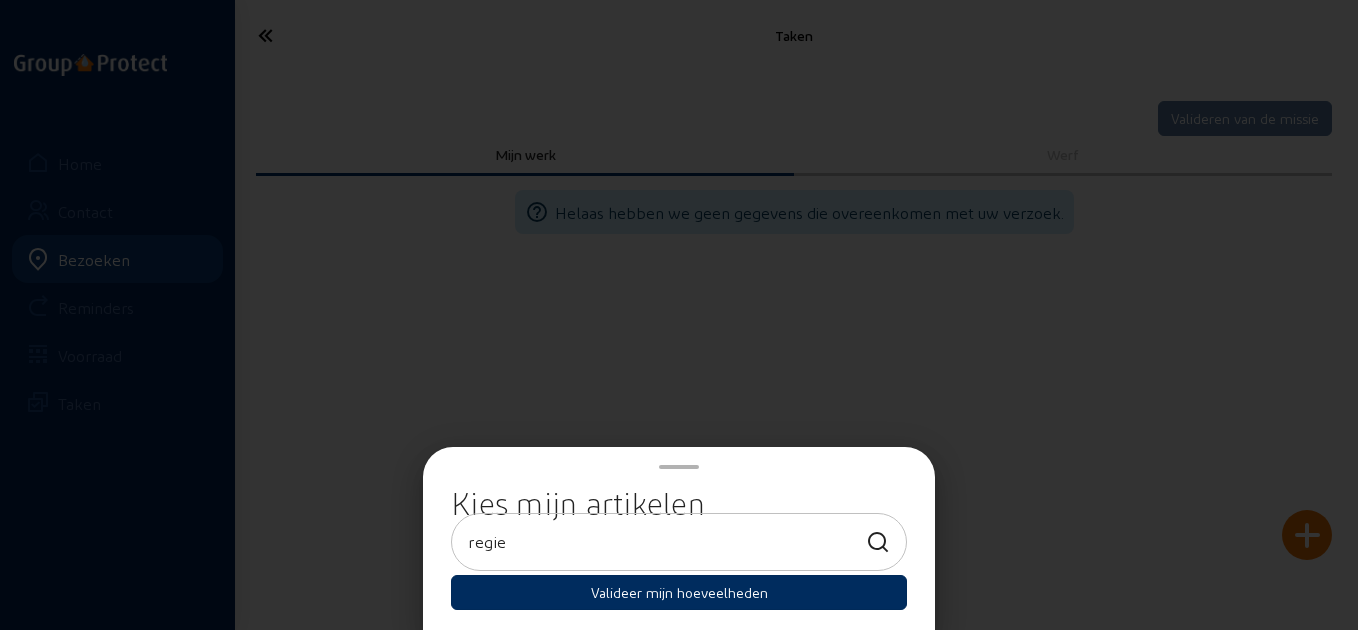 click on "Valideer mijn hoeveelheden" at bounding box center [679, 592] 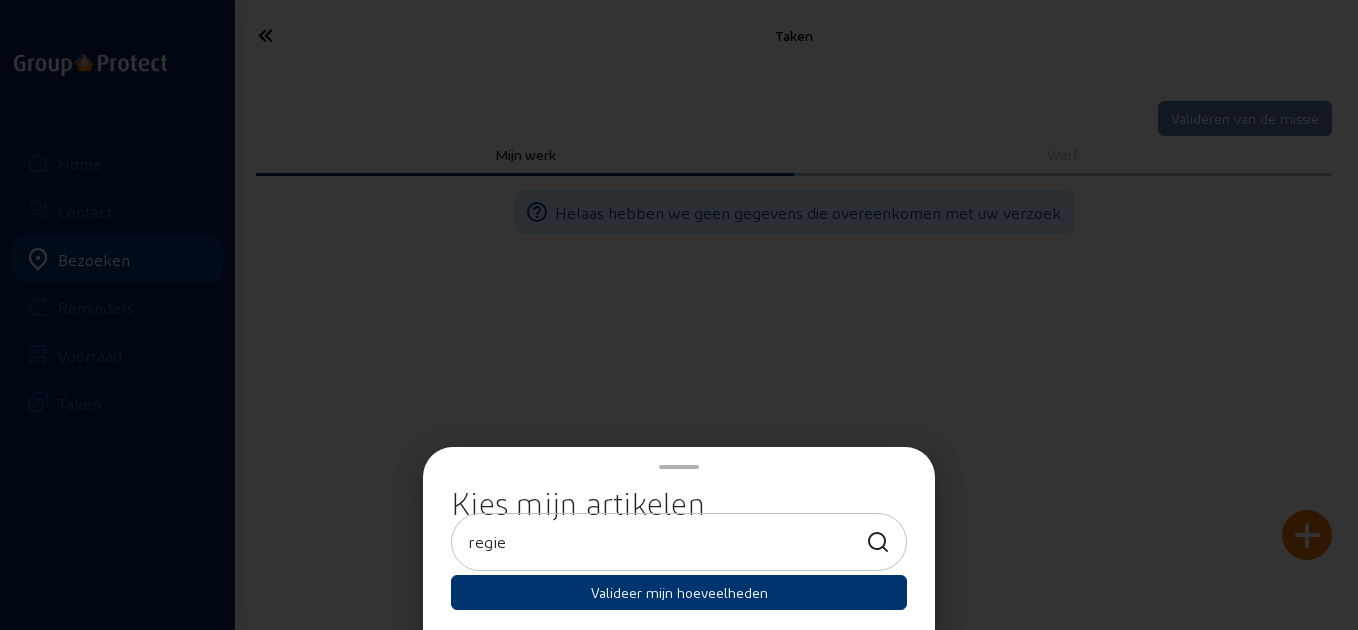 click at bounding box center [679, 315] 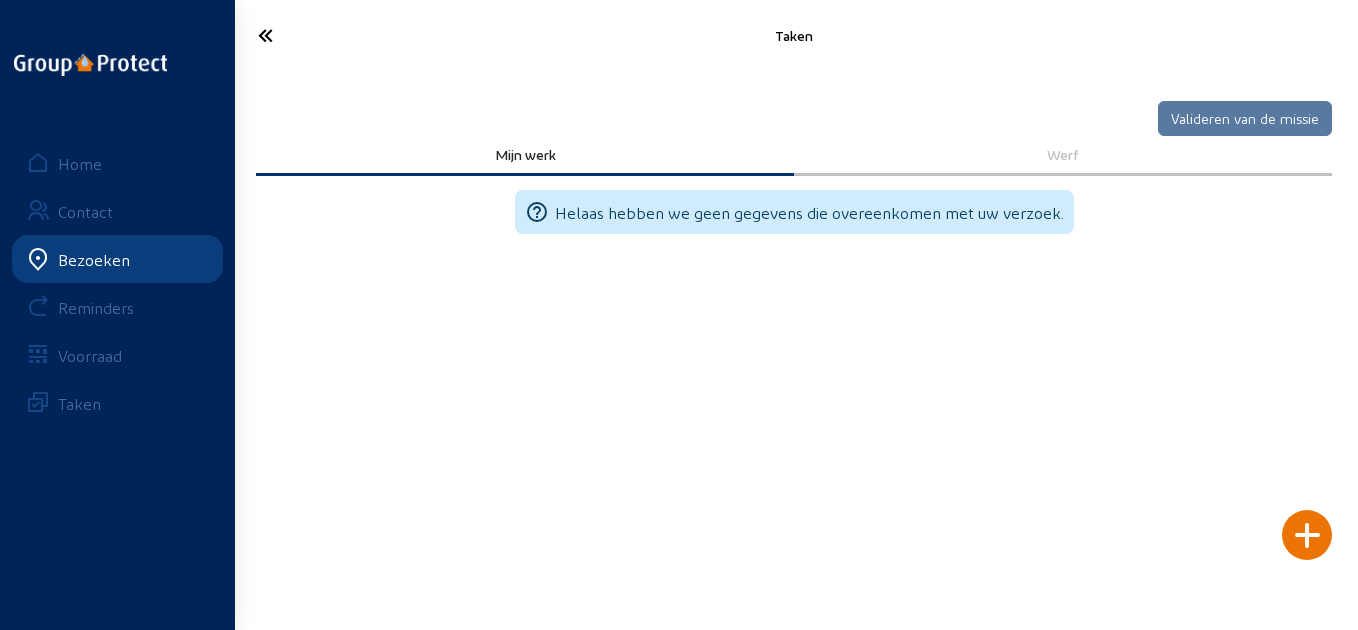 click at bounding box center (324, 35) 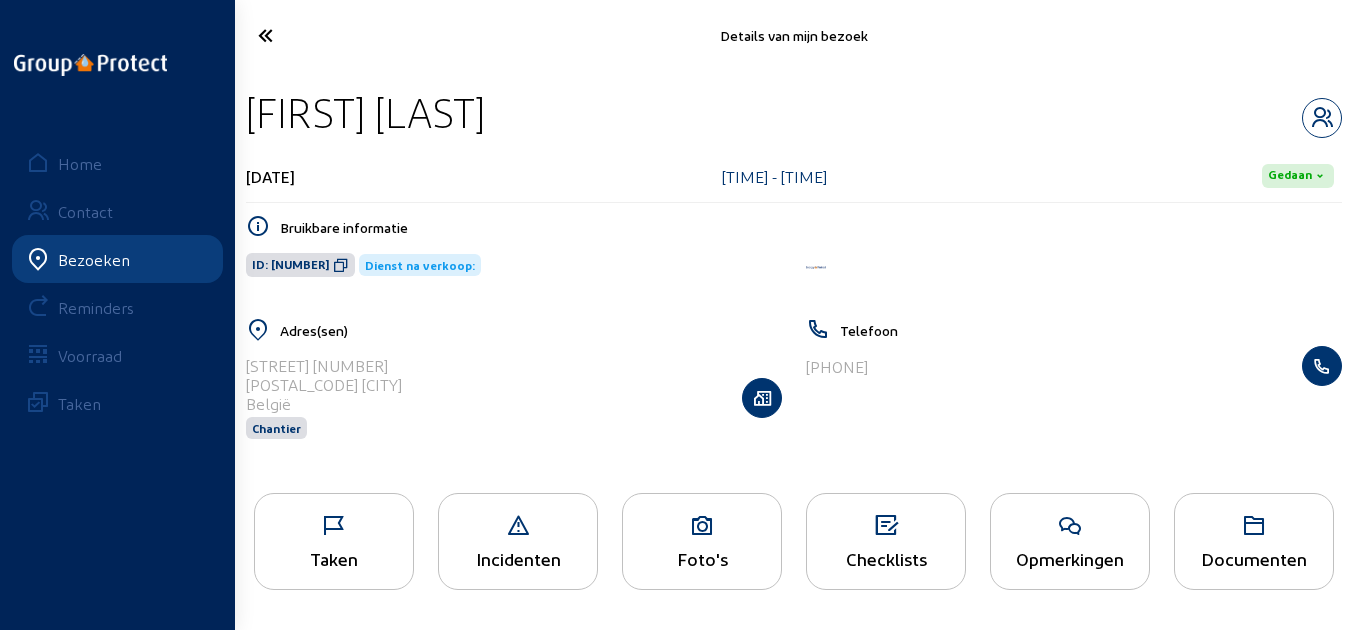 click at bounding box center (324, 35) 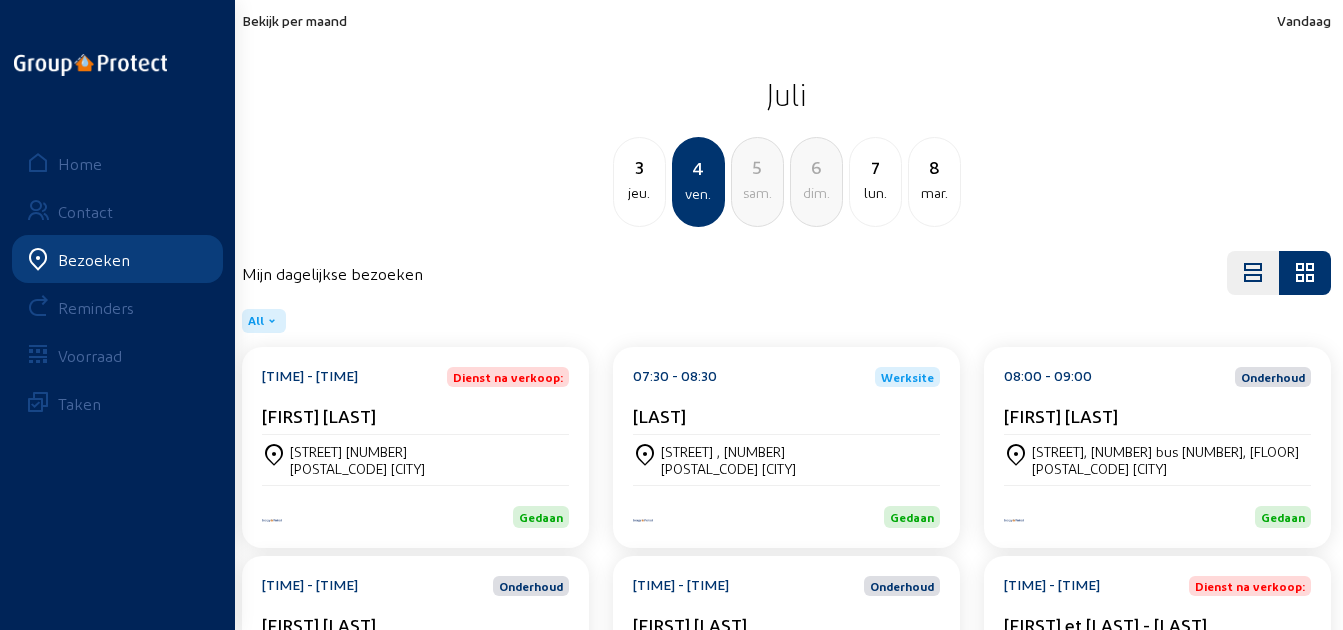 click on "[LAST]" at bounding box center [415, 415] 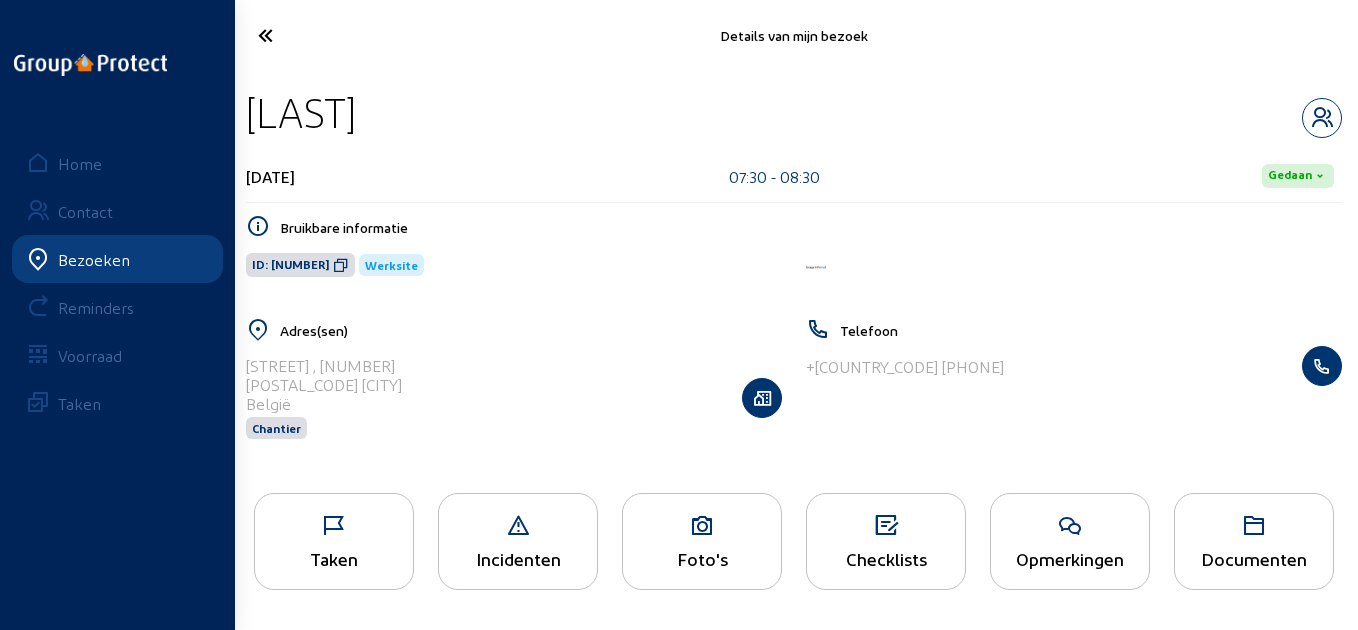drag, startPoint x: 360, startPoint y: 122, endPoint x: 233, endPoint y: 124, distance: 127.01575 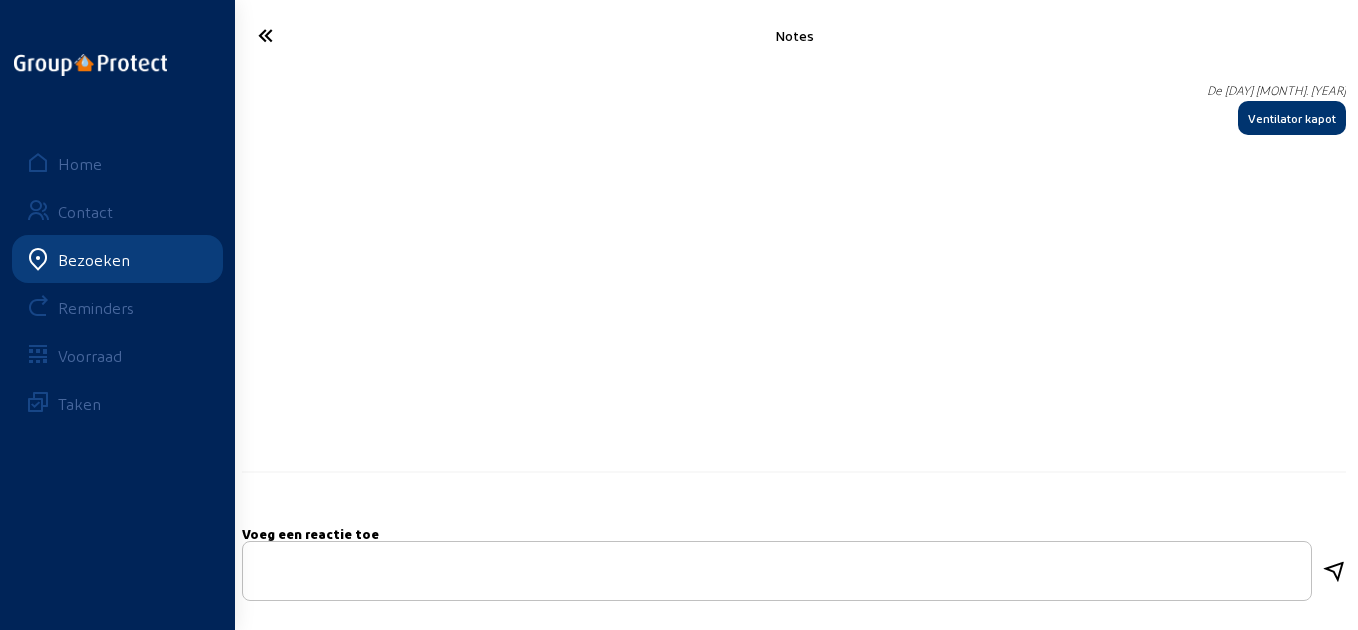 click at bounding box center (324, 35) 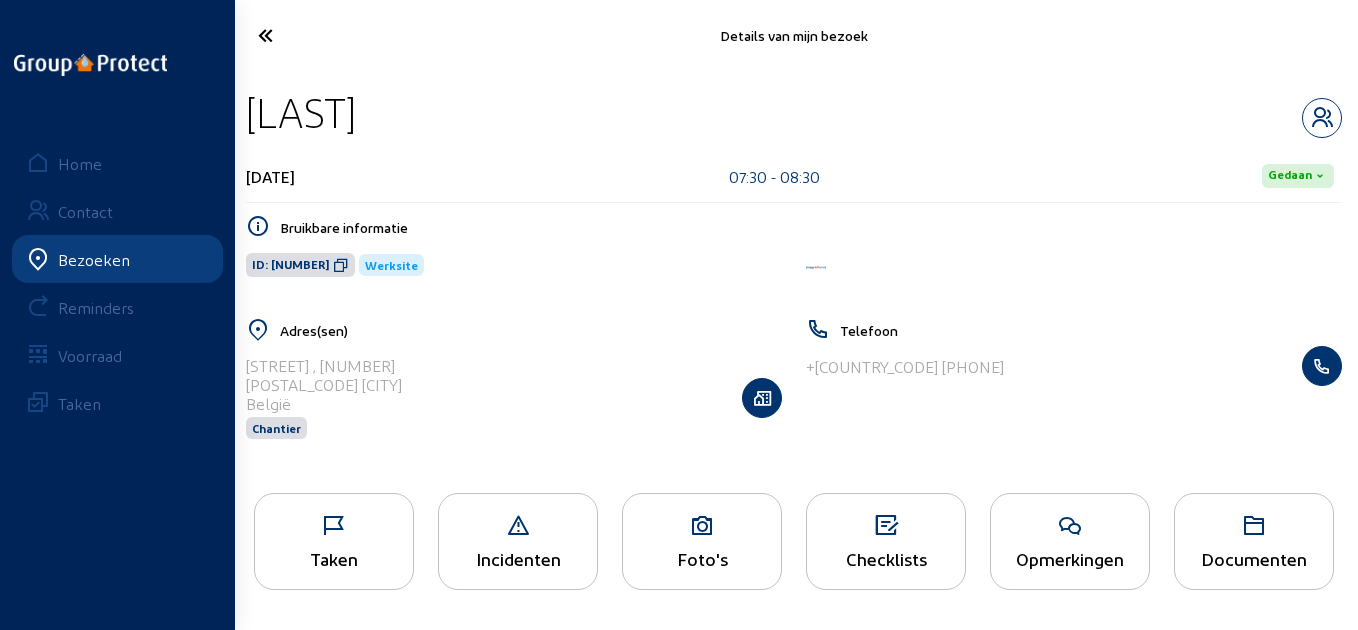click on "Taken" at bounding box center (334, 558) 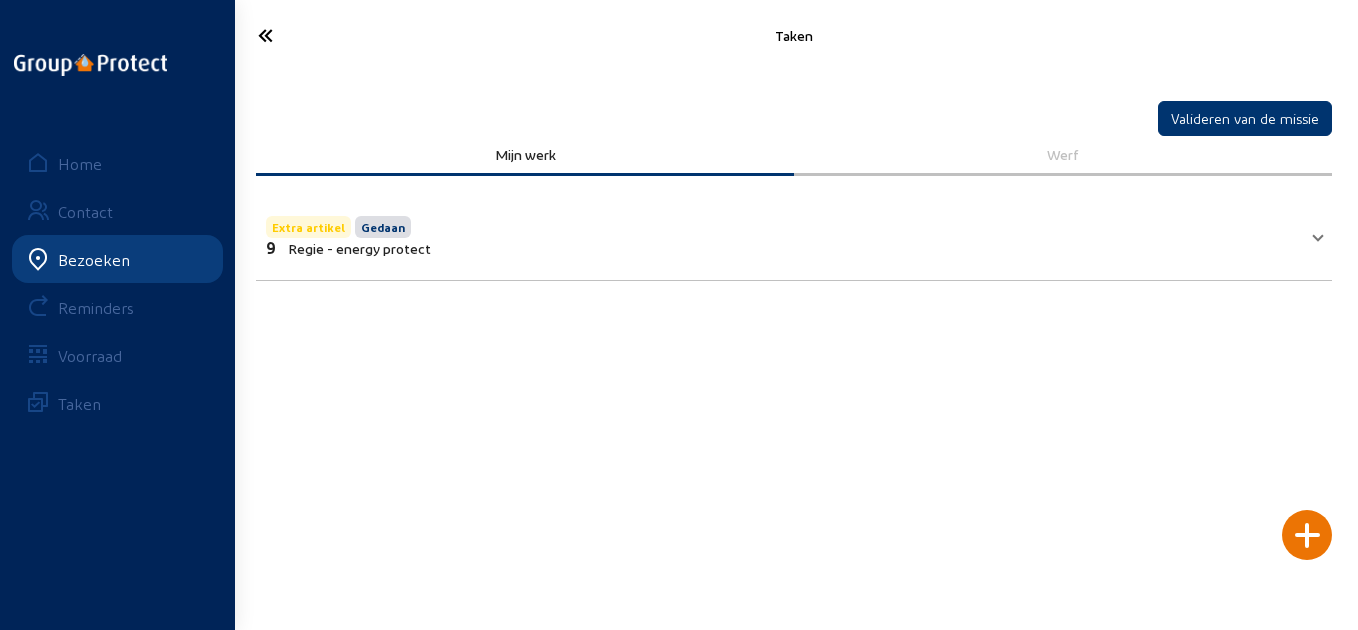 click on "Extra artikel Gedaan 9 Regie - energy protect" at bounding box center (794, 234) 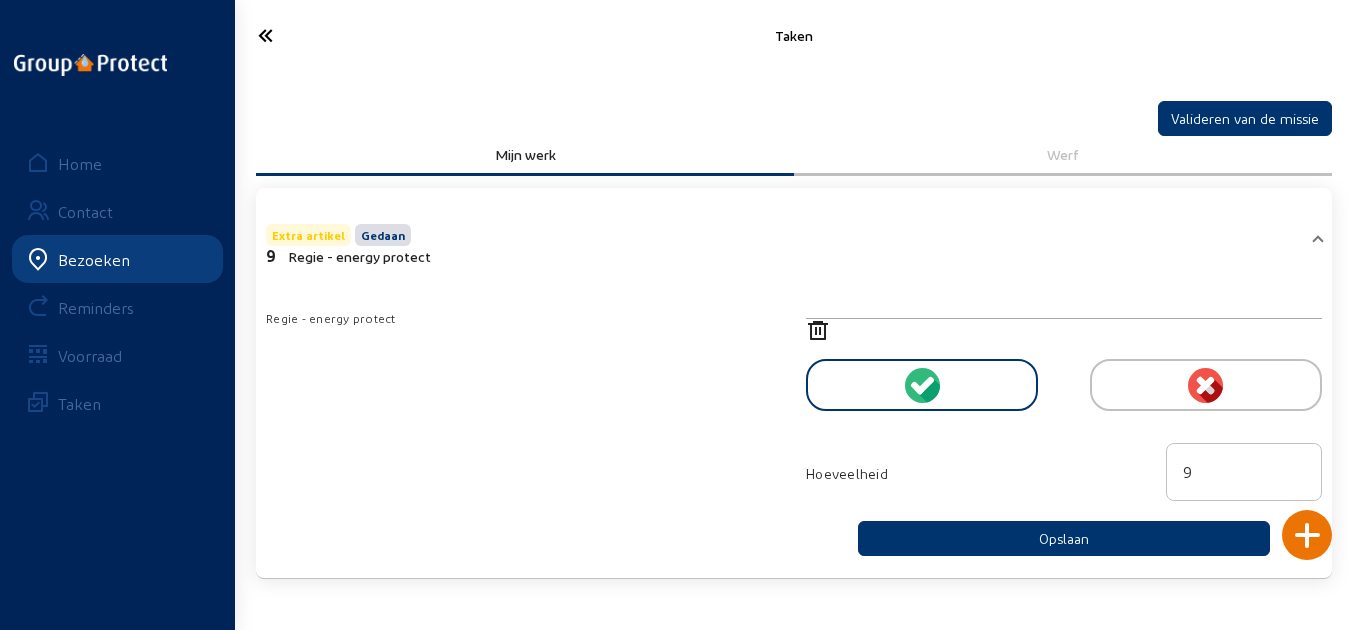 click at bounding box center [324, 35] 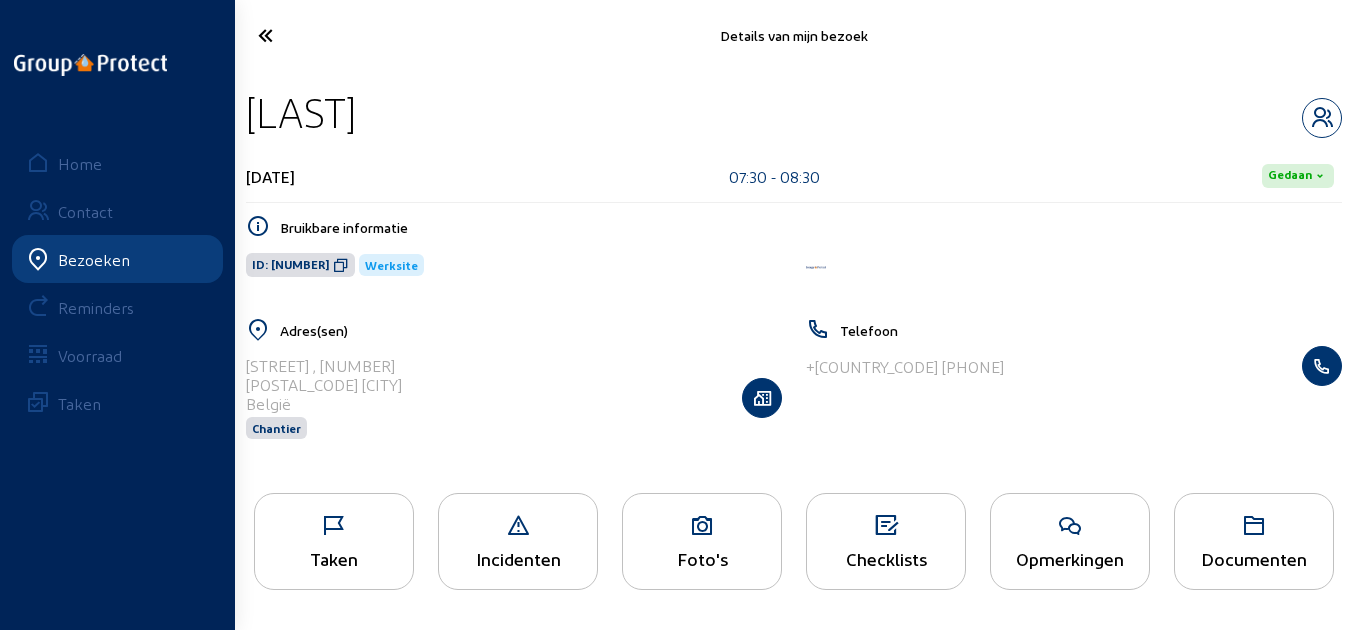 click on "Opmerkingen" at bounding box center (334, 558) 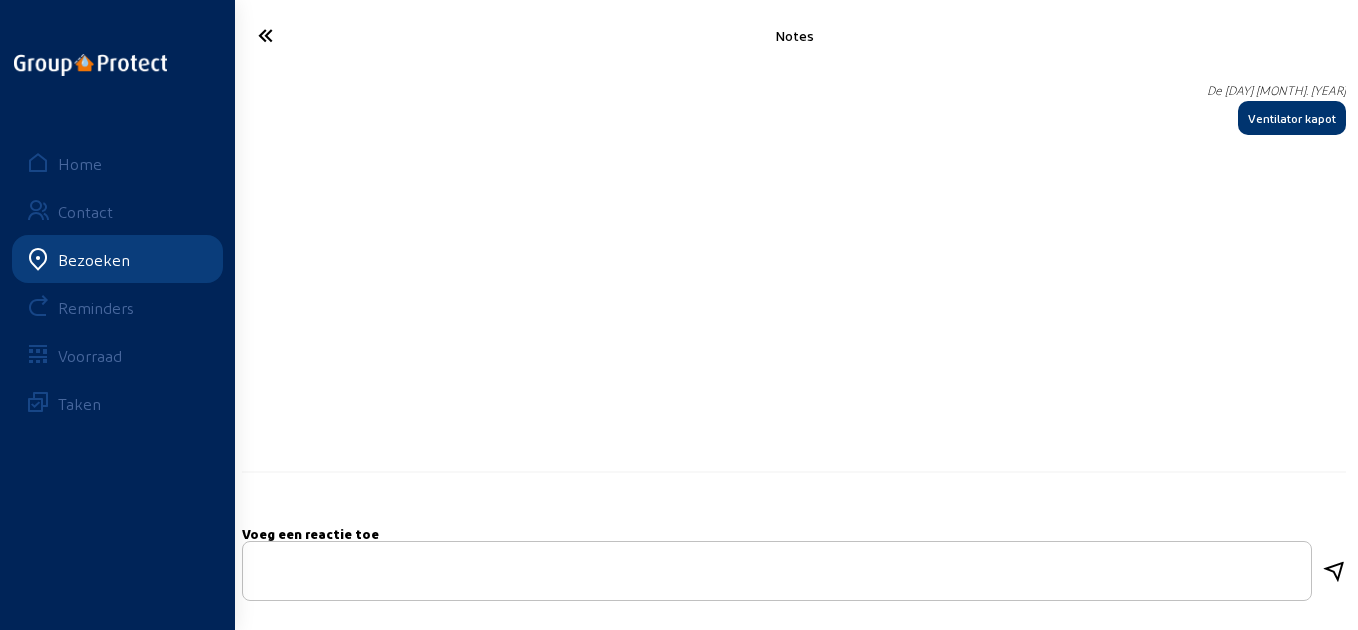 click at bounding box center [324, 35] 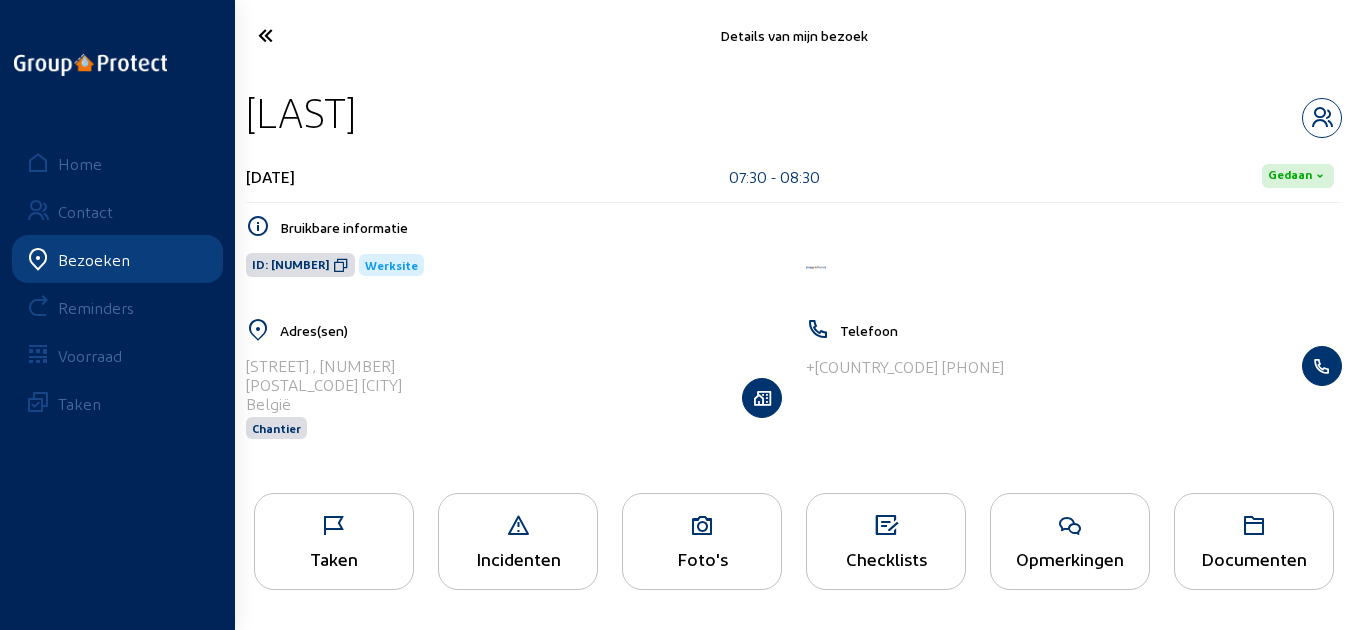 click at bounding box center (324, 35) 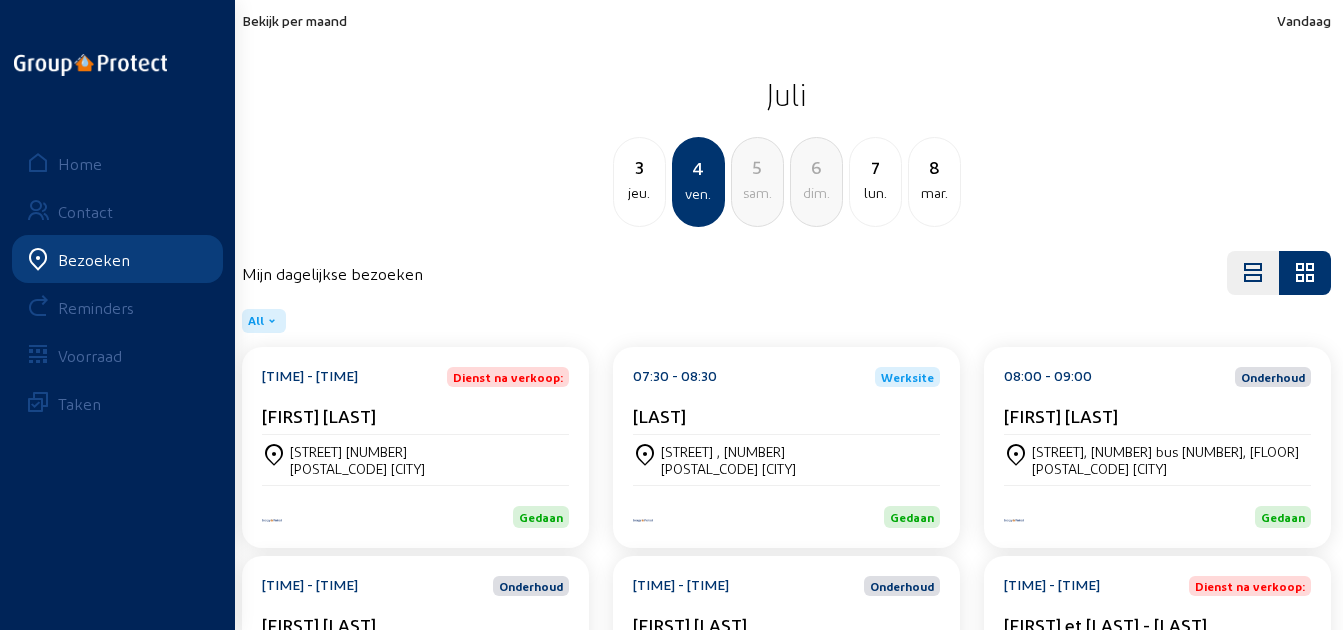 click on "[STREET] [NUMBER] [POSTAL_CODE] [CITY]" at bounding box center (415, 460) 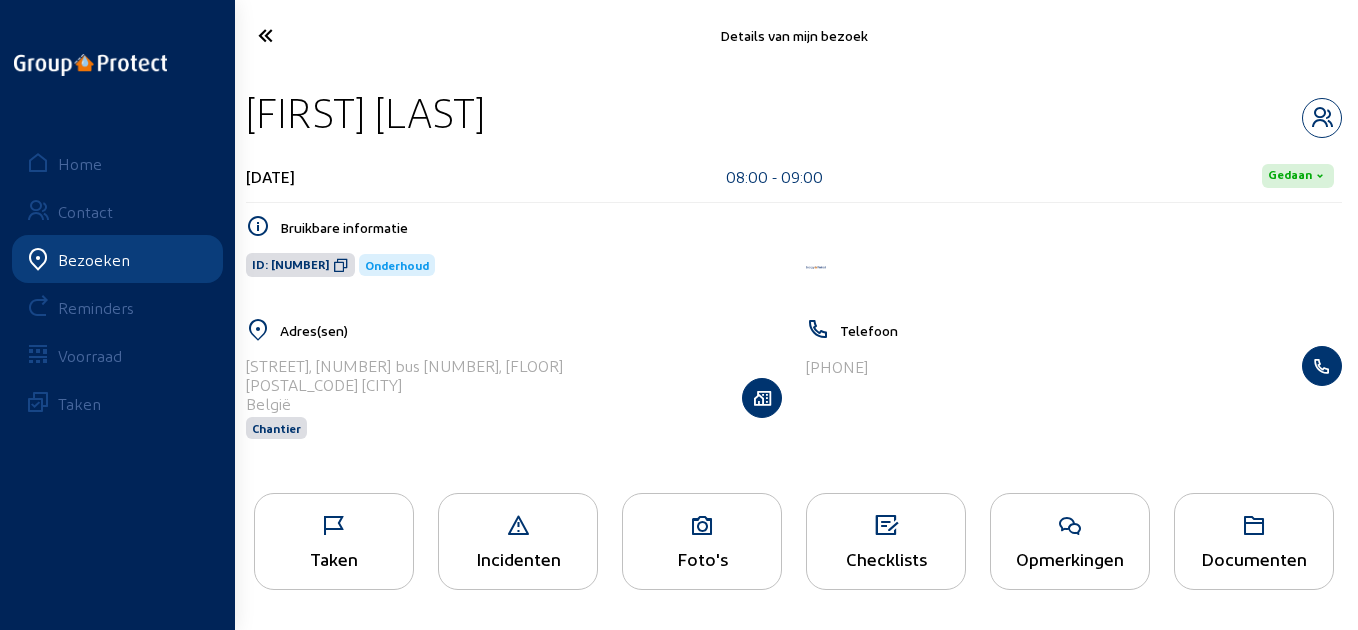 drag, startPoint x: 566, startPoint y: 124, endPoint x: 249, endPoint y: 133, distance: 317.12775 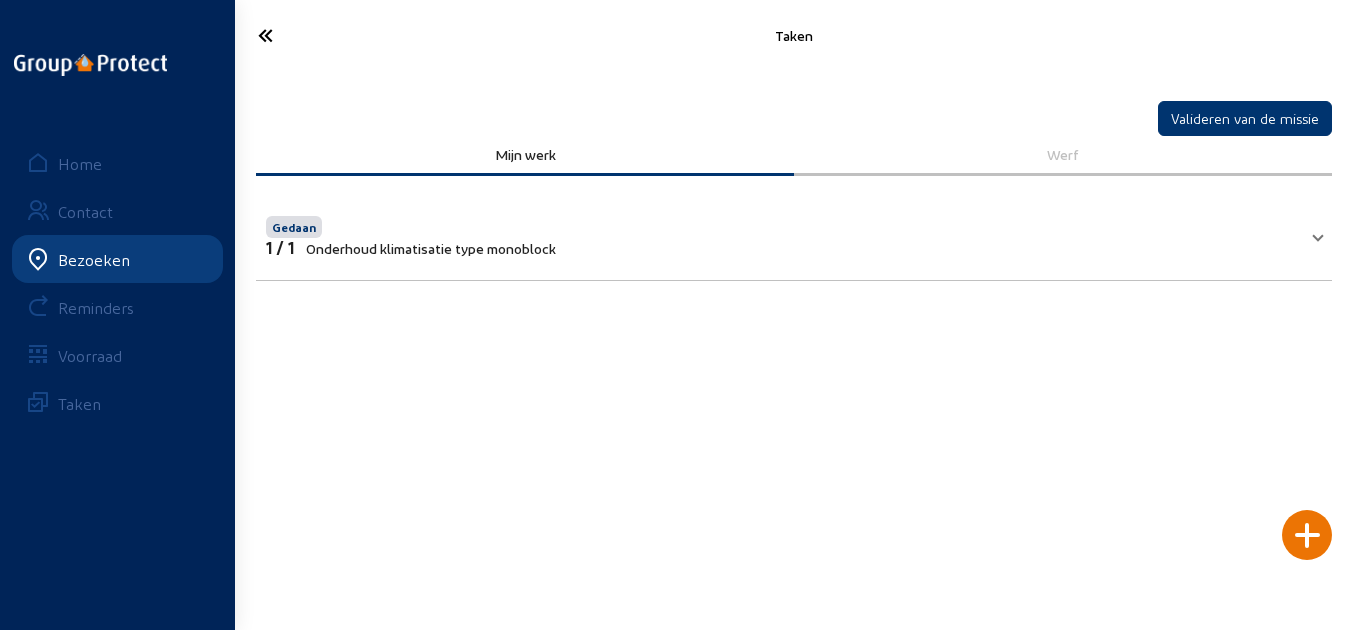 click on "Onderhoud klimatisatie type monoblock" at bounding box center [431, 248] 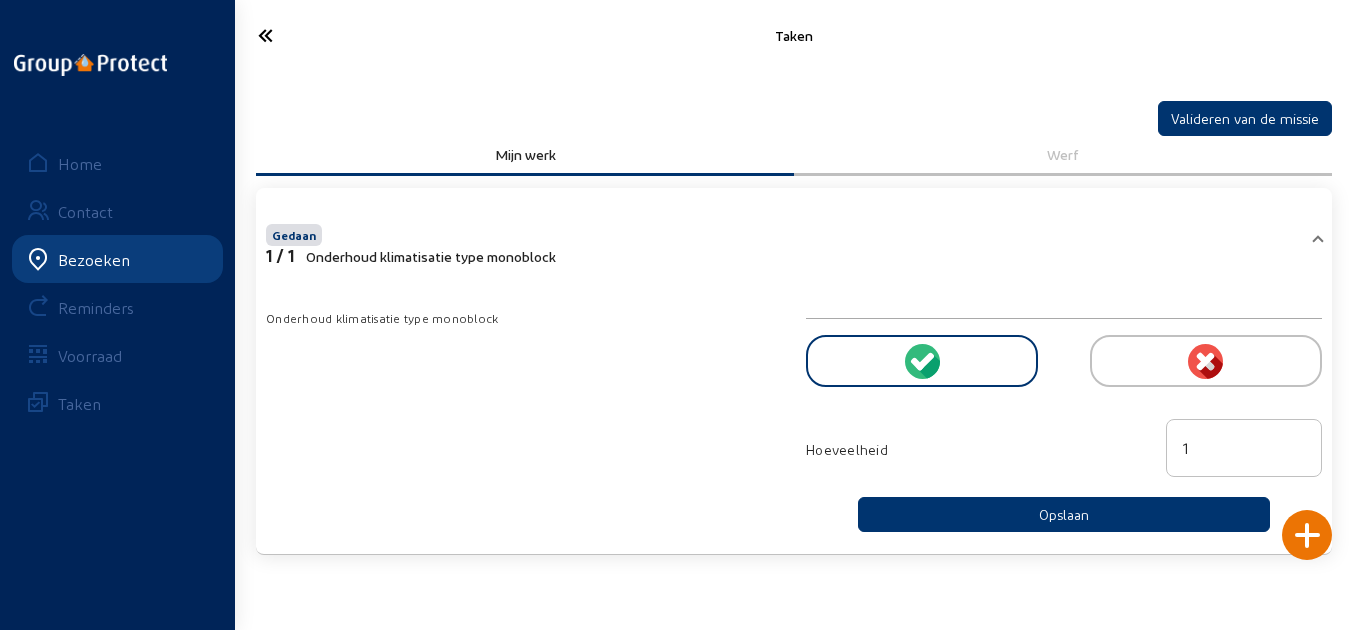 click at bounding box center [324, 35] 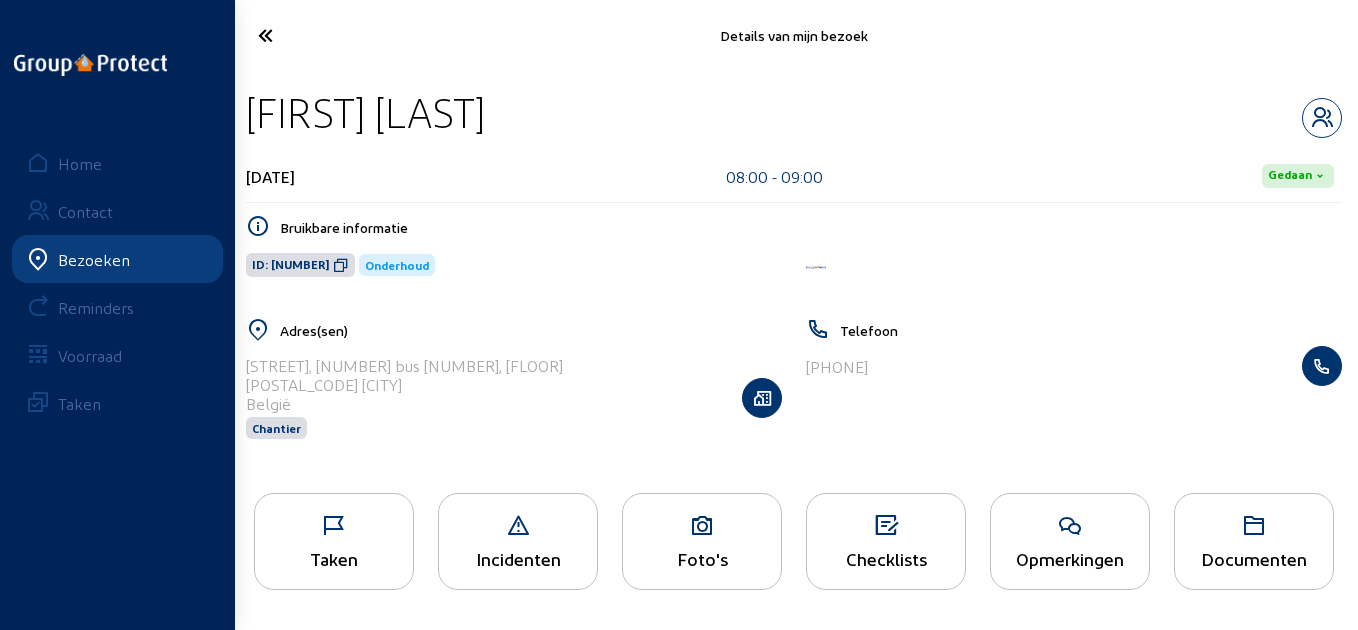 click at bounding box center [324, 35] 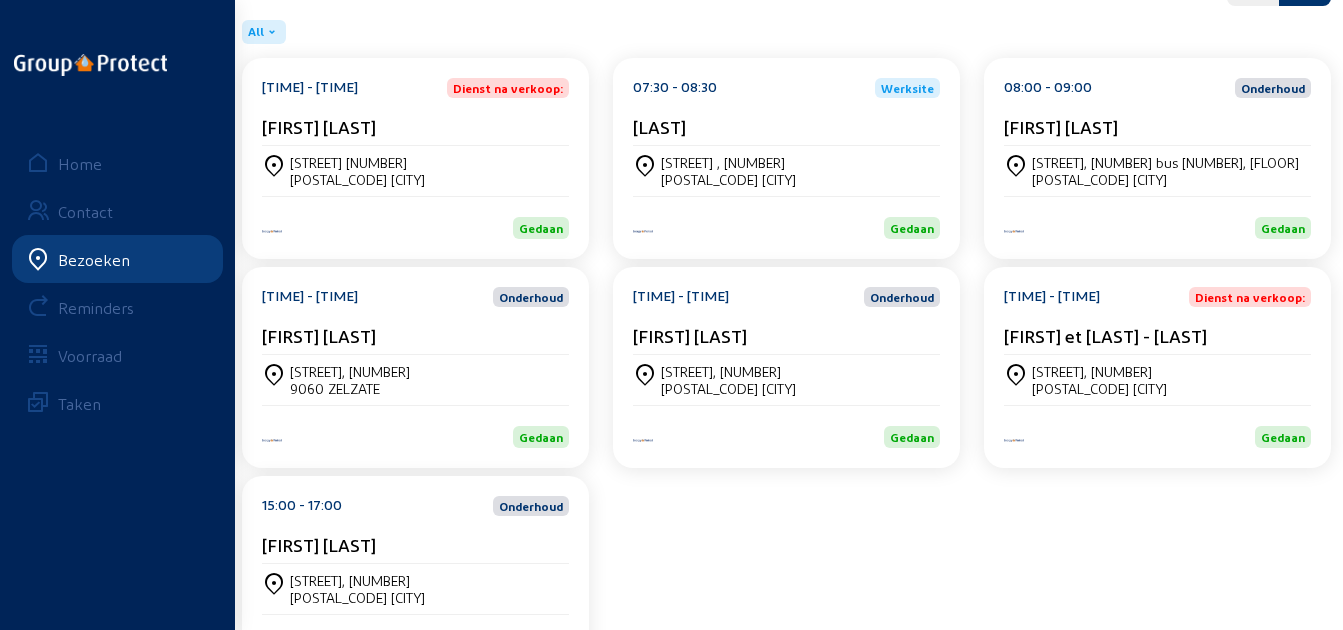 scroll, scrollTop: 300, scrollLeft: 0, axis: vertical 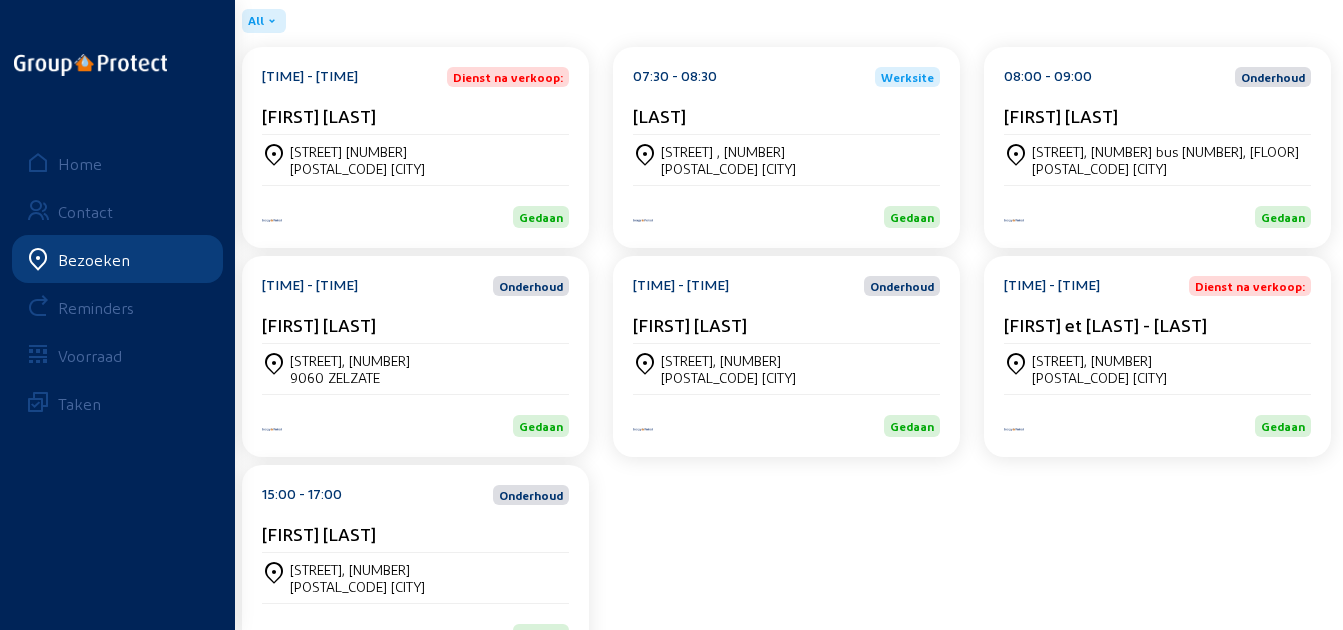 click on "[FIRST] [LAST]" at bounding box center [415, 120] 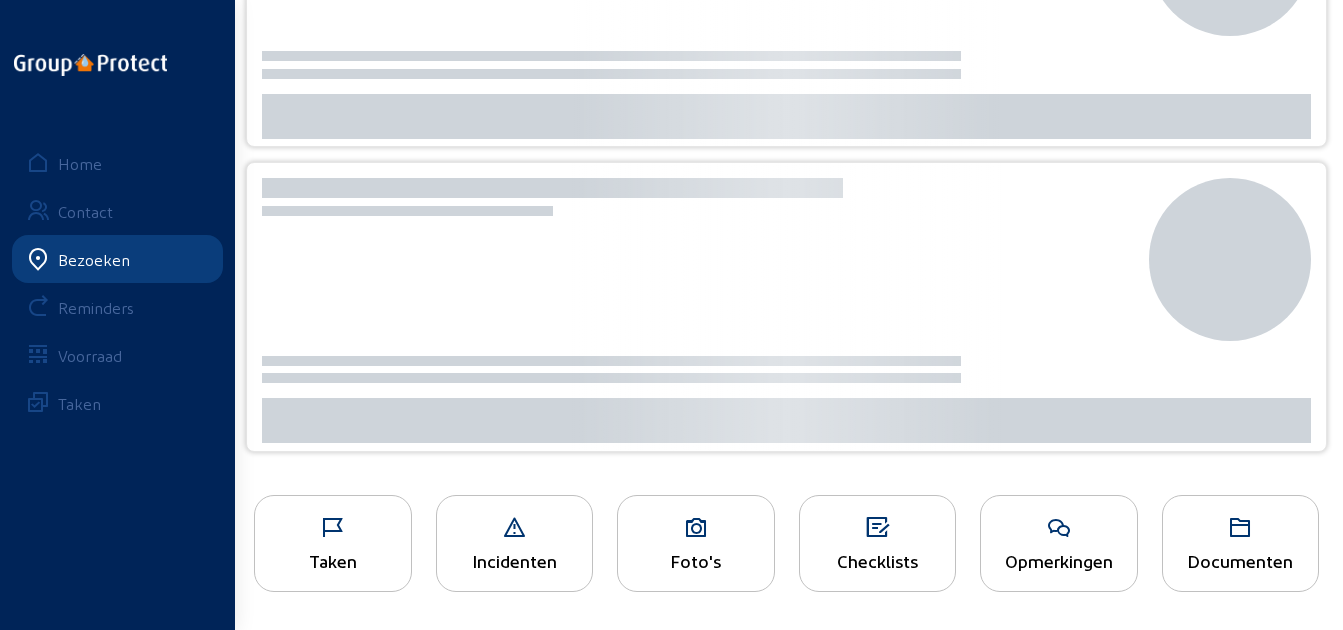 scroll, scrollTop: 0, scrollLeft: 0, axis: both 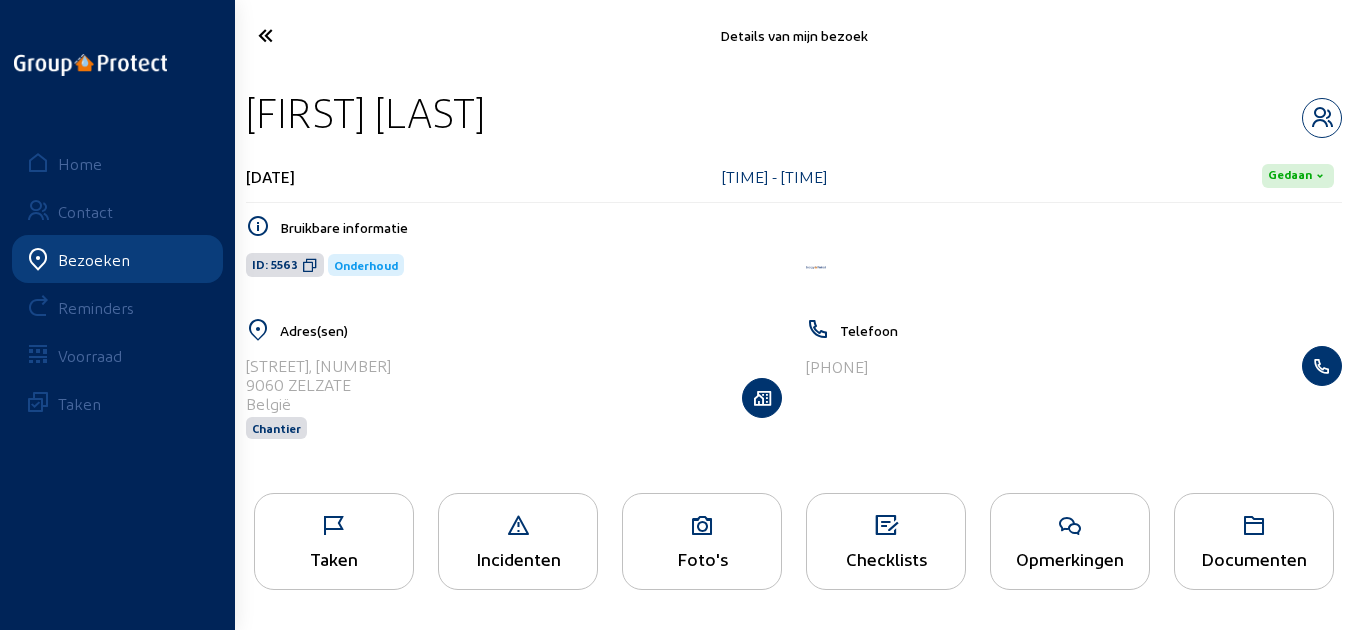 drag, startPoint x: 531, startPoint y: 123, endPoint x: 251, endPoint y: 126, distance: 280.01608 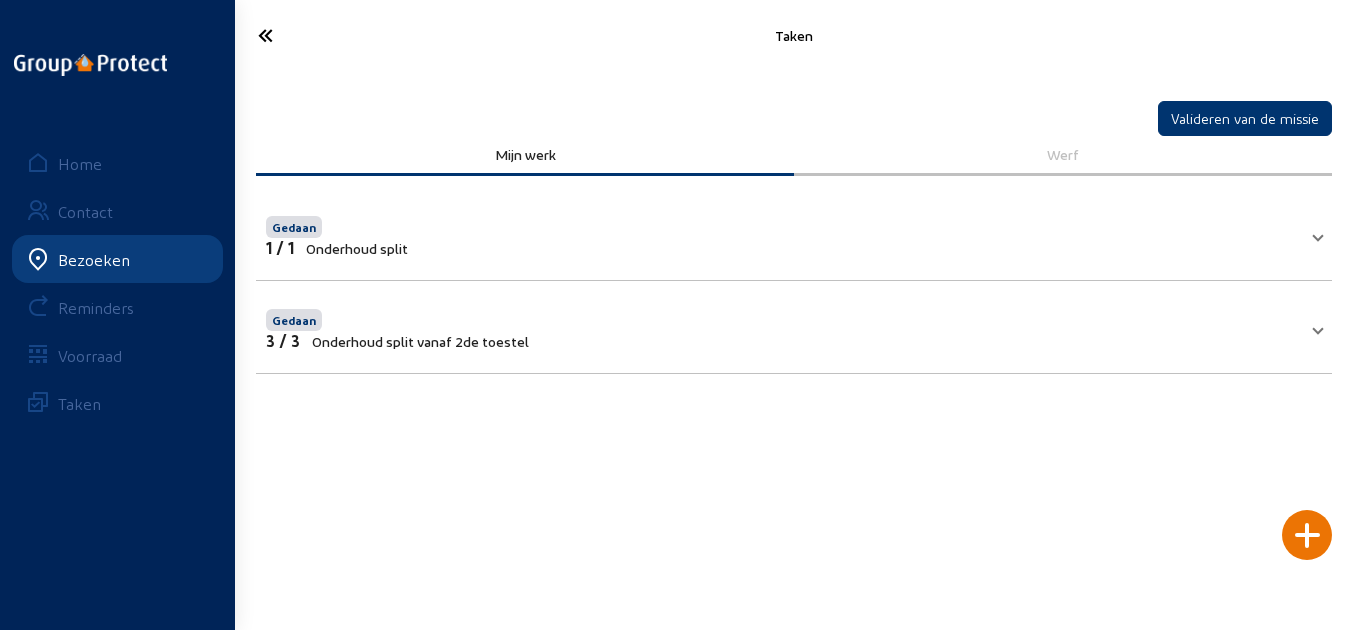 click on "Gedaan 3 / 3 Onderhoud split vanaf 2de toestel Onderhoud split vanaf 2de toestel       Hoeveelheid 3  Opslaan" at bounding box center [794, 327] 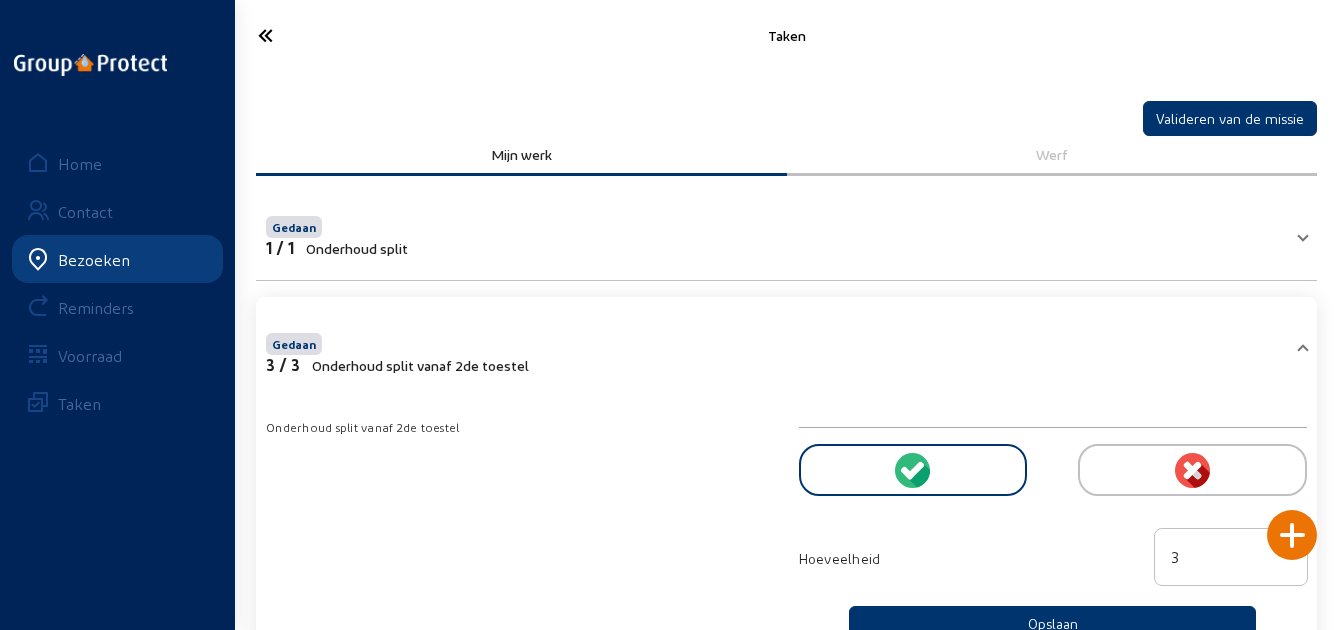 click at bounding box center [323, 35] 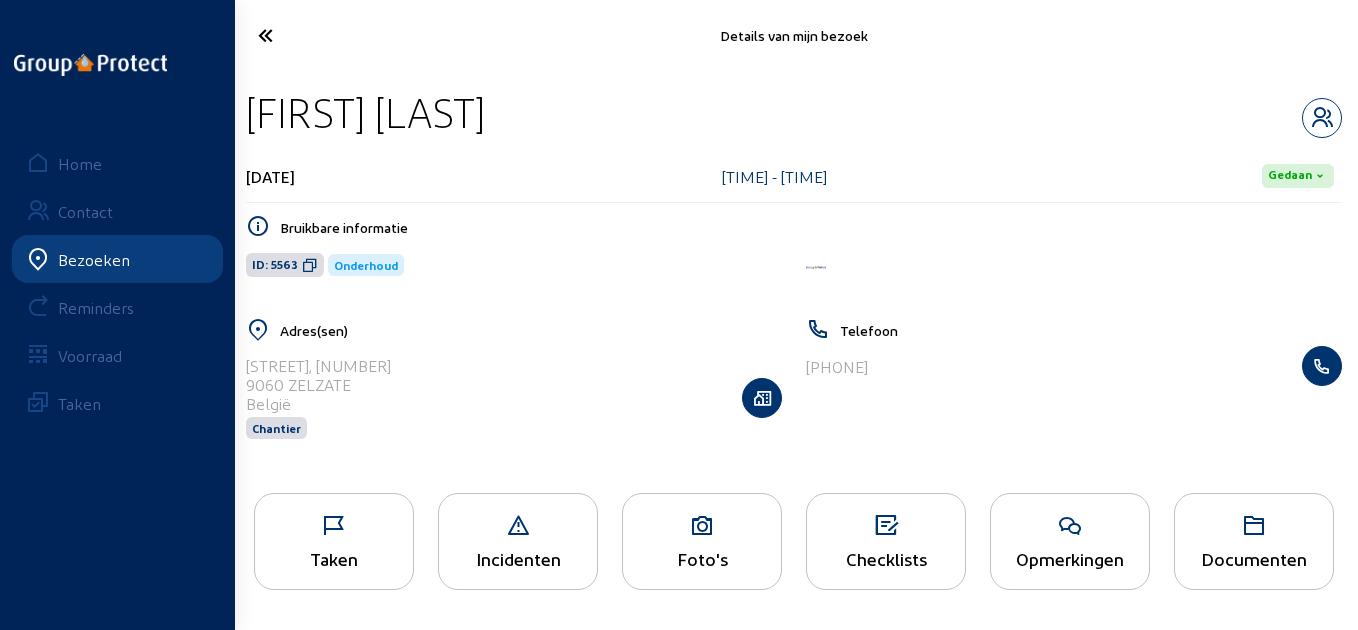 click at bounding box center (324, 35) 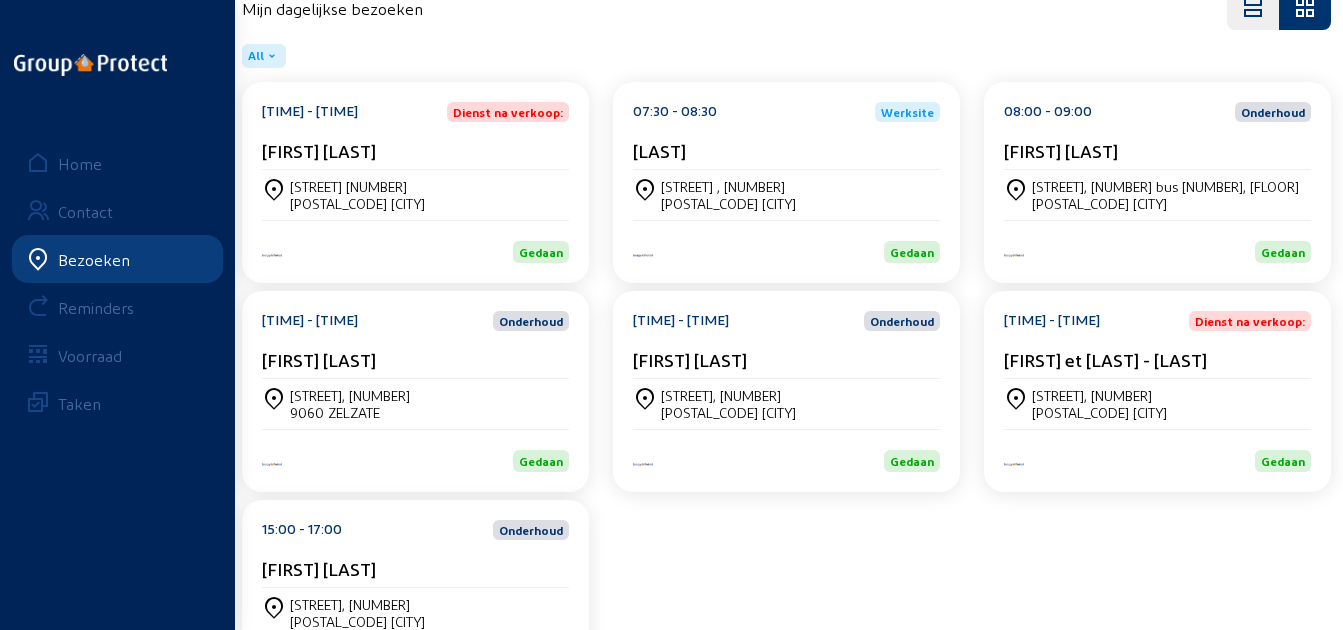 scroll, scrollTop: 300, scrollLeft: 0, axis: vertical 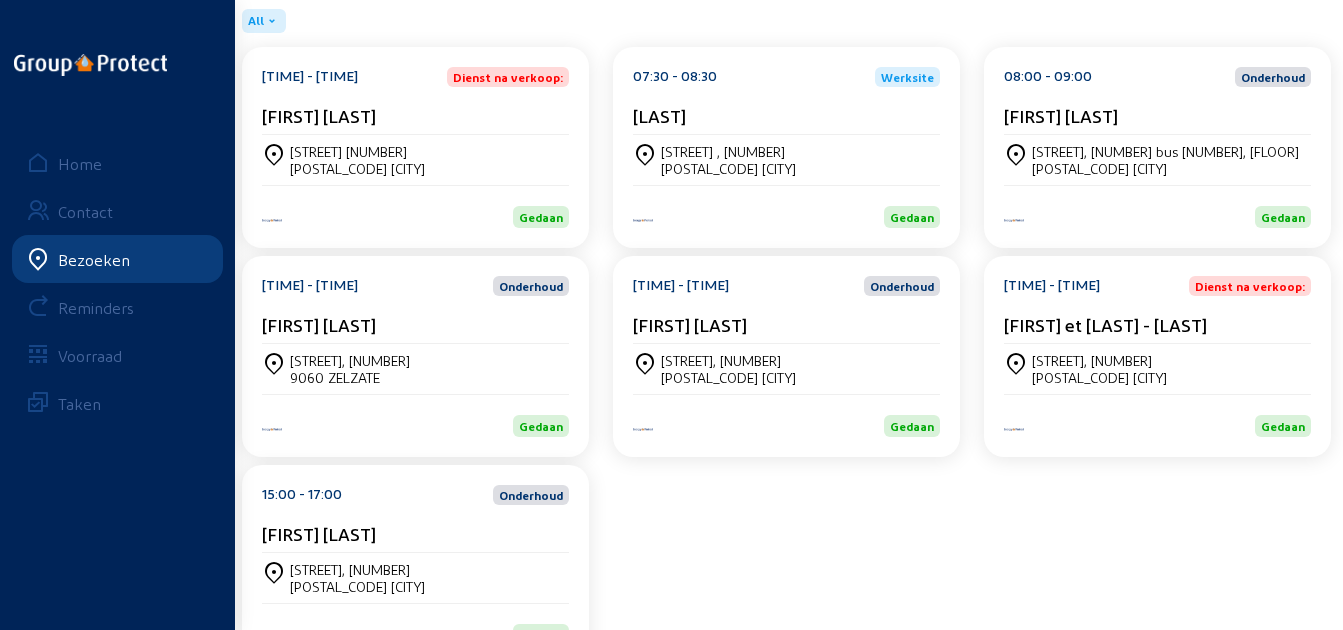 click on "[STREET], [NUMBER]" at bounding box center (357, 151) 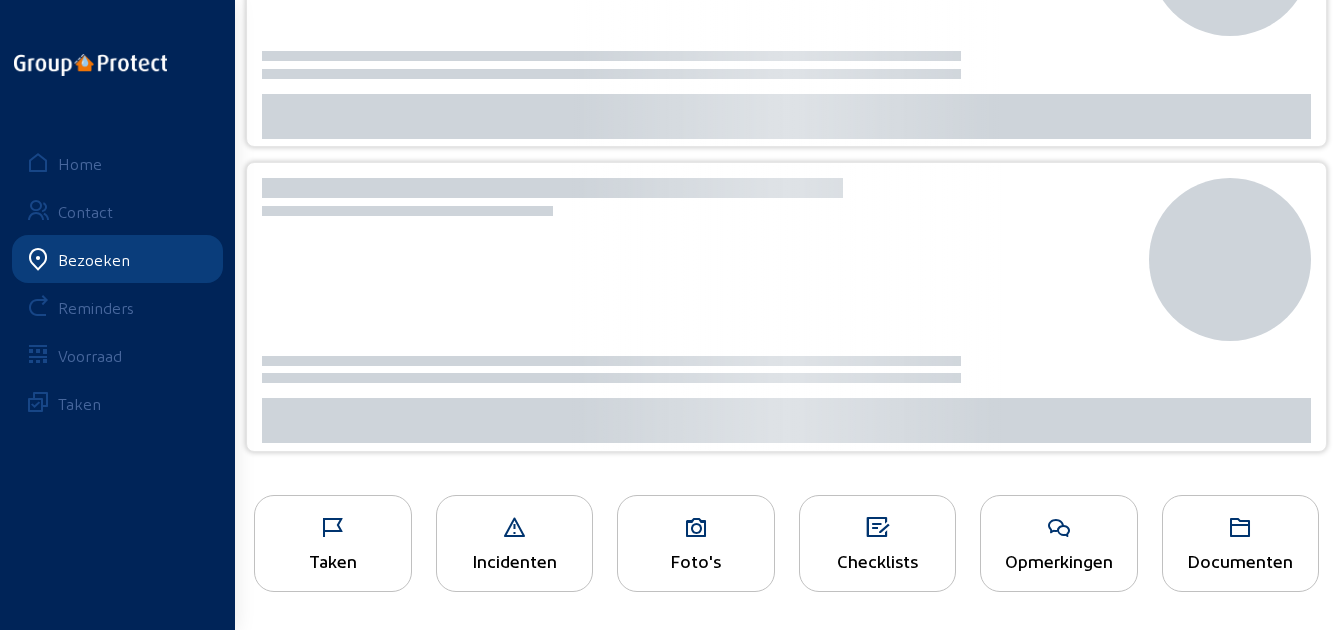 scroll, scrollTop: 0, scrollLeft: 0, axis: both 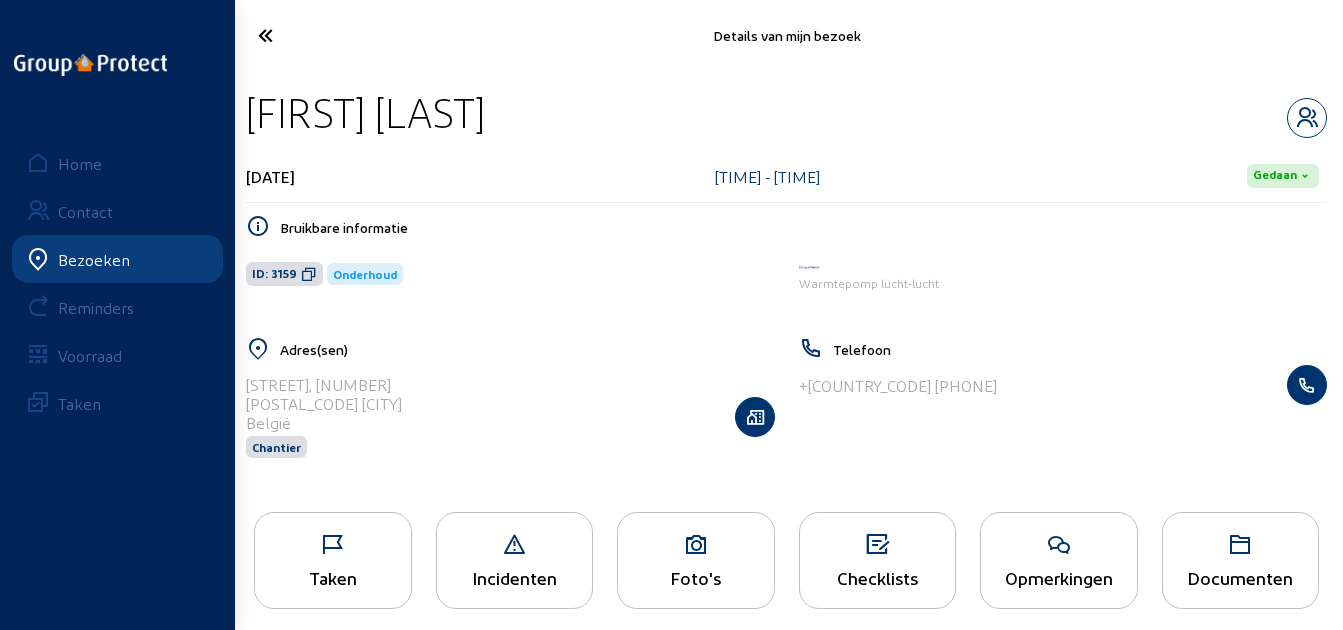drag, startPoint x: 611, startPoint y: 115, endPoint x: 242, endPoint y: 112, distance: 369.0122 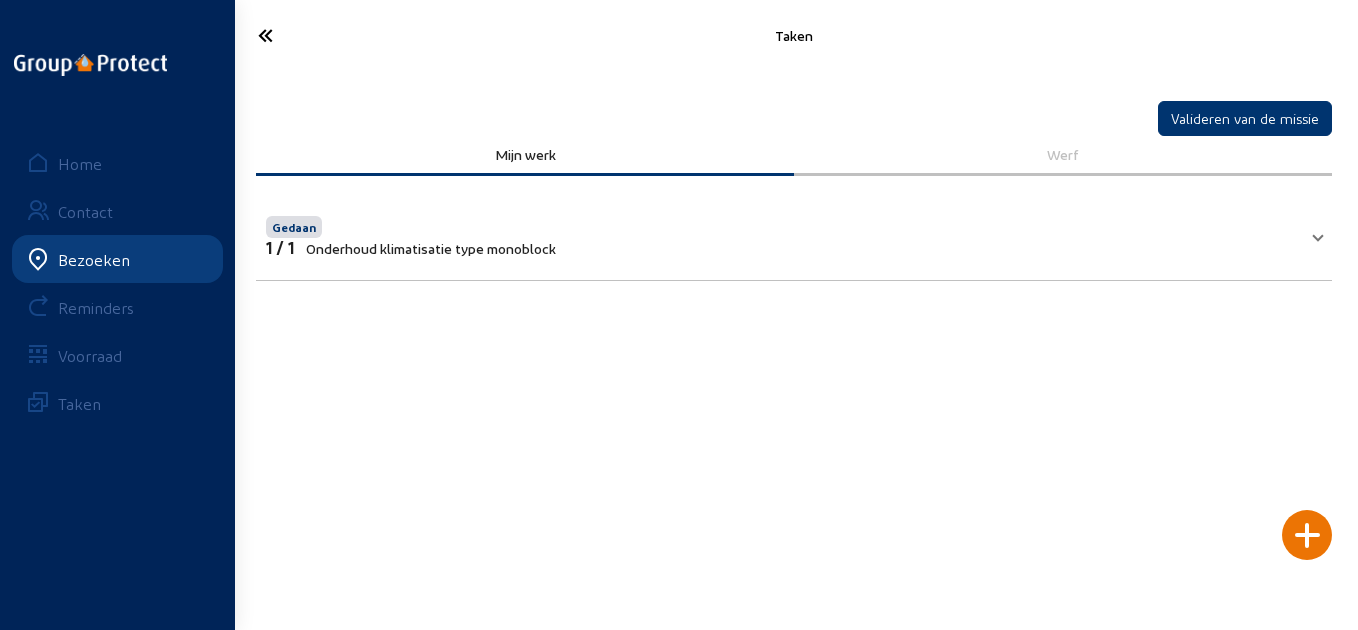 click on "Onderhoud klimatisatie type monoblock" at bounding box center (431, 248) 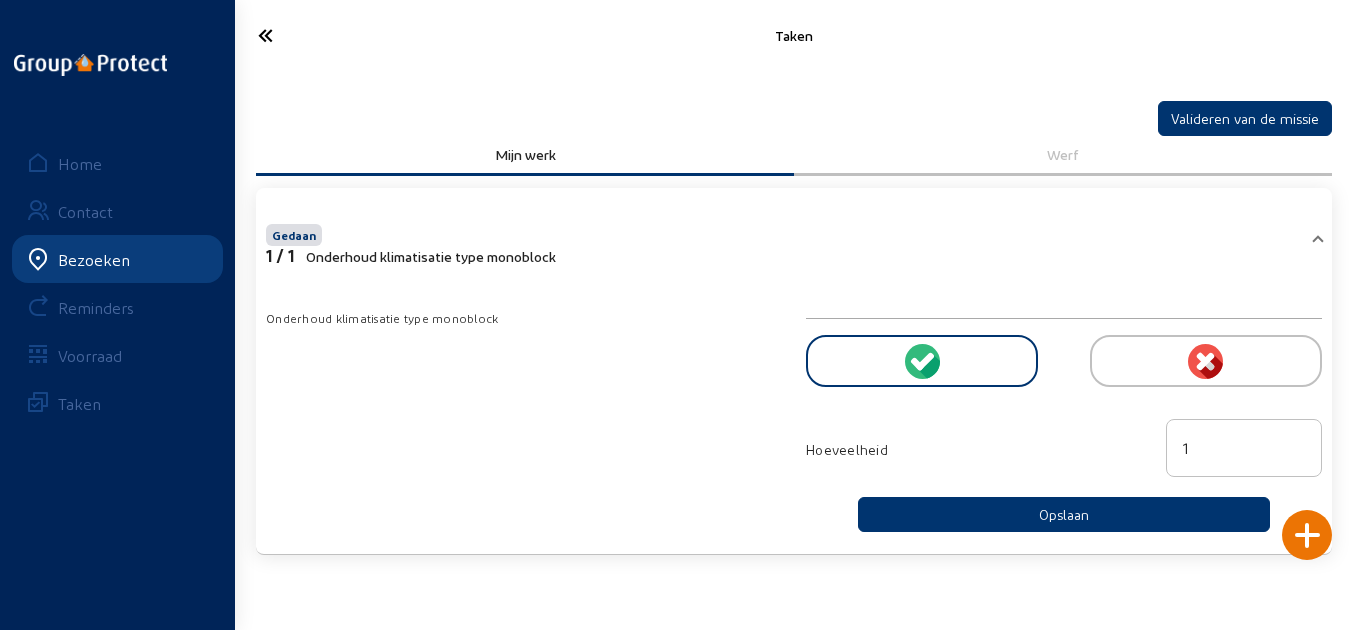 click at bounding box center [324, 35] 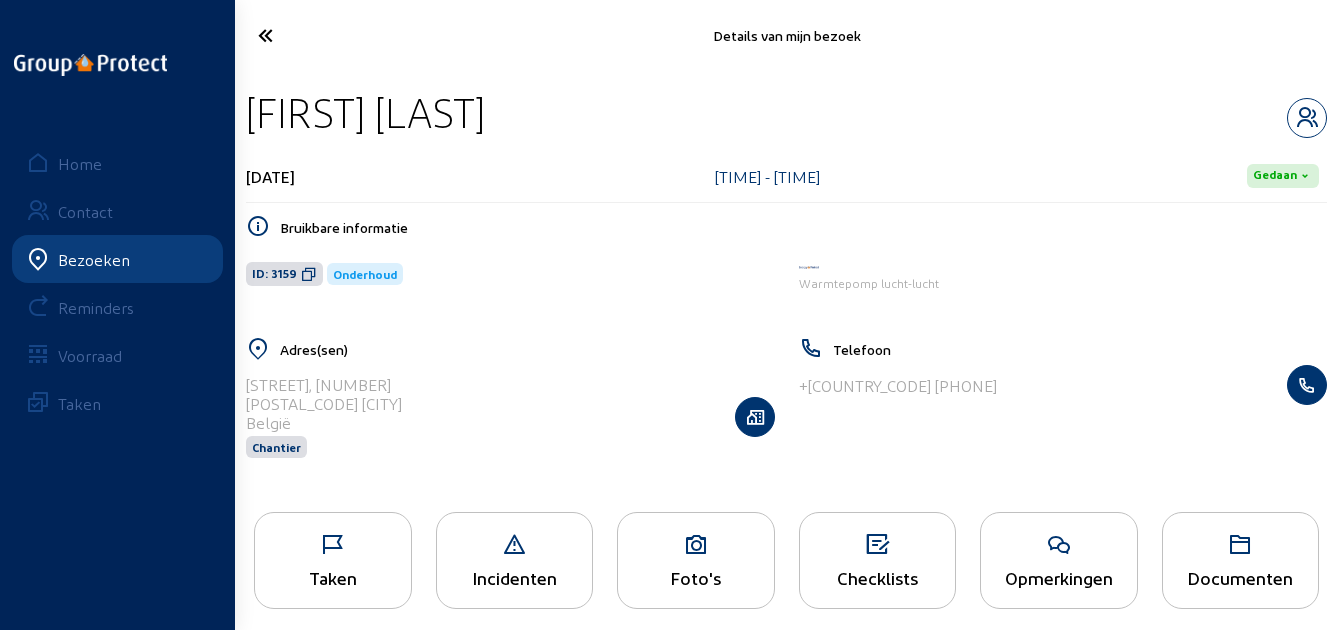 click at bounding box center [323, 35] 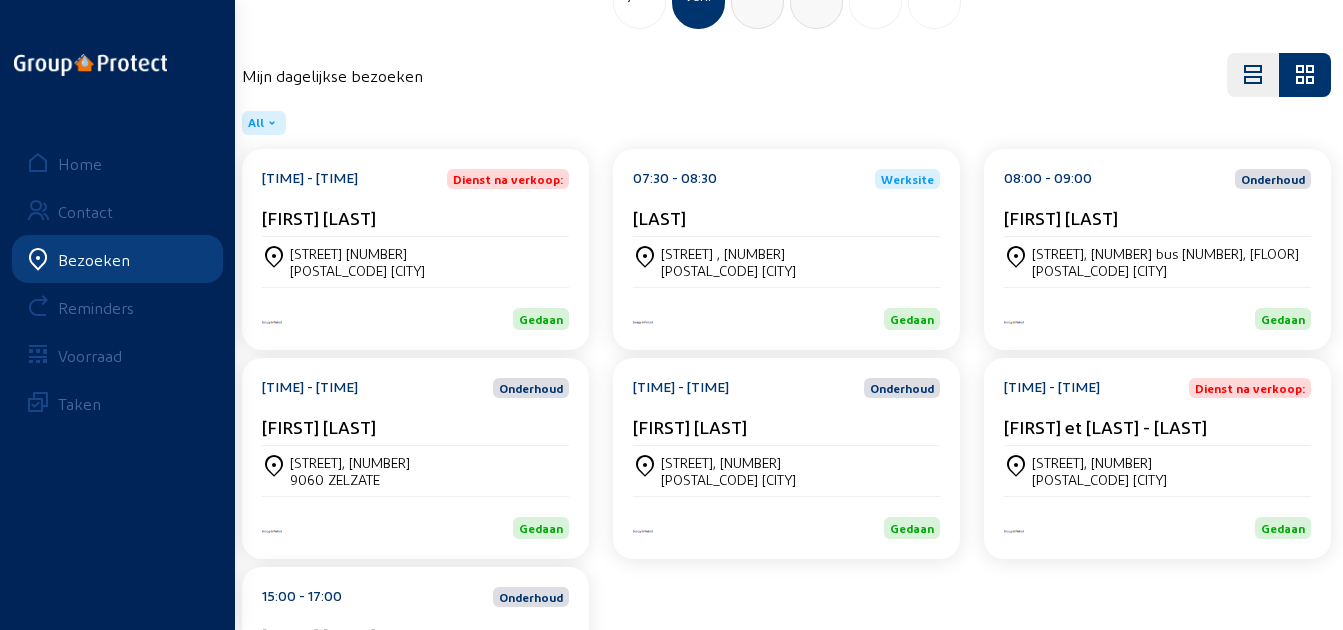 scroll, scrollTop: 200, scrollLeft: 0, axis: vertical 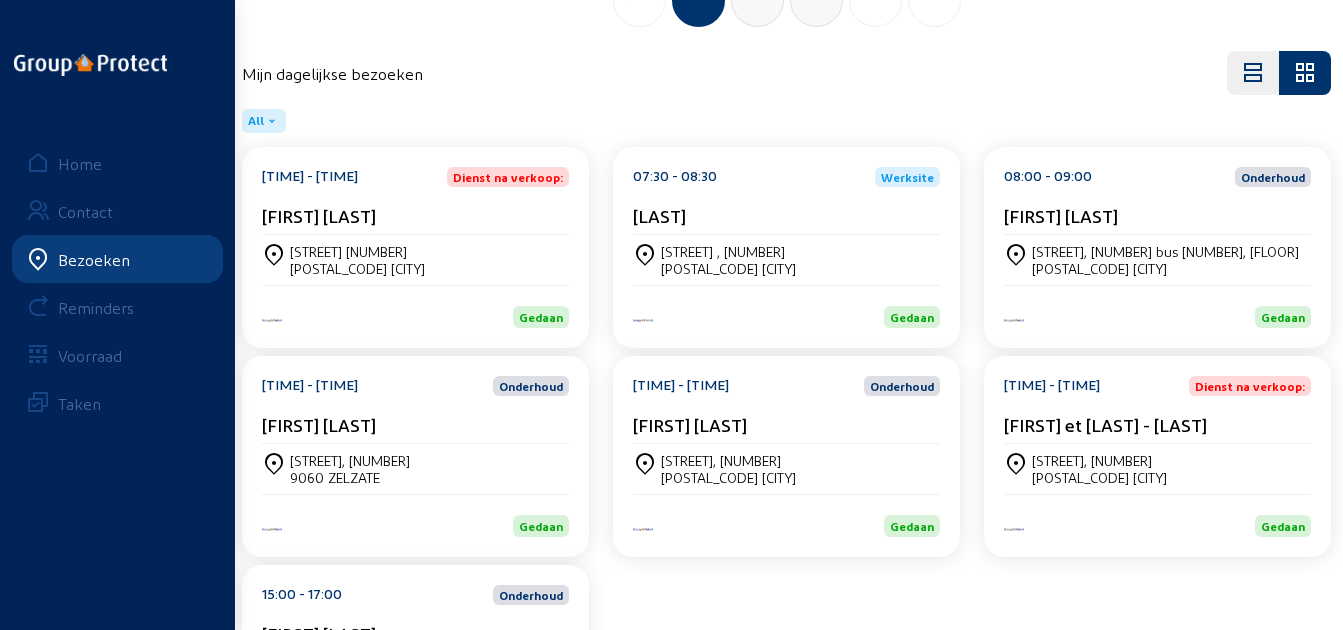click on "[FIRST] et [LAST] - [LAST]" at bounding box center (319, 215) 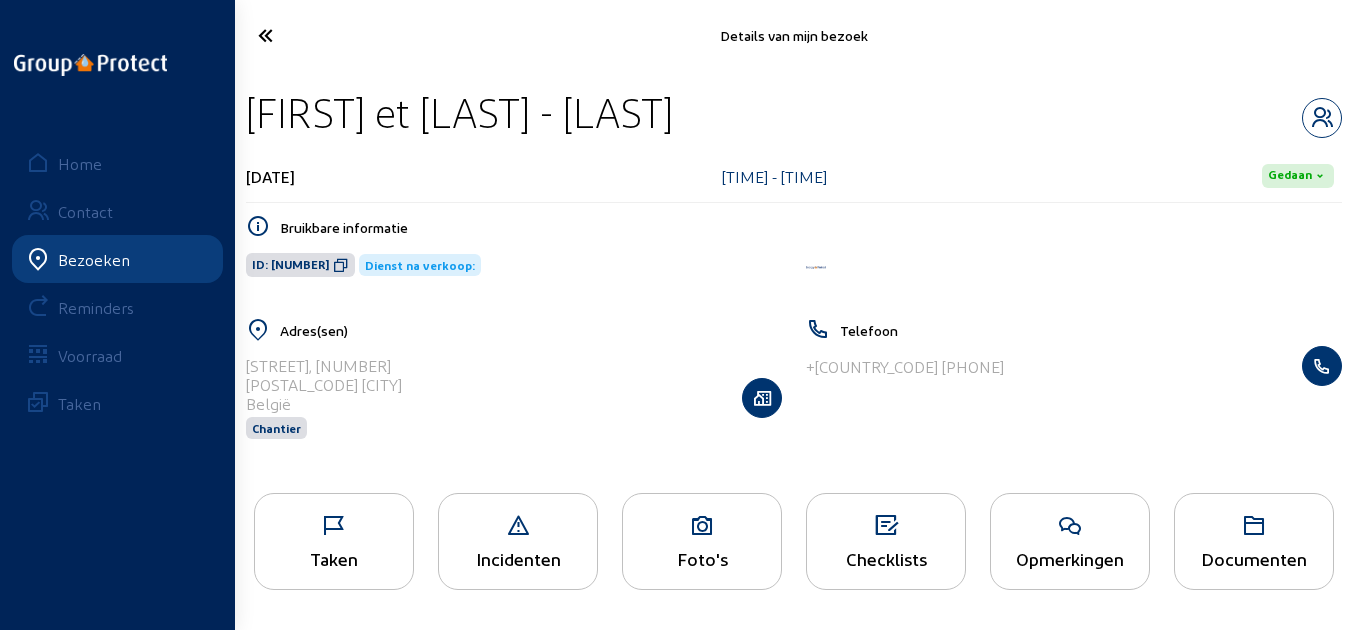 drag, startPoint x: 1041, startPoint y: 115, endPoint x: 249, endPoint y: 115, distance: 792 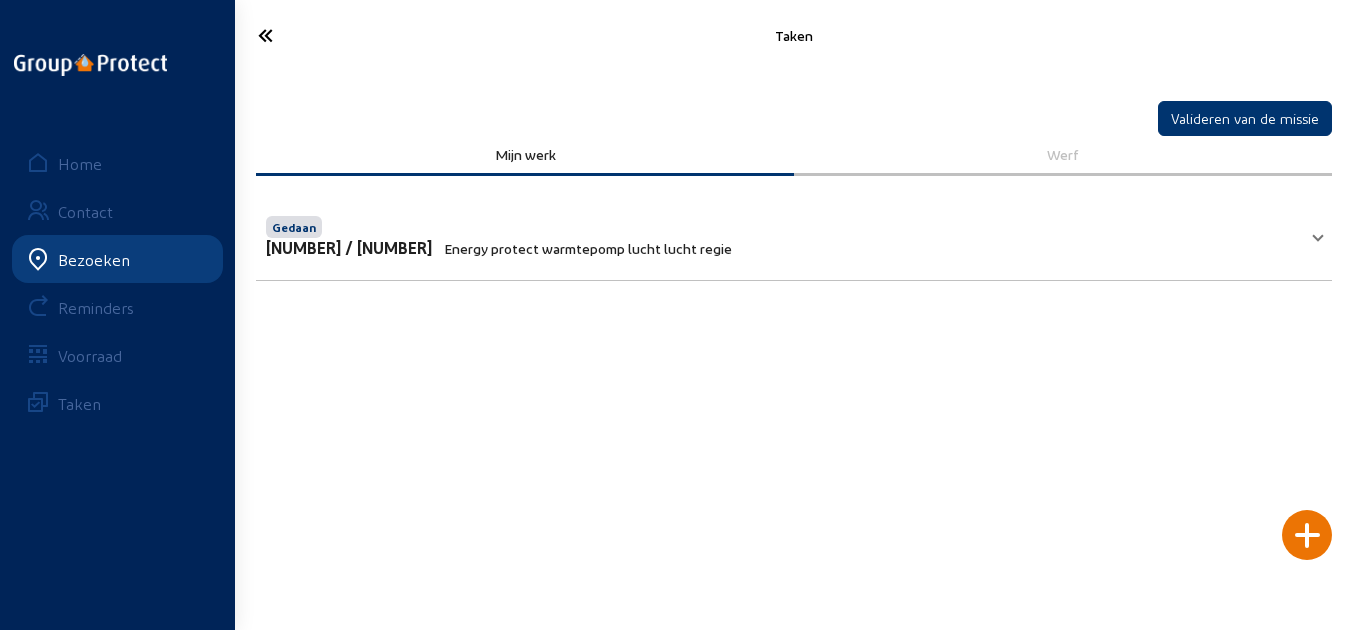 click on "Gedaan 4 / 1 Energy protect warmtepomp lucht lucht regie" at bounding box center [782, 234] 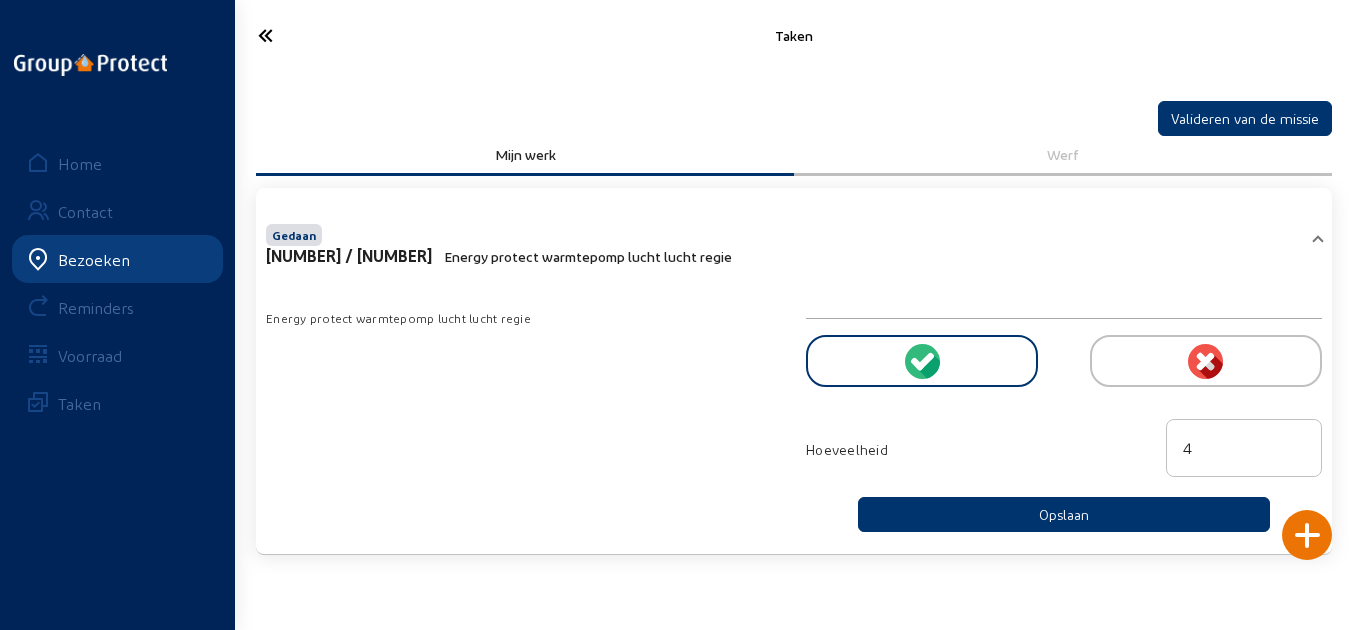 click at bounding box center (324, 35) 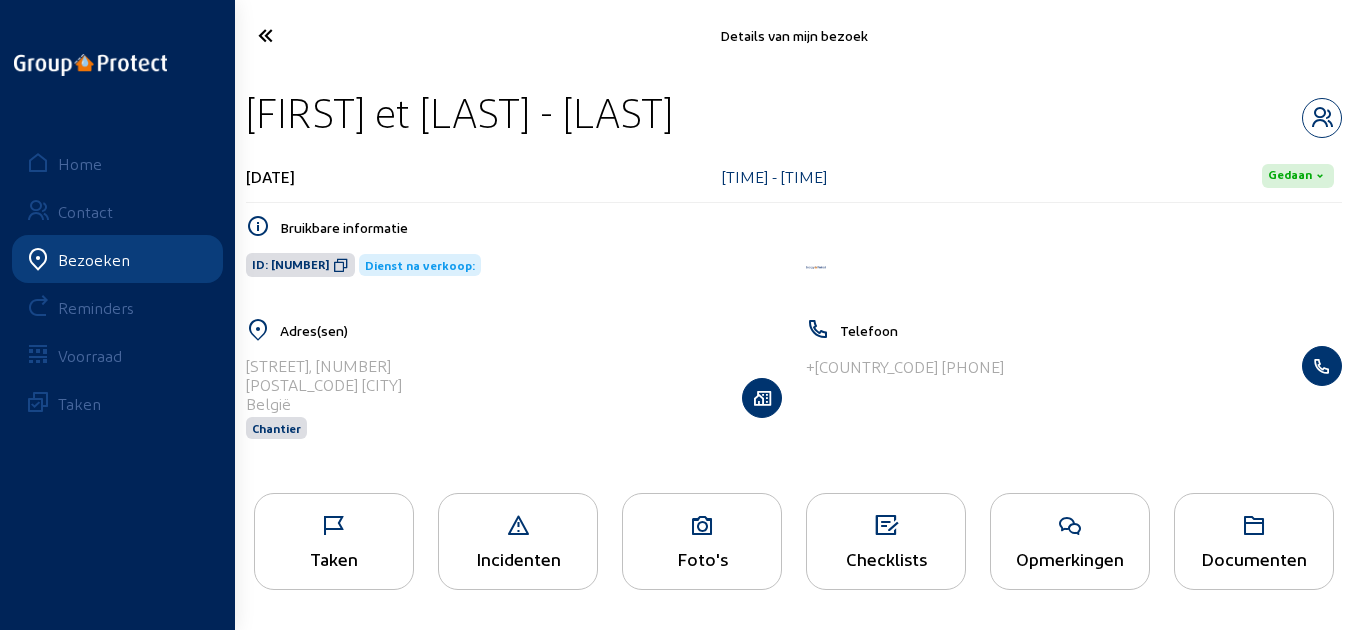 click at bounding box center [1070, 526] 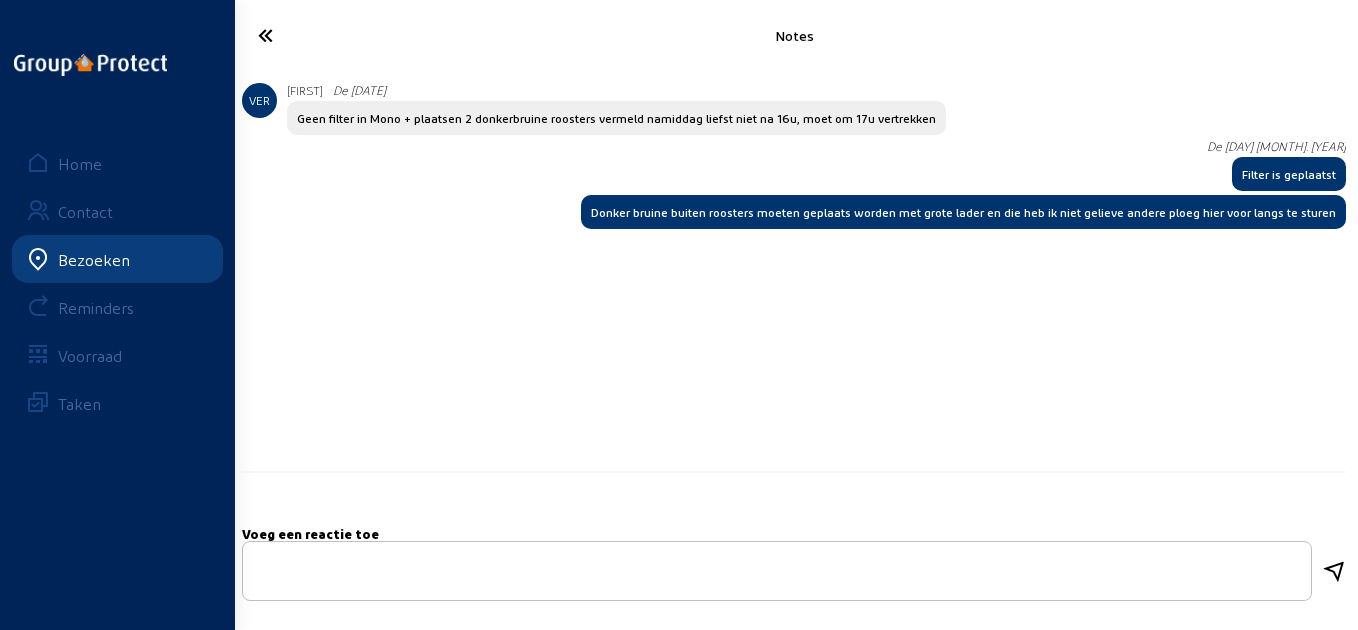 click at bounding box center [324, 35] 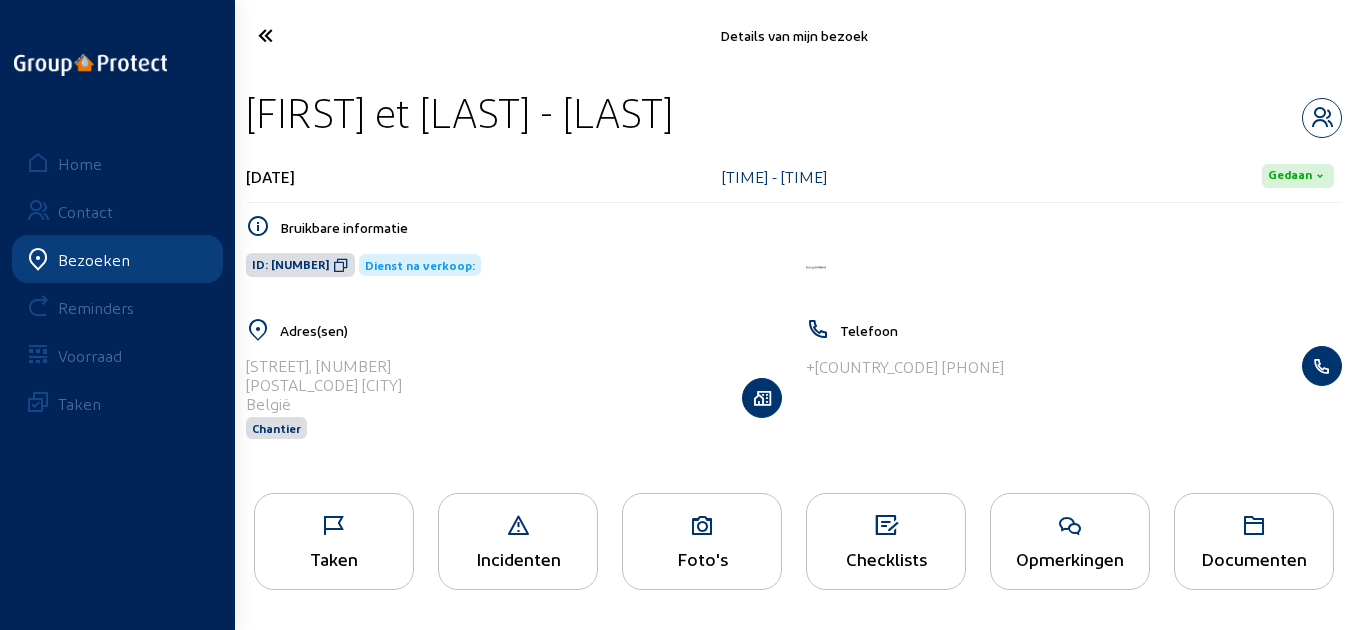 click at bounding box center (324, 35) 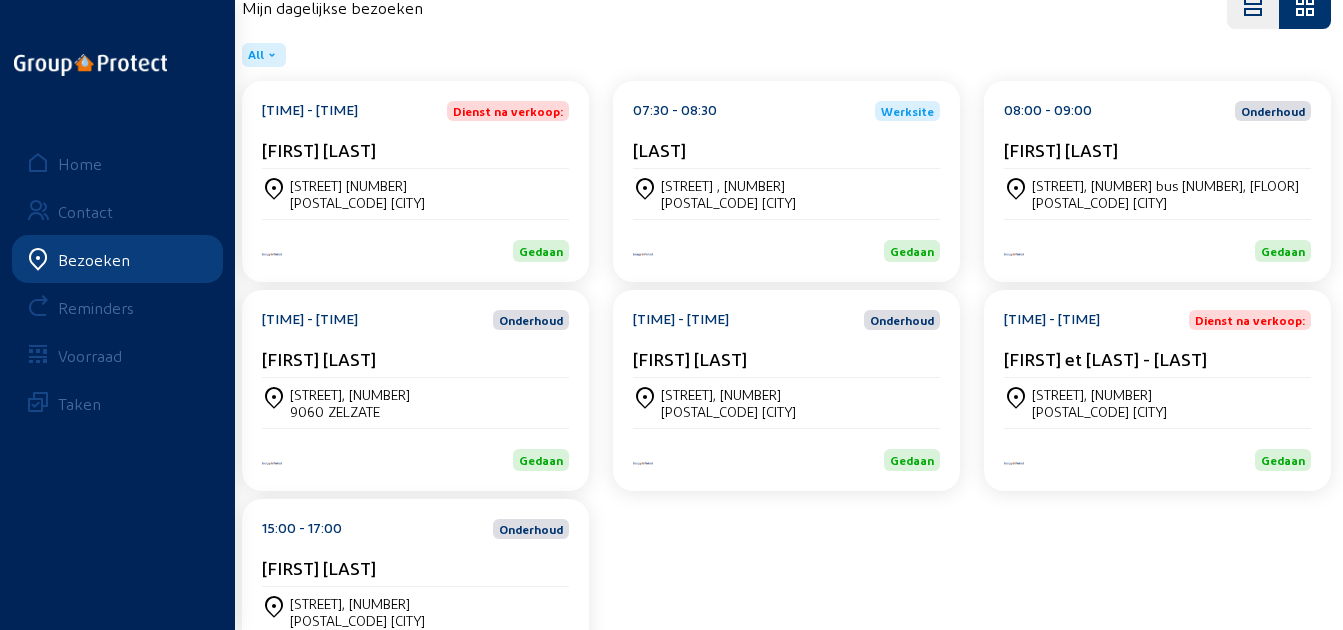 scroll, scrollTop: 300, scrollLeft: 0, axis: vertical 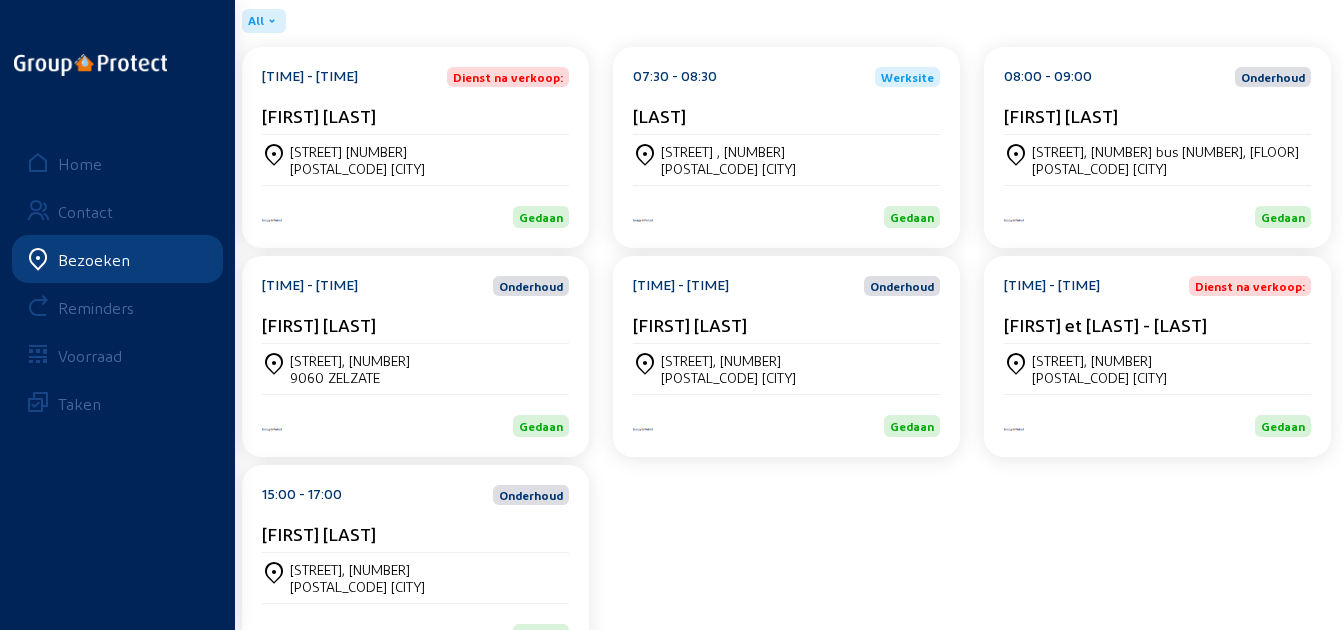 click on "[TIME] - [TIME]  Onderhoud" at bounding box center (415, 77) 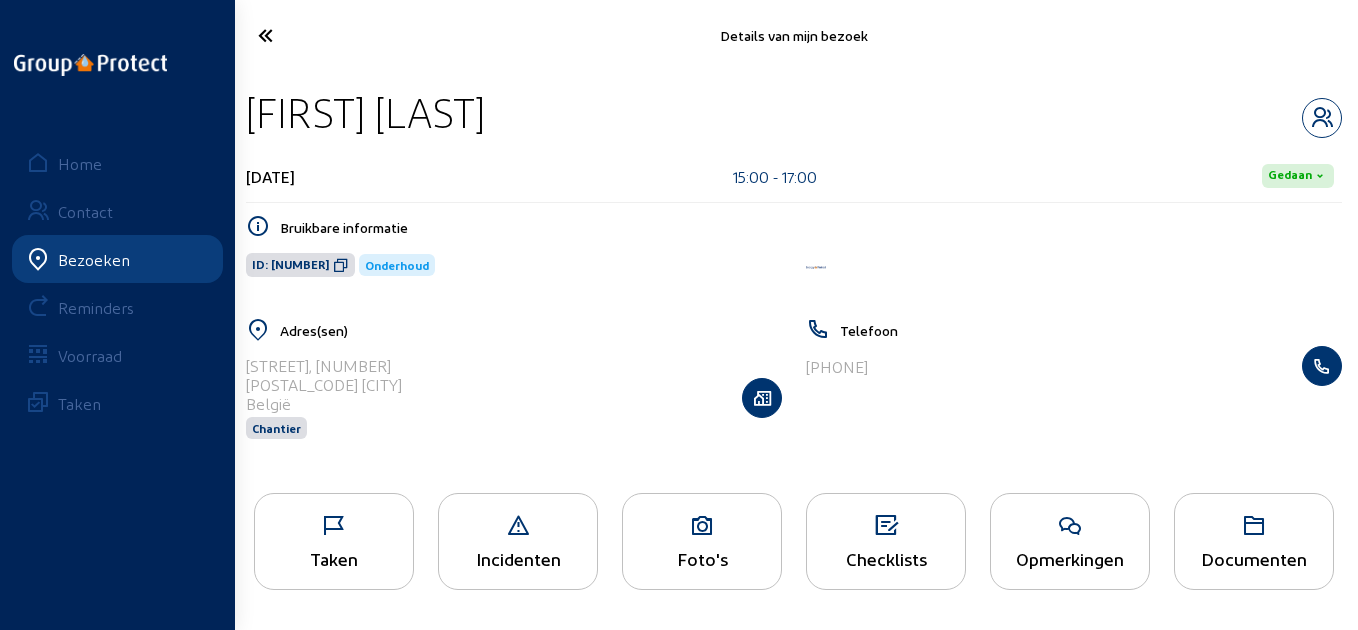 drag, startPoint x: 563, startPoint y: 128, endPoint x: 249, endPoint y: 114, distance: 314.31195 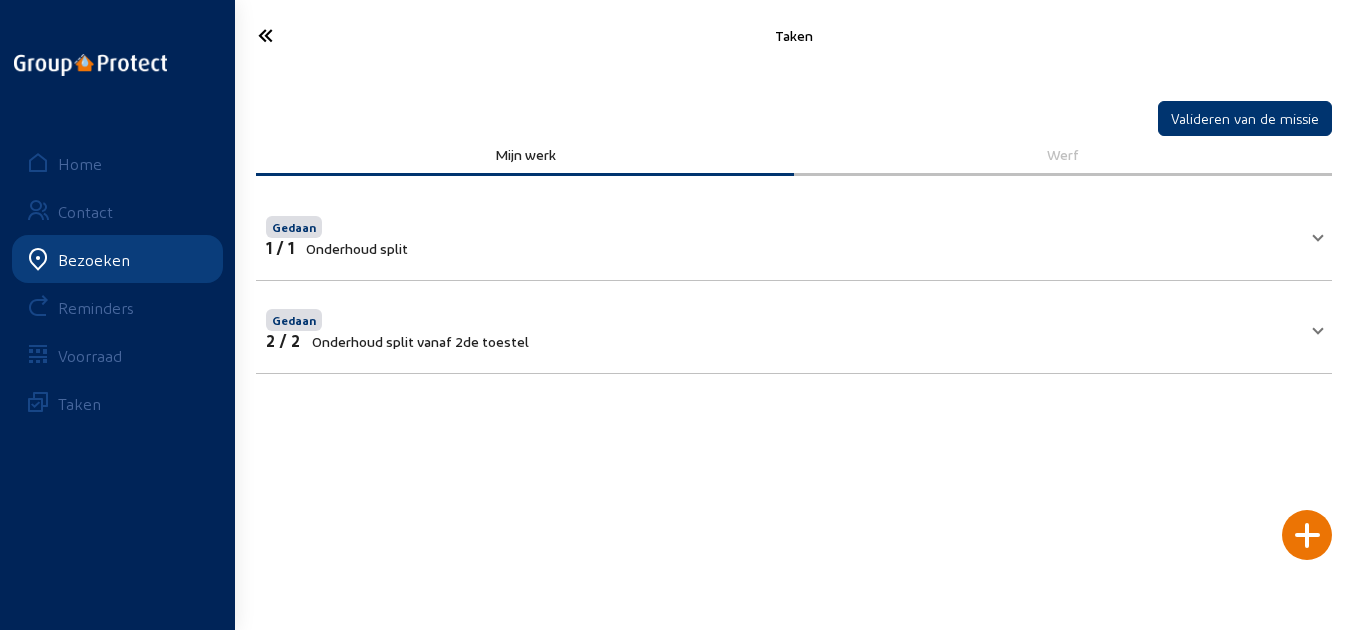 click on "Gedaan 2 / 2 Onderhoud split vanaf 2de toestel Onderhoud split vanaf 2de toestel       Hoeveelheid 2  Opslaan" at bounding box center [794, 327] 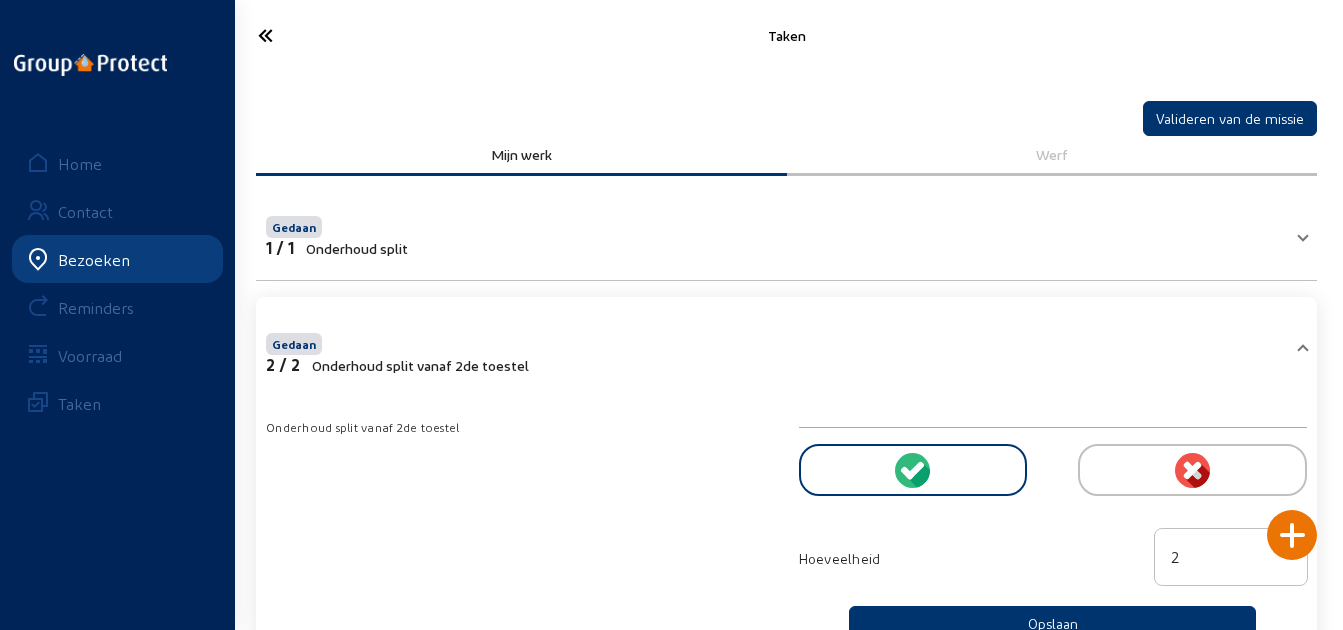 click at bounding box center (323, 35) 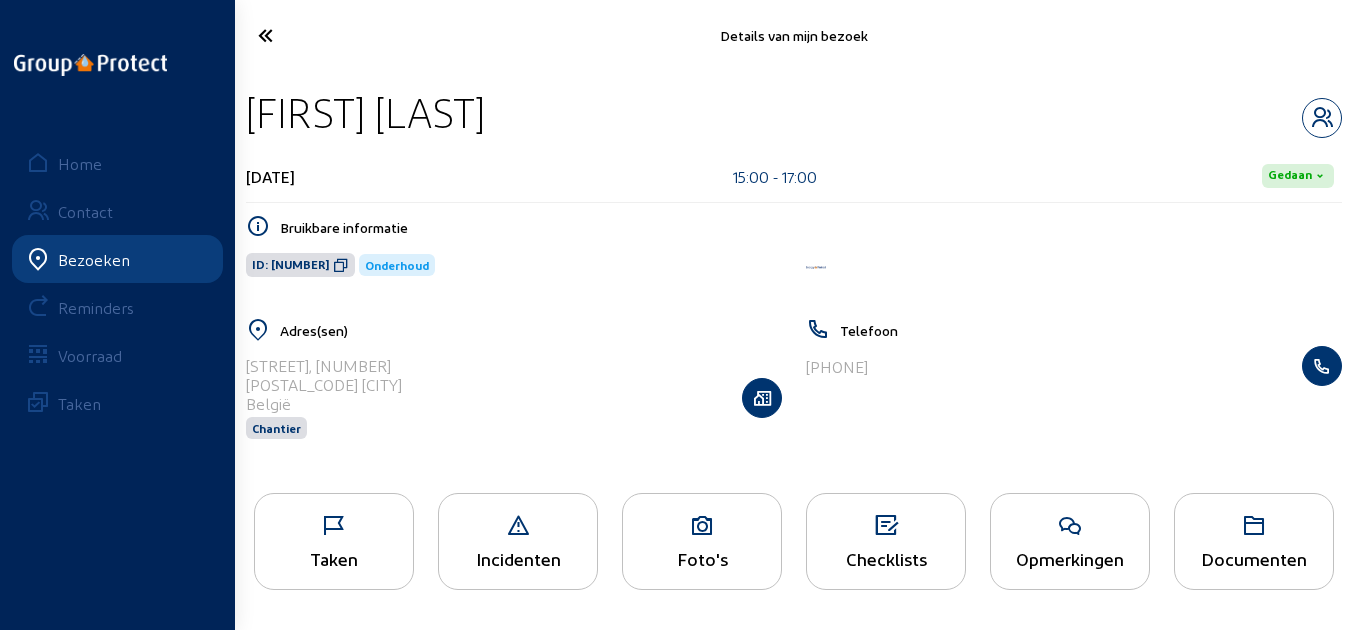click at bounding box center [1070, 526] 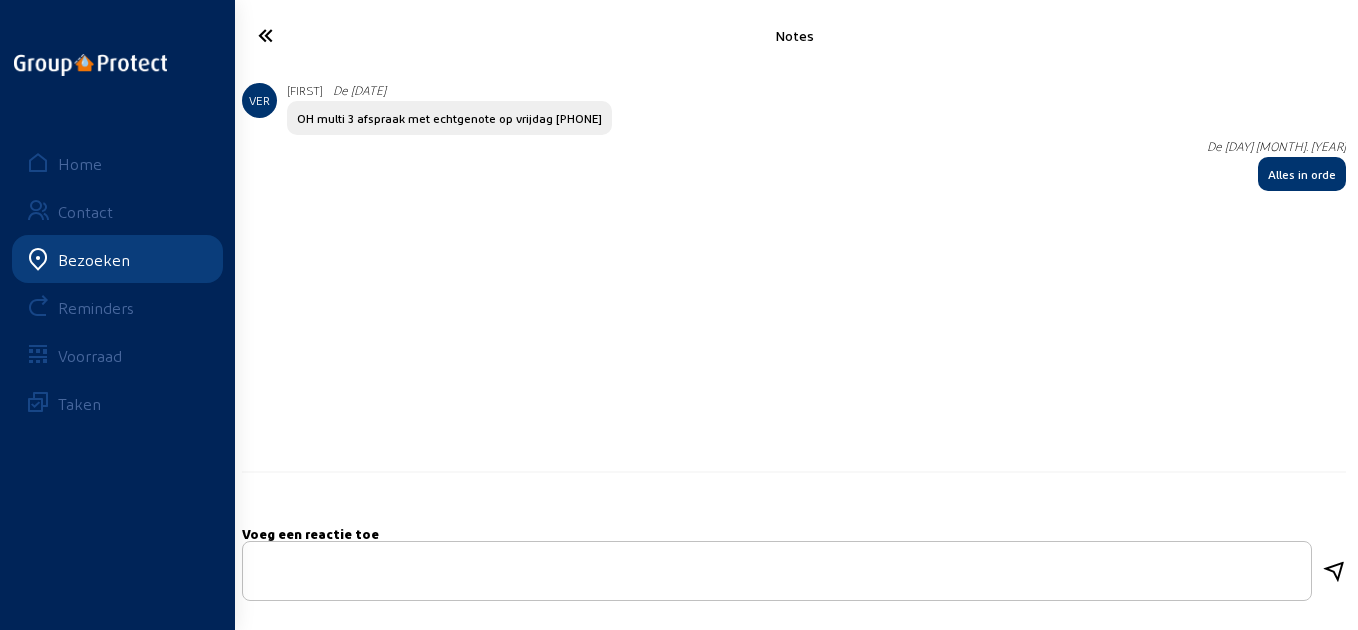 click at bounding box center (324, 35) 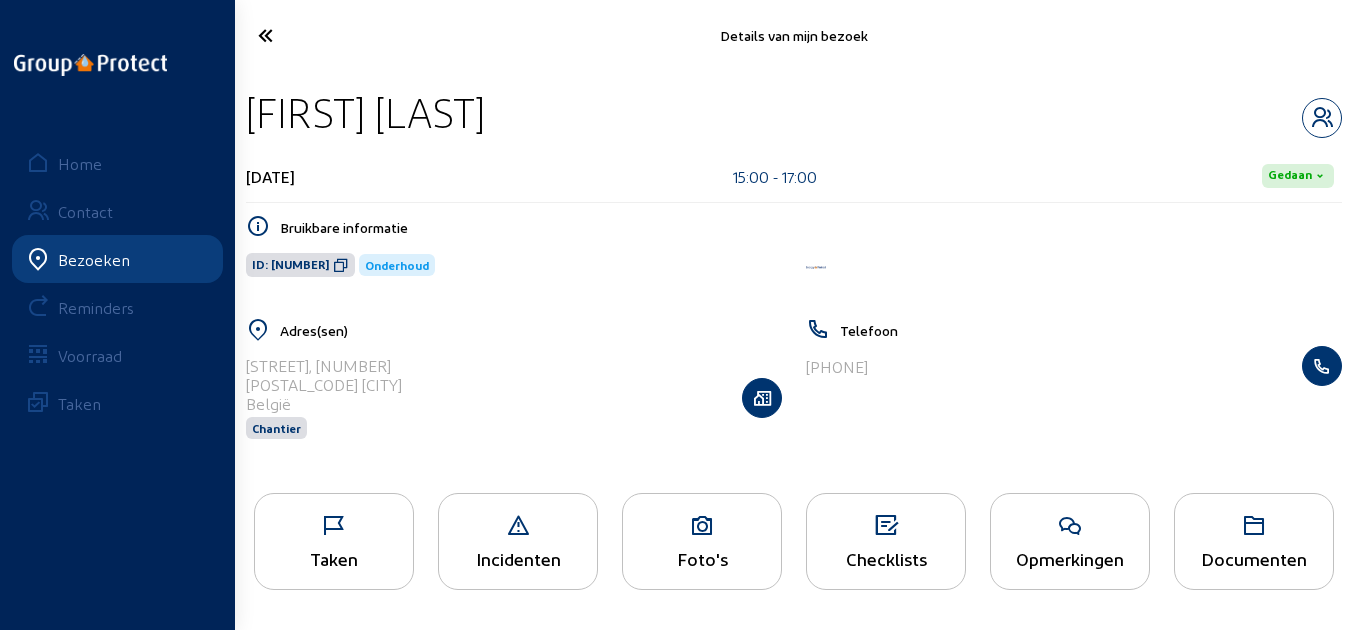 click at bounding box center [324, 35] 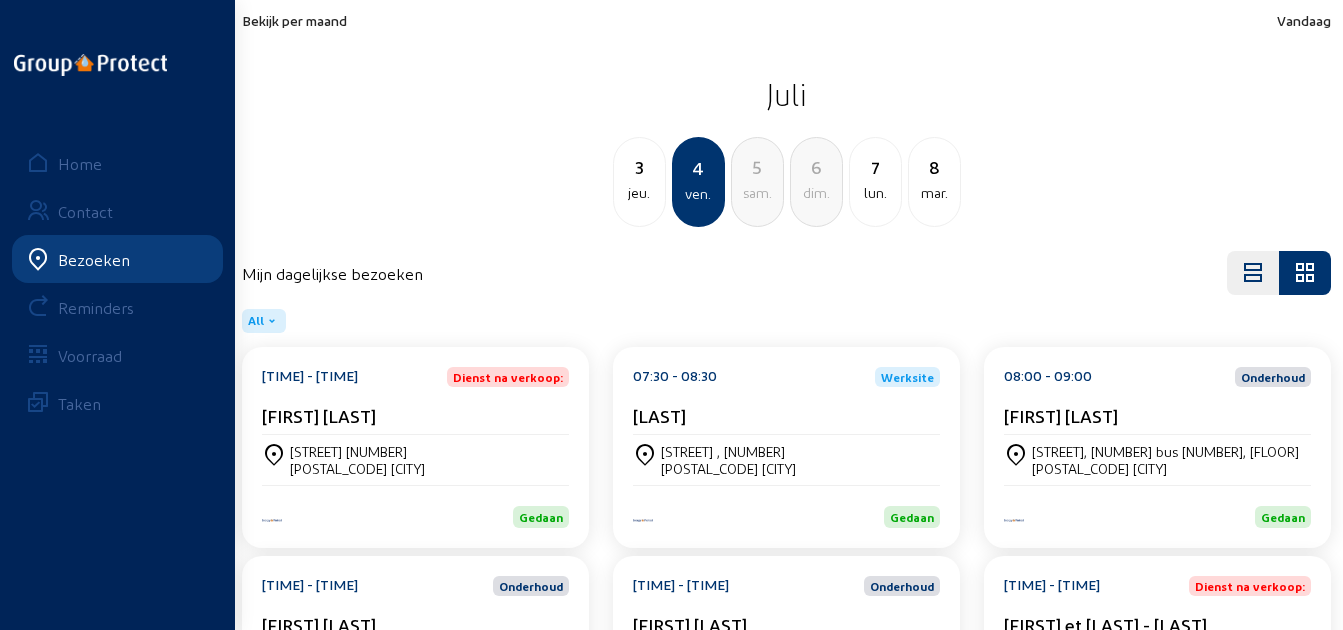 drag, startPoint x: 142, startPoint y: 158, endPoint x: 1357, endPoint y: 40, distance: 1220.7166 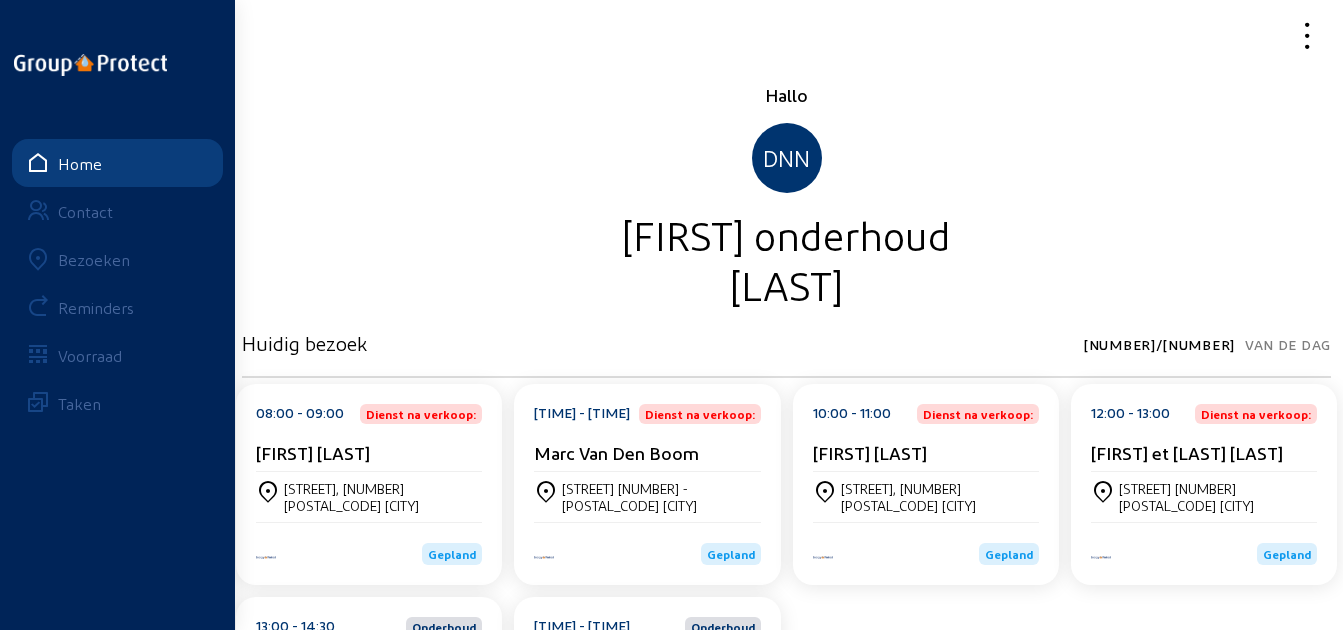 click at bounding box center [1251, 35] 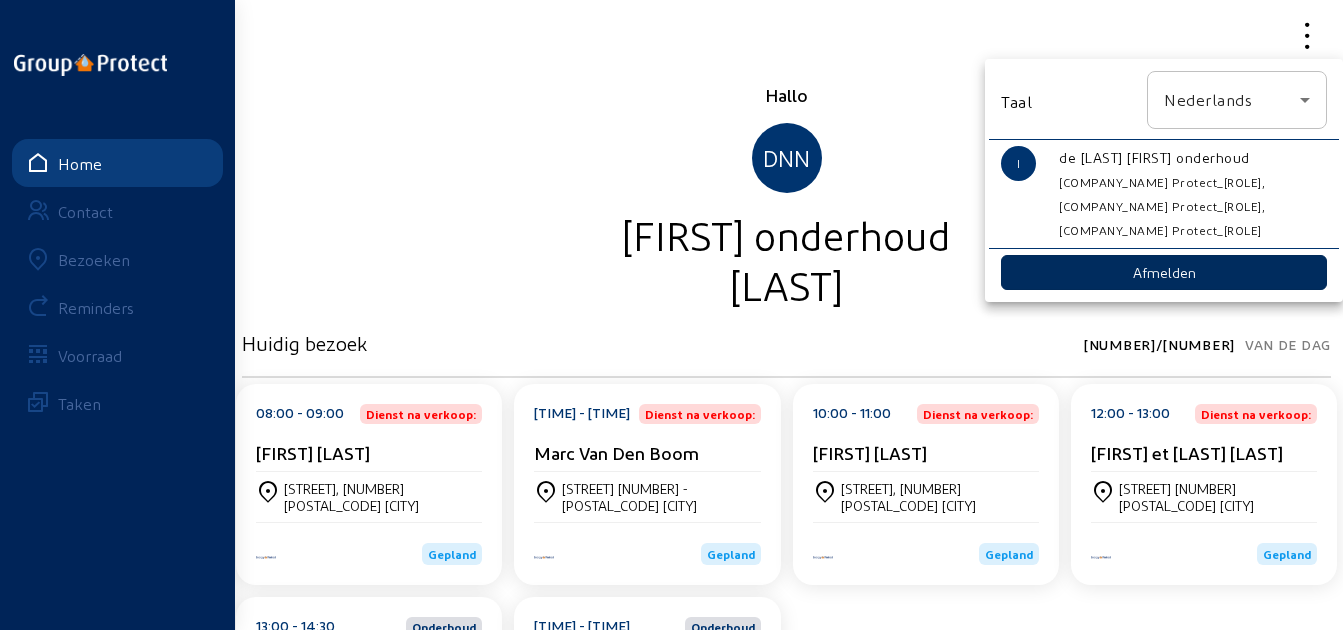 click on "Afmelden" at bounding box center (1164, 272) 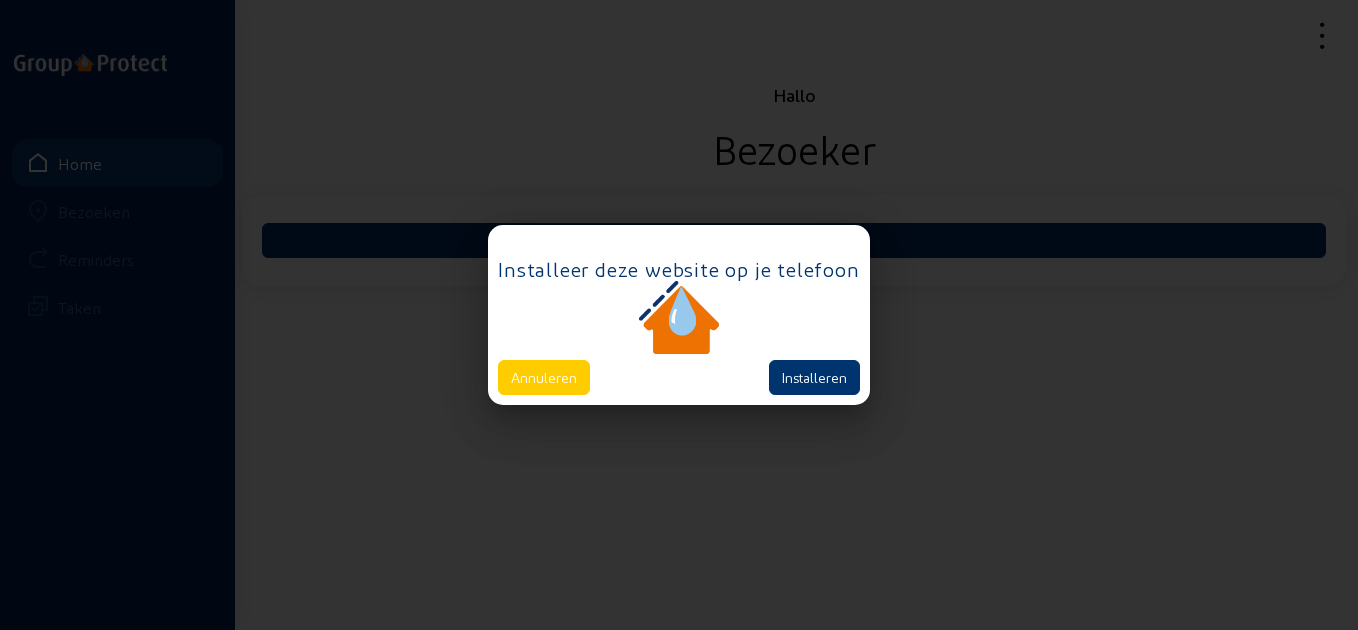 scroll, scrollTop: 0, scrollLeft: 0, axis: both 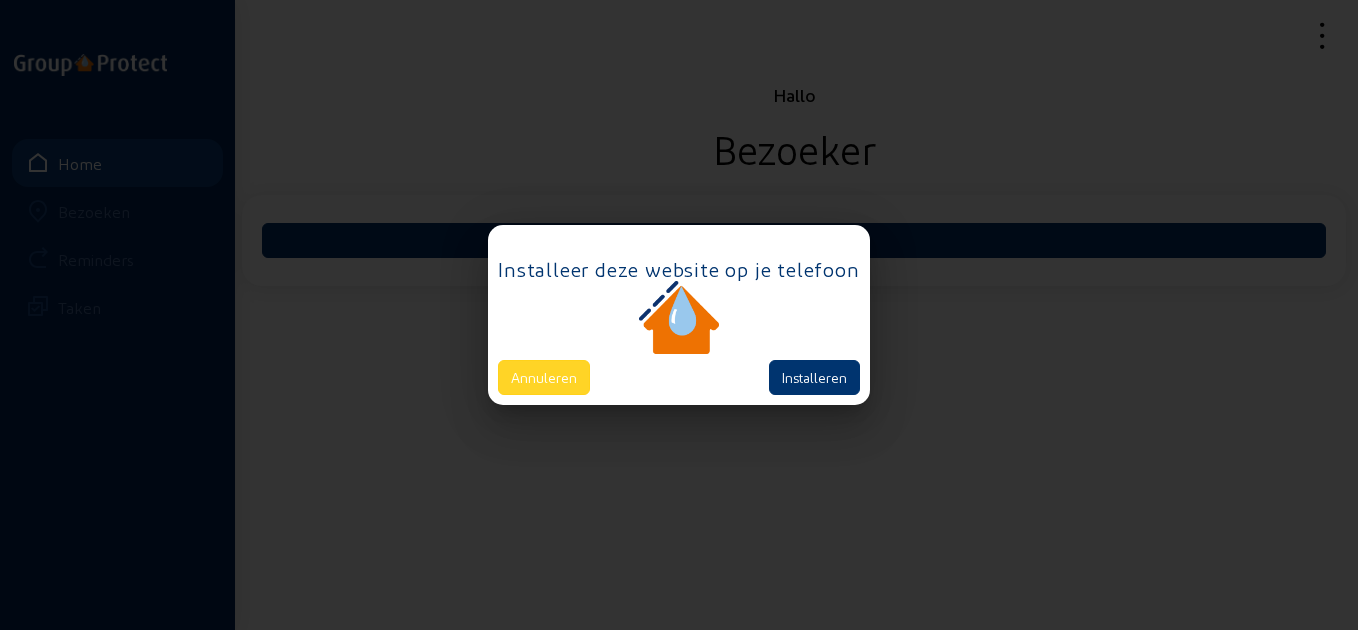 click on "Annuleren" at bounding box center (544, 377) 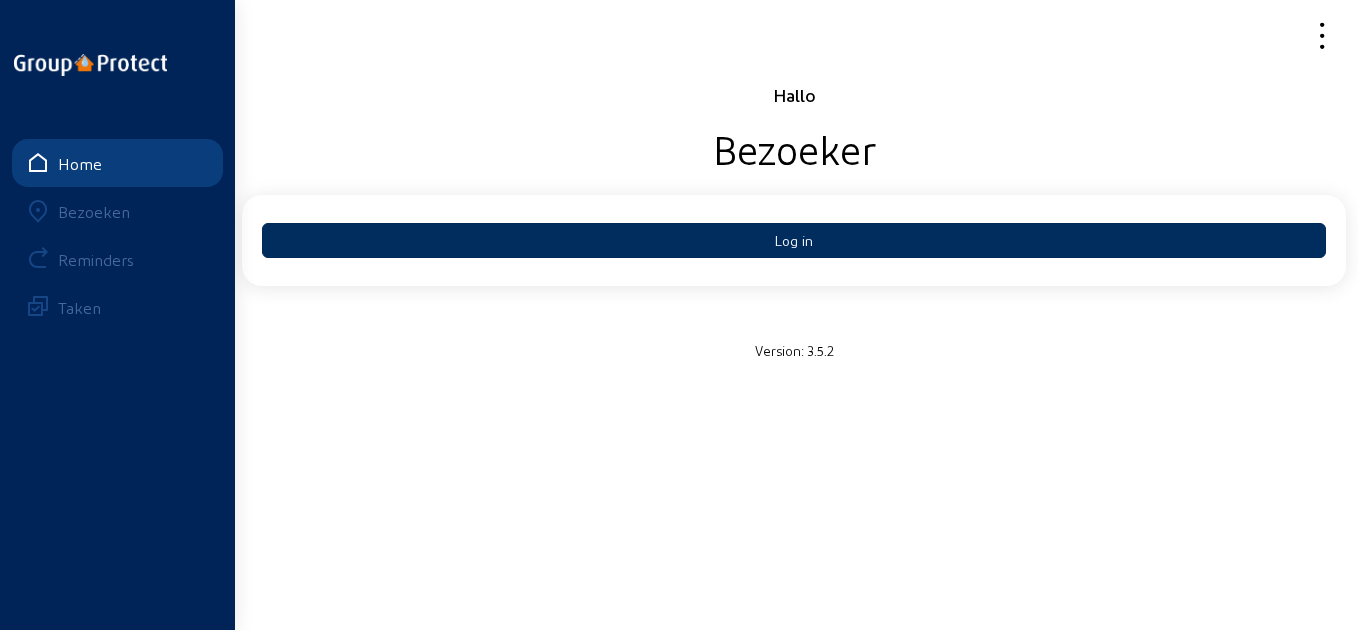 click on "Log in" at bounding box center [794, 240] 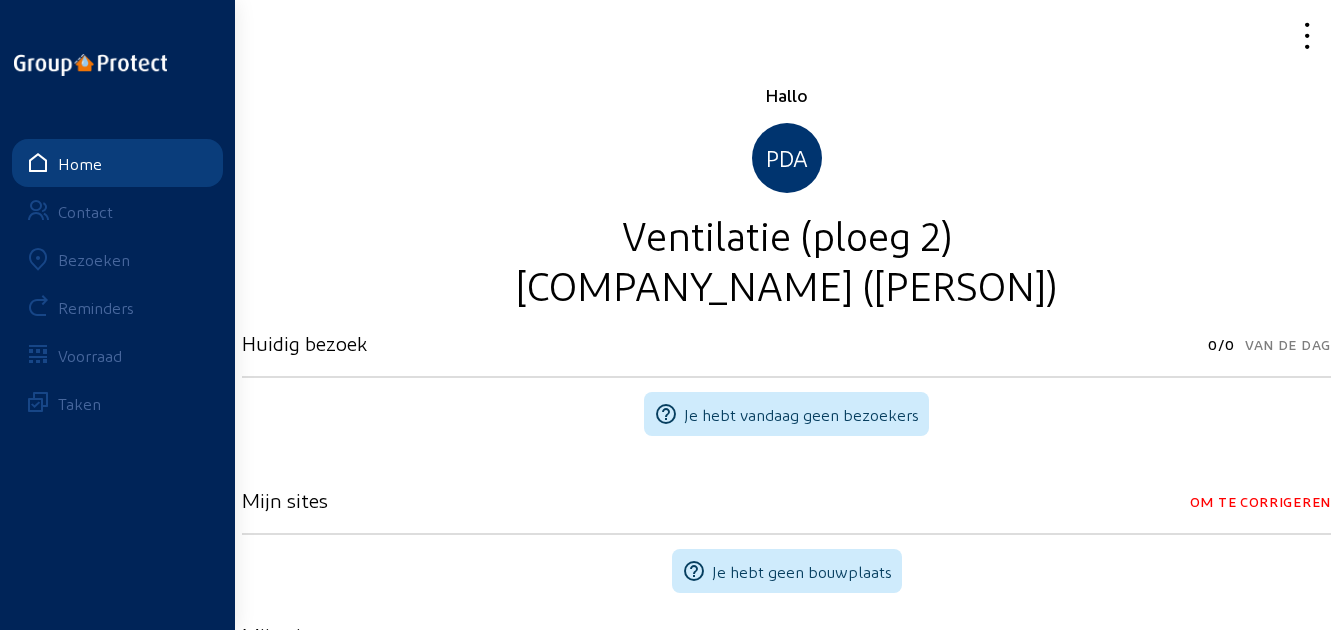 scroll, scrollTop: 0, scrollLeft: 0, axis: both 